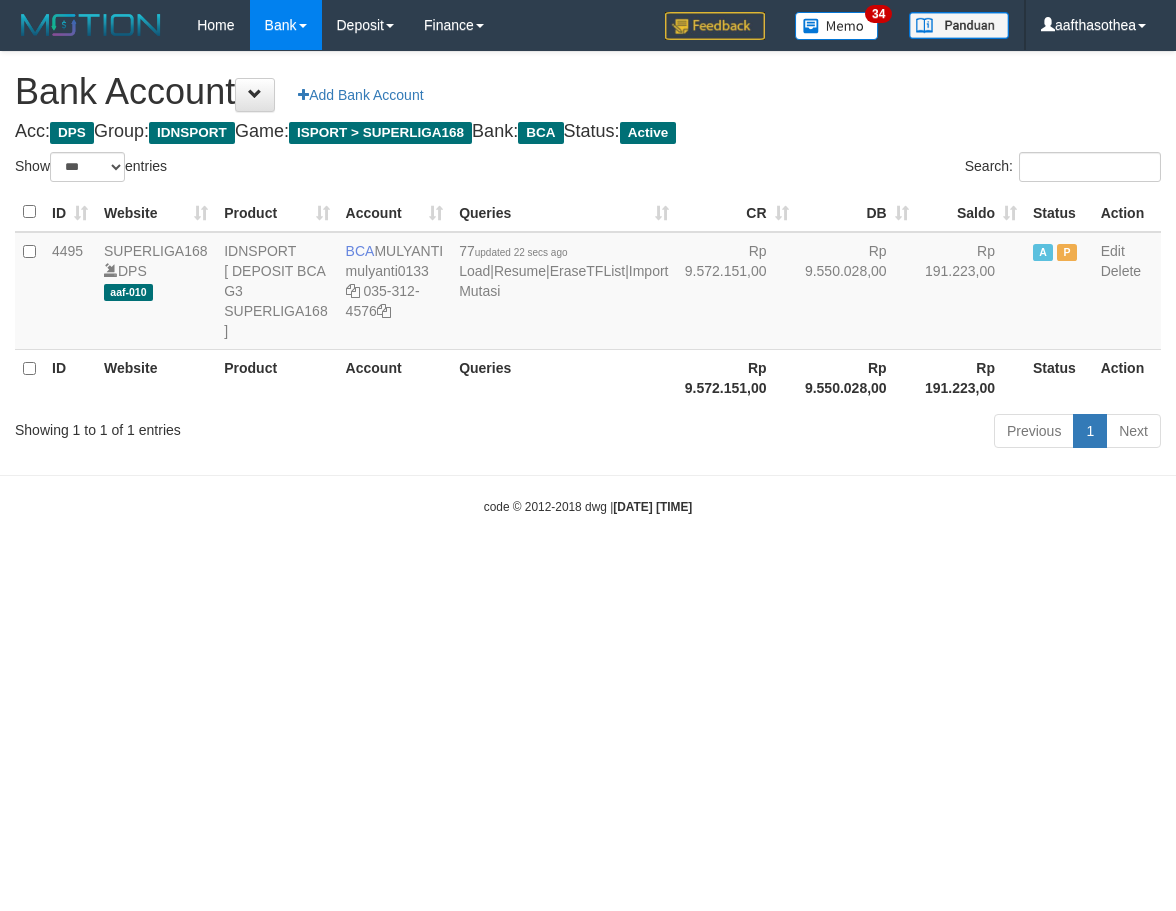 select on "***" 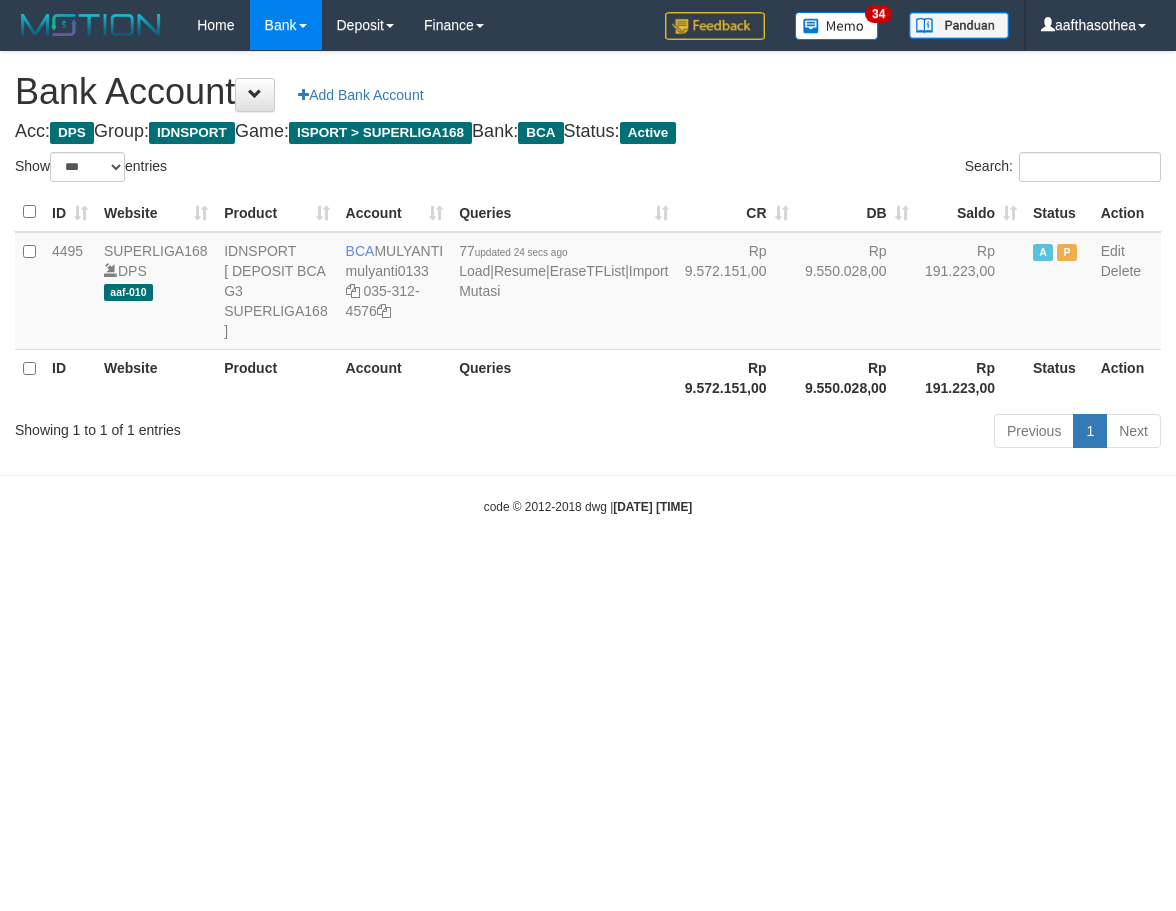 select on "***" 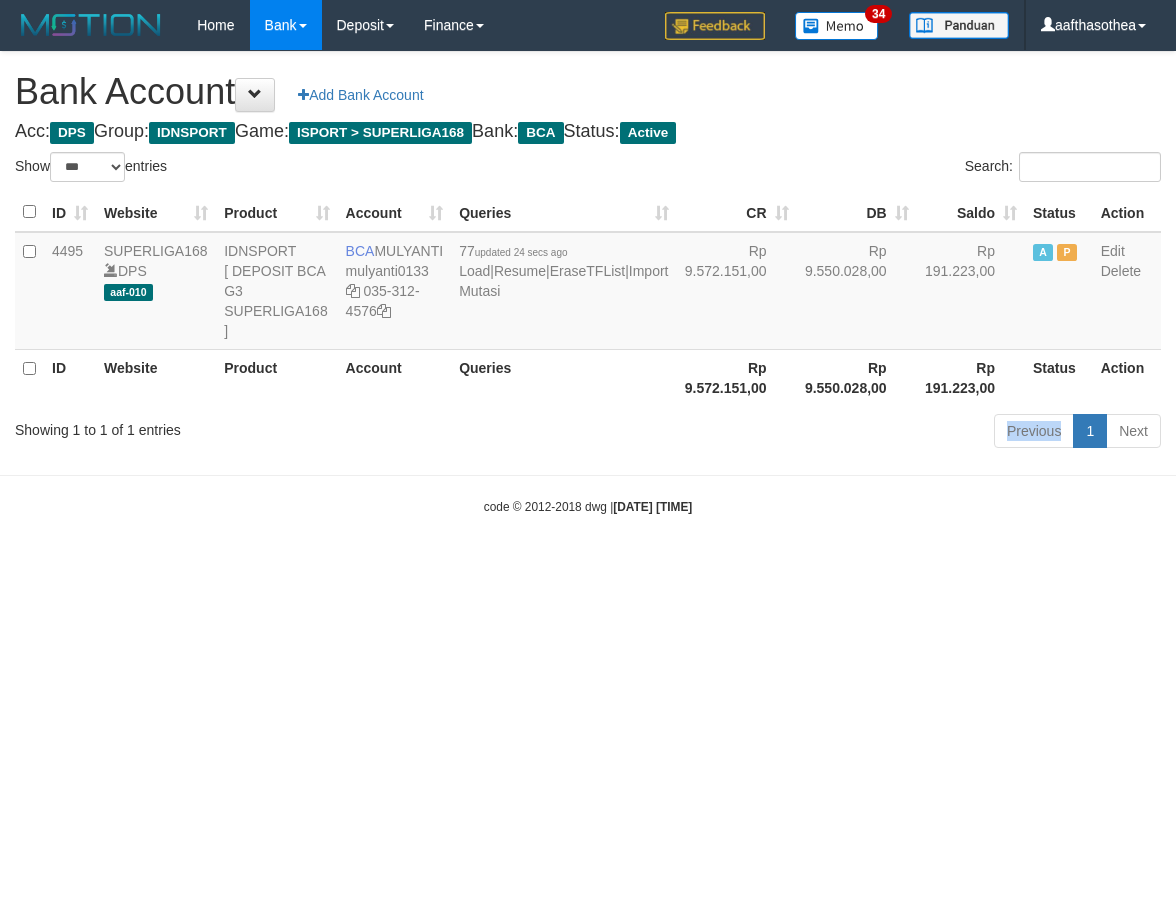 click on "Previous 1 Next" at bounding box center [833, 433] 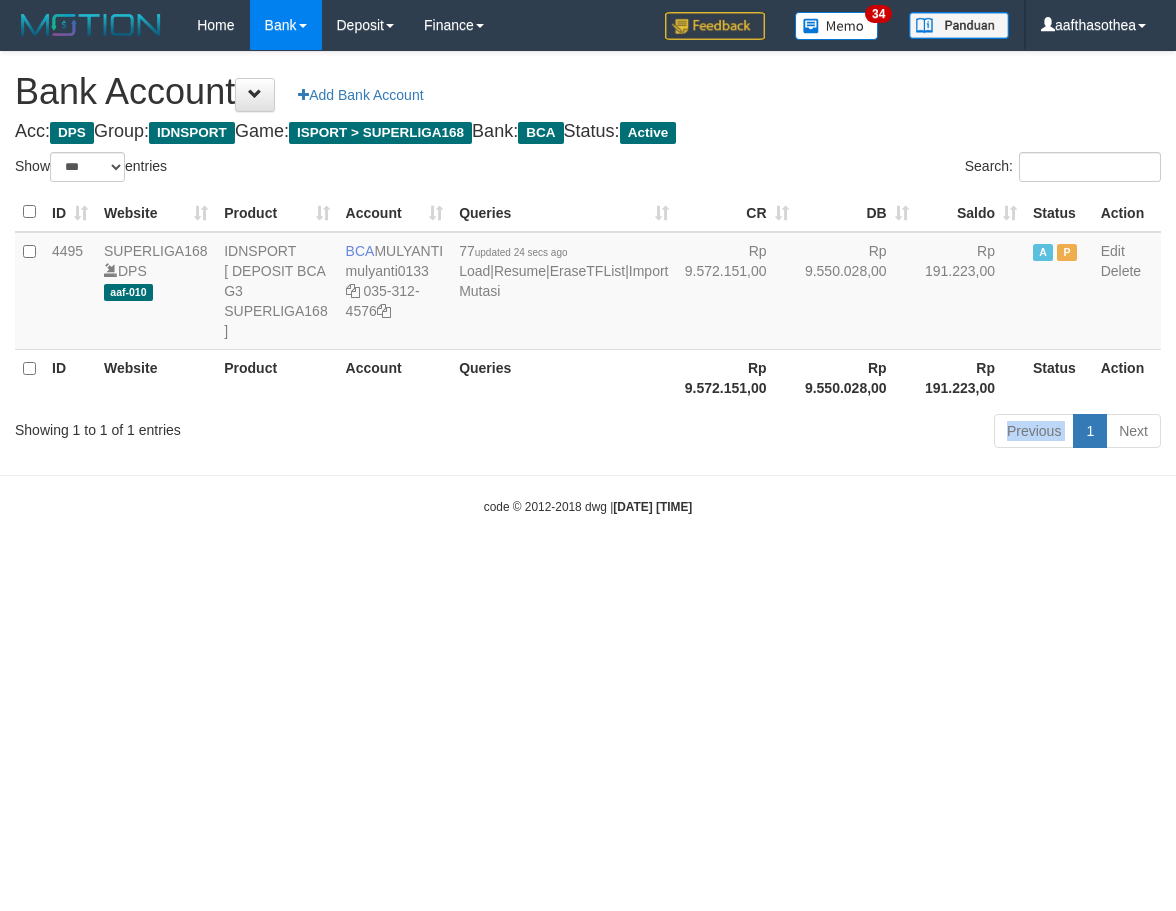 drag, startPoint x: 534, startPoint y: 417, endPoint x: 544, endPoint y: 420, distance: 10.440307 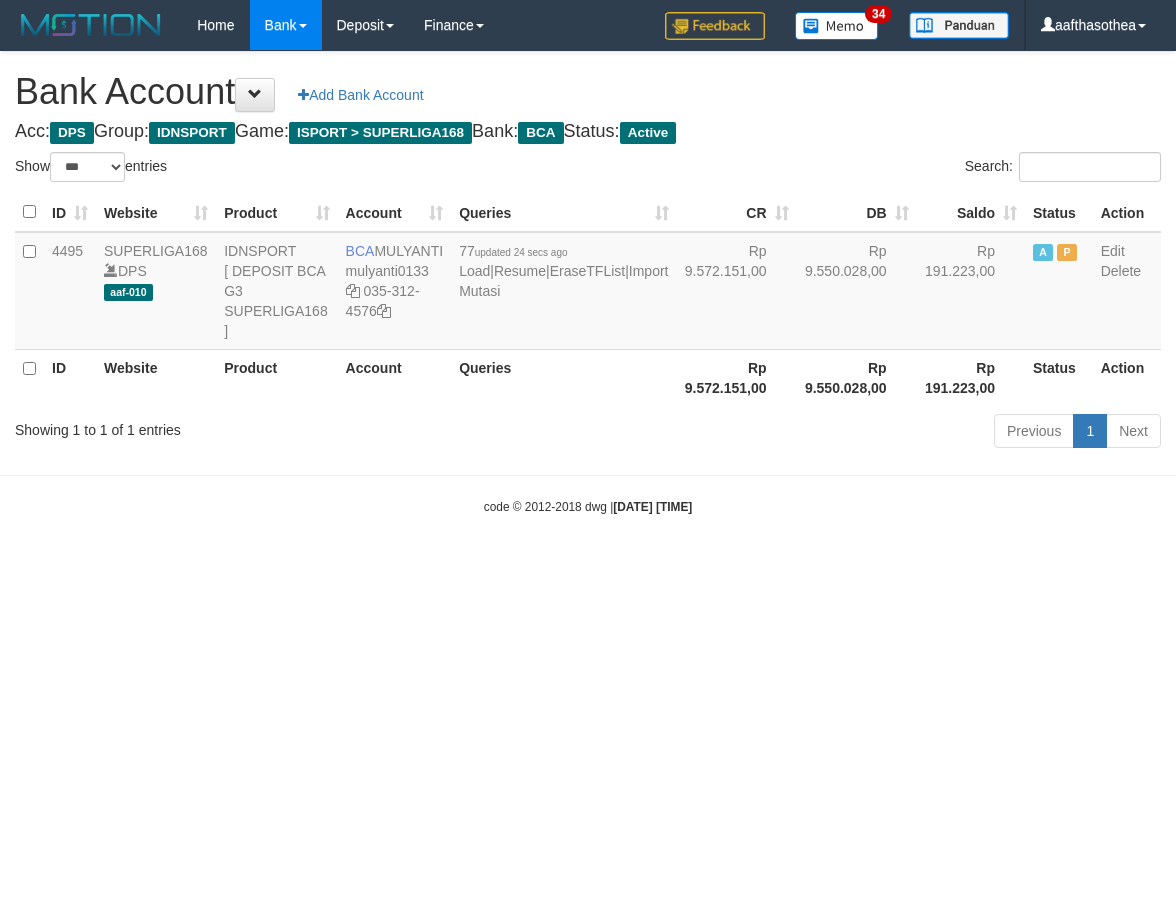 click on "Previous 1 Next" at bounding box center (833, 433) 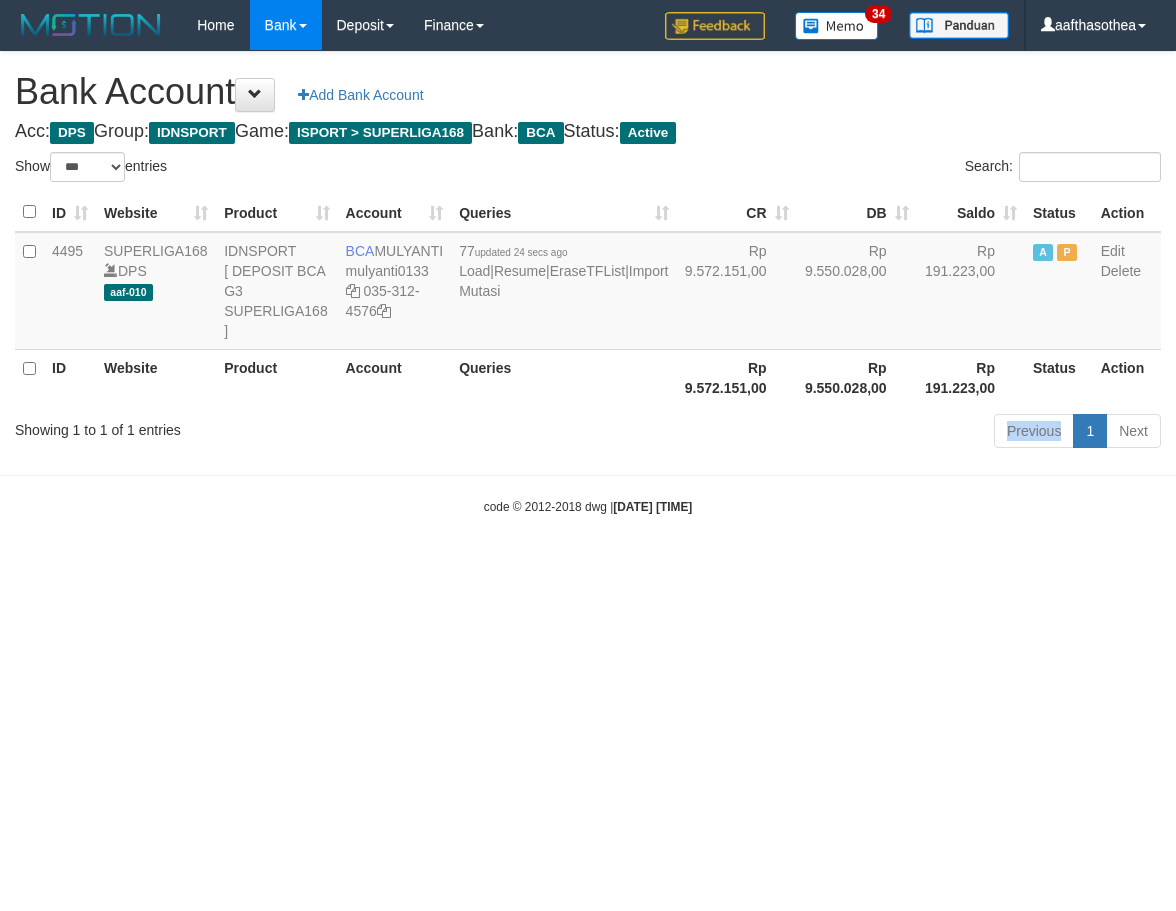 click on "Previous 1 Next" at bounding box center (833, 433) 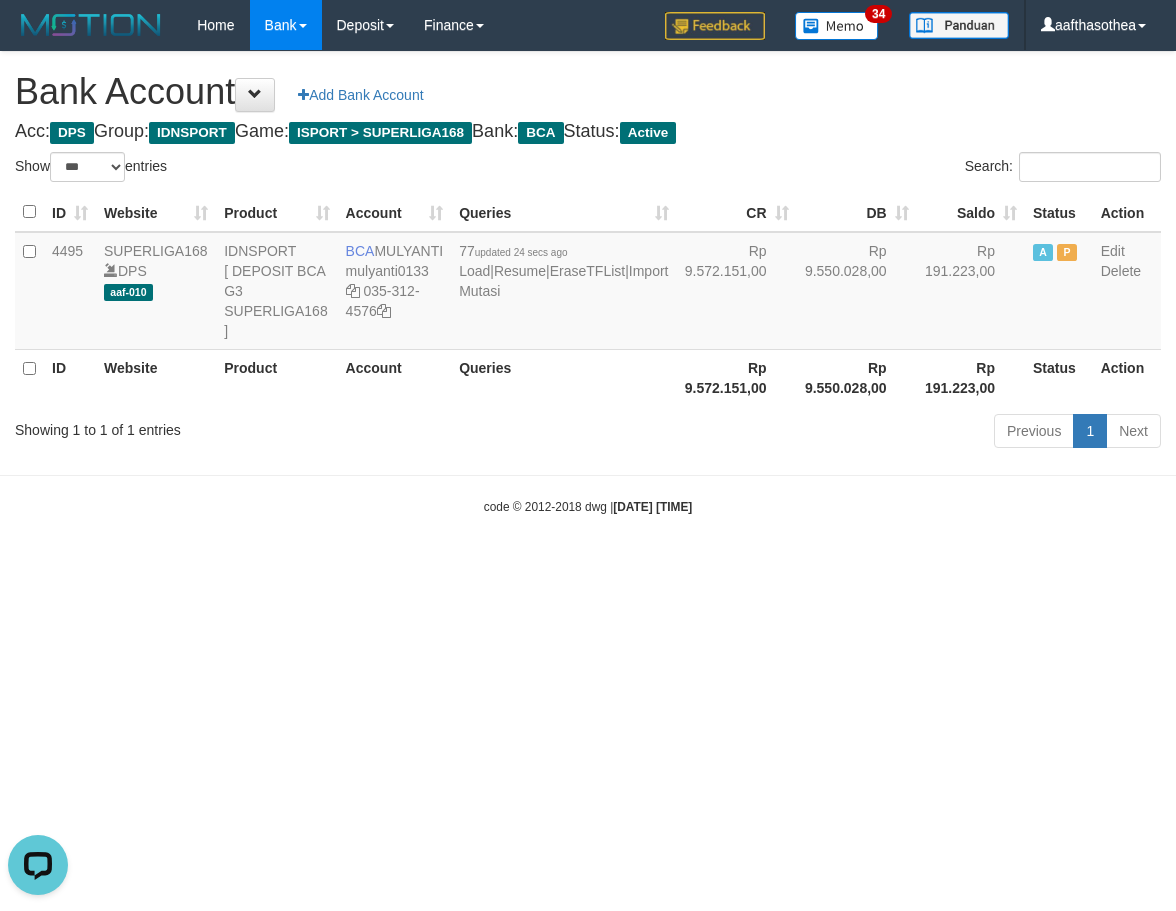 scroll, scrollTop: 0, scrollLeft: 0, axis: both 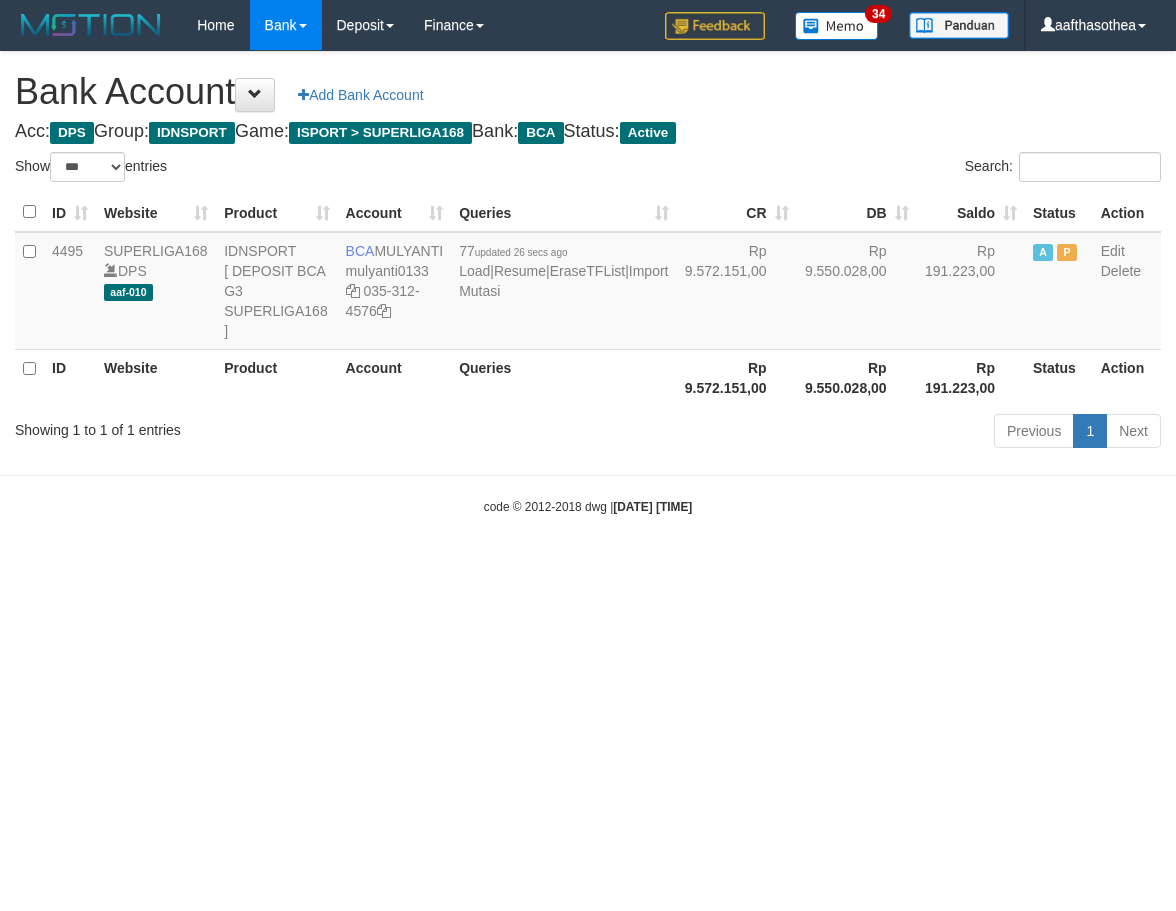 select on "***" 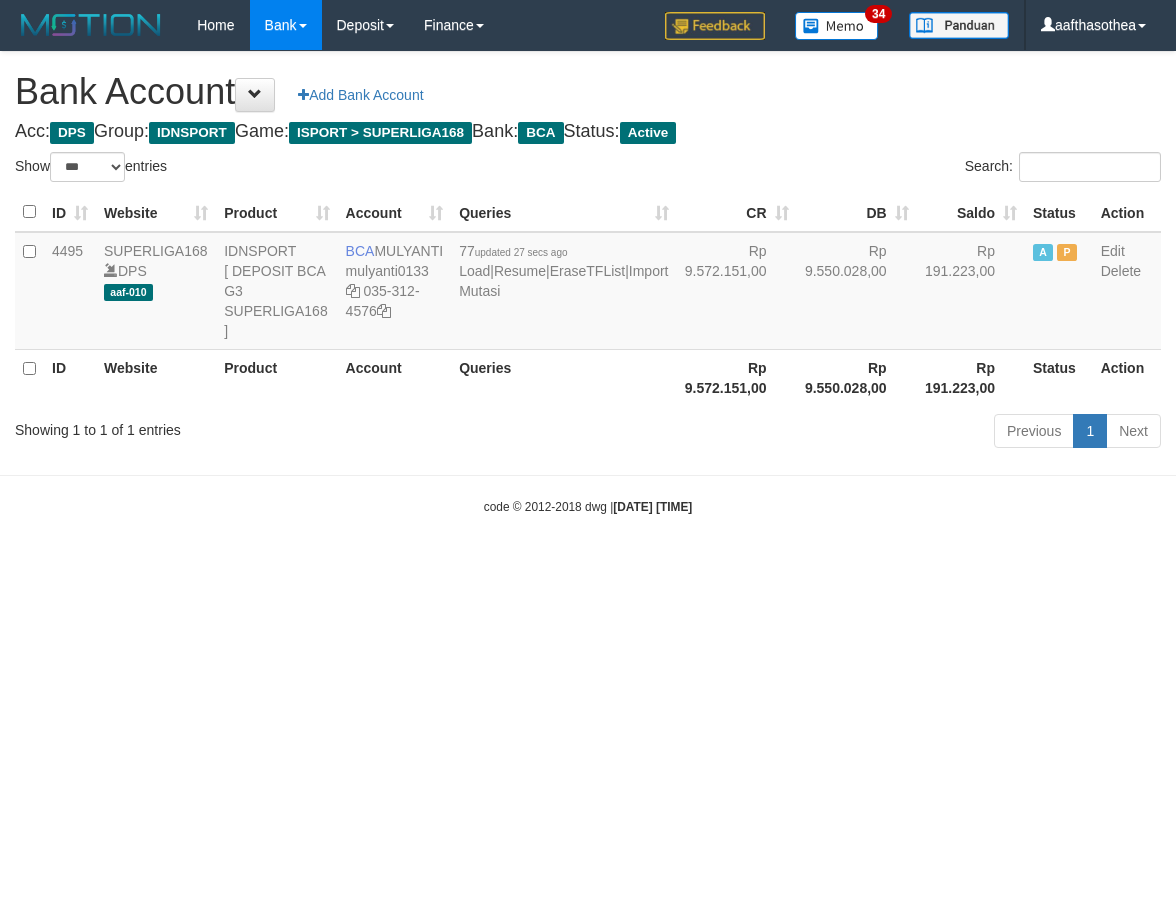 select on "***" 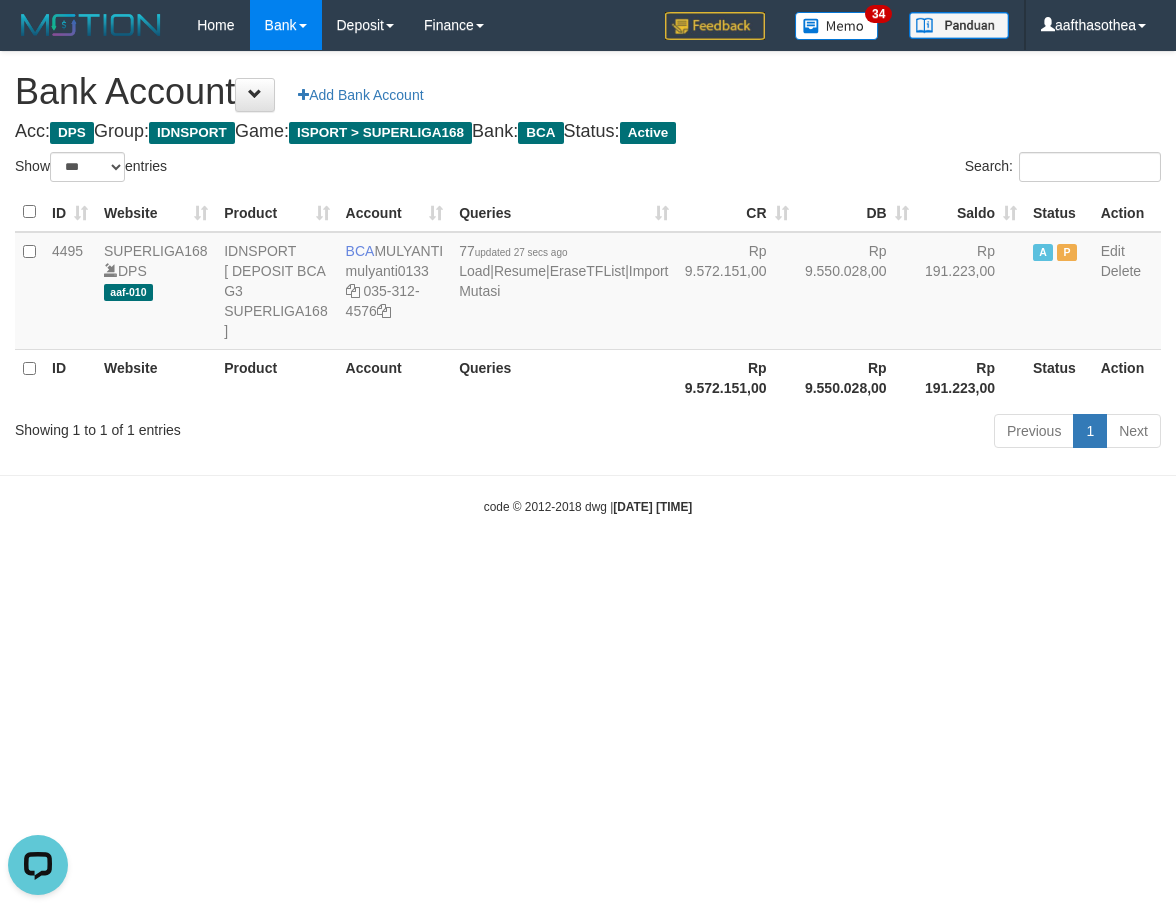 scroll, scrollTop: 0, scrollLeft: 0, axis: both 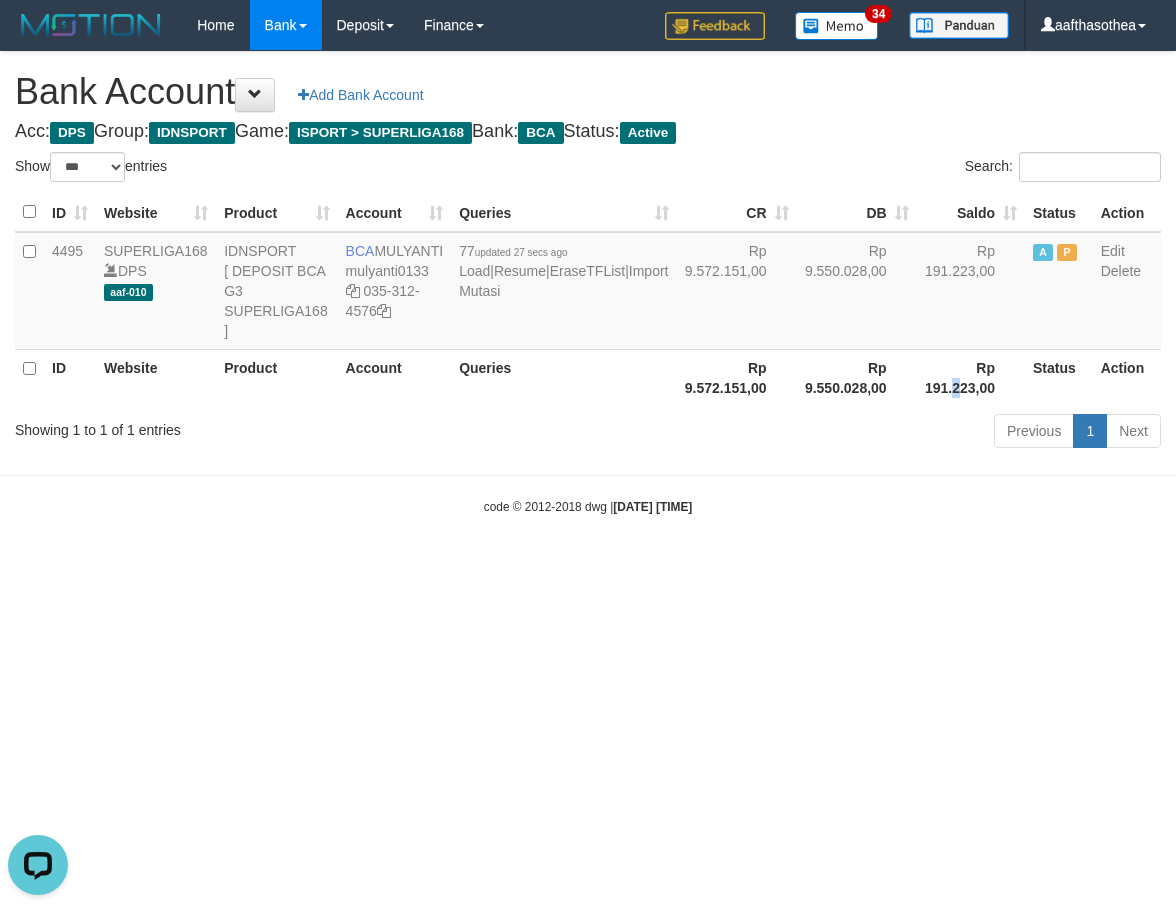 click on "Rp 191.223,00" at bounding box center [971, 377] 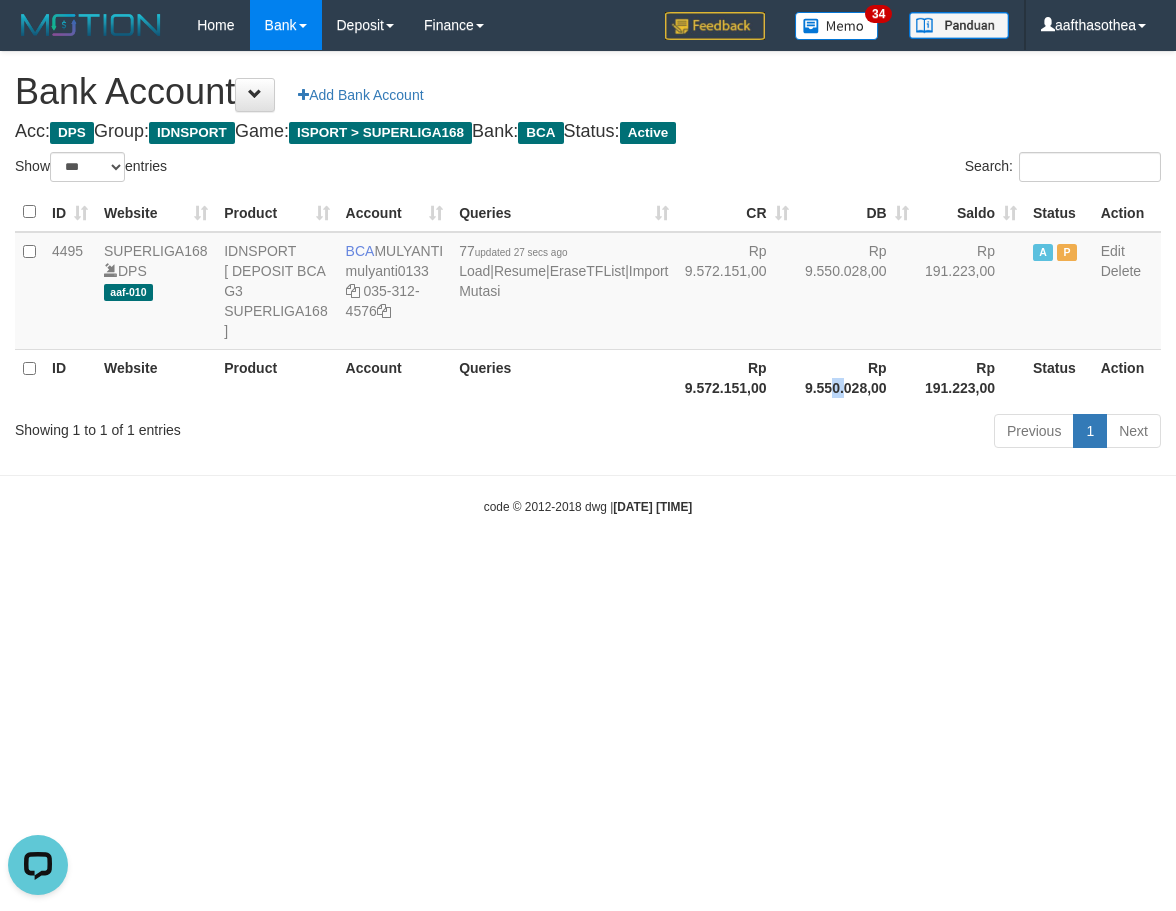 click on "Rp 9.550.028,00" at bounding box center (857, 377) 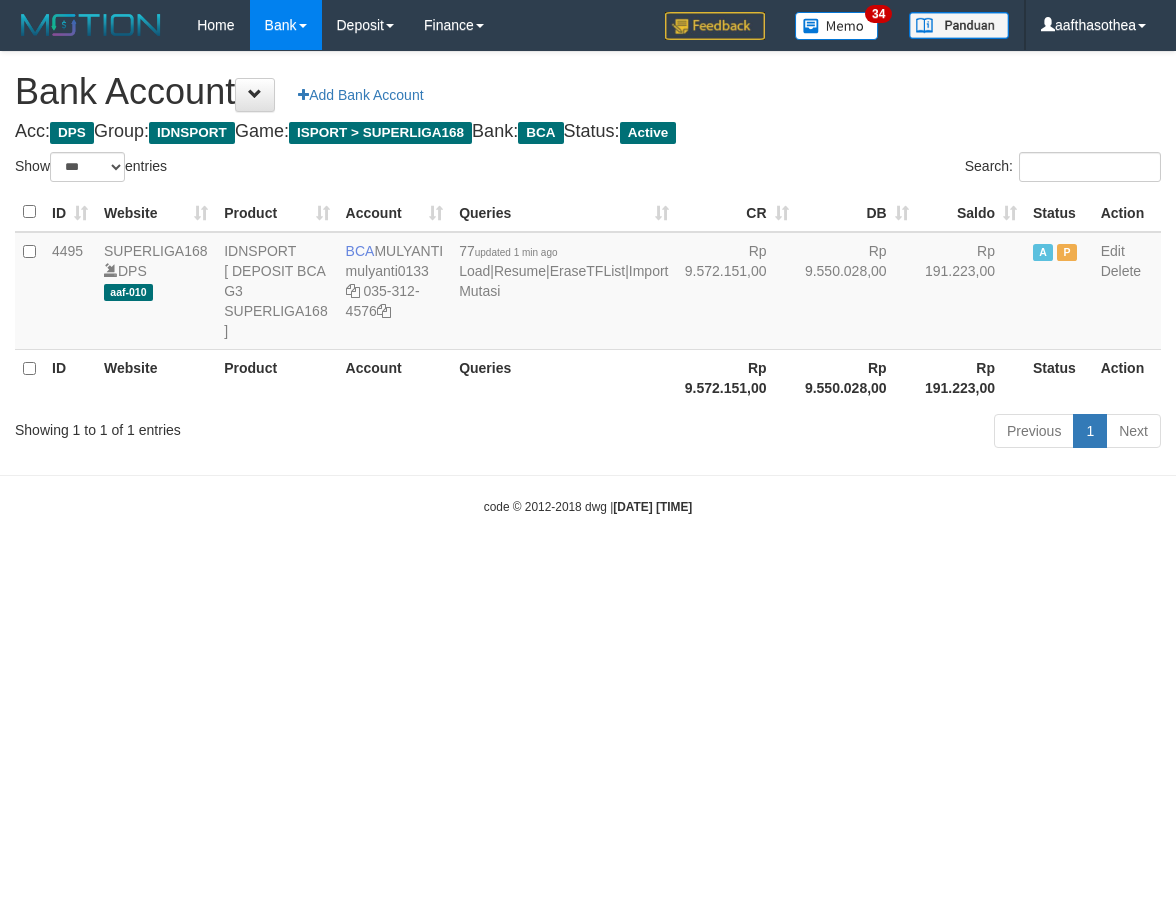 select on "***" 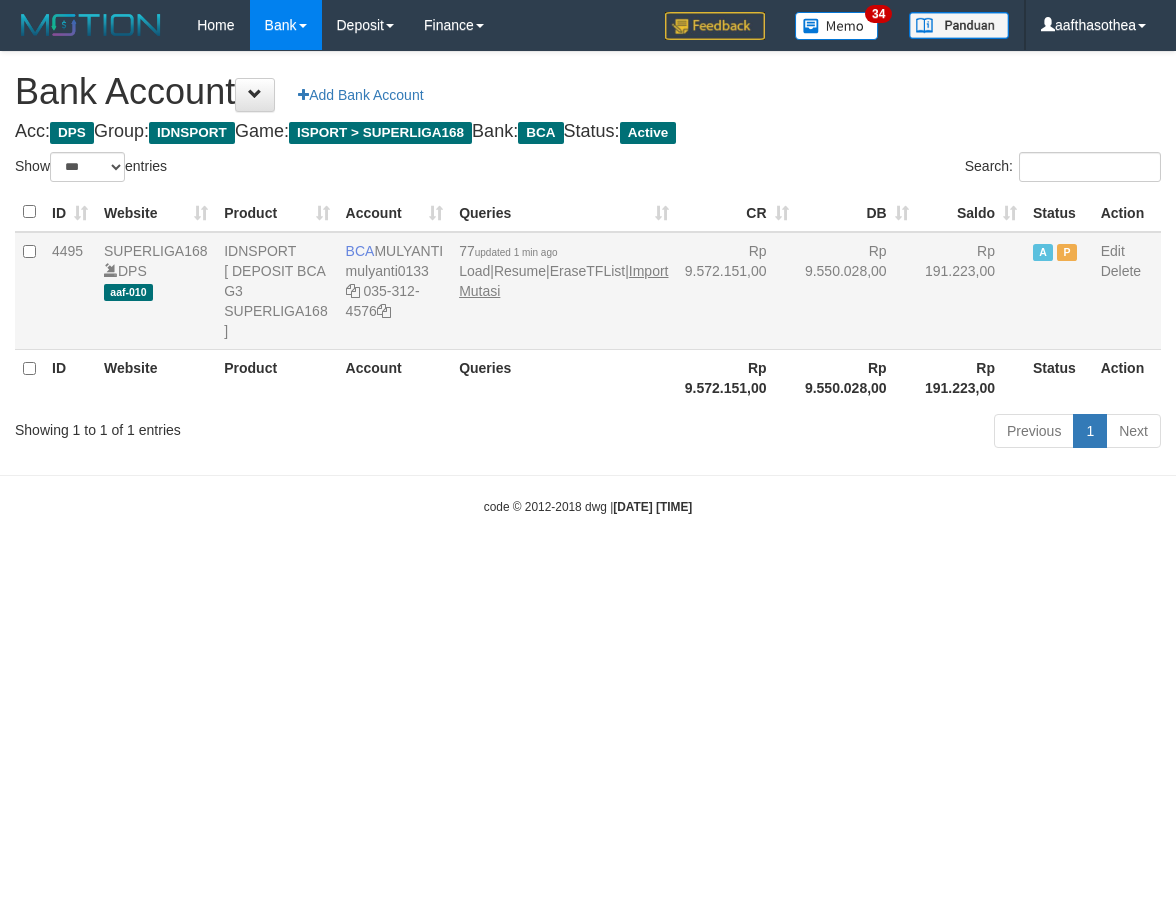scroll, scrollTop: 0, scrollLeft: 0, axis: both 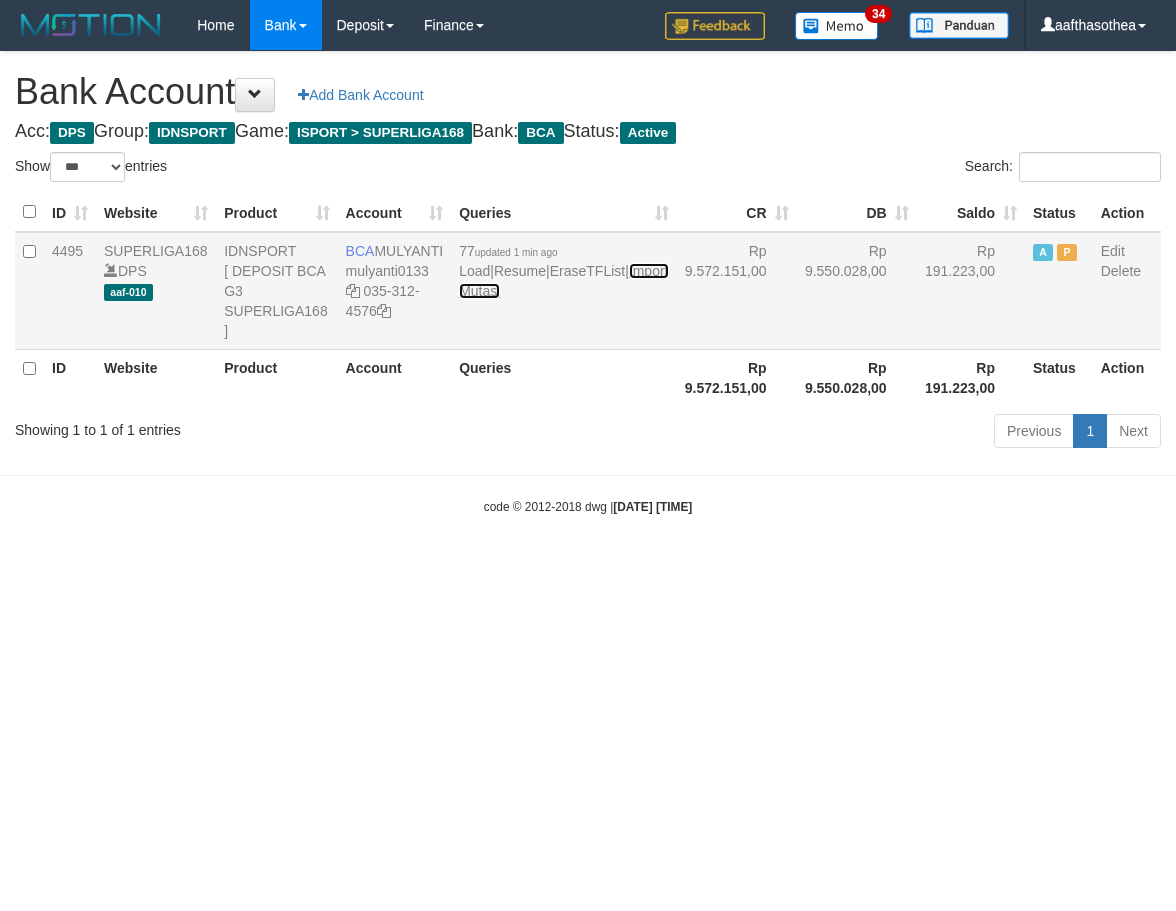 click on "Import Mutasi" at bounding box center (563, 281) 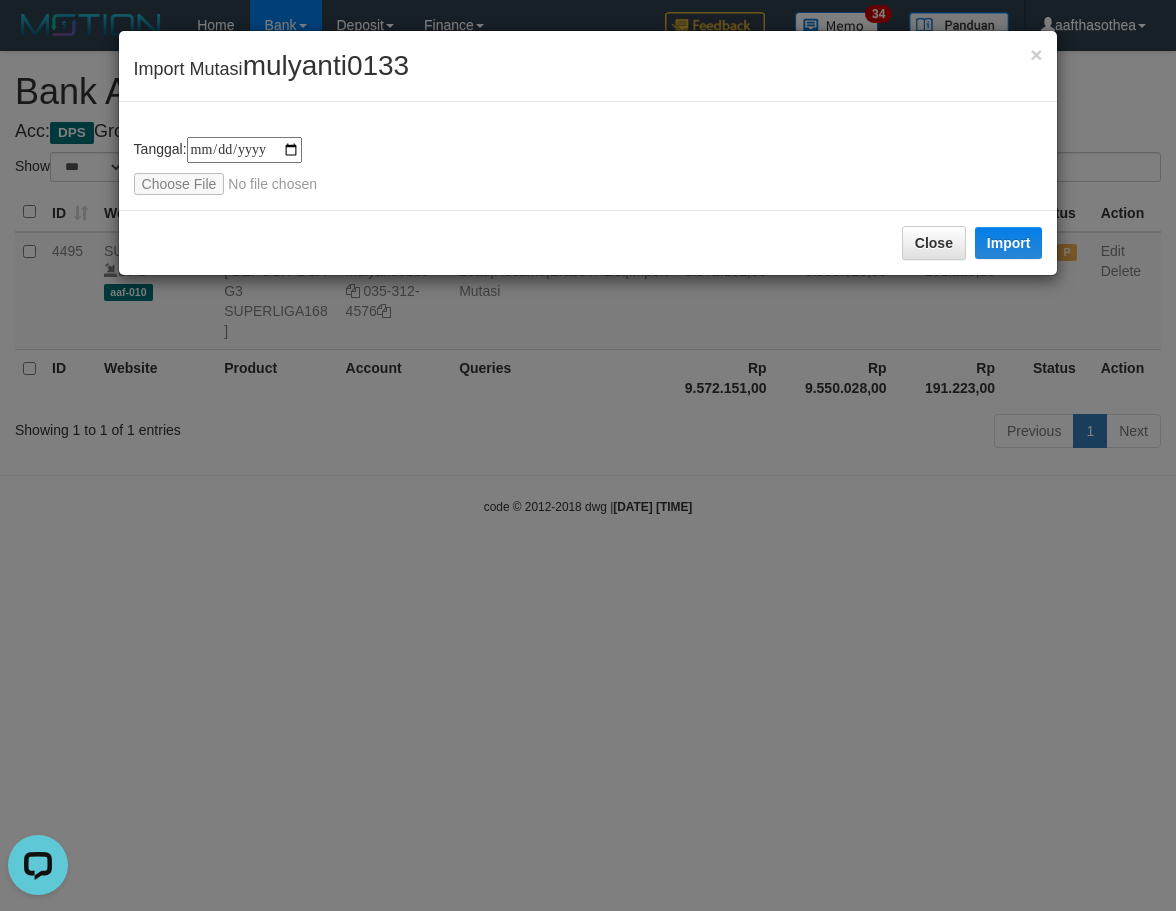scroll, scrollTop: 0, scrollLeft: 0, axis: both 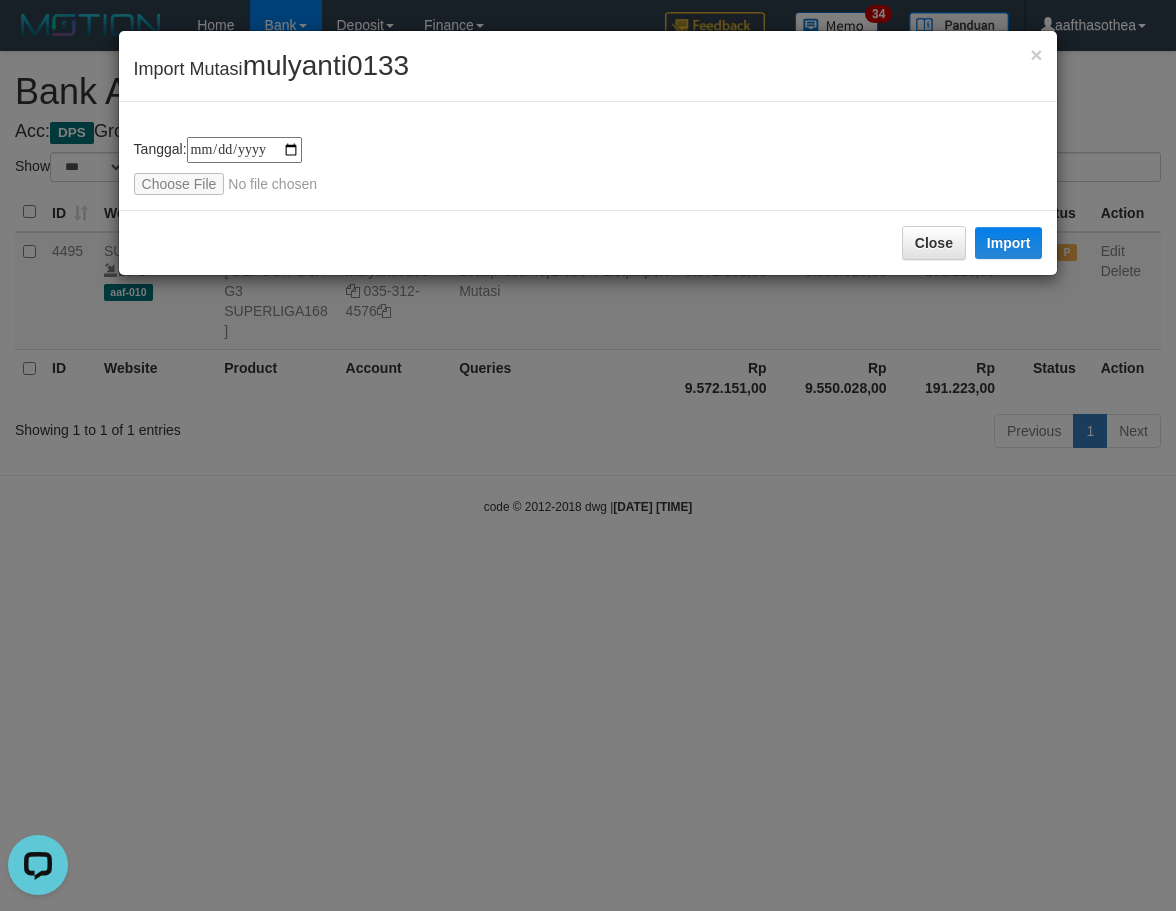 type on "**********" 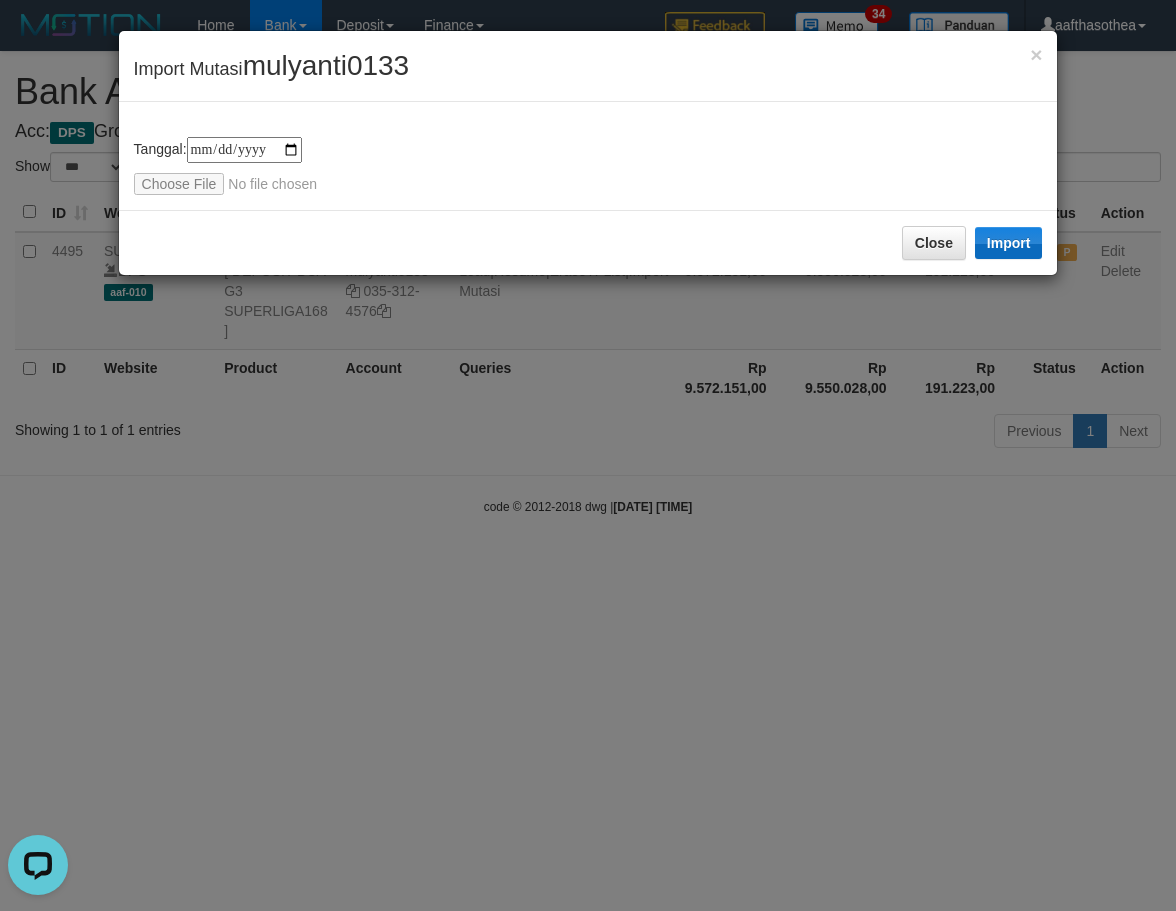 click on "Close
Import" at bounding box center (588, 242) 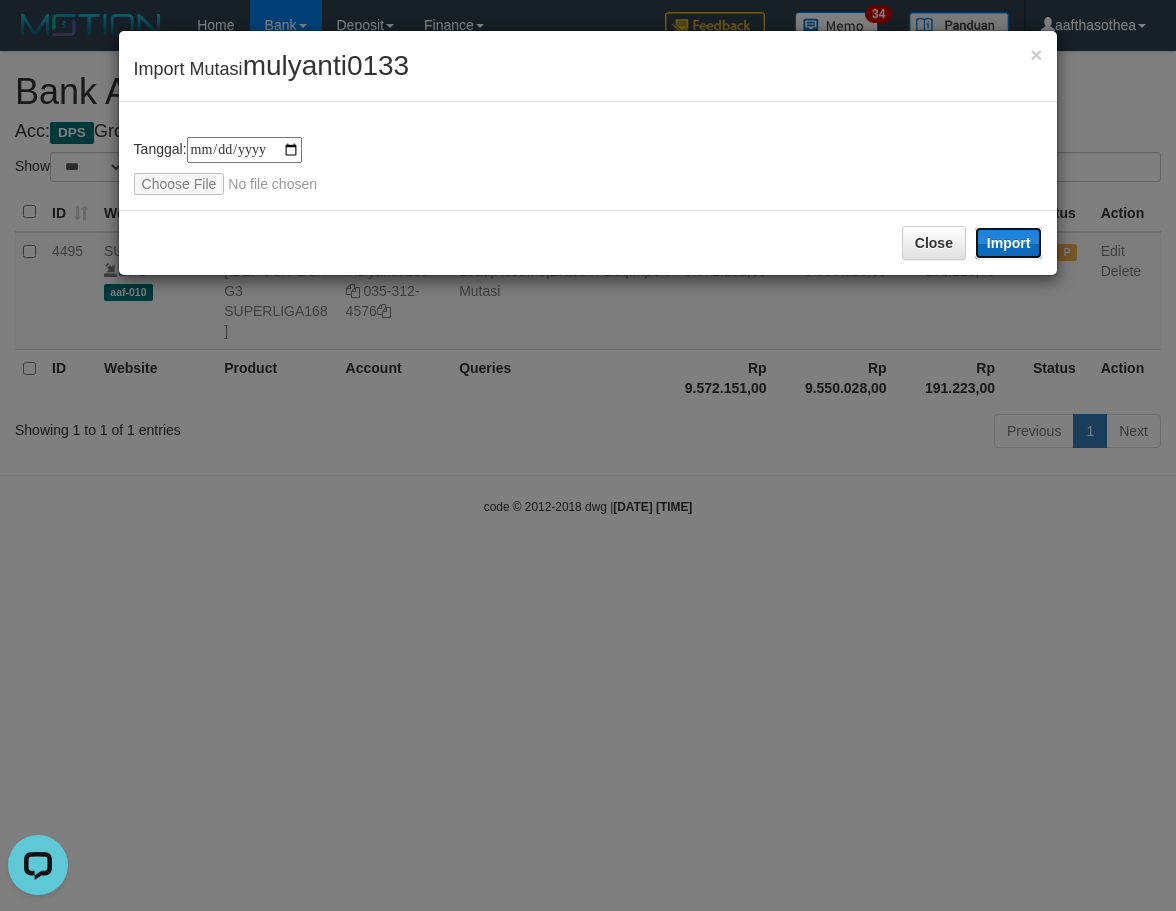 click on "Import" at bounding box center [1009, 243] 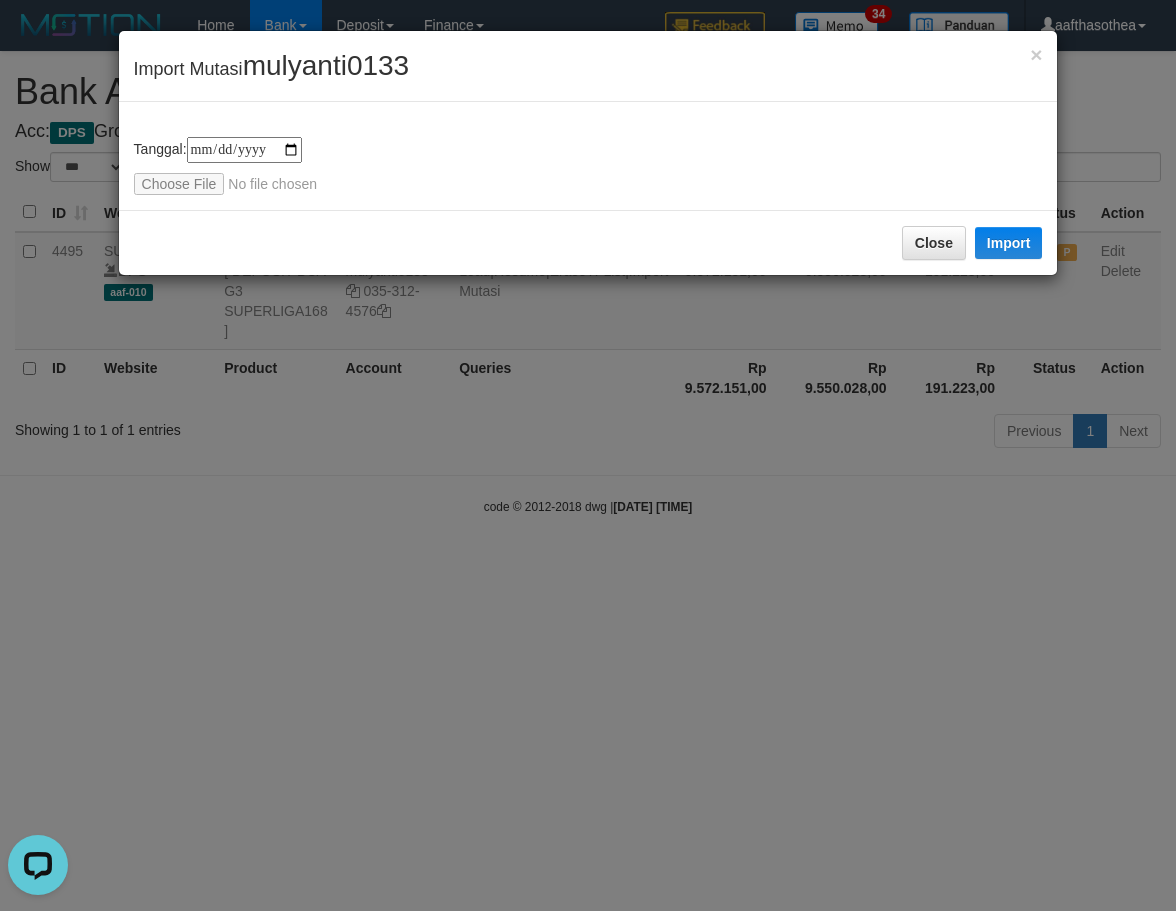 click on "**********" at bounding box center (588, 455) 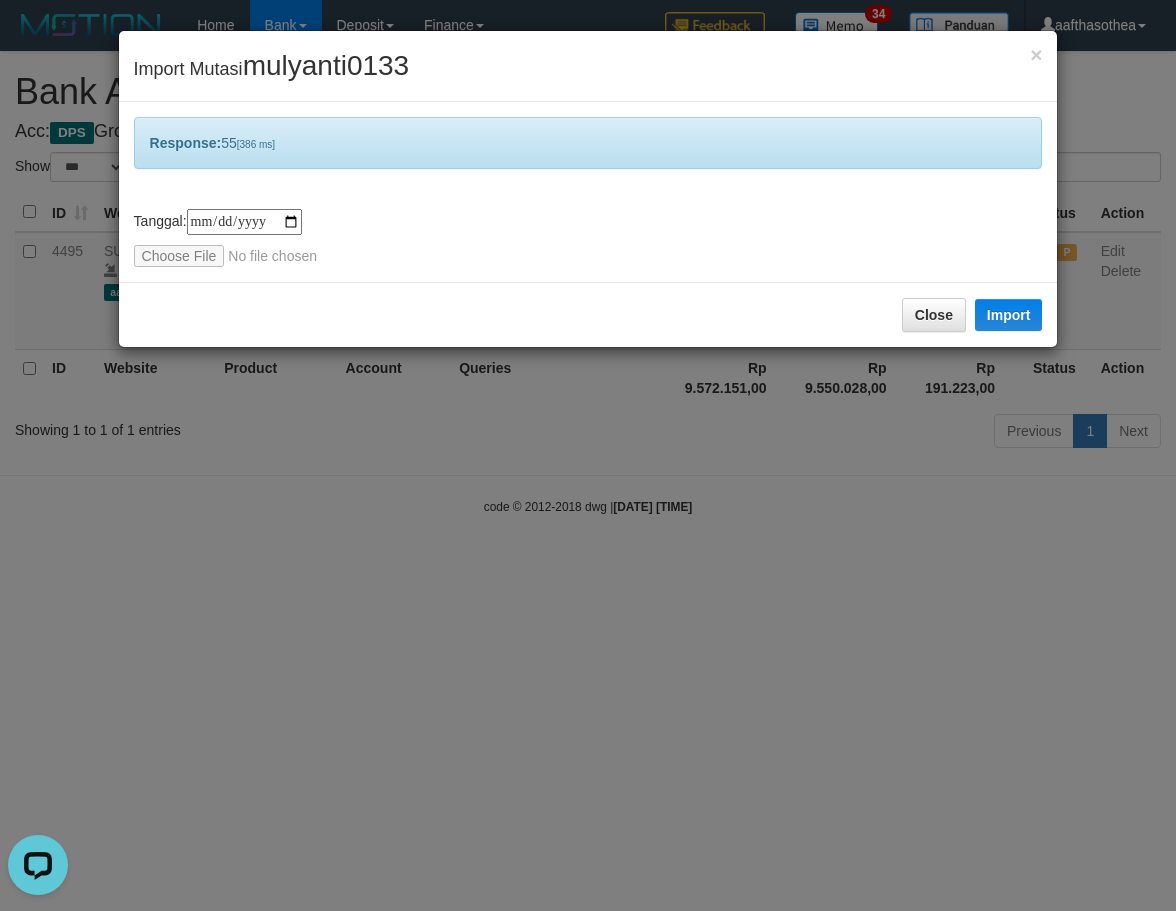 drag, startPoint x: 509, startPoint y: 717, endPoint x: 523, endPoint y: 713, distance: 14.56022 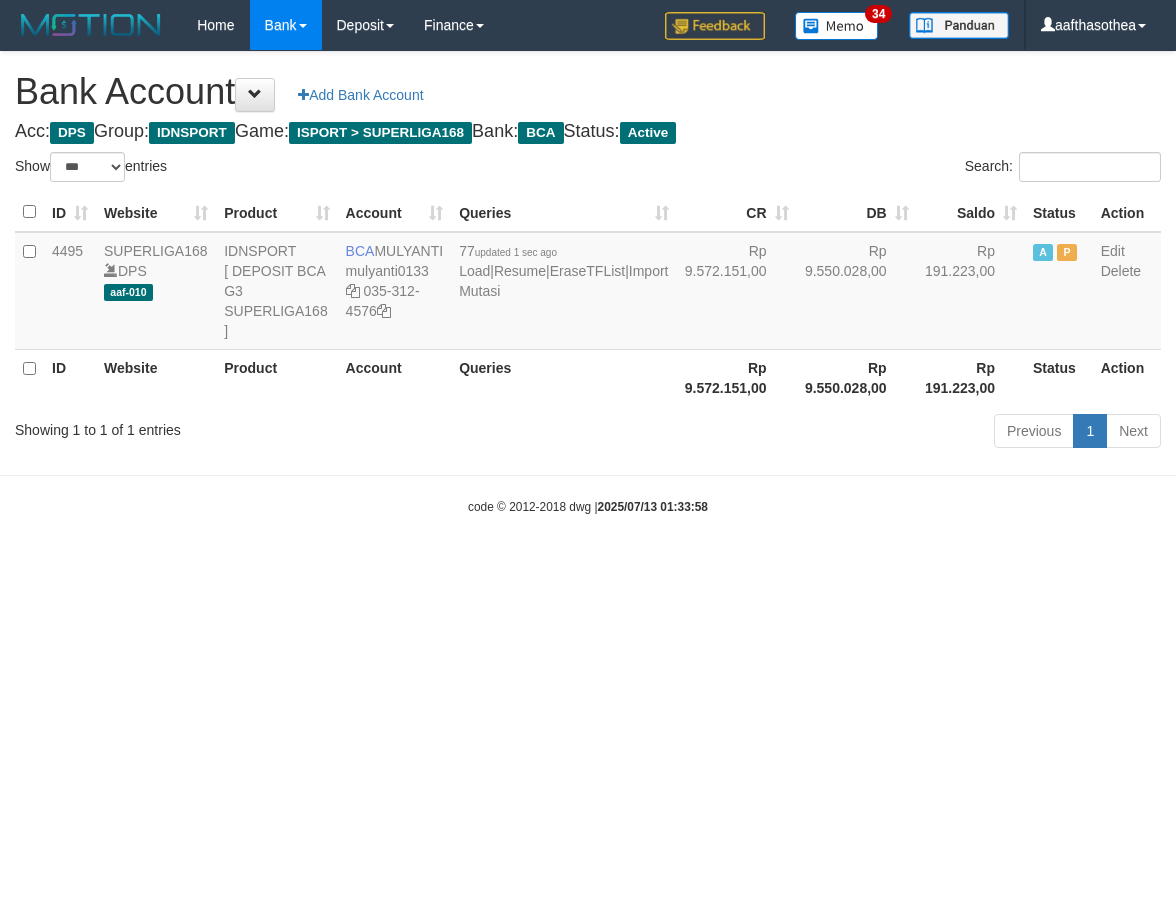 select on "***" 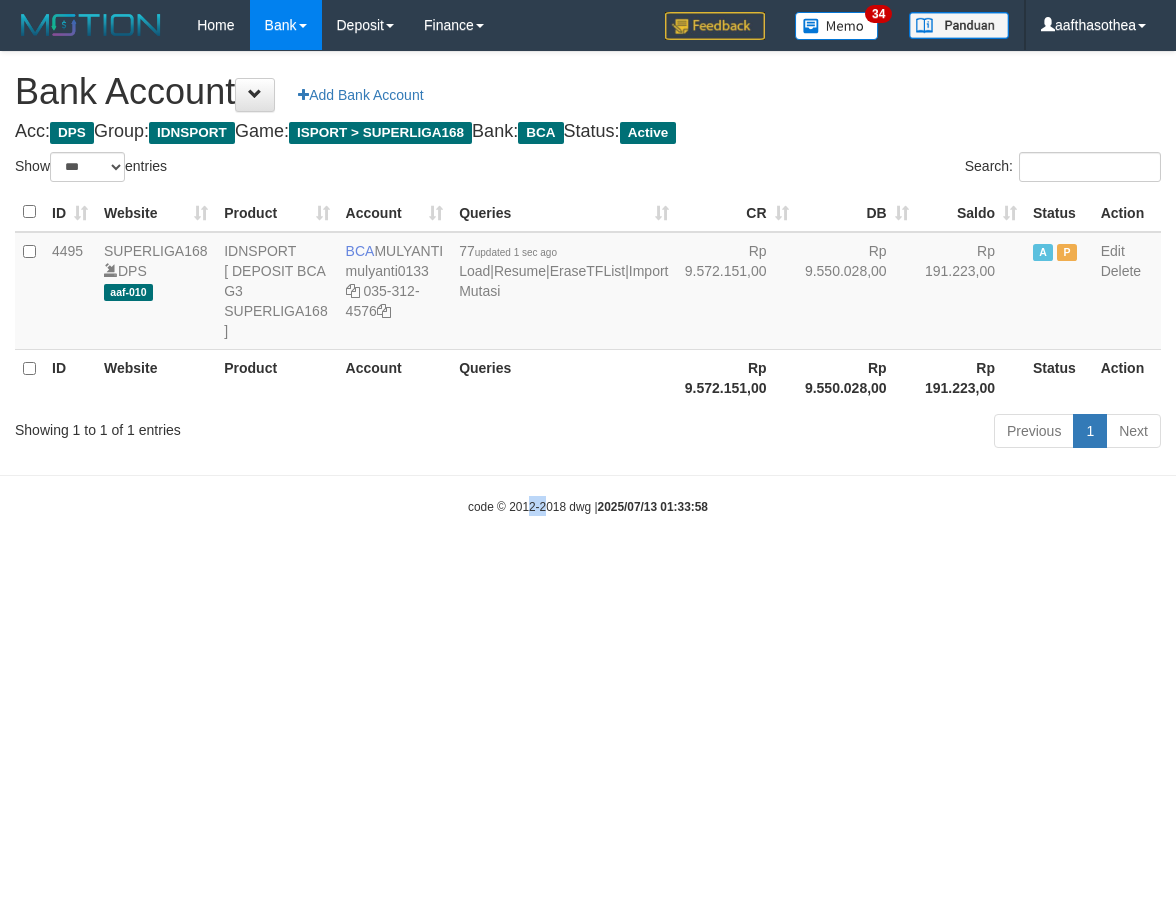 click on "Toggle navigation
Home
Bank
Account List
Load
By Website
Group
[ISPORT]													SUPERLIGA168
By Load Group (DPS)" at bounding box center [588, 283] 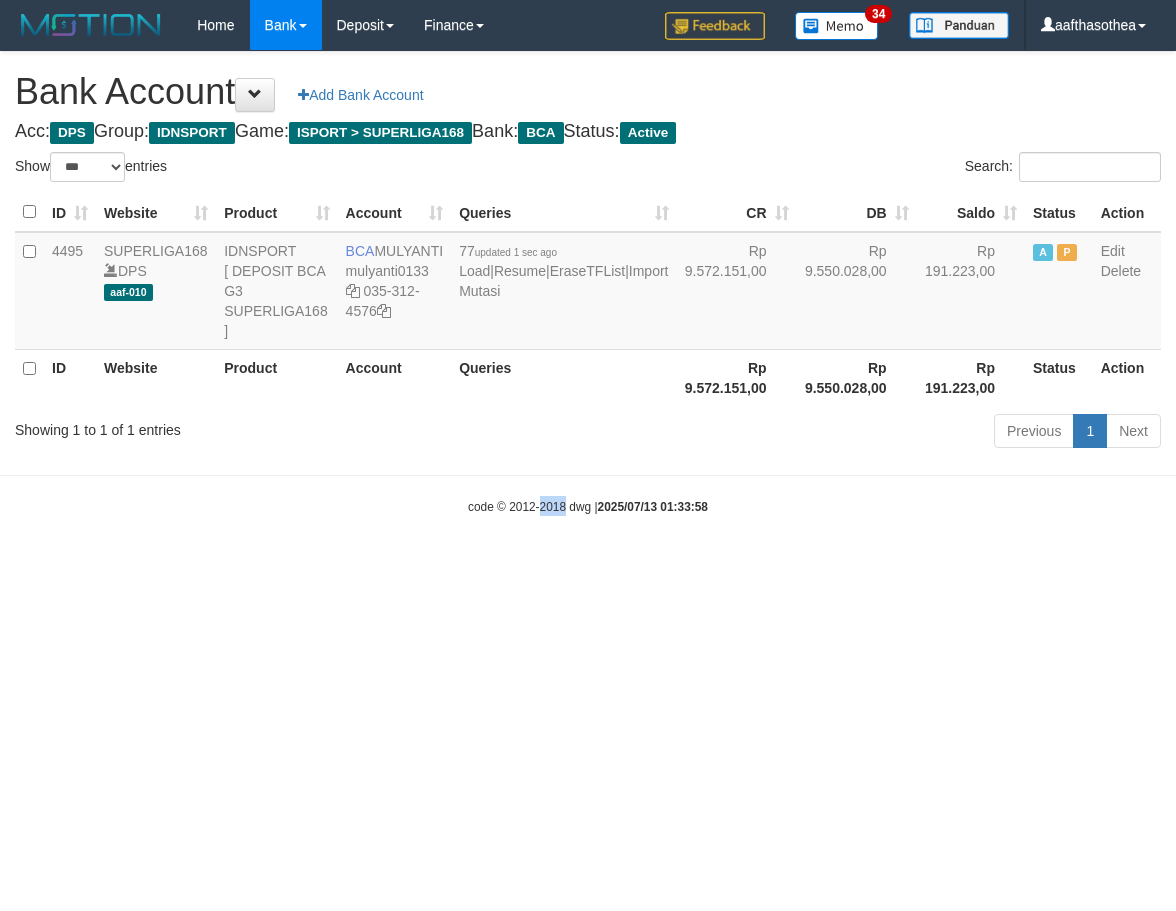 drag, startPoint x: 0, startPoint y: 0, endPoint x: 546, endPoint y: 683, distance: 874.41693 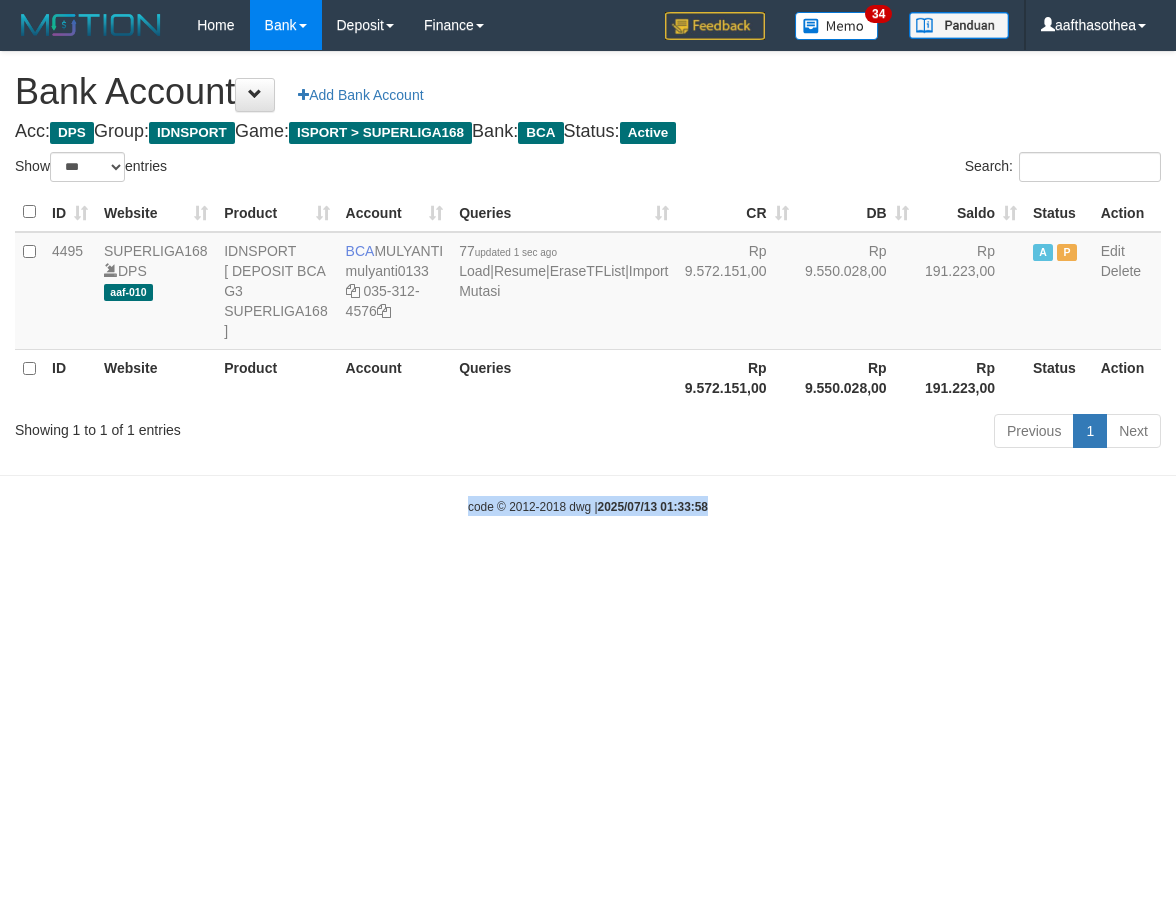 click on "Toggle navigation
Home
Bank
Account List
Load
By Website
Group
[ISPORT]													SUPERLIGA168
By Load Group (DPS)" at bounding box center (588, 283) 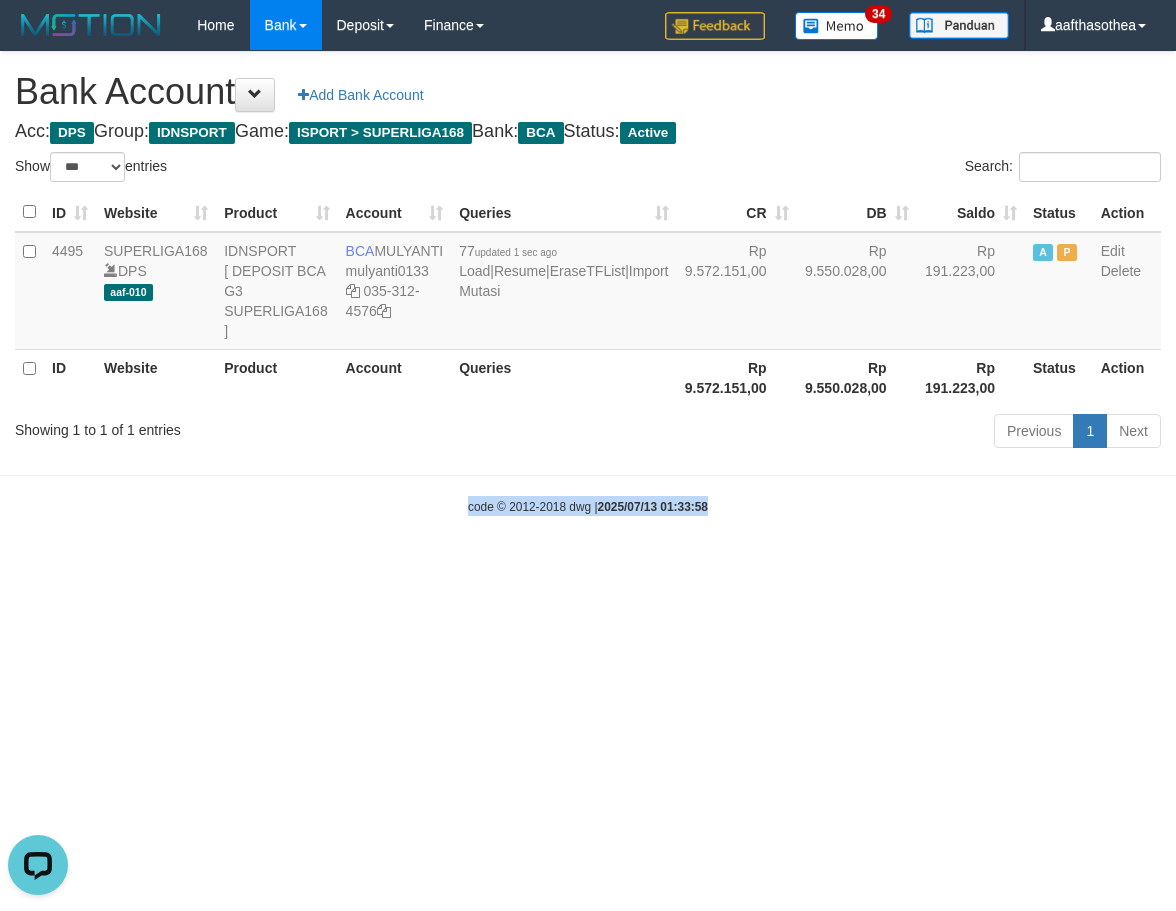 scroll, scrollTop: 0, scrollLeft: 0, axis: both 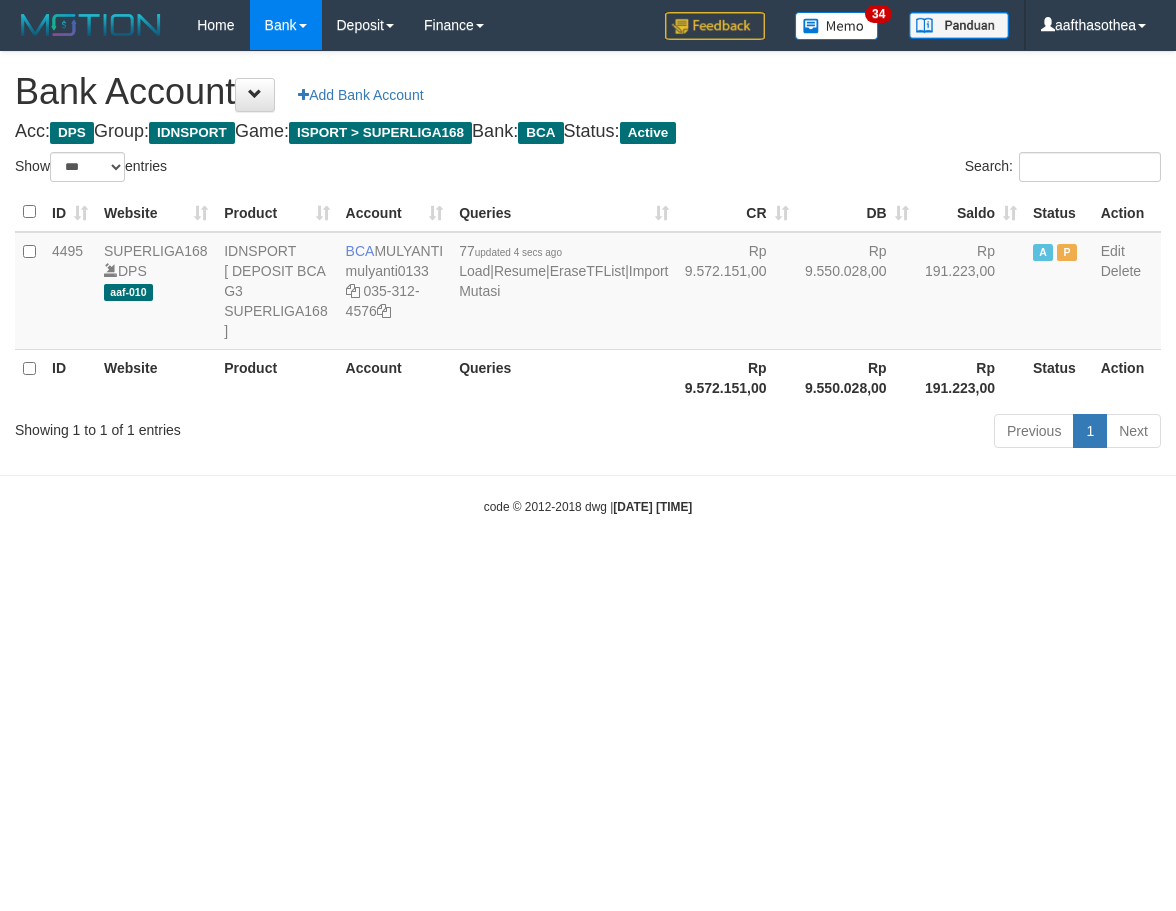 select on "***" 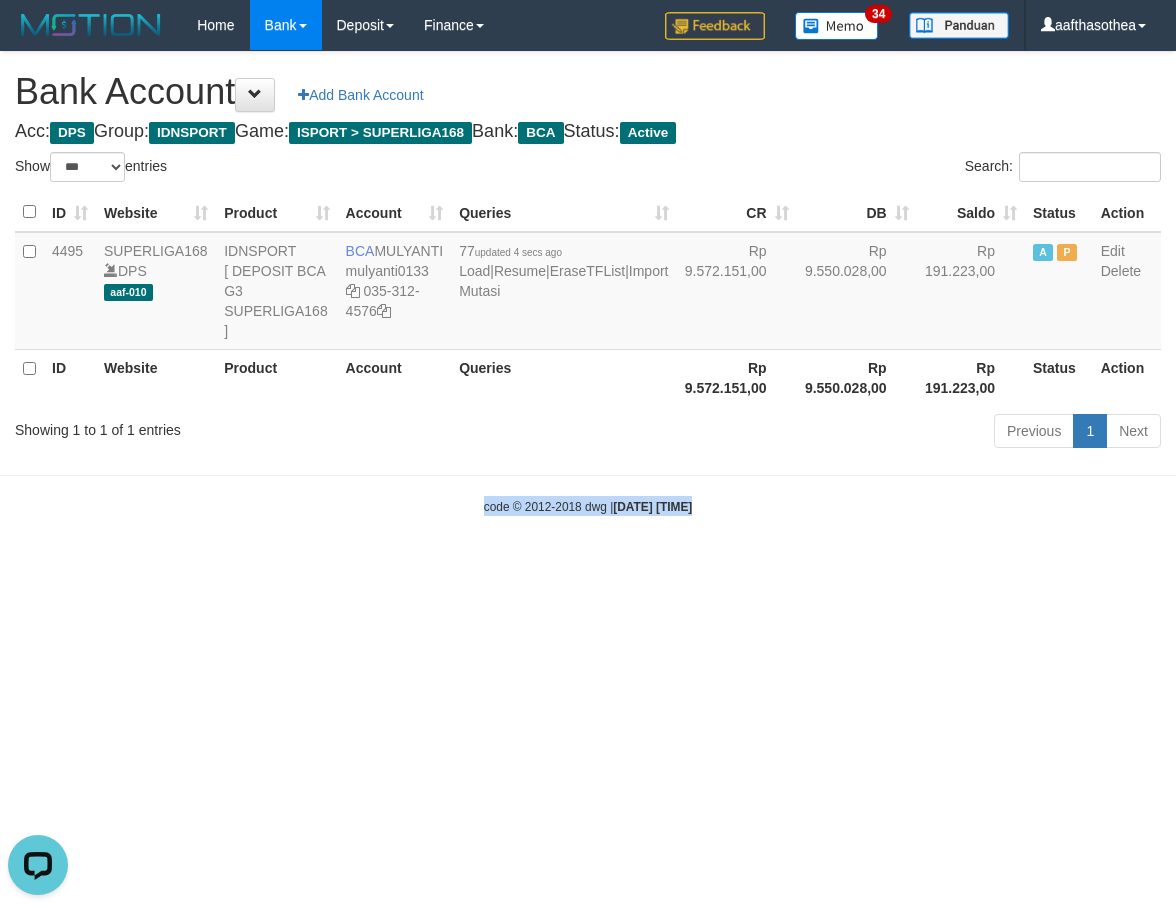 scroll, scrollTop: 0, scrollLeft: 0, axis: both 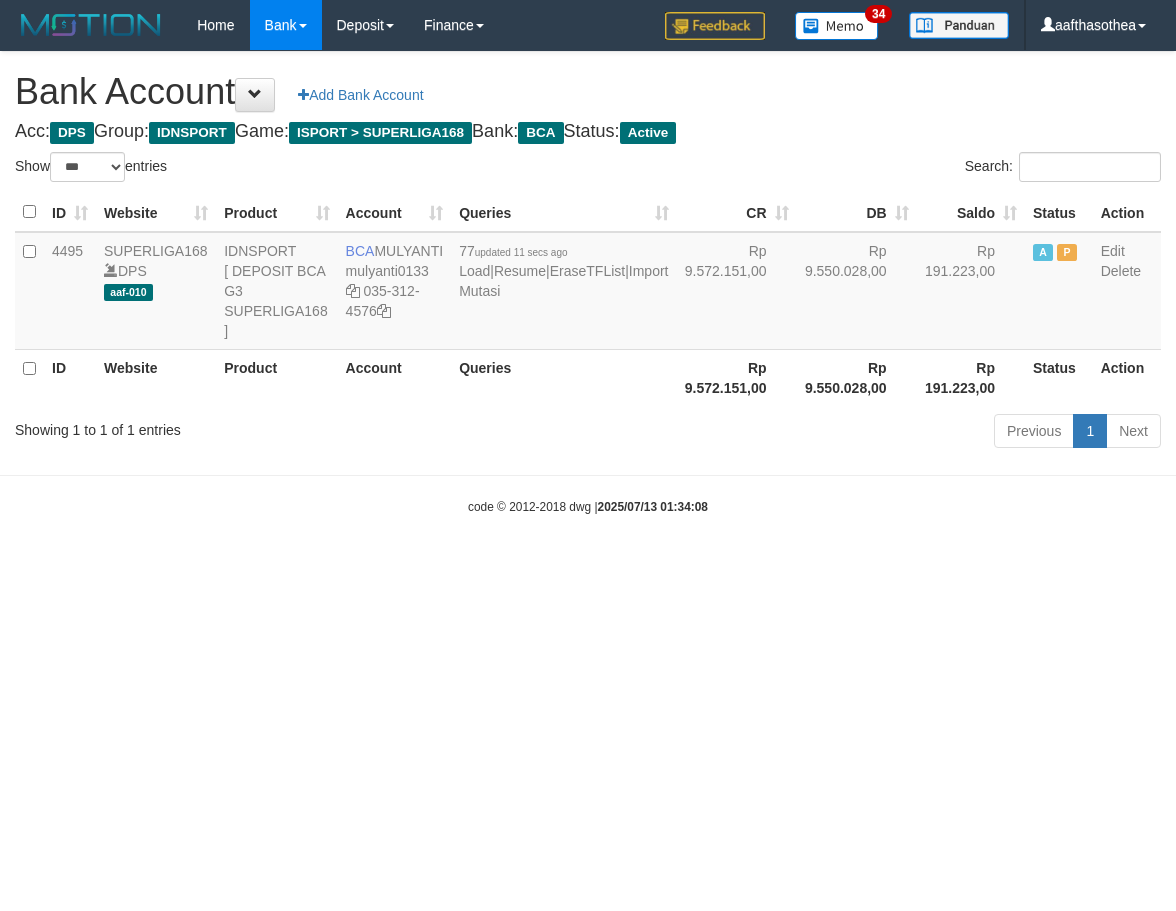 select on "***" 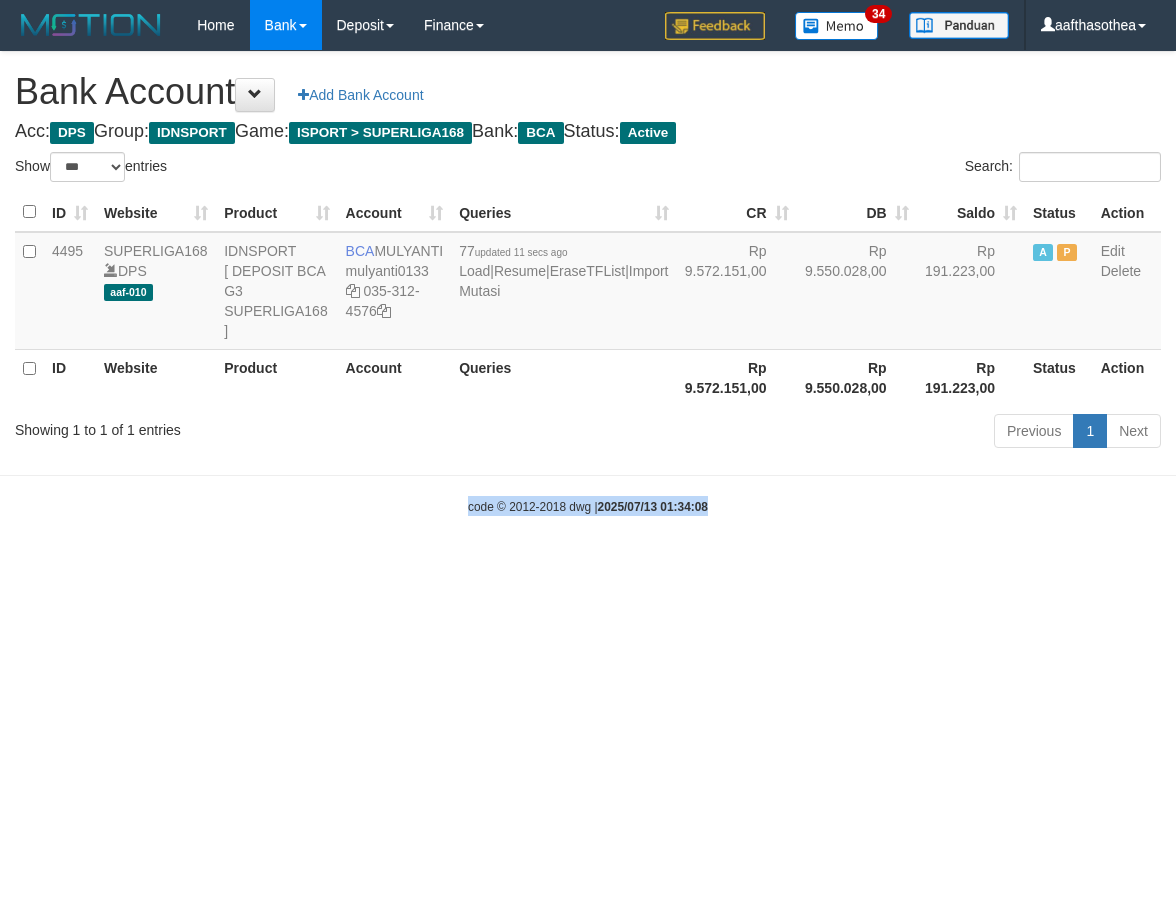 click on "Toggle navigation
Home
Bank
Account List
Load
By Website
Group
[ISPORT]													SUPERLIGA168
By Load Group (DPS)" at bounding box center (588, 283) 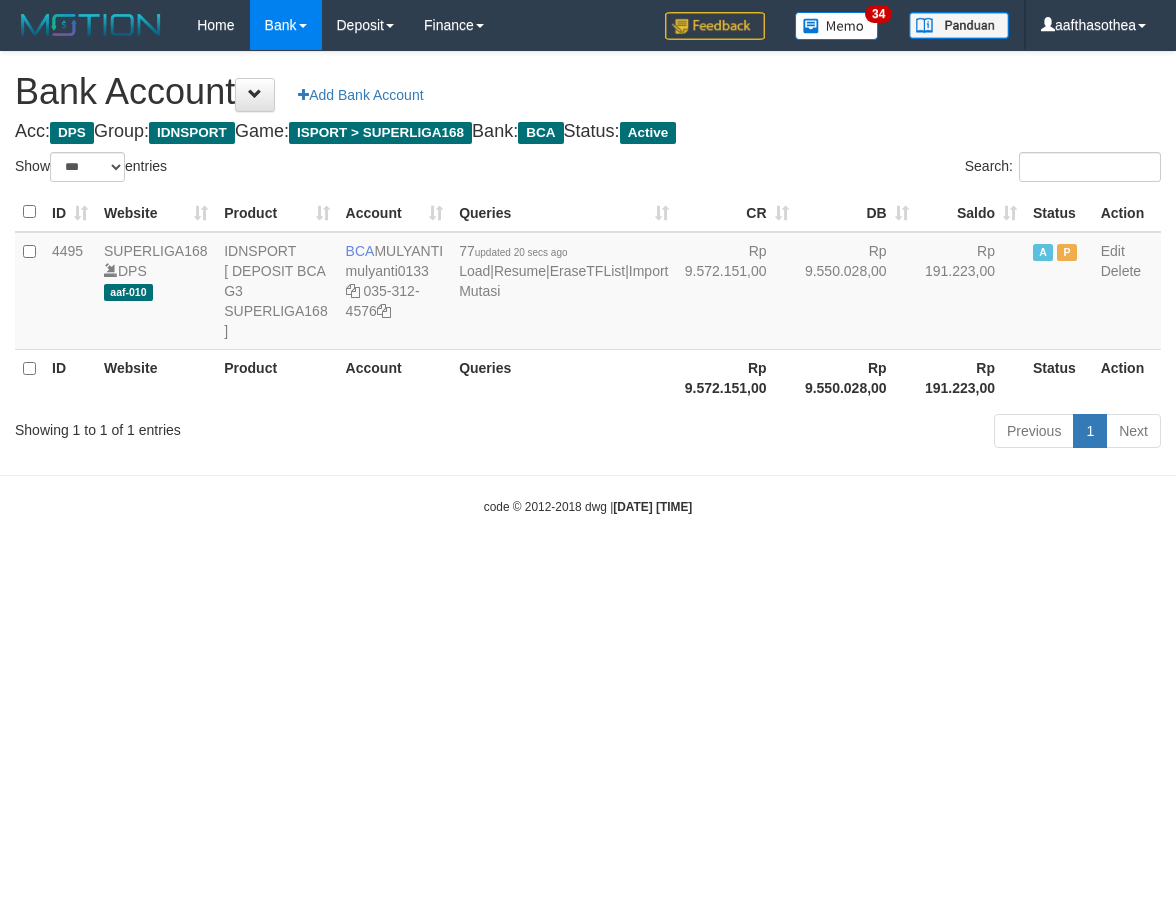 select on "***" 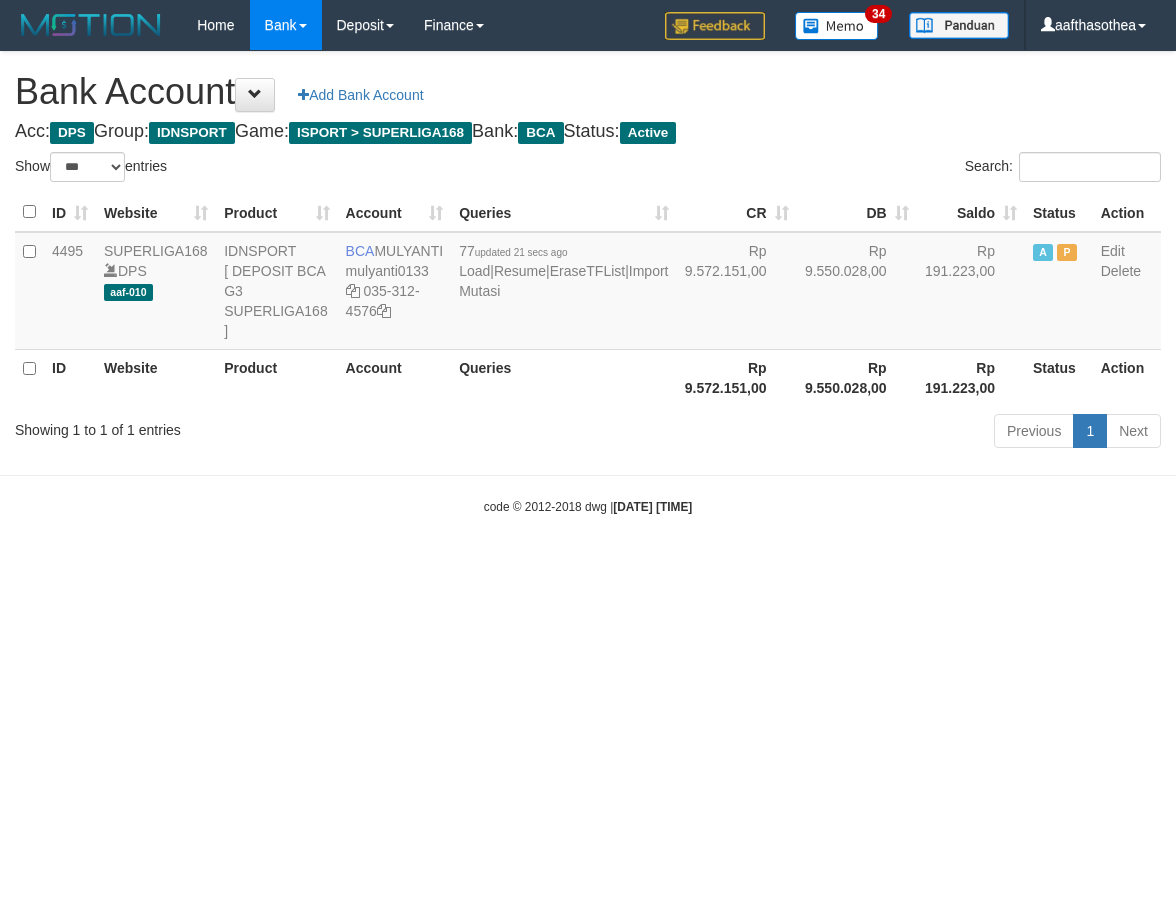 select on "***" 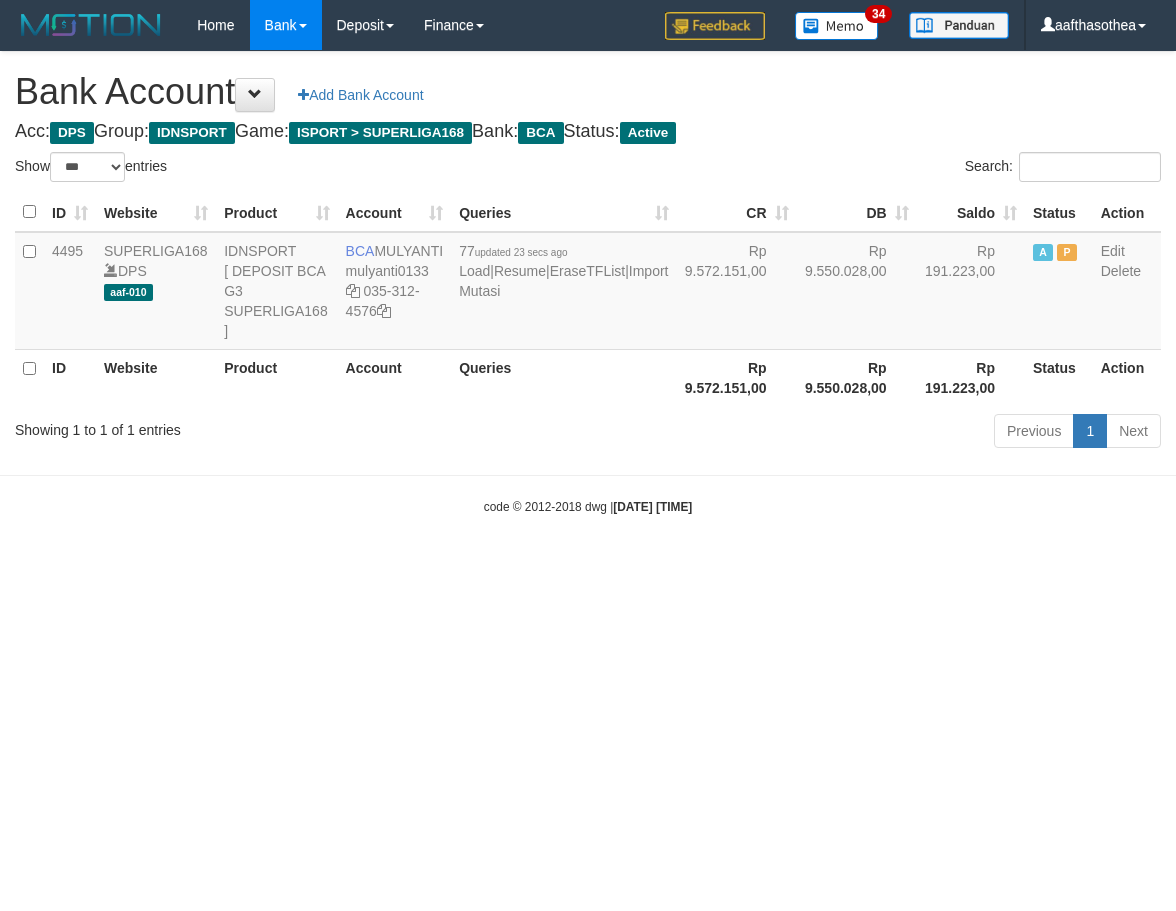 select on "***" 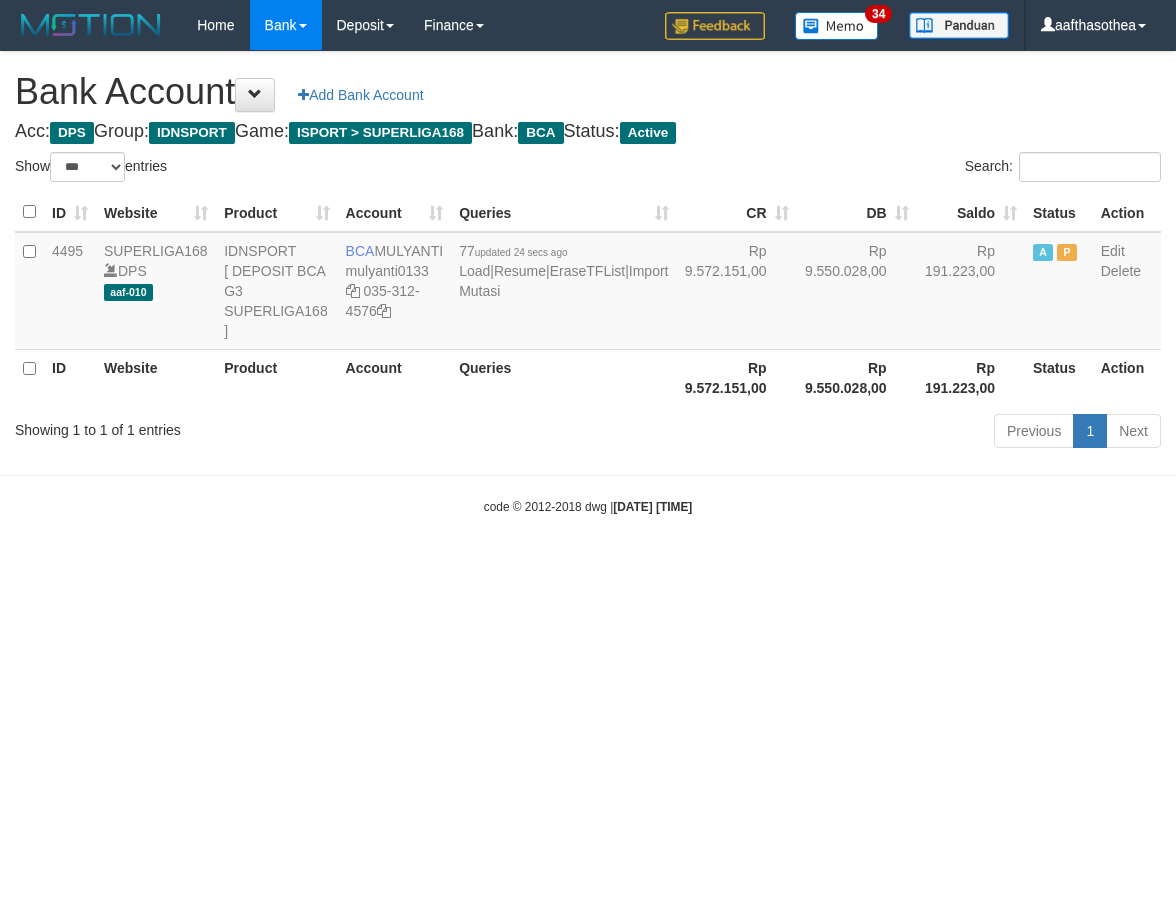 select on "***" 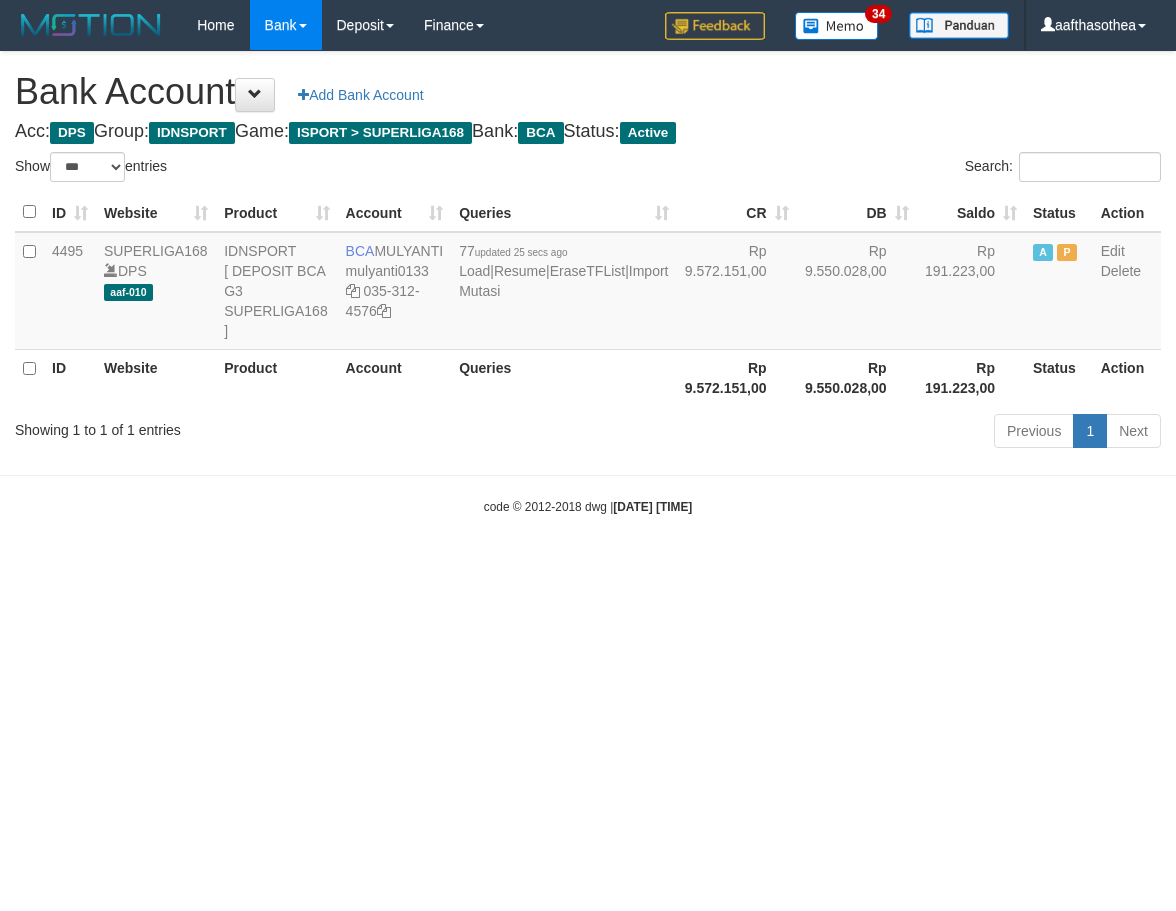 select on "***" 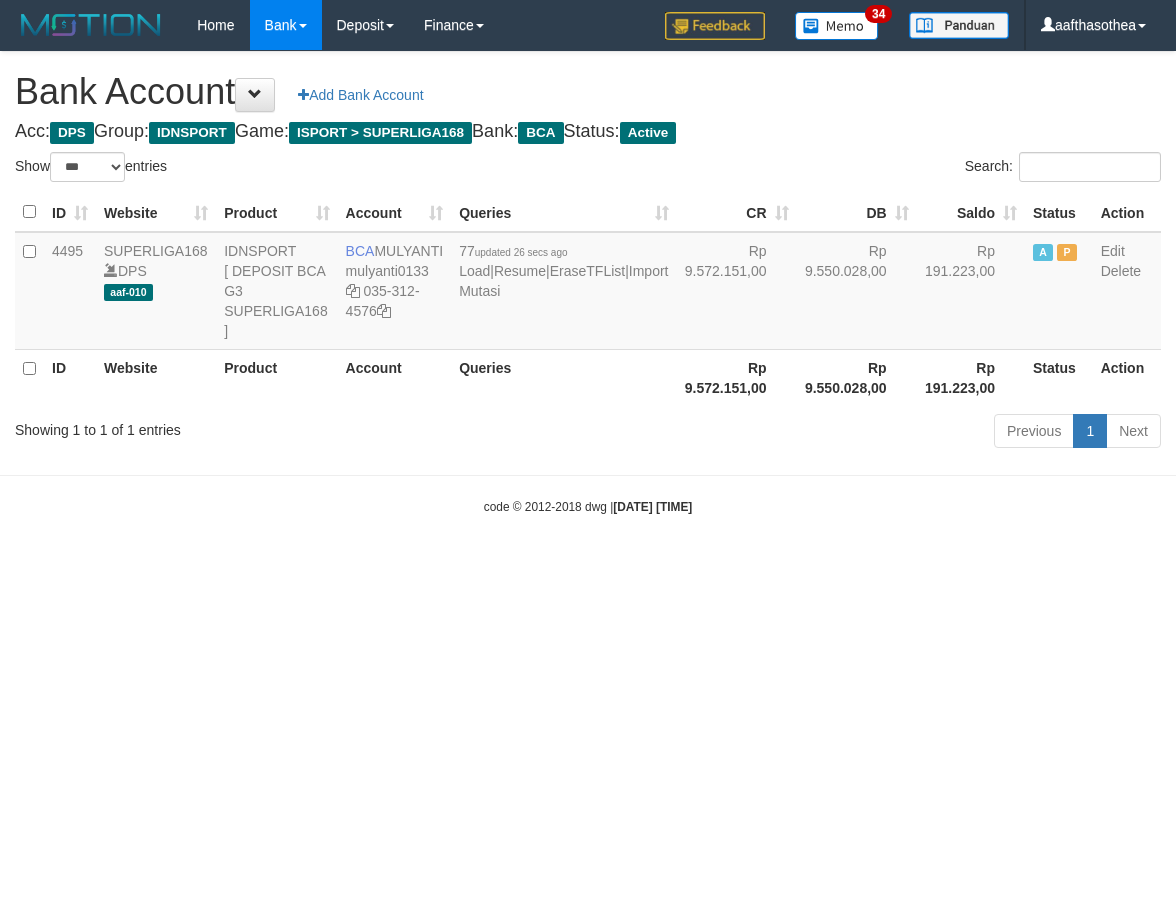select on "***" 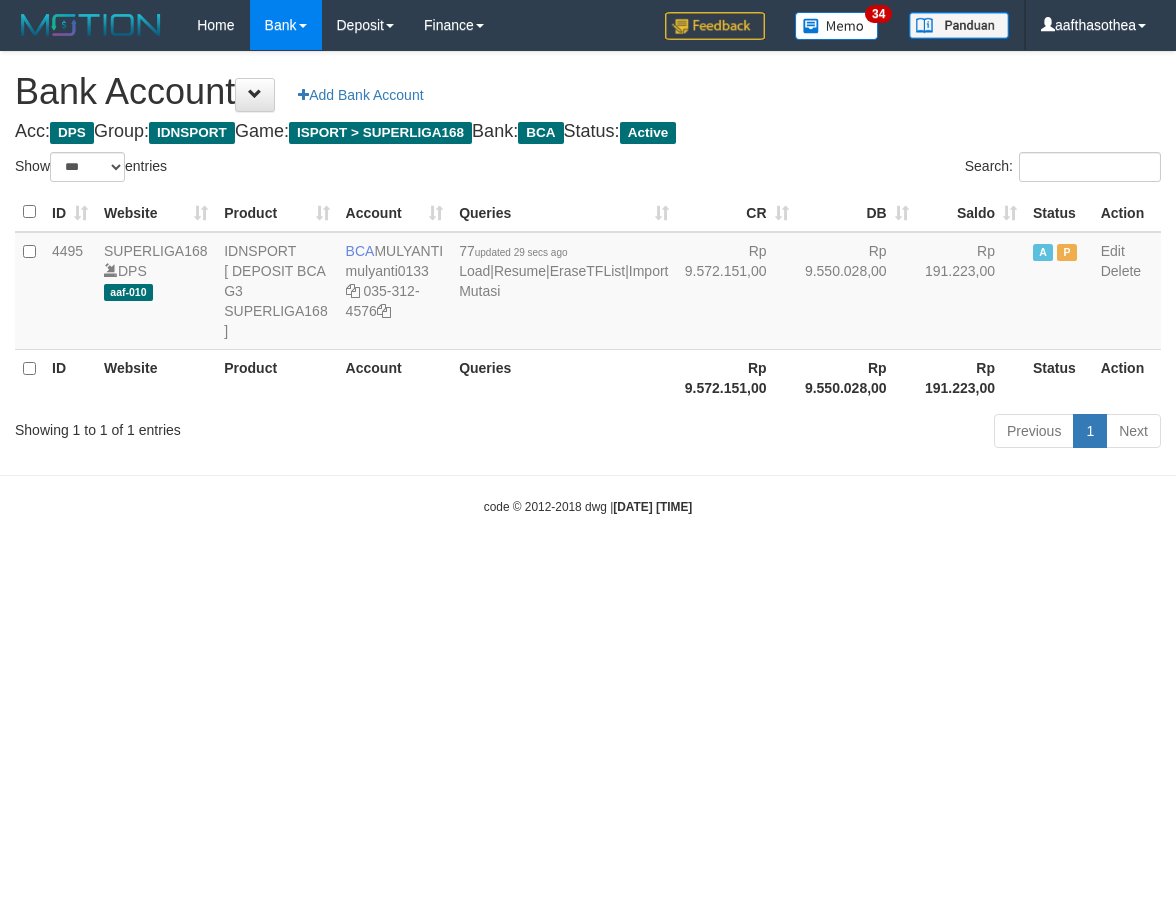 select on "***" 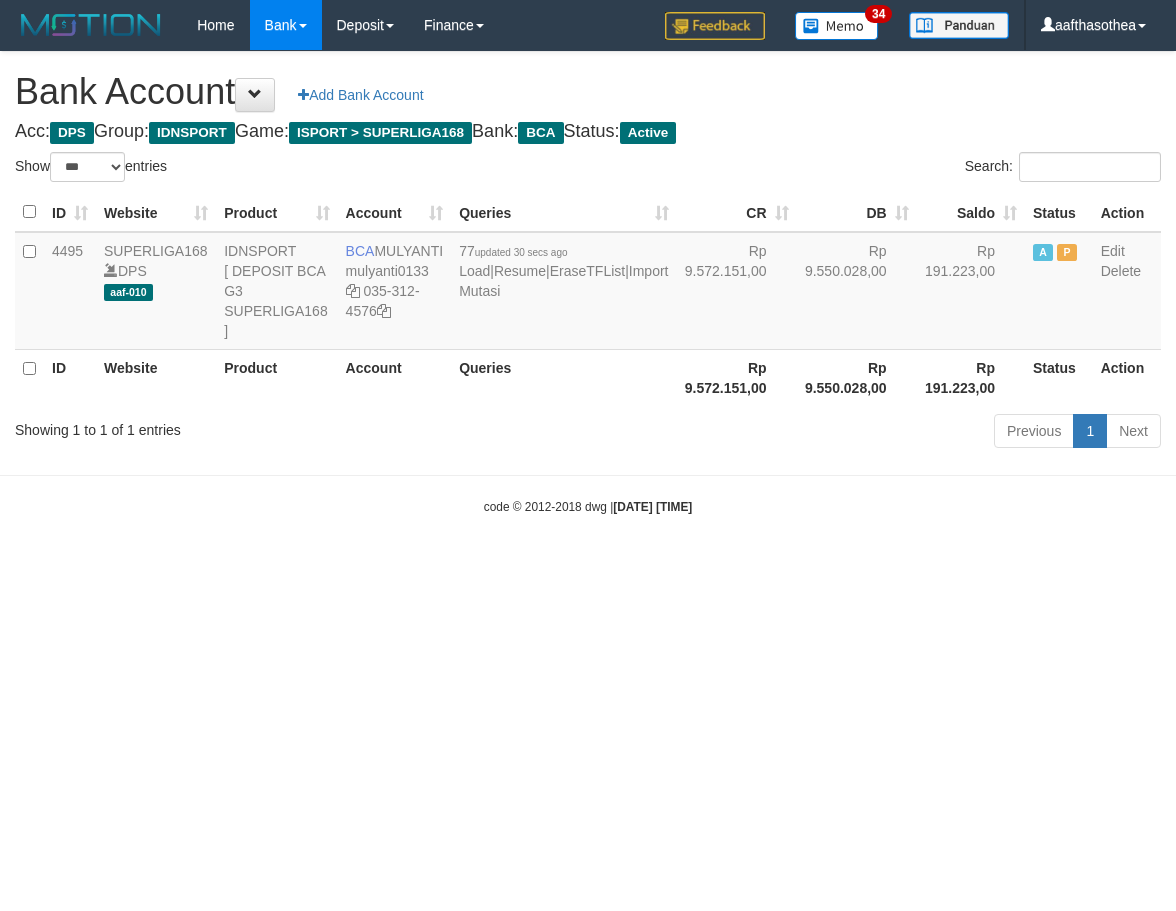 select on "***" 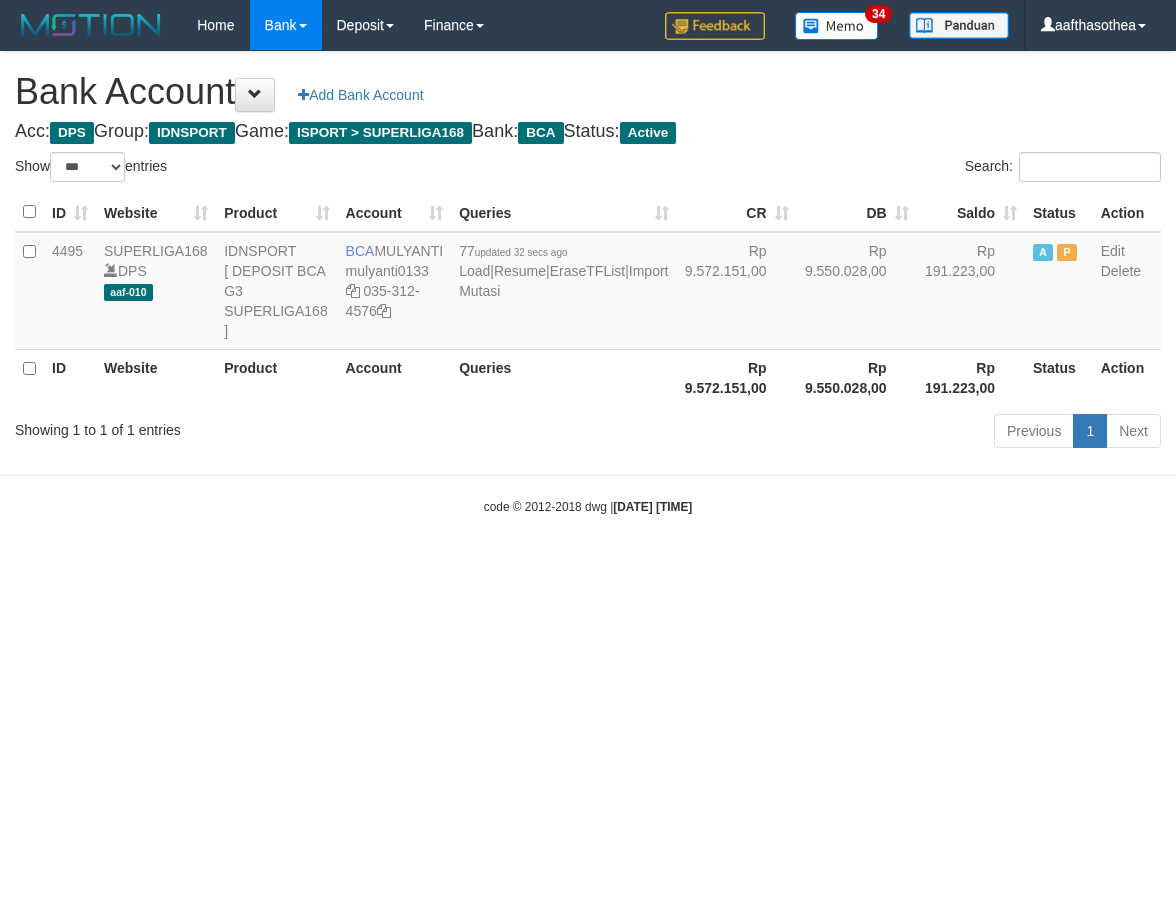select on "***" 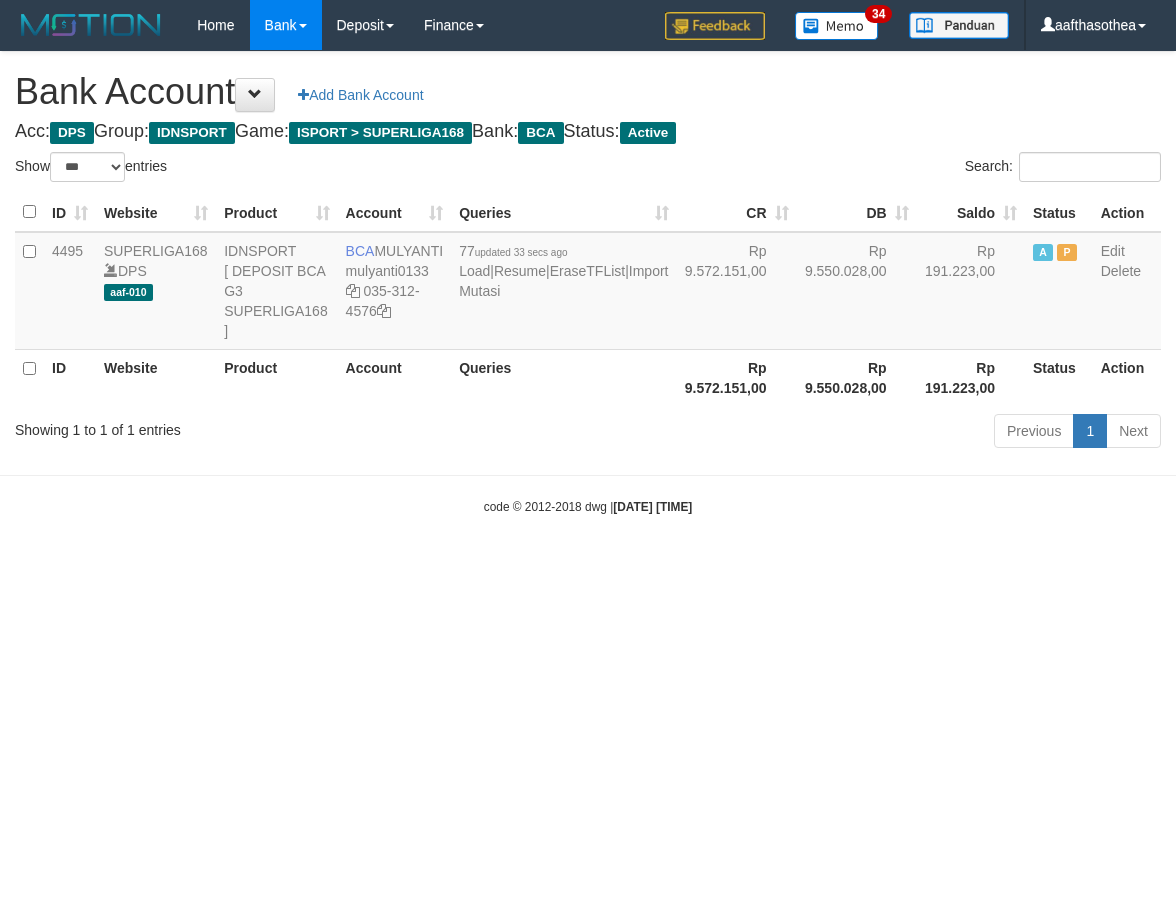 select on "***" 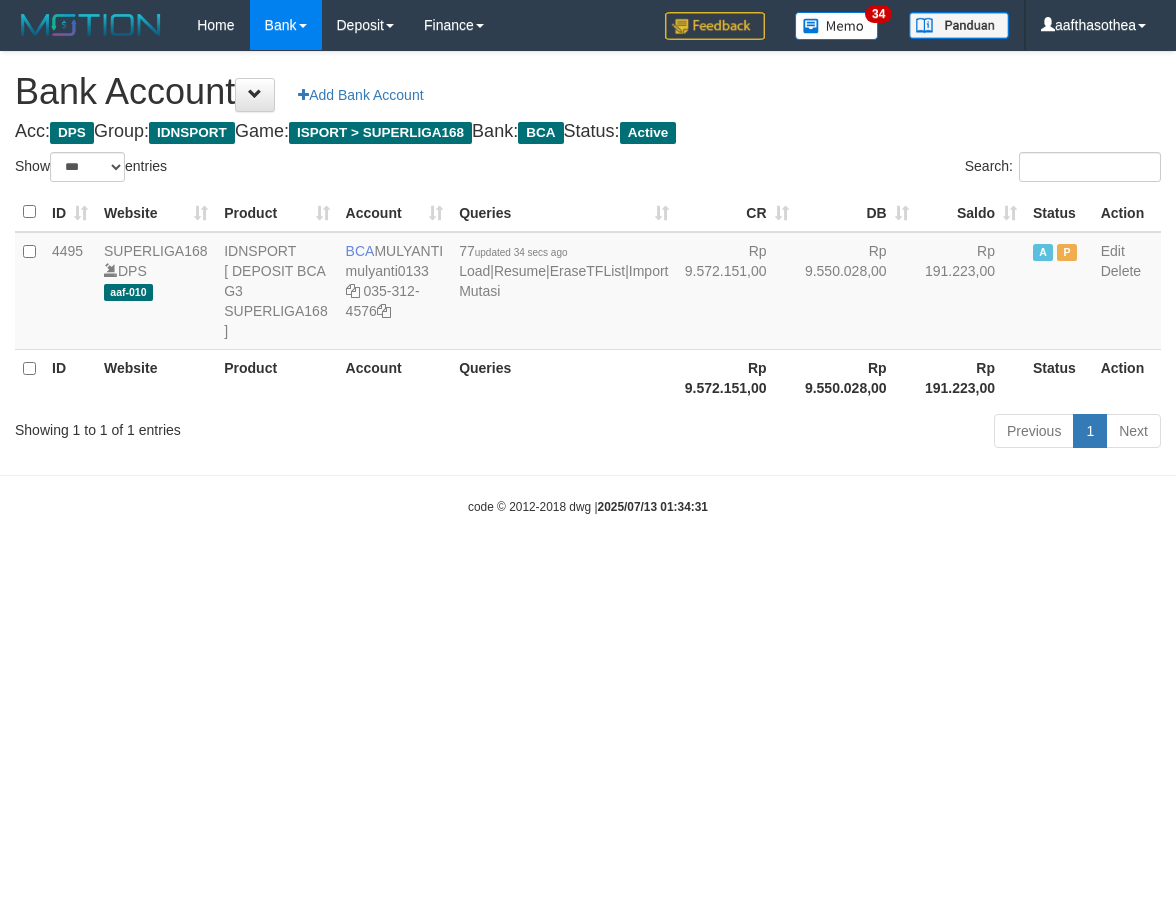 select on "***" 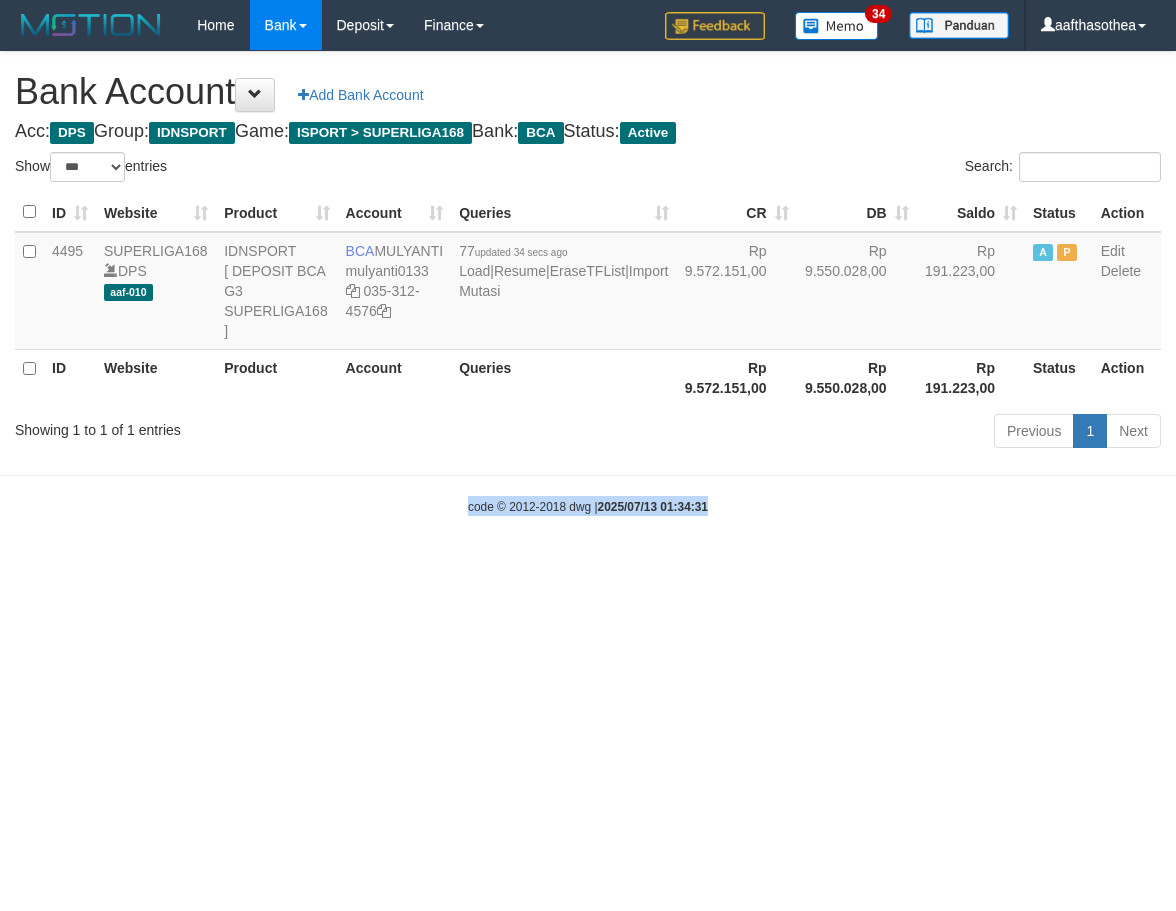 click on "Toggle navigation
Home
Bank
Account List
Load
By Website
Group
[ISPORT]													SUPERLIGA168
By Load Group (DPS)" at bounding box center [588, 283] 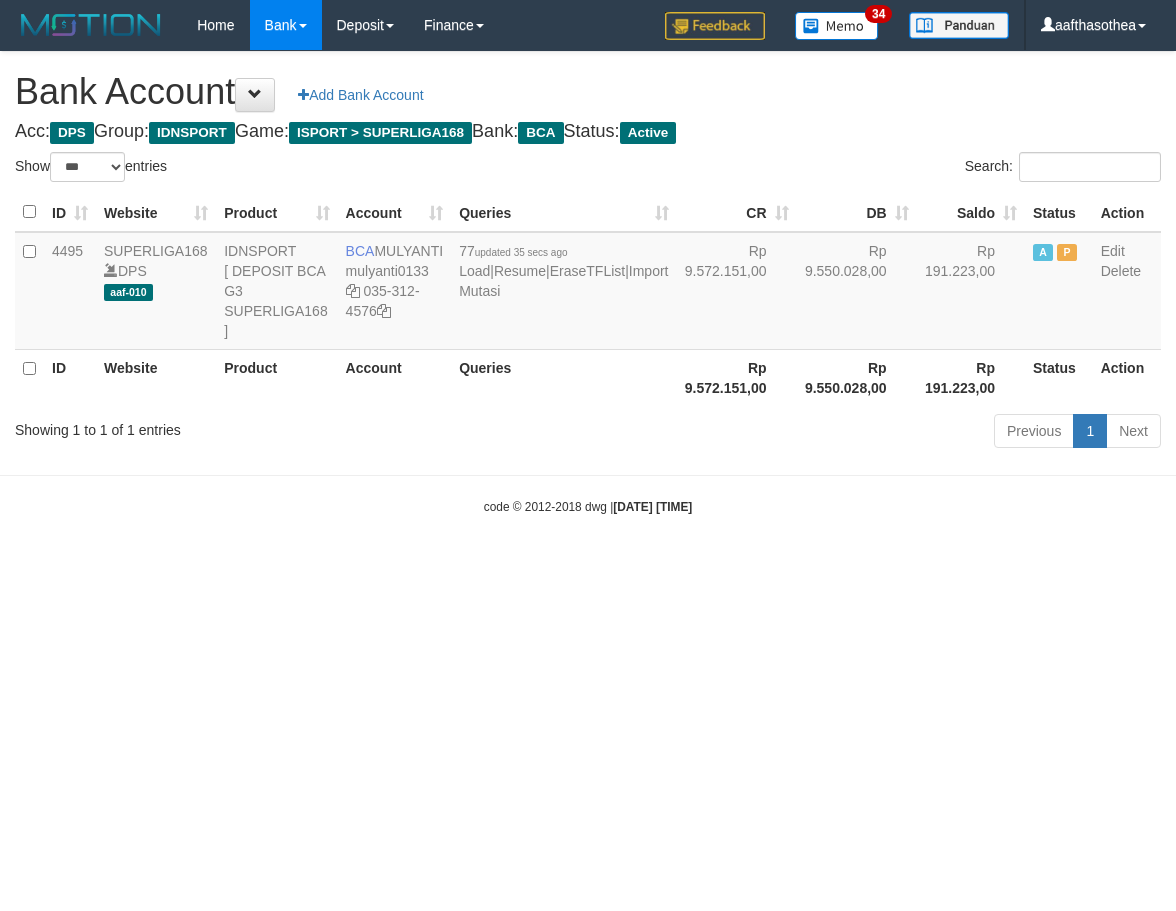 select on "***" 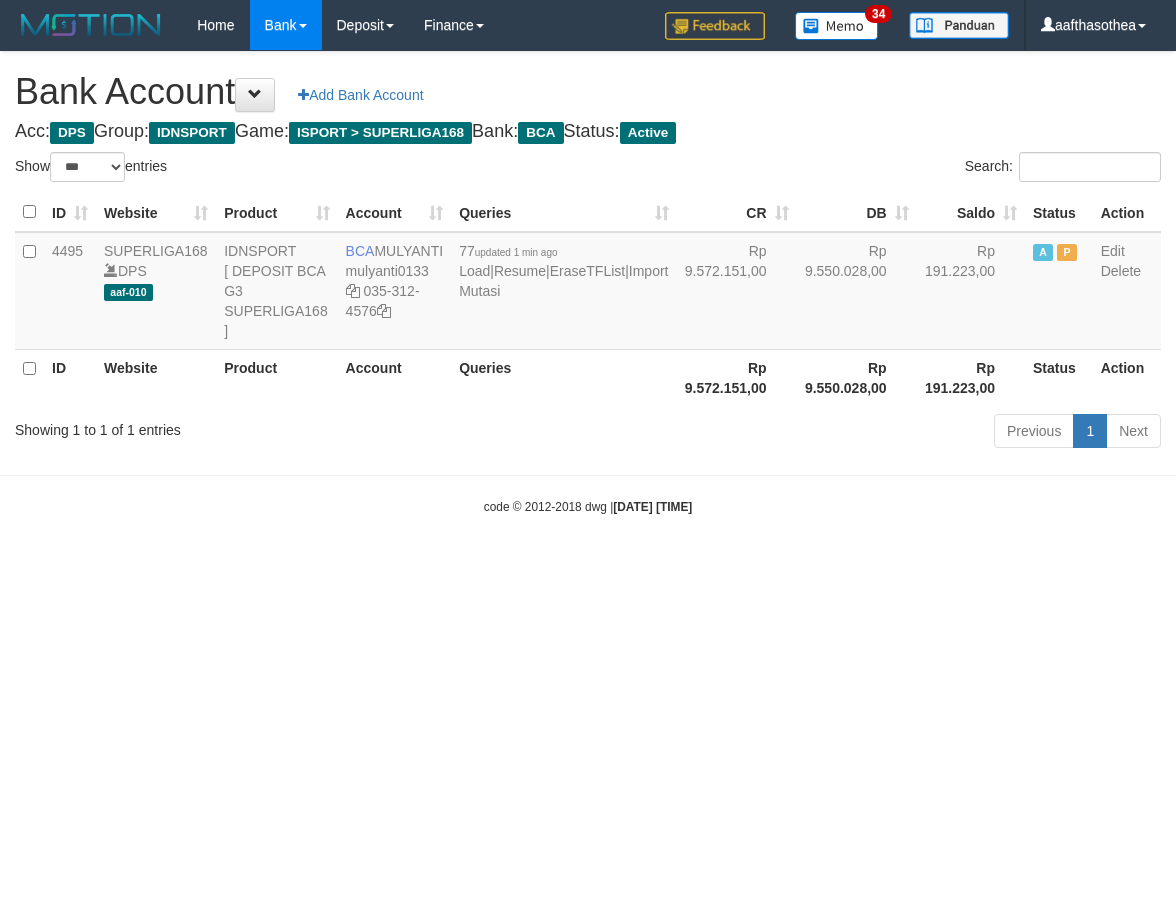 select on "***" 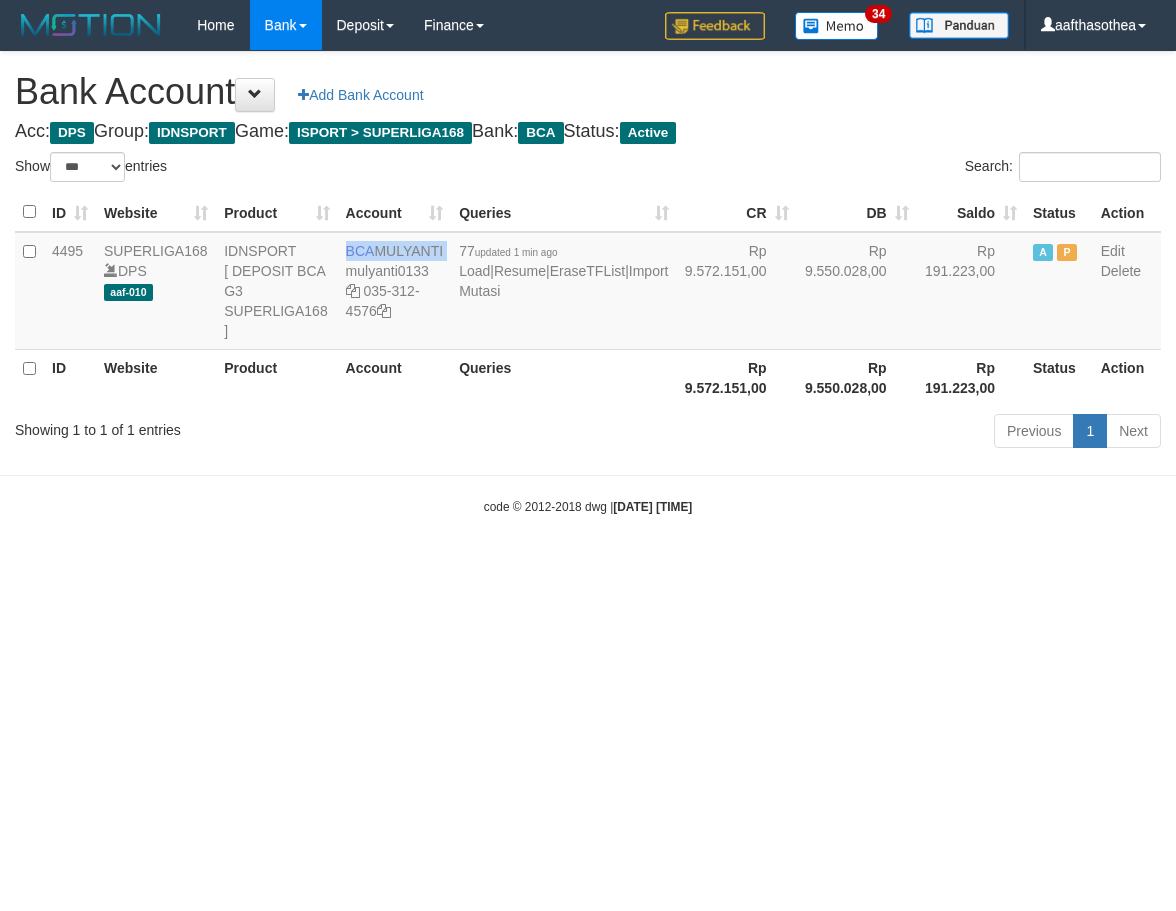 click on "BCA
MULYANTI
mulyanti0133
035-312-4576" at bounding box center [395, 291] 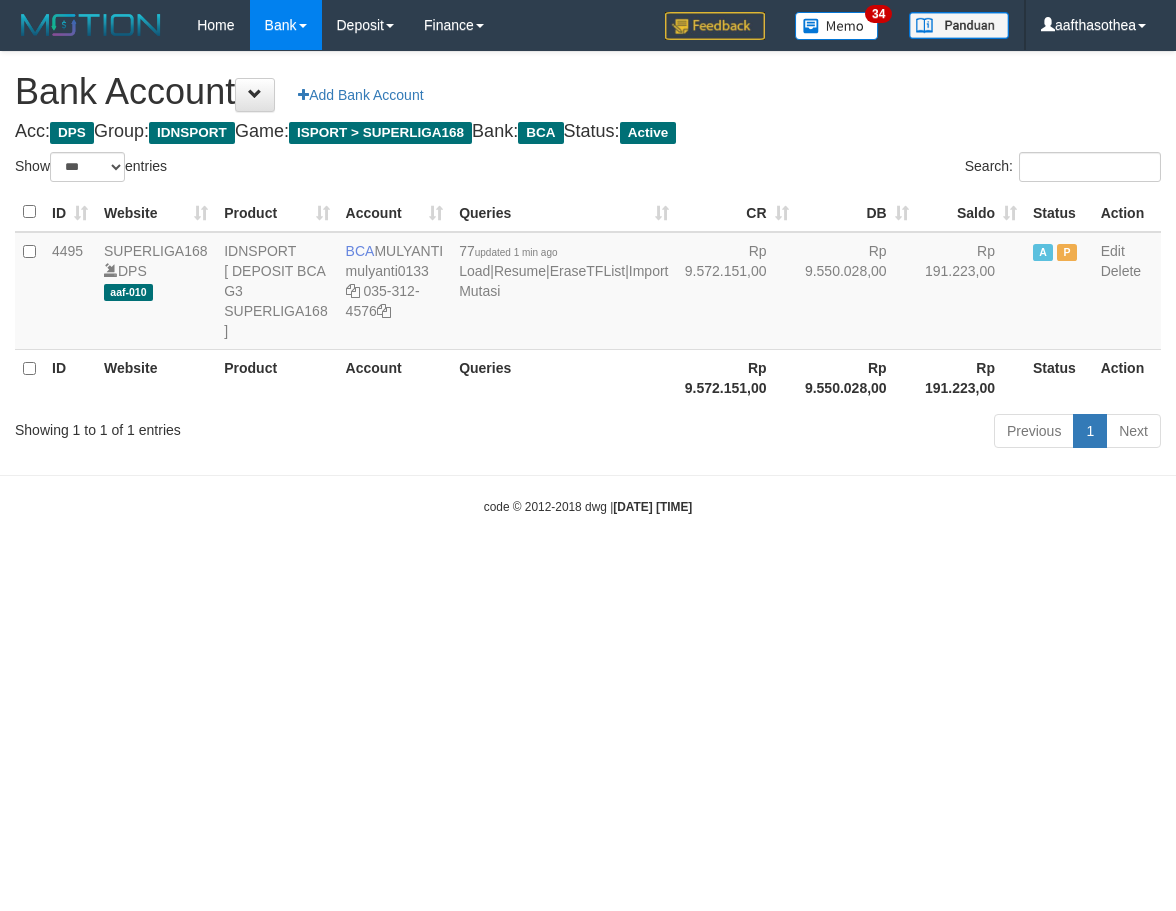 select on "***" 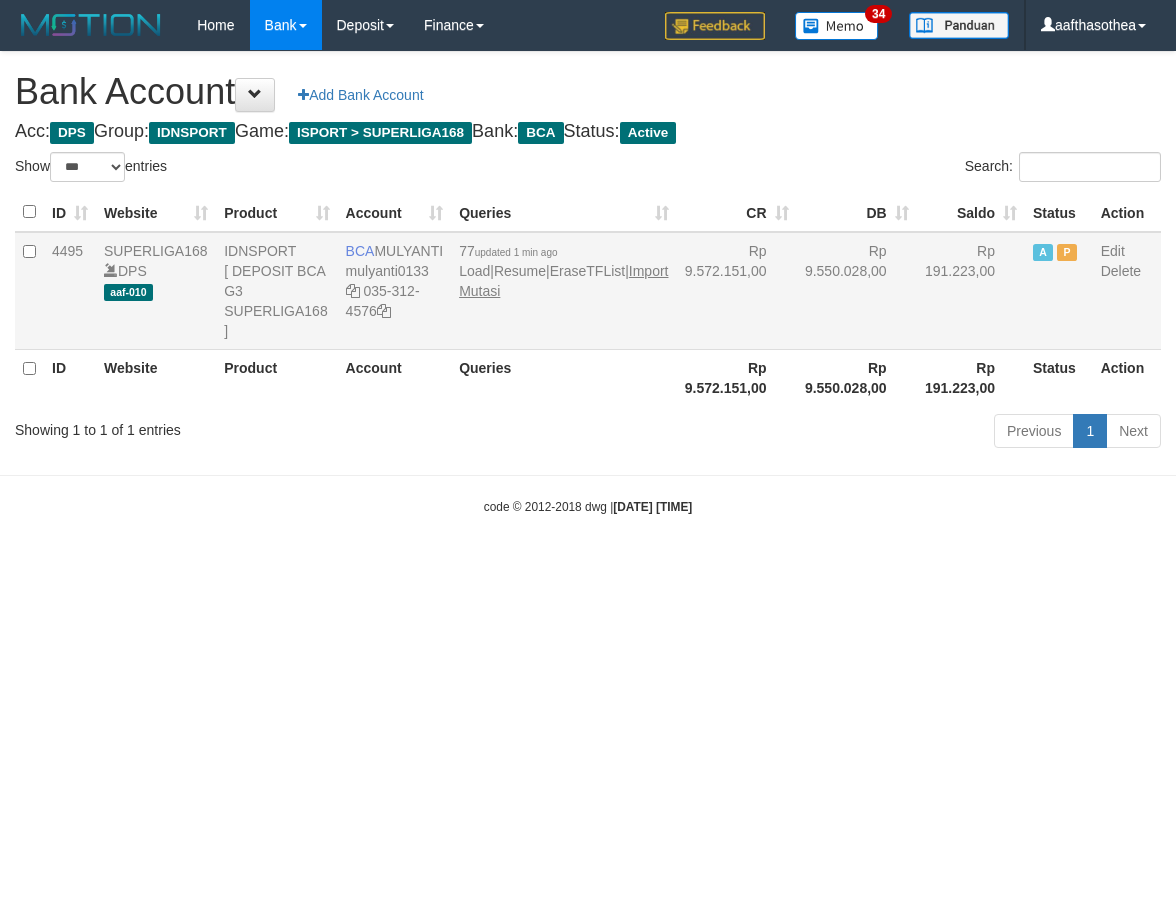 scroll, scrollTop: 0, scrollLeft: 0, axis: both 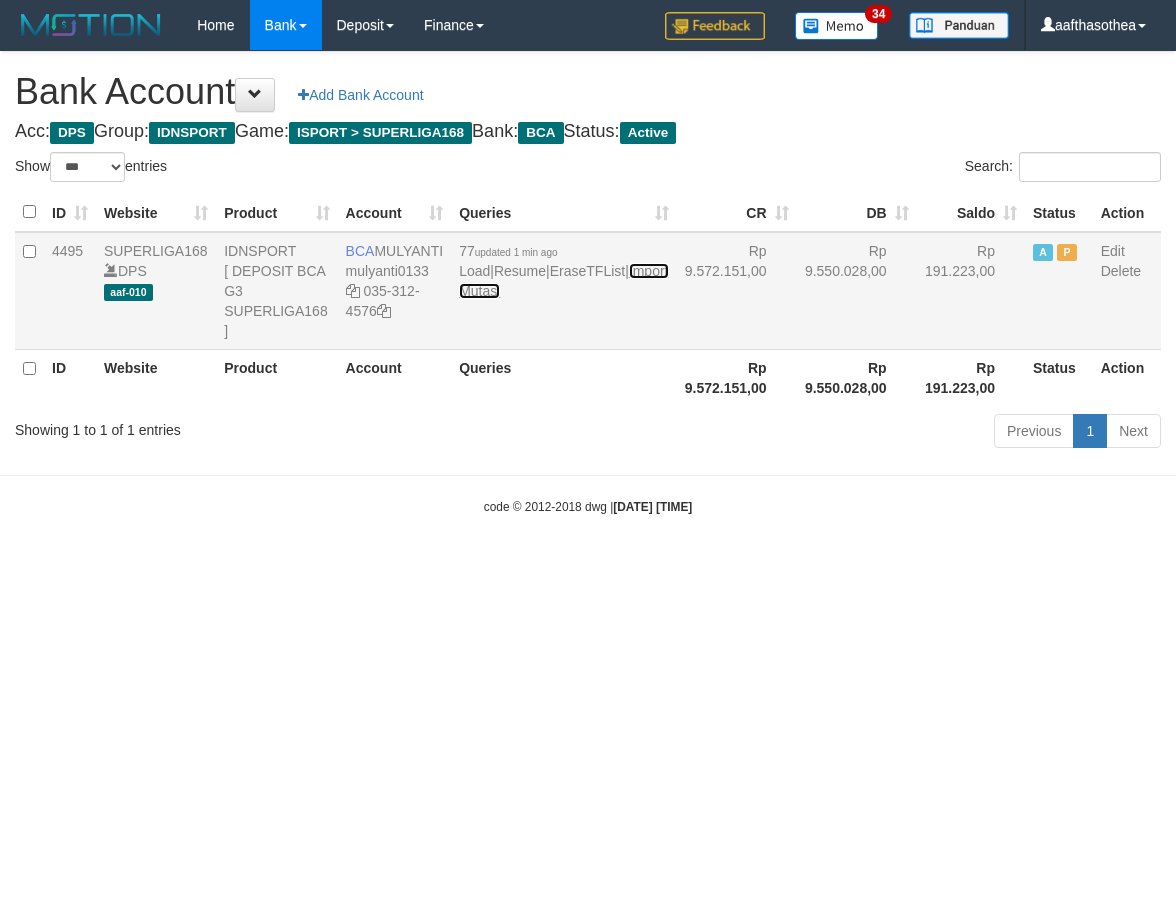 click on "Import Mutasi" at bounding box center (563, 281) 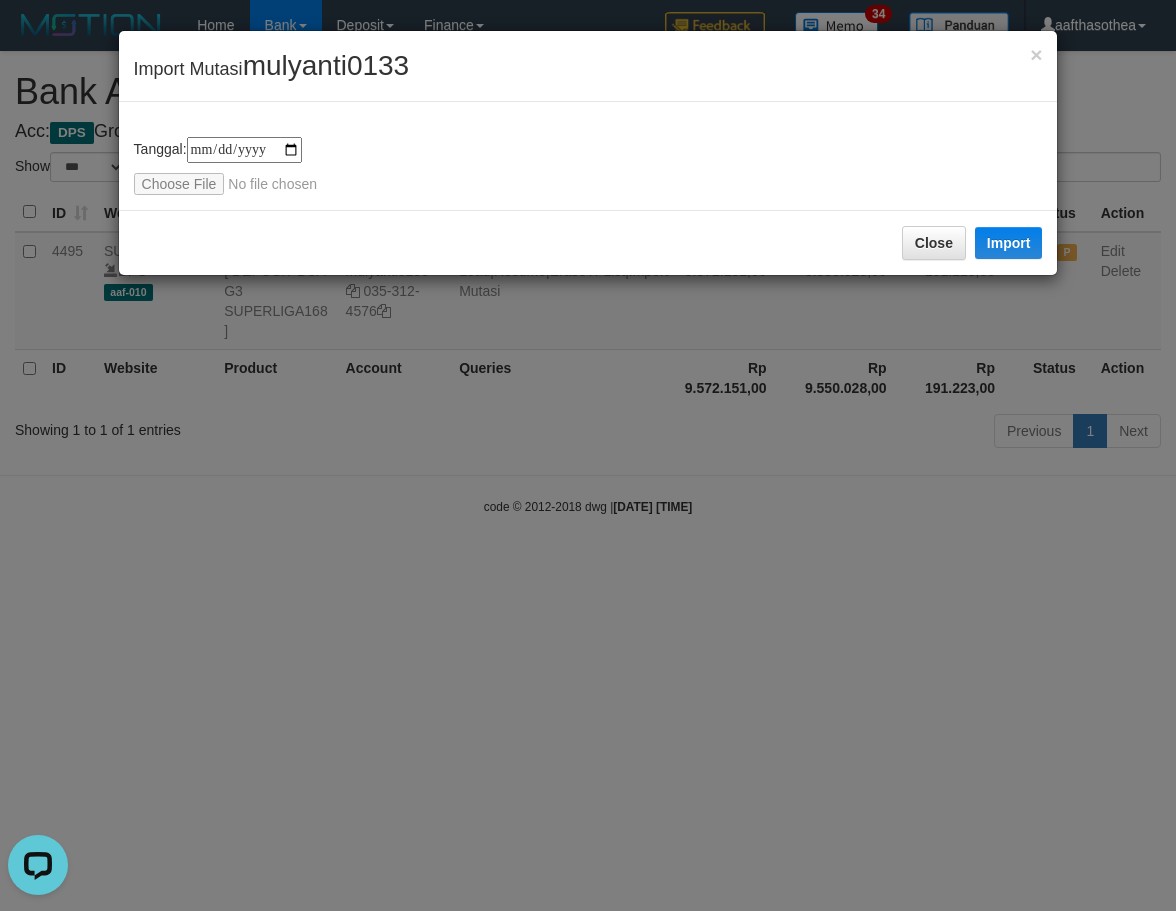 scroll, scrollTop: 0, scrollLeft: 0, axis: both 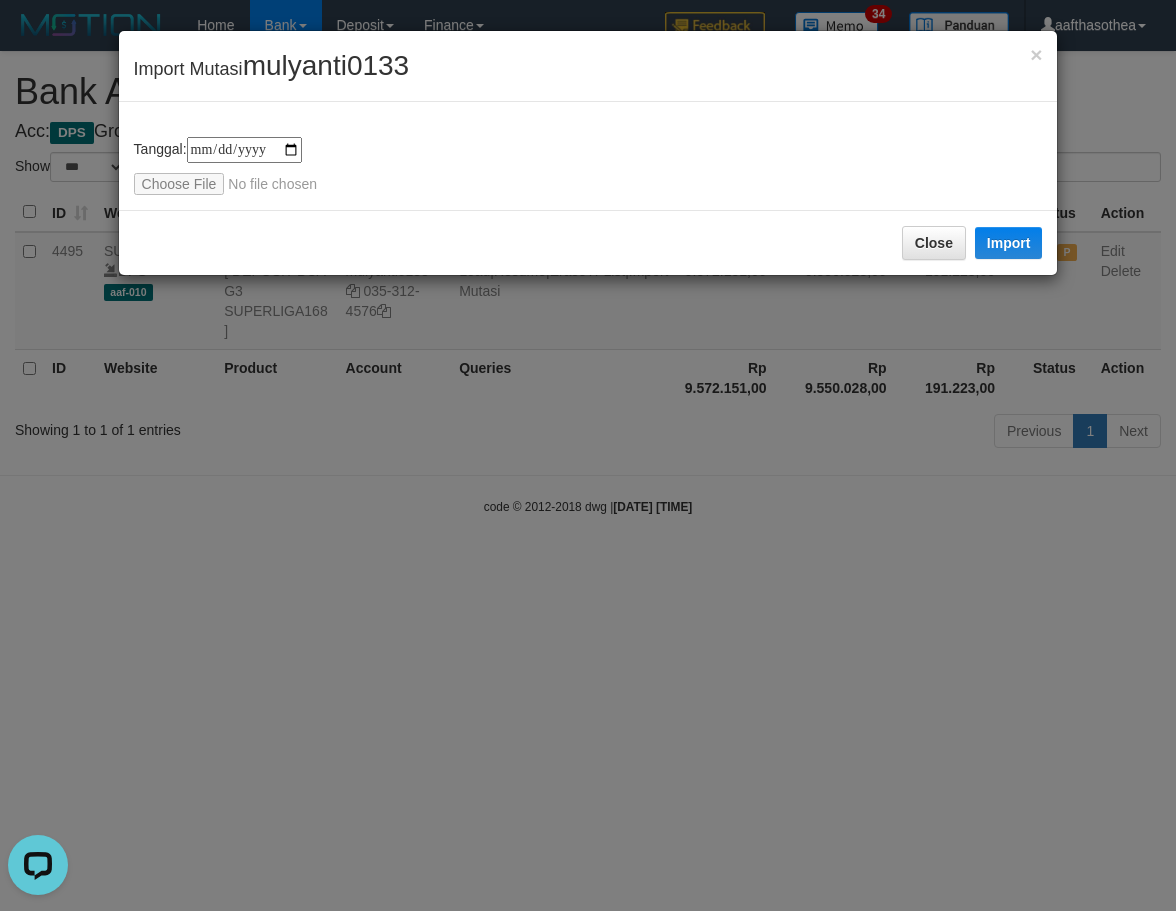 type on "**********" 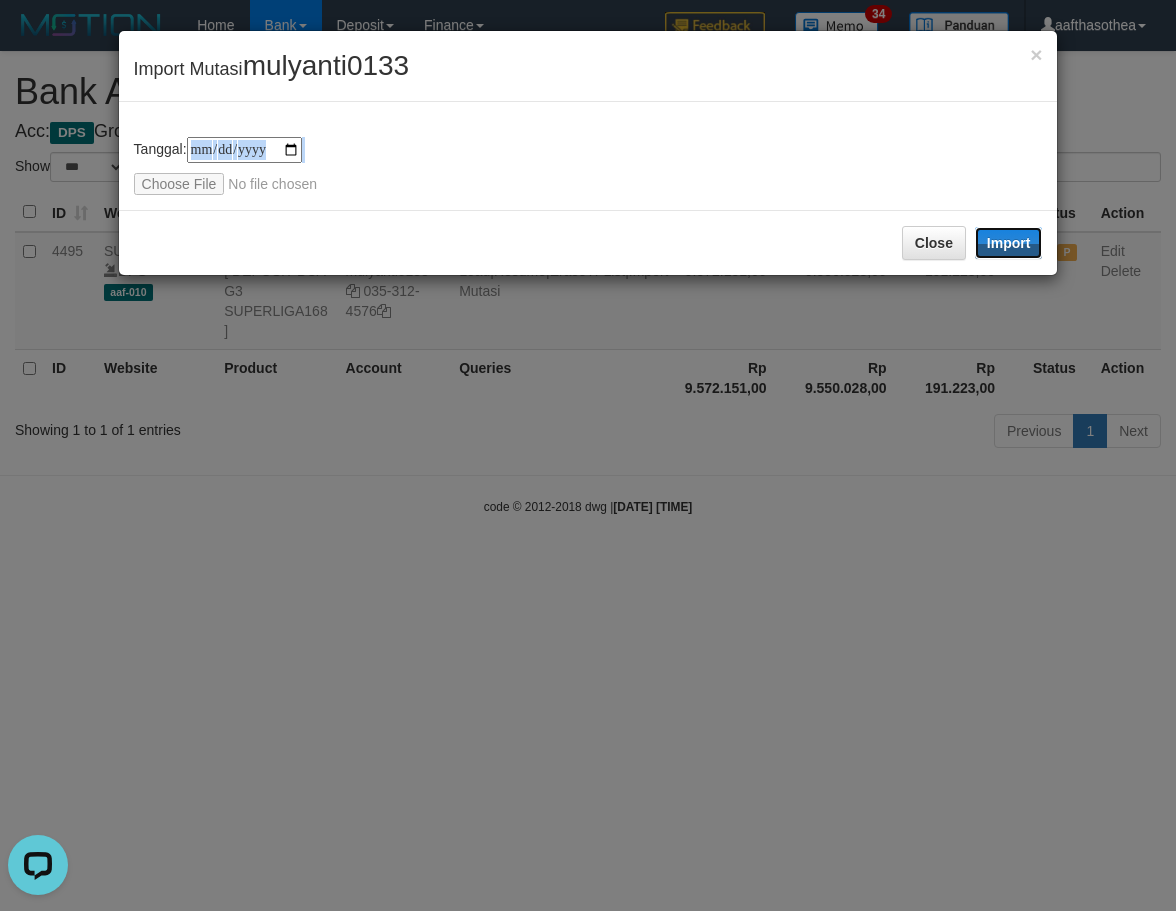 drag, startPoint x: 987, startPoint y: 253, endPoint x: 570, endPoint y: 600, distance: 542.4924 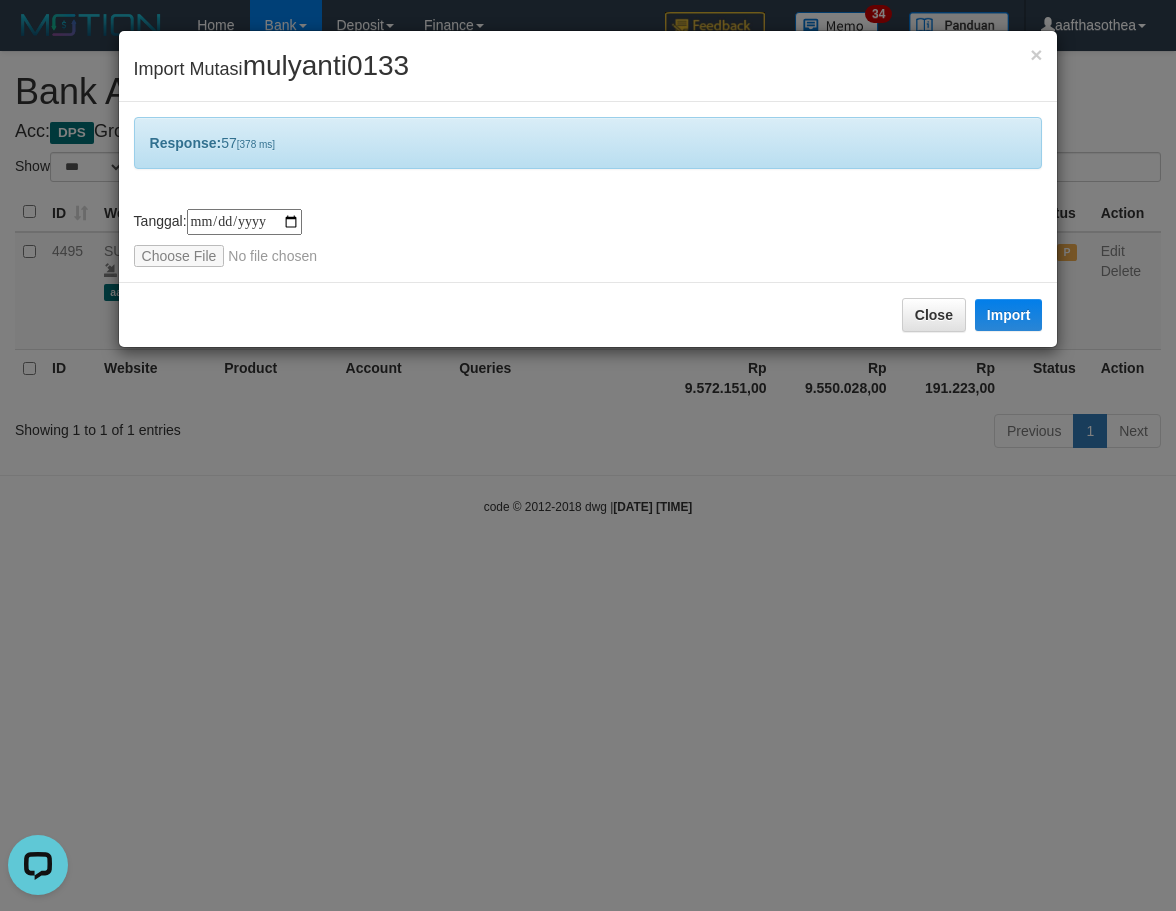 click on "**********" at bounding box center (588, 455) 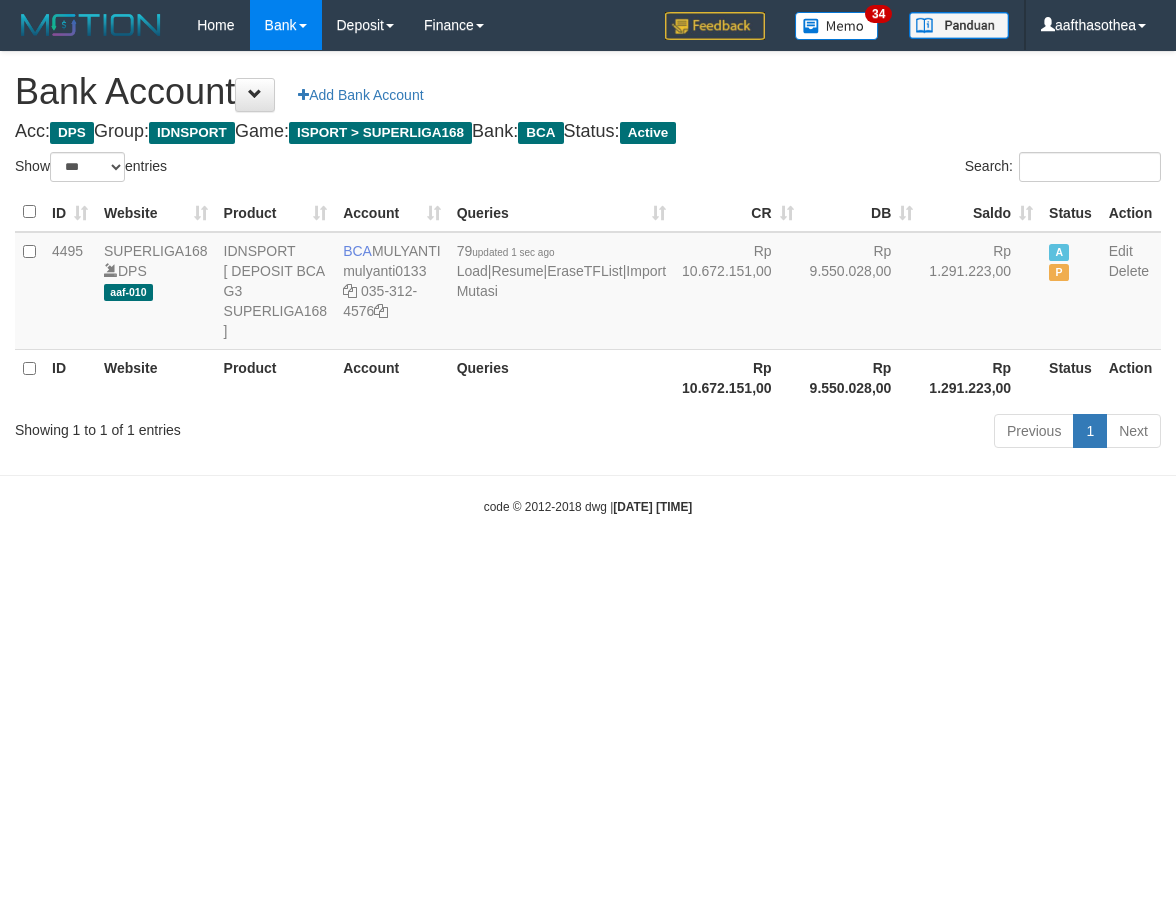 select on "***" 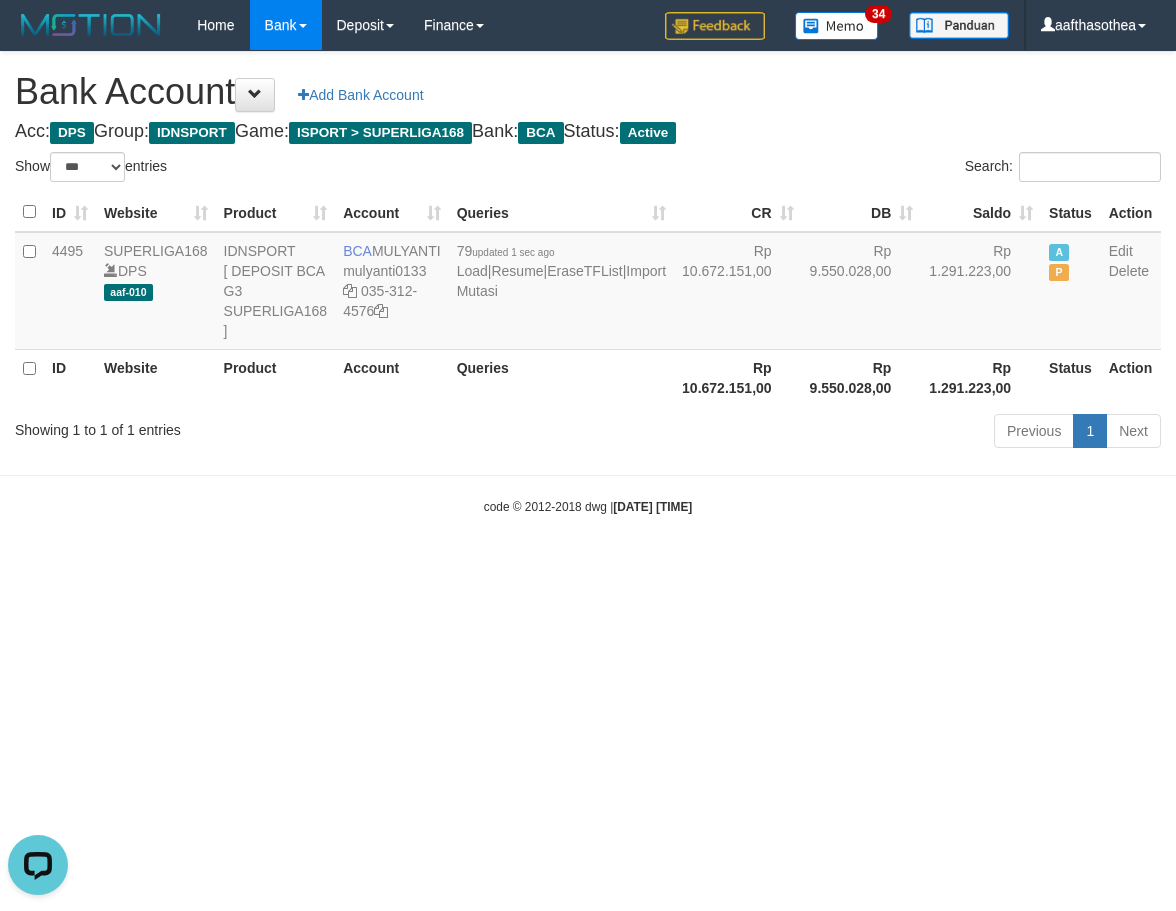 scroll, scrollTop: 0, scrollLeft: 0, axis: both 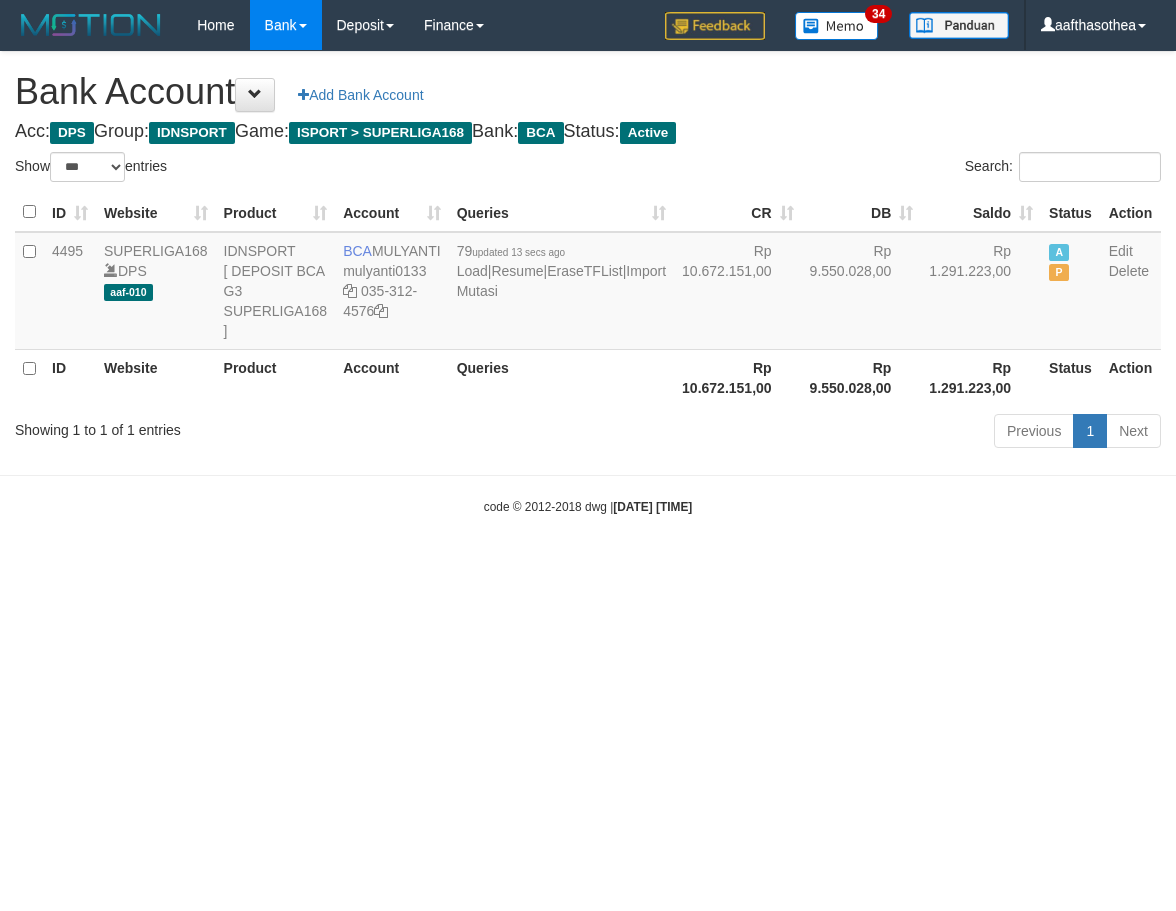 select on "***" 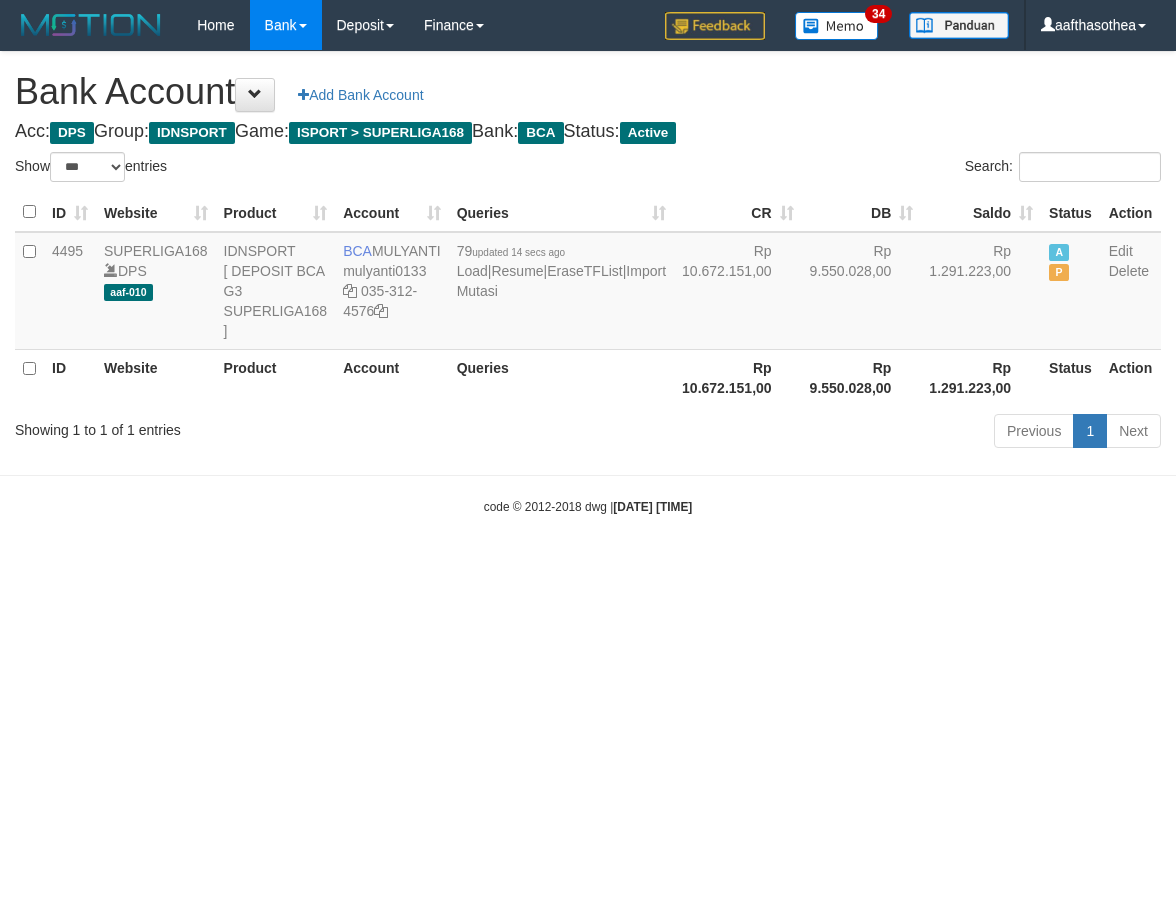 select on "***" 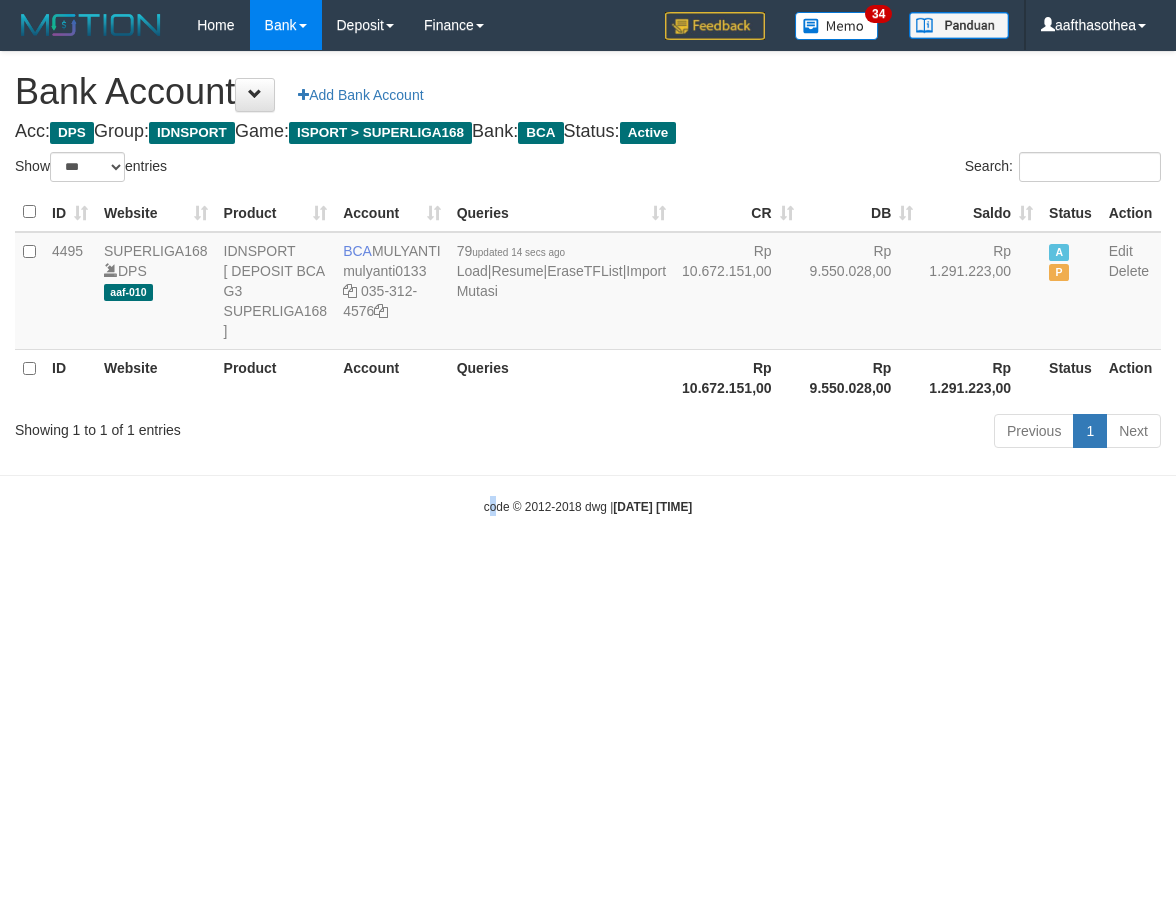drag, startPoint x: 467, startPoint y: 515, endPoint x: 478, endPoint y: 513, distance: 11.18034 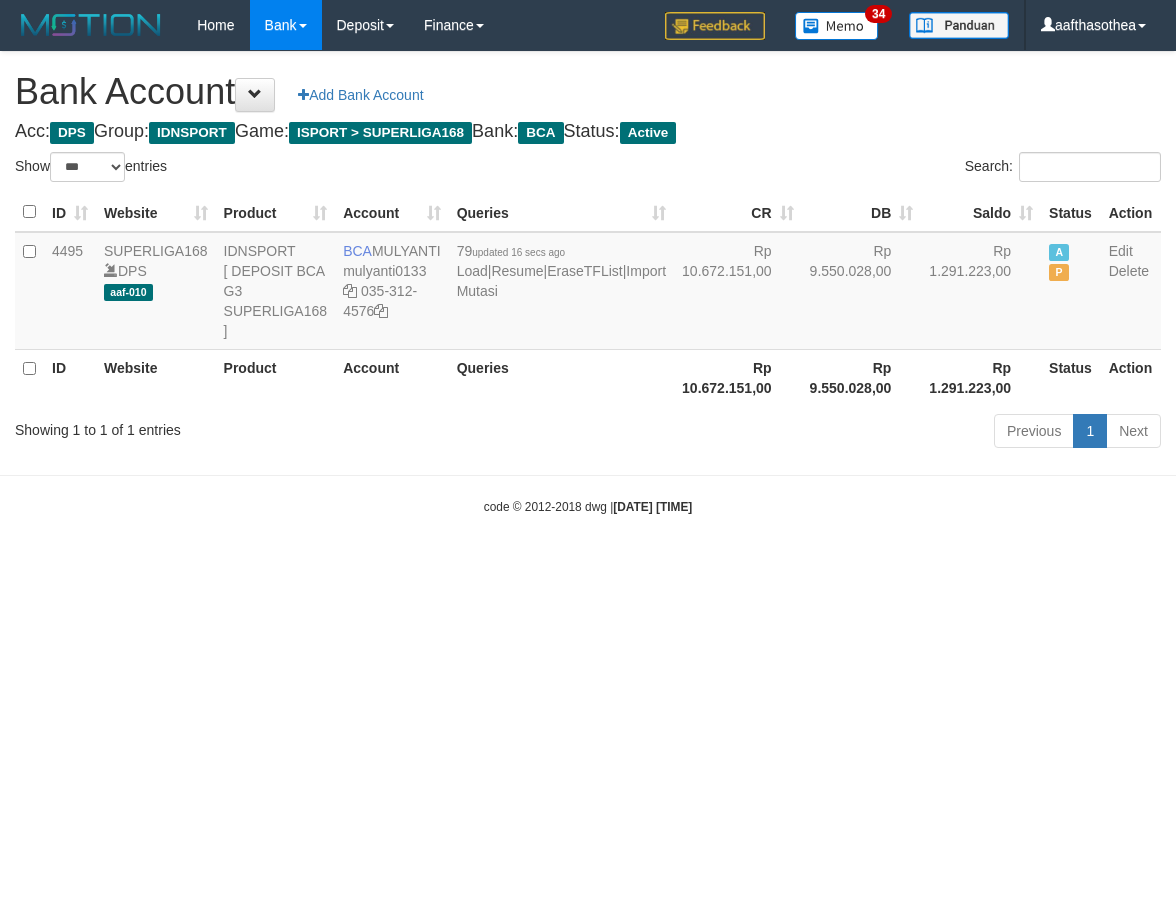 select on "***" 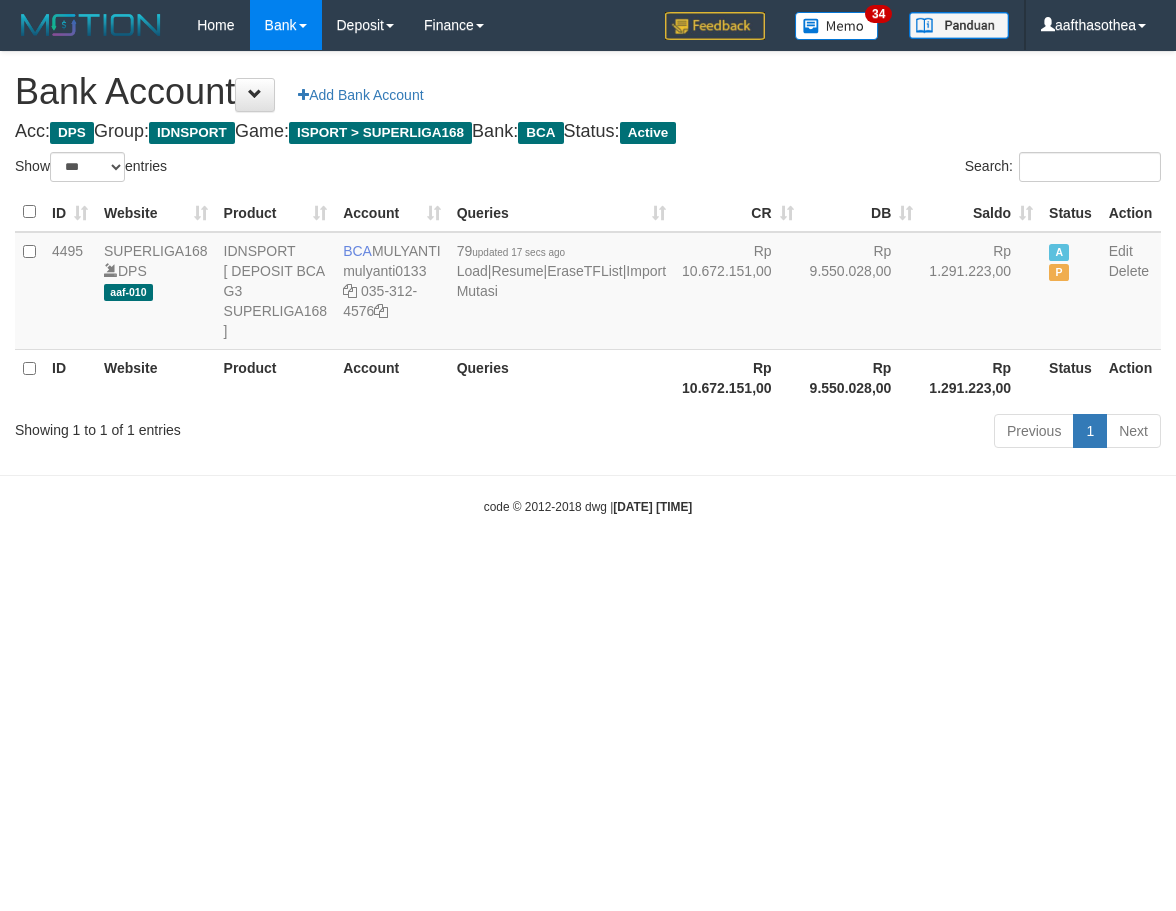 select on "***" 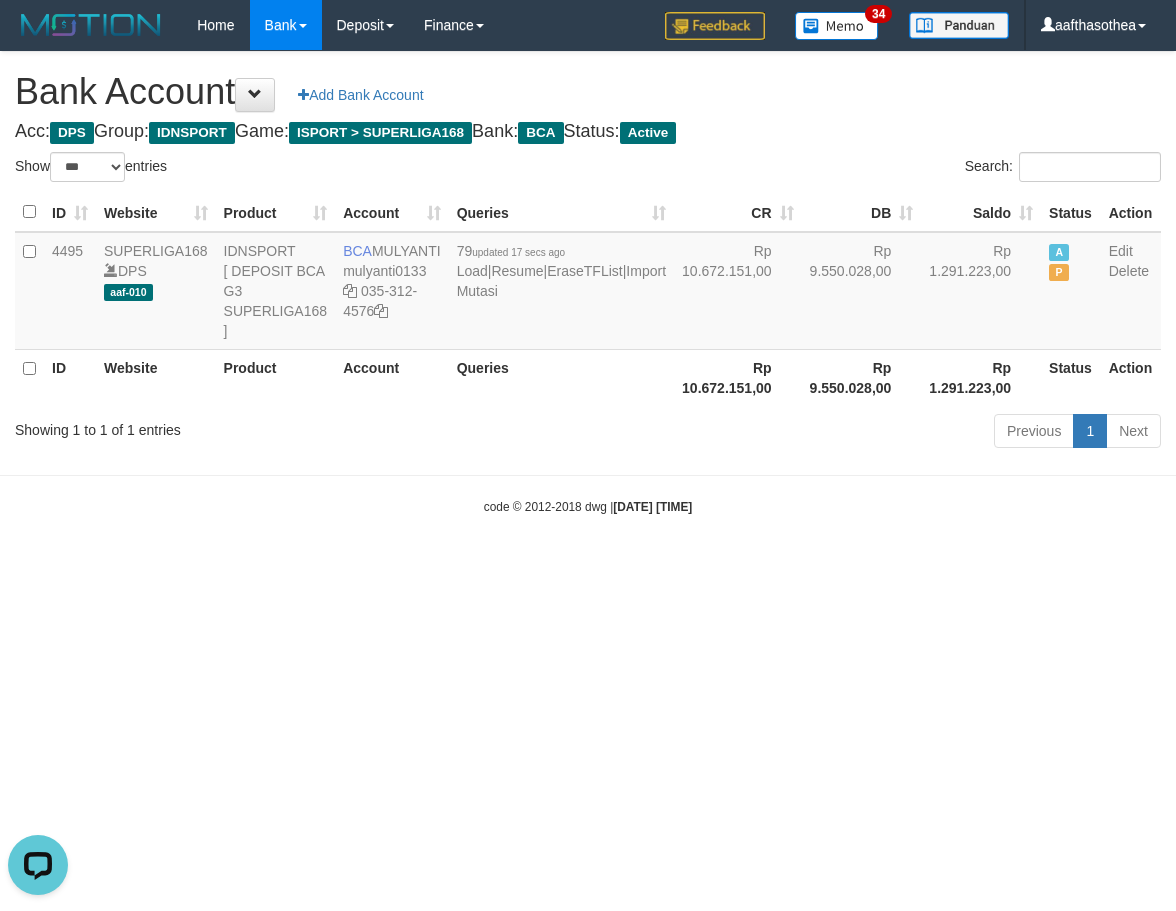 scroll, scrollTop: 0, scrollLeft: 0, axis: both 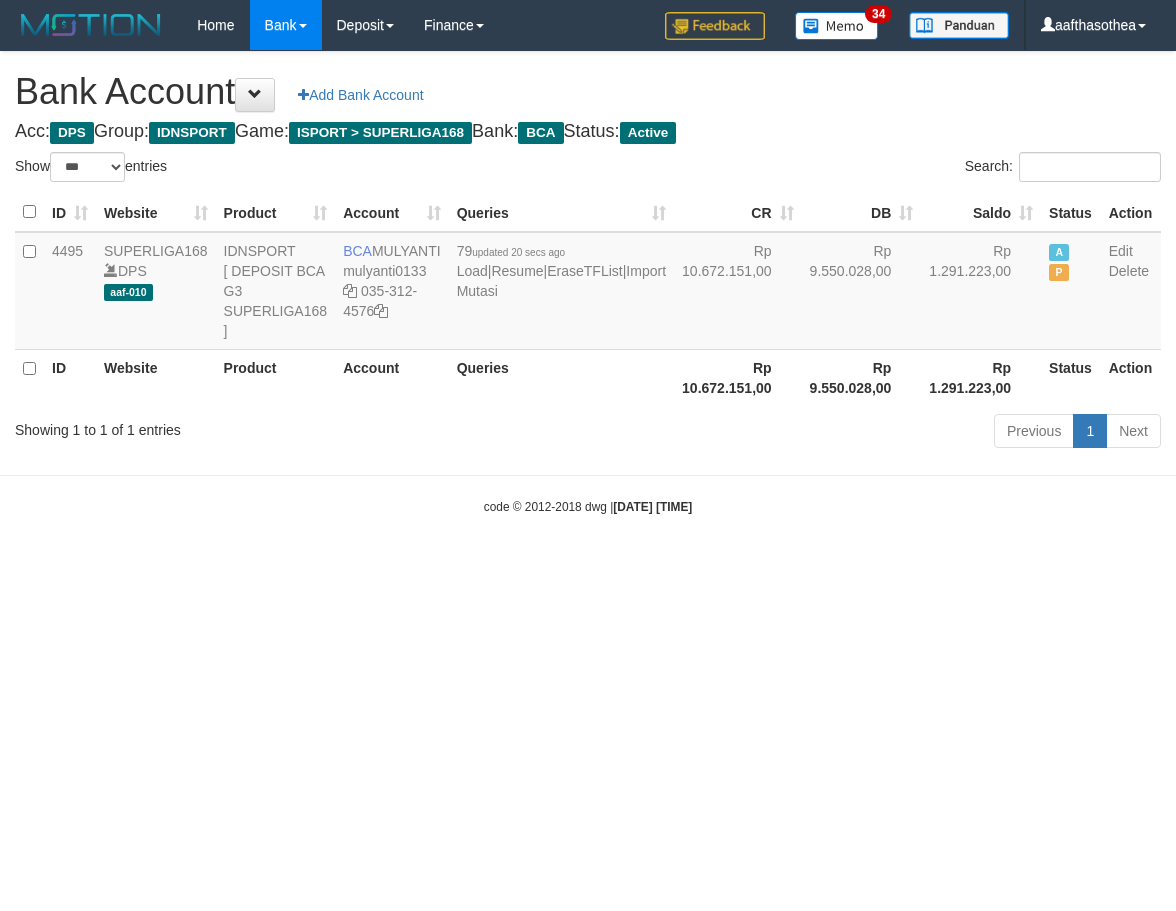select on "***" 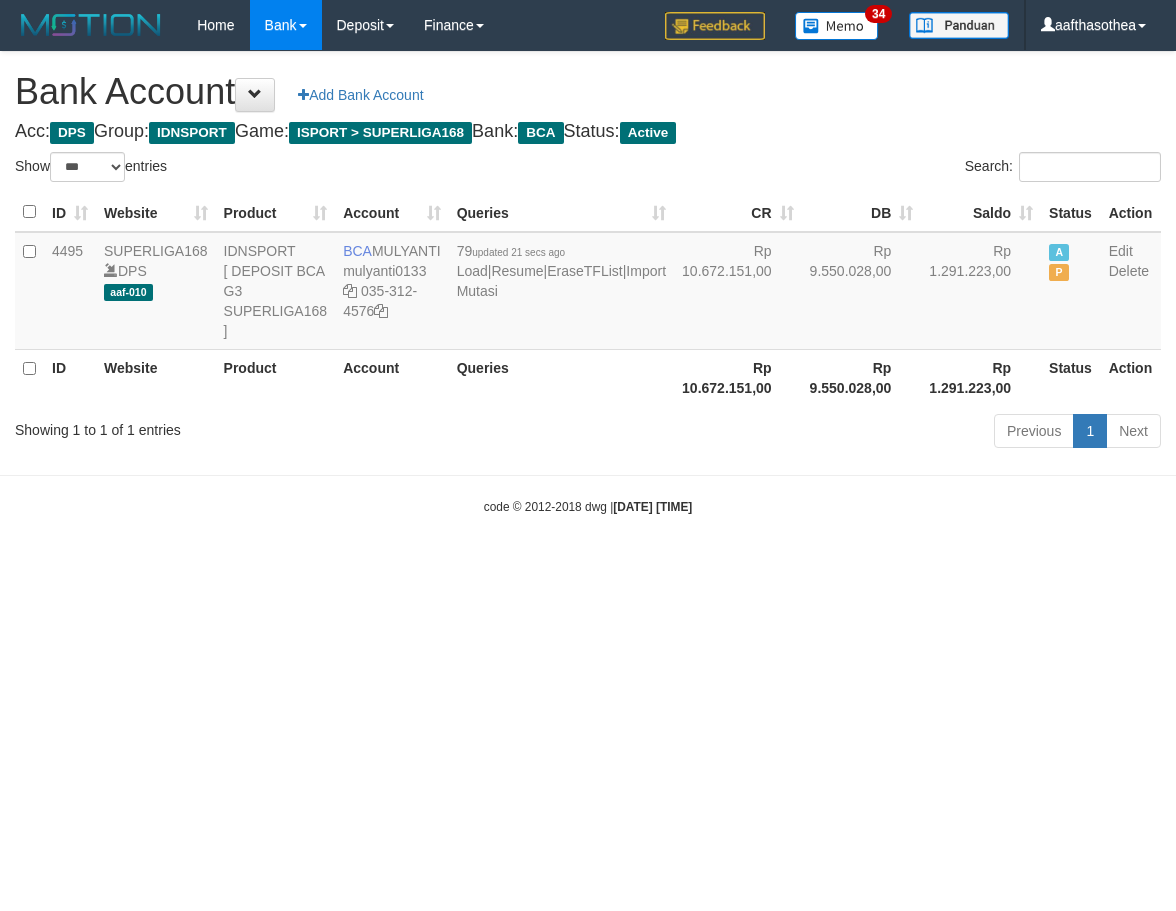 select on "***" 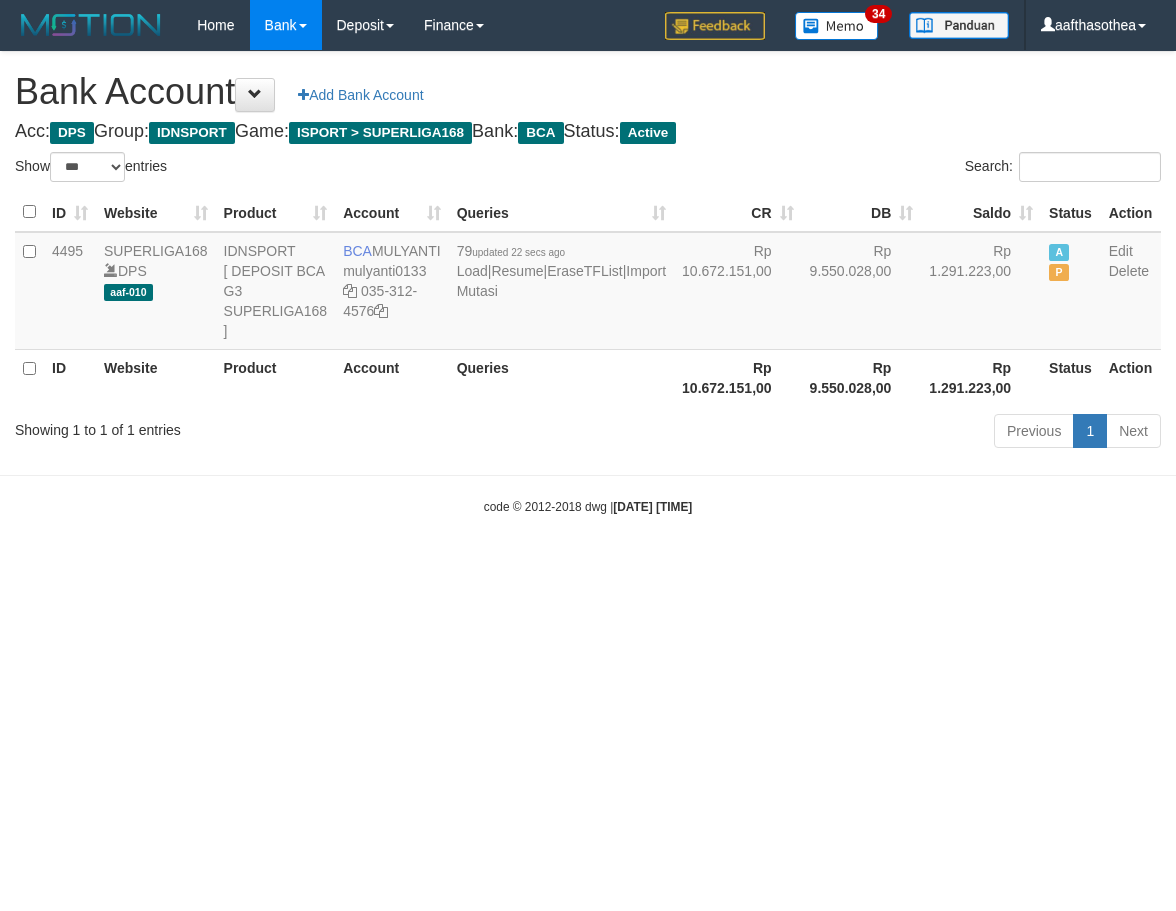 select on "***" 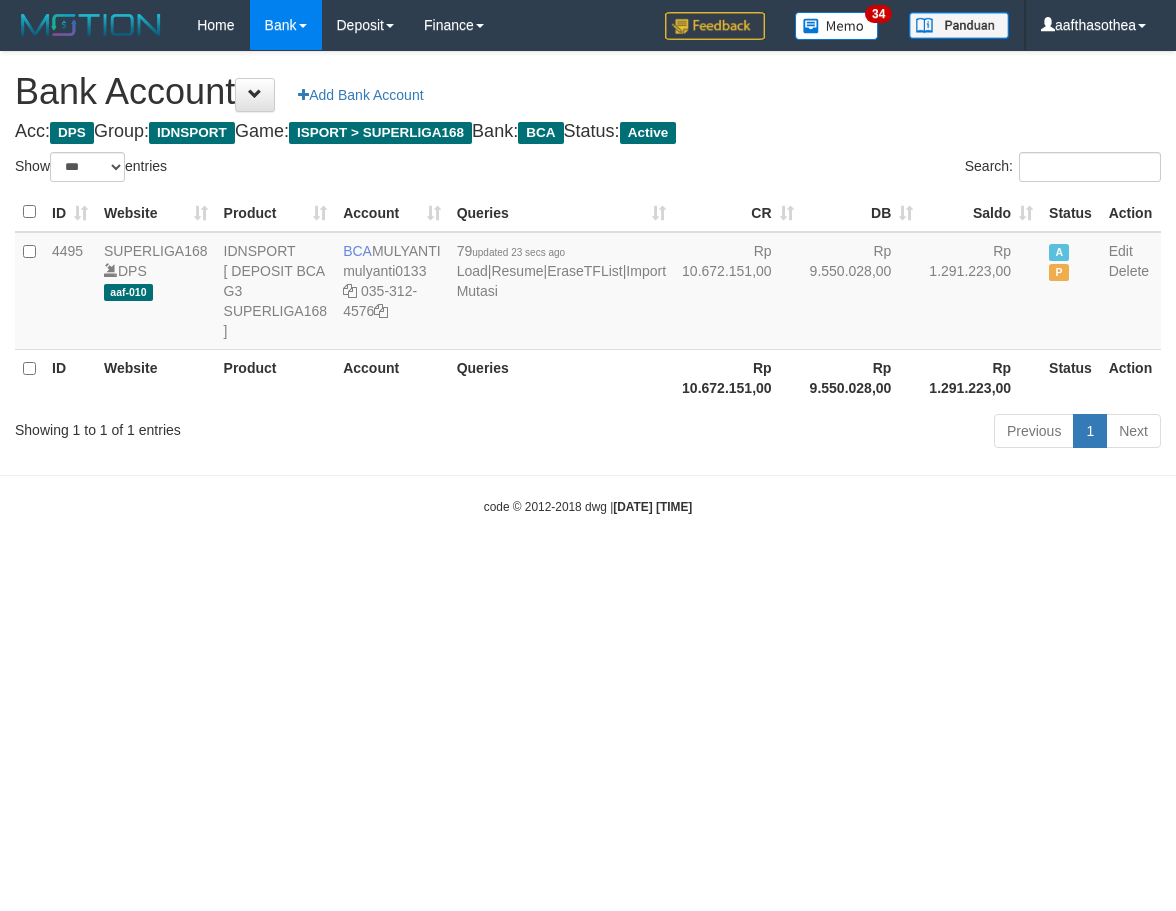select on "***" 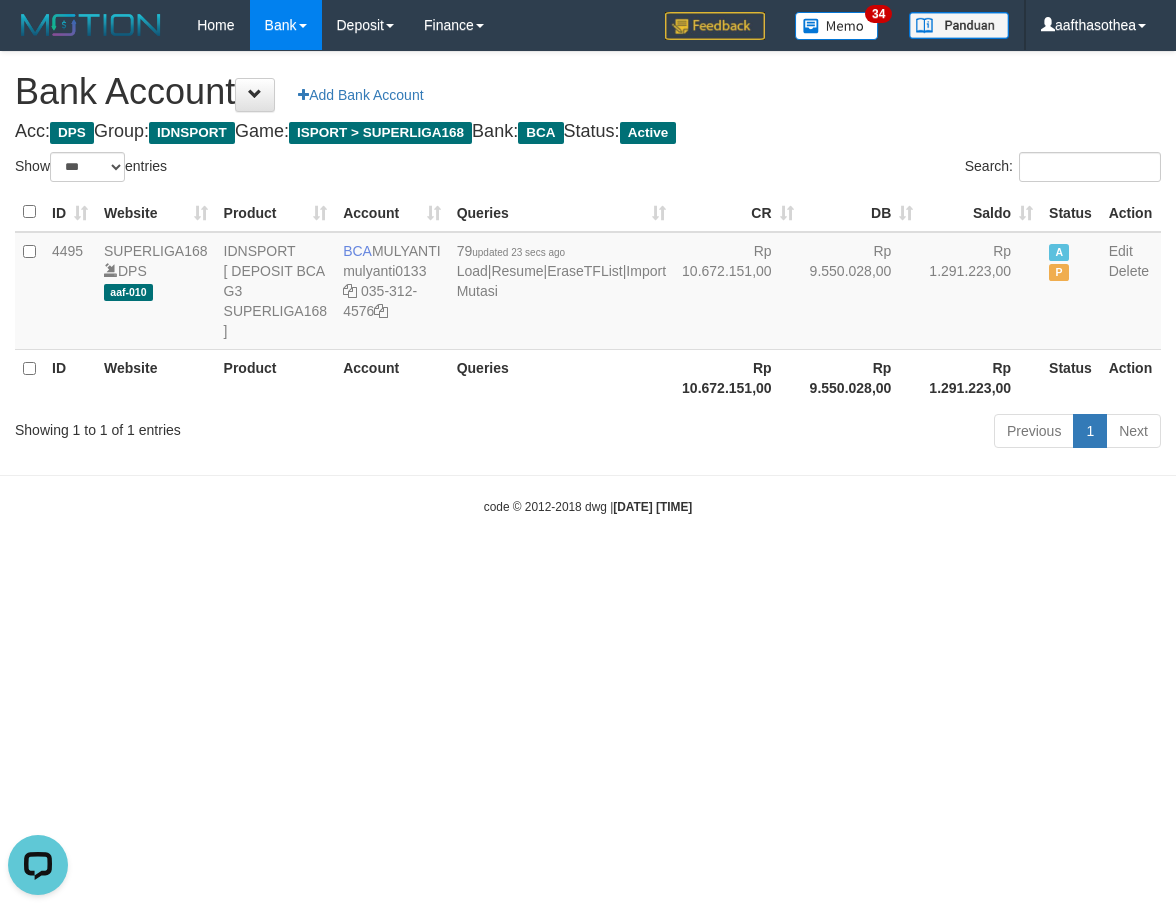 scroll, scrollTop: 0, scrollLeft: 0, axis: both 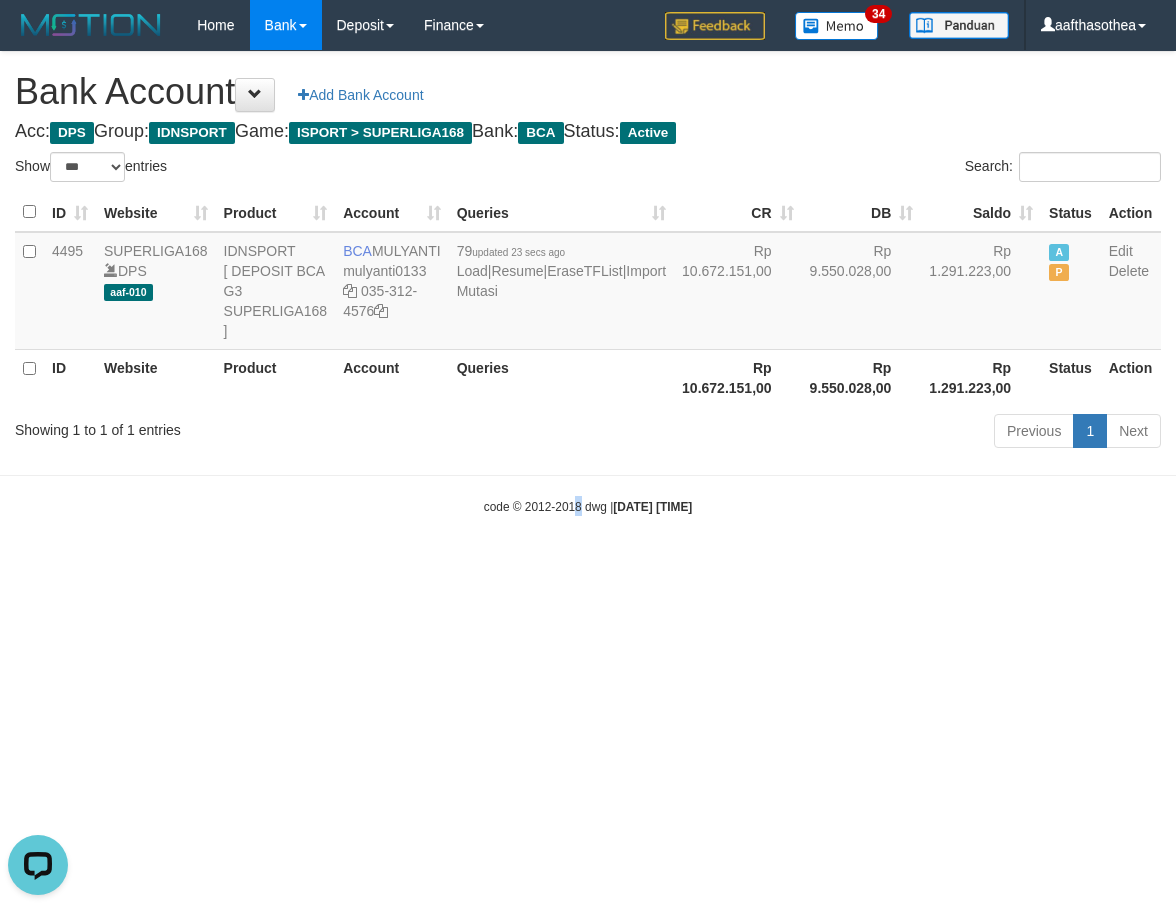 click on "Toggle navigation
Home
Bank
Account List
Load
By Website
Group
[ISPORT]													SUPERLIGA168
By Load Group (DPS)" at bounding box center [588, 283] 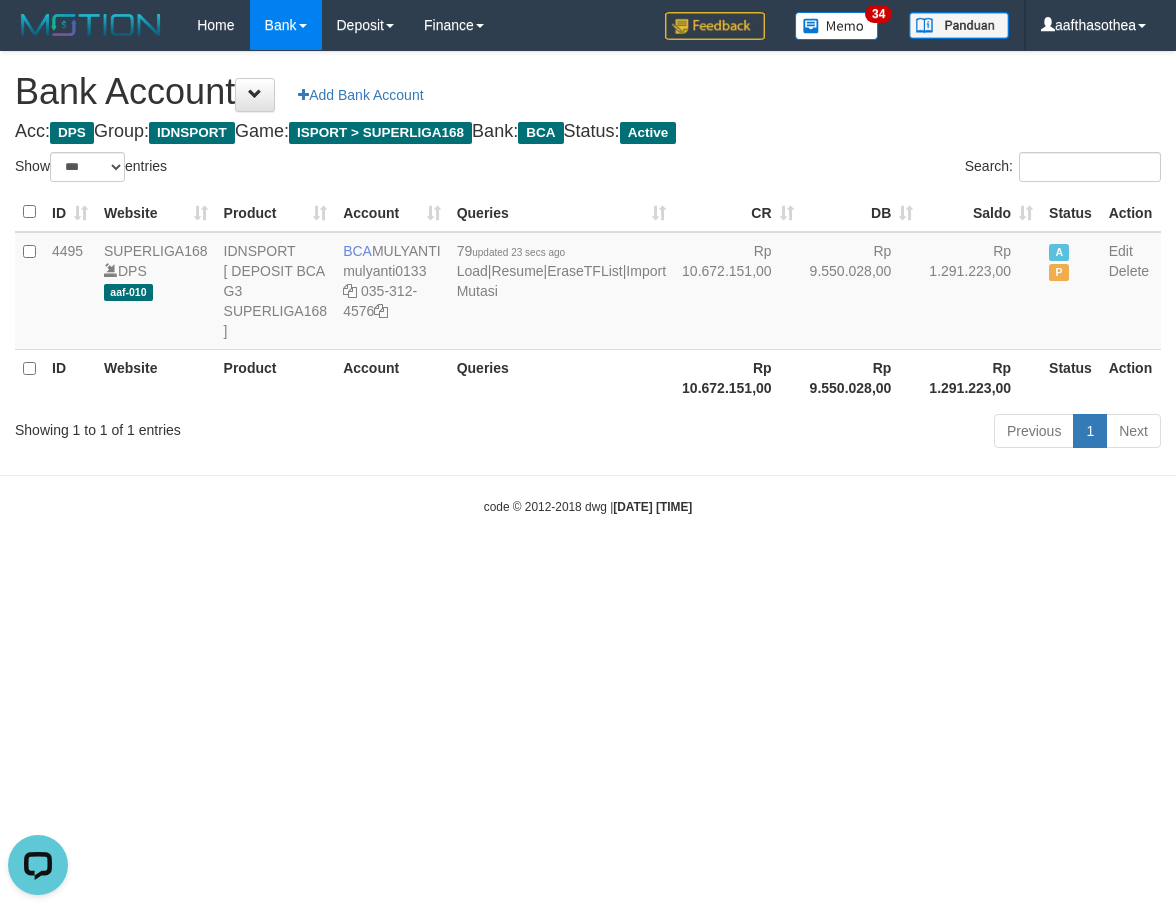 click on "Toggle navigation
Home
Bank
Account List
Load
By Website
Group
[ISPORT]													SUPERLIGA168
By Load Group (DPS)" at bounding box center (588, 283) 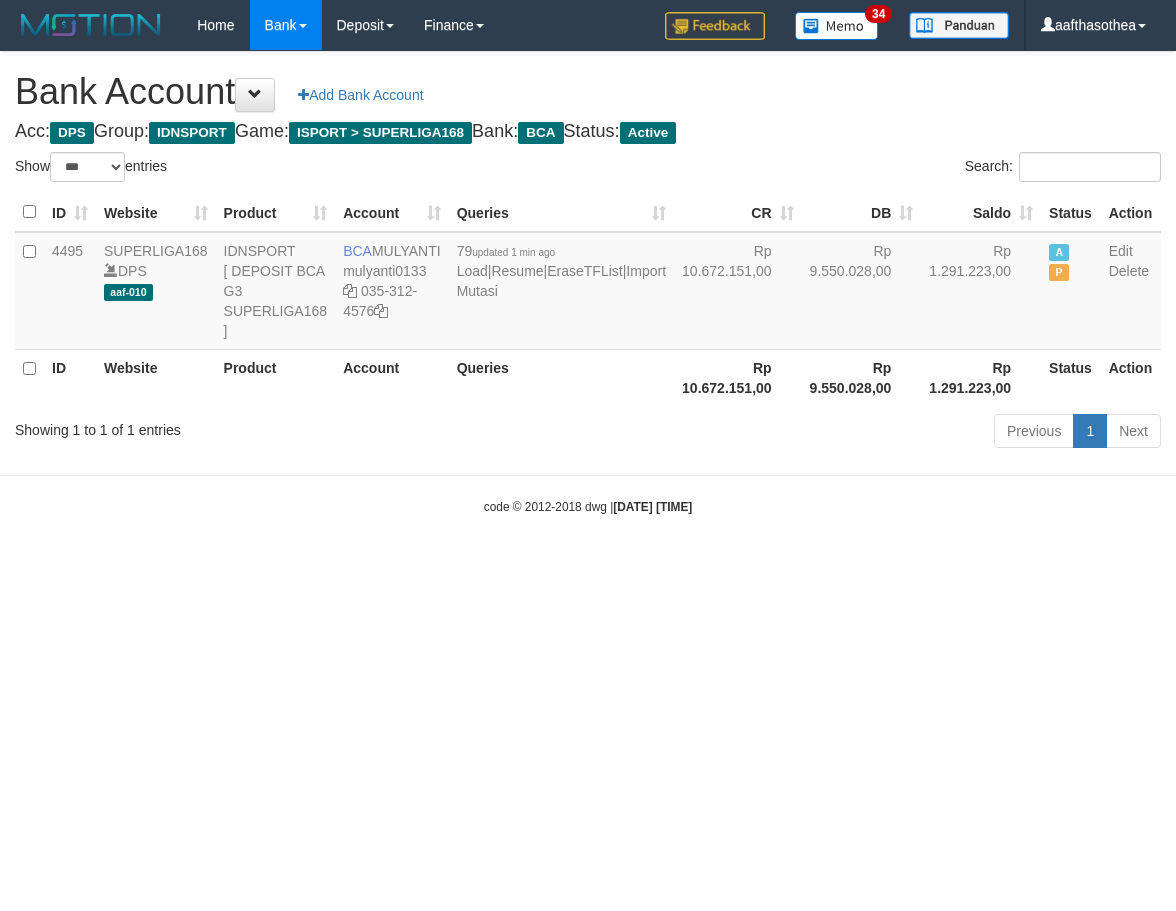 select on "***" 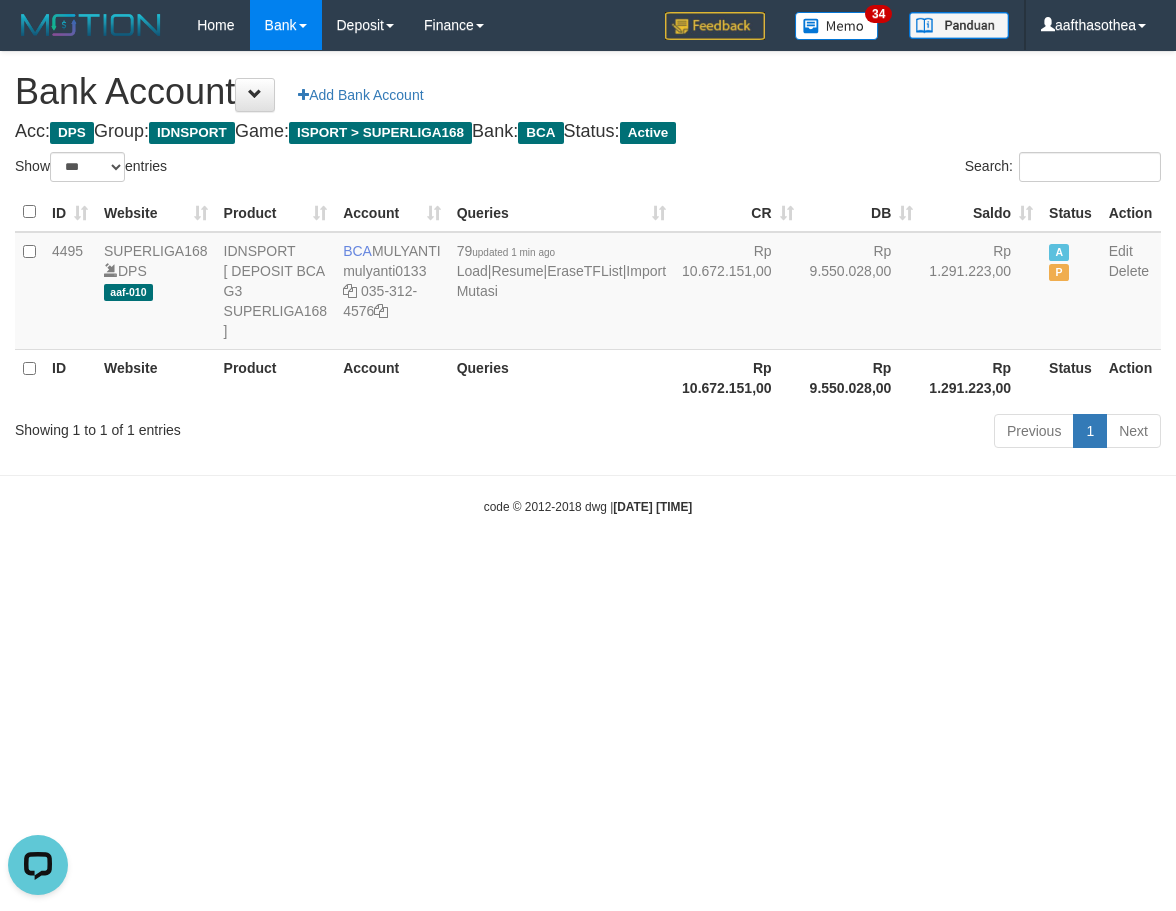 scroll, scrollTop: 0, scrollLeft: 0, axis: both 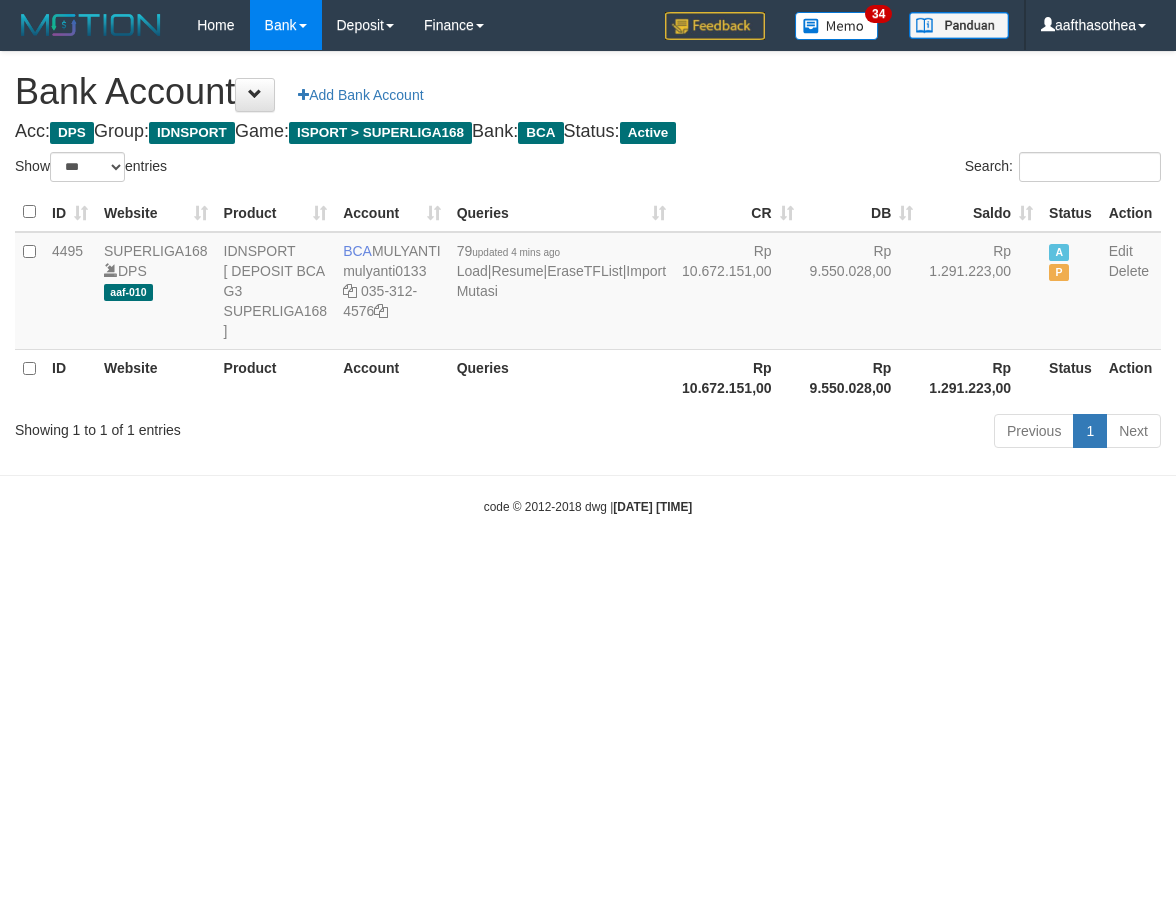 select on "***" 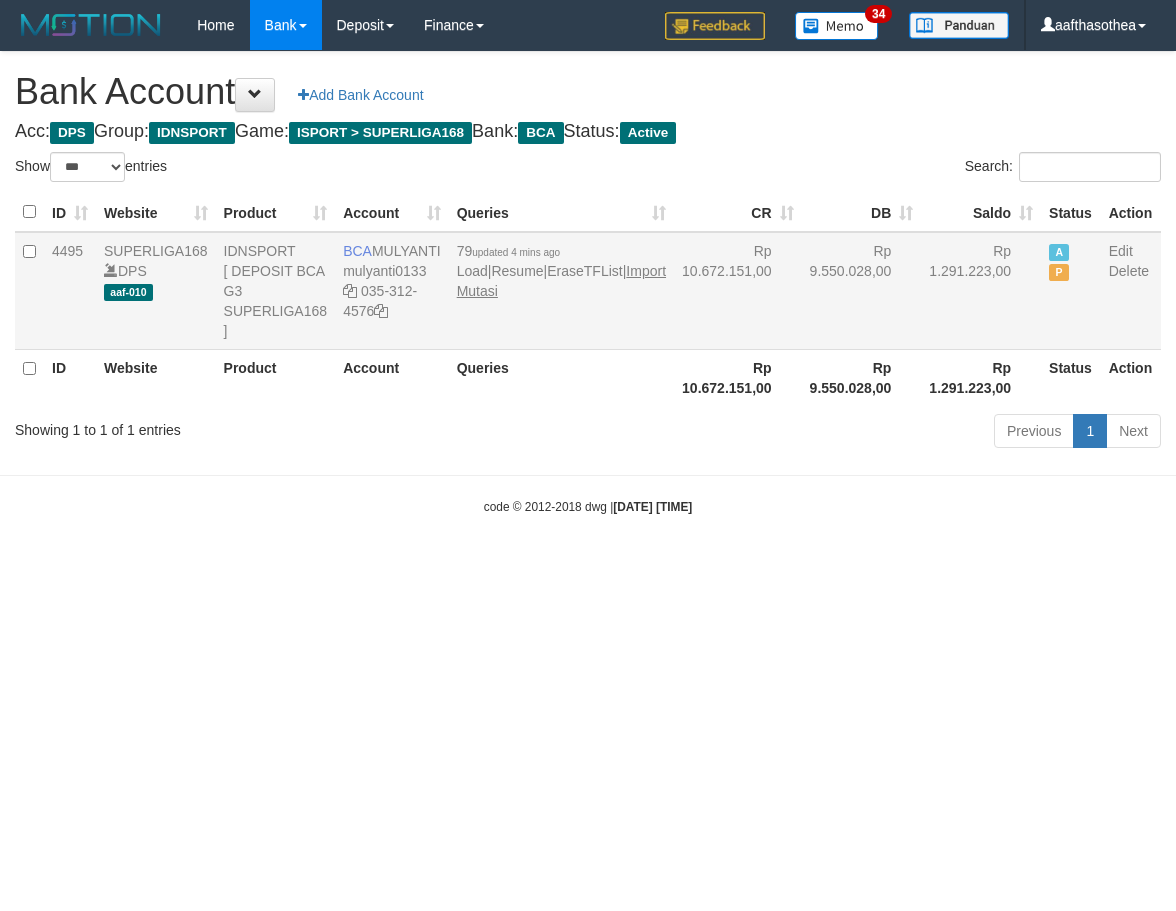 scroll, scrollTop: 0, scrollLeft: 0, axis: both 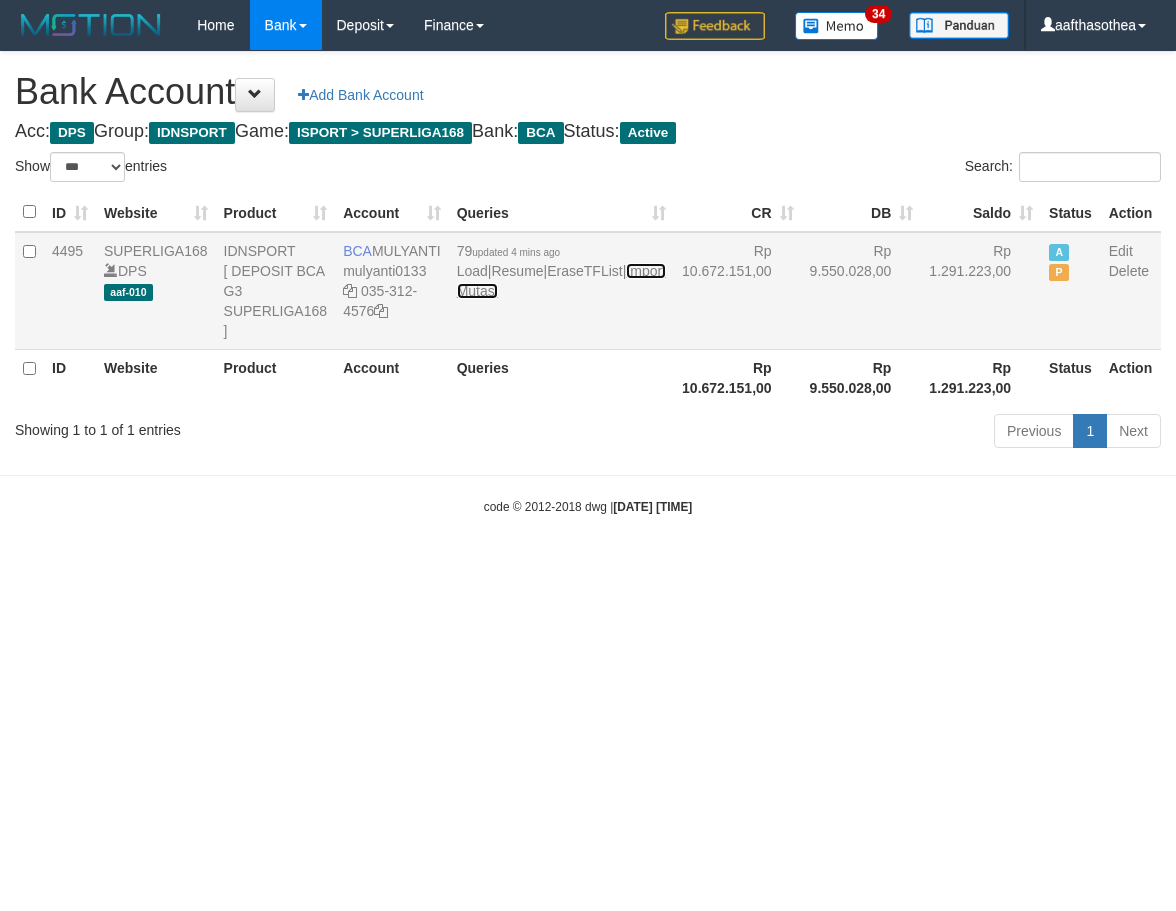 click on "Import Mutasi" at bounding box center [561, 281] 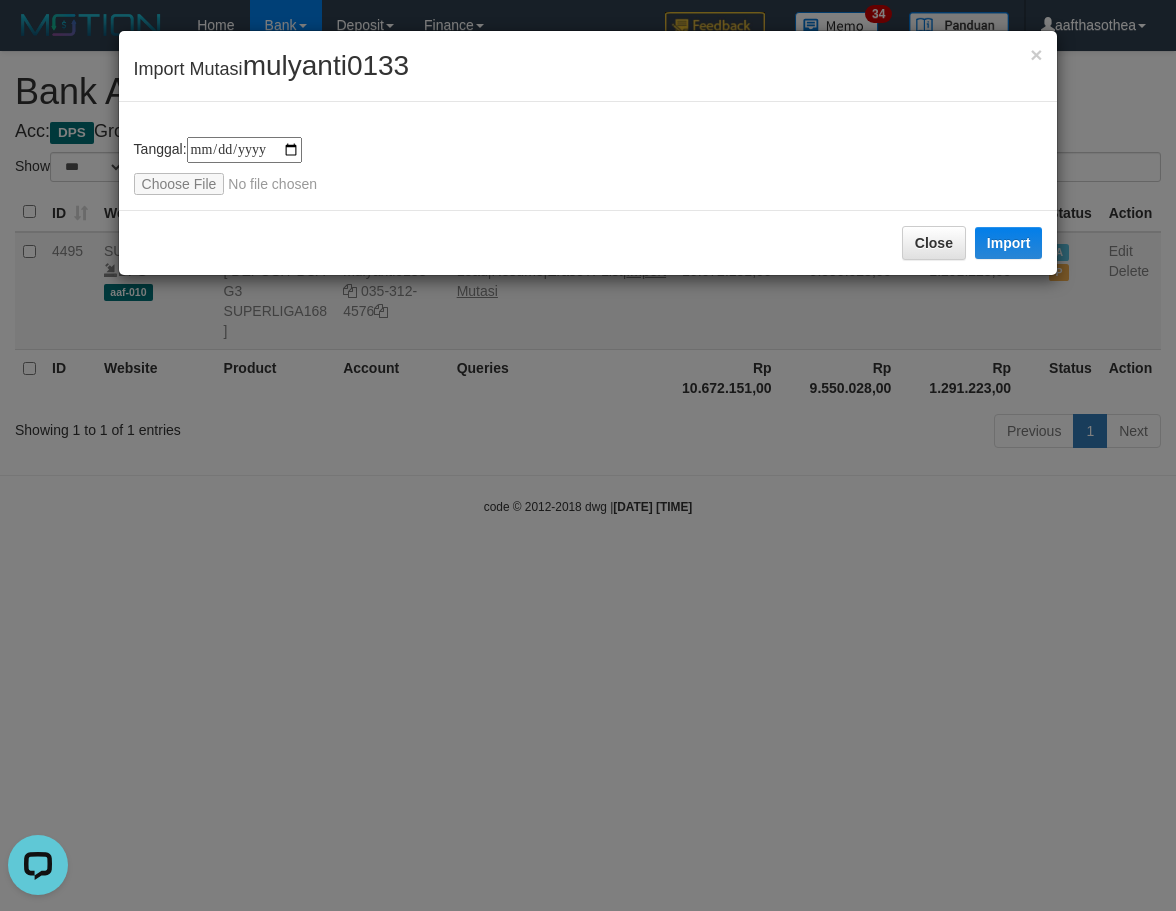 scroll, scrollTop: 0, scrollLeft: 0, axis: both 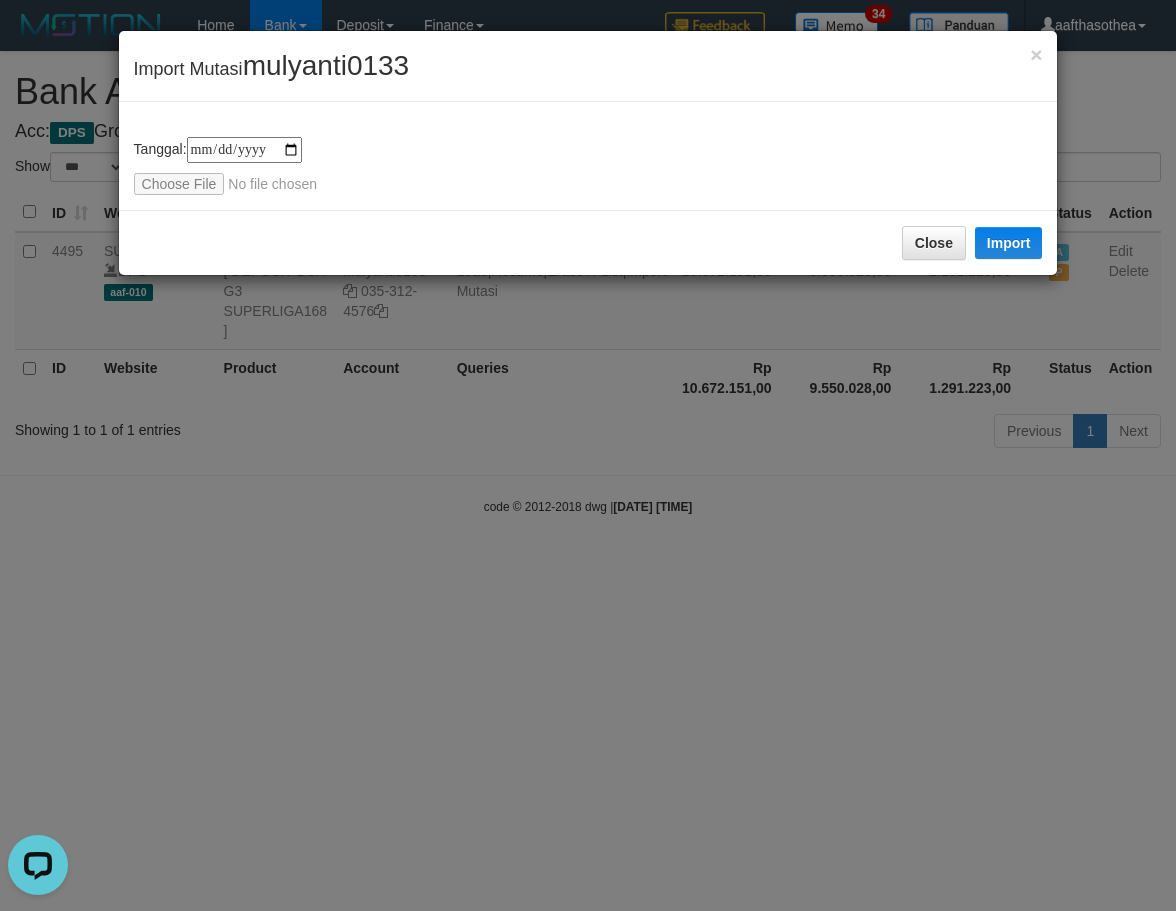 type on "**********" 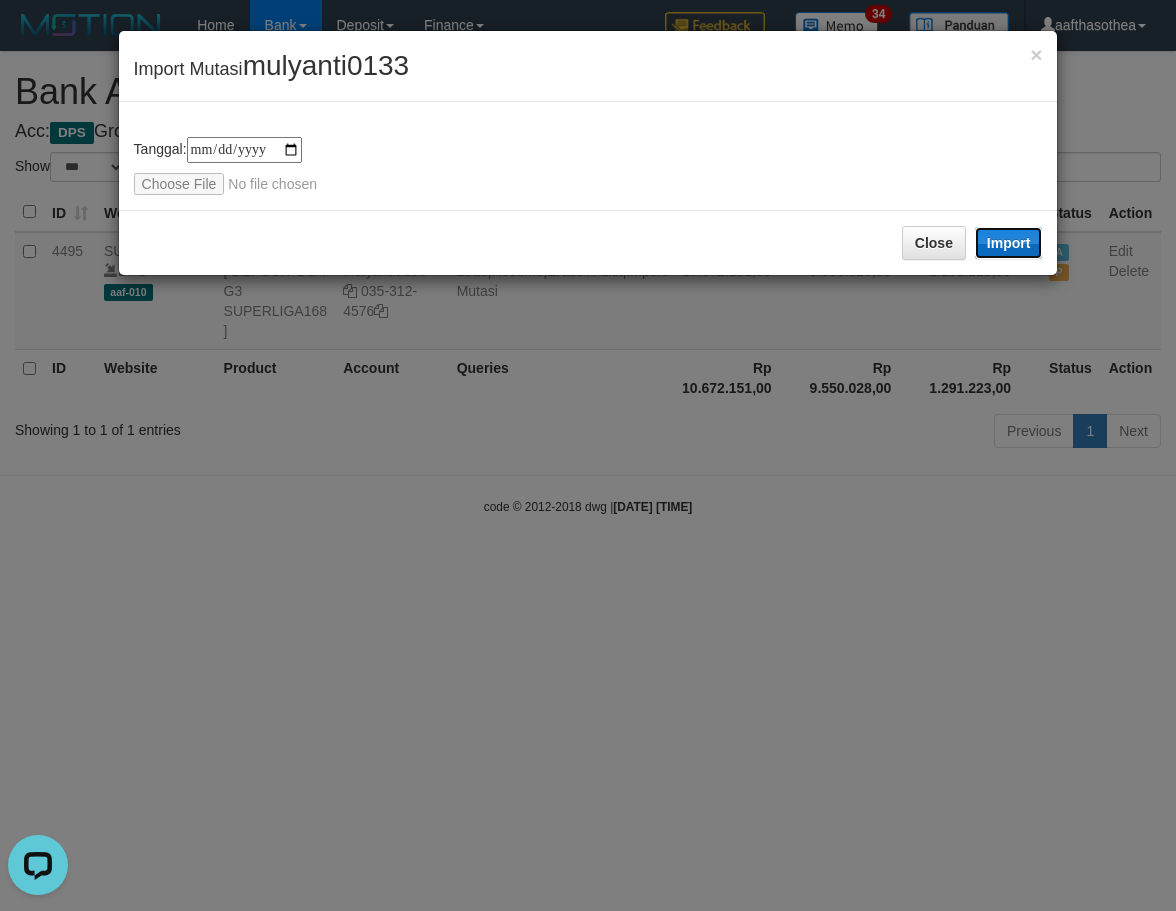 click on "Import" at bounding box center [1009, 243] 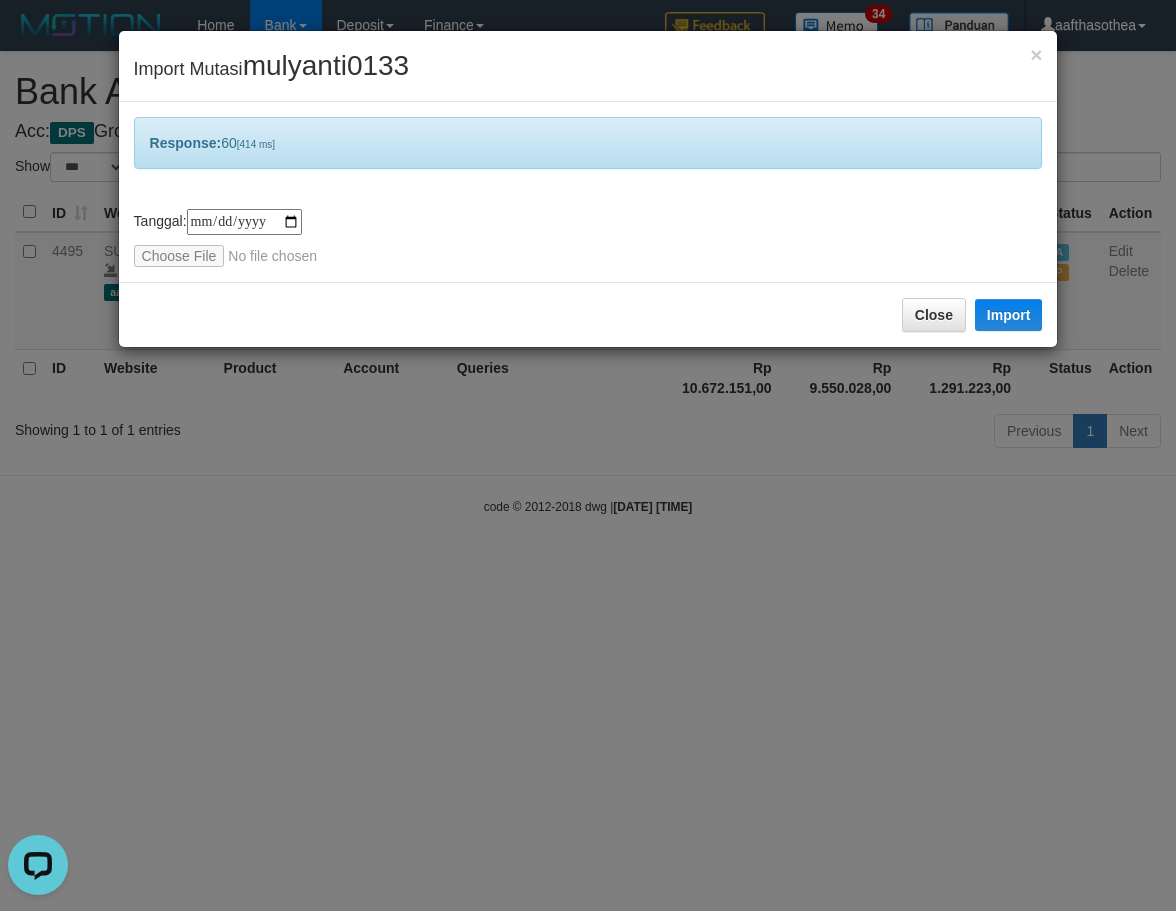 drag, startPoint x: 731, startPoint y: 597, endPoint x: 704, endPoint y: 599, distance: 27.073973 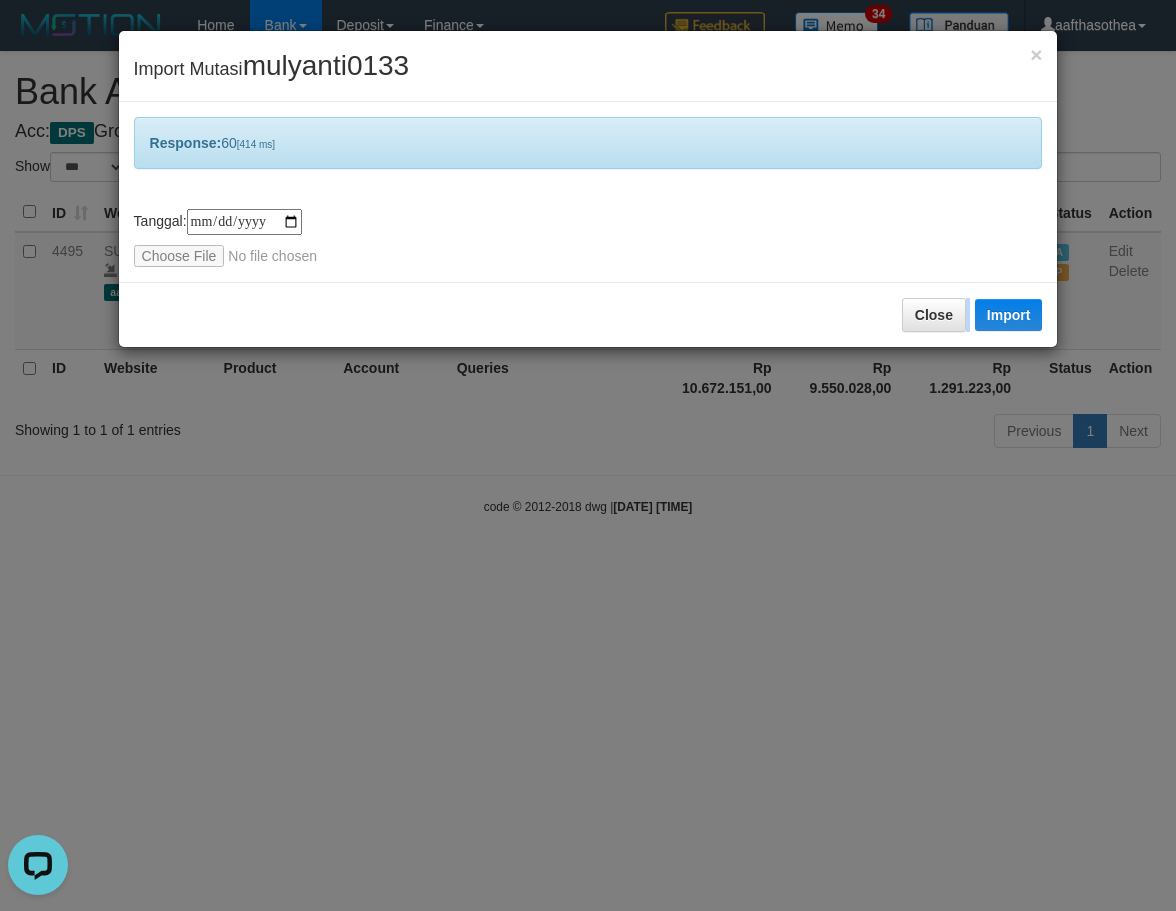 click on "**********" at bounding box center (588, 455) 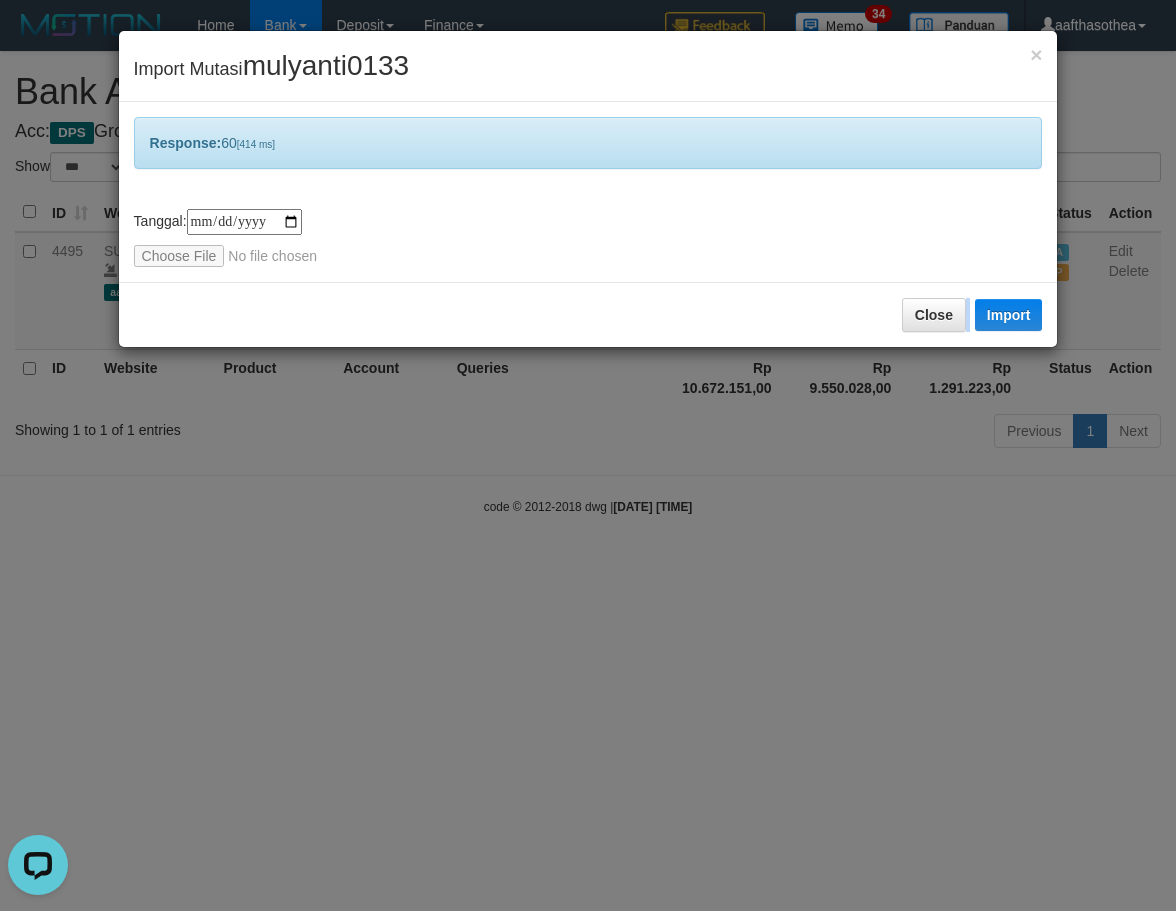click on "**********" at bounding box center [588, 455] 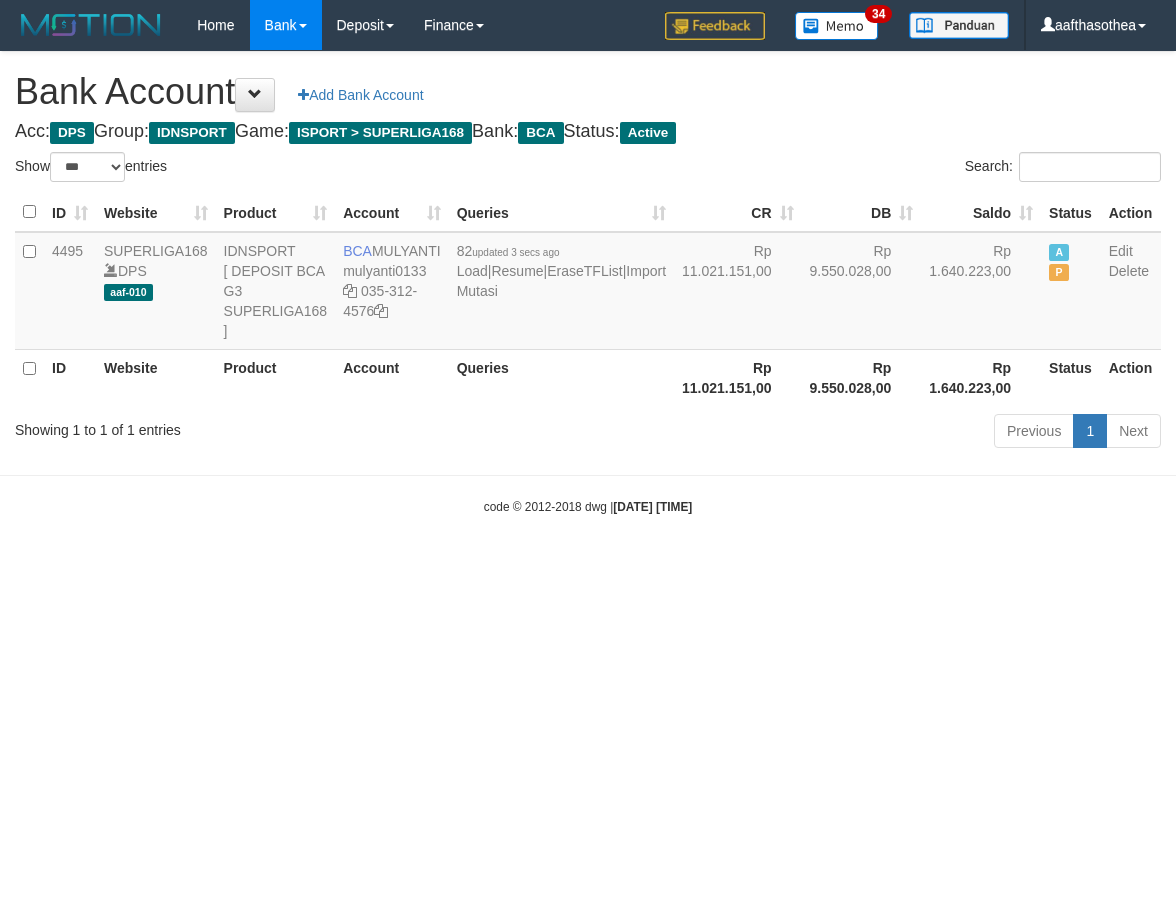 select on "***" 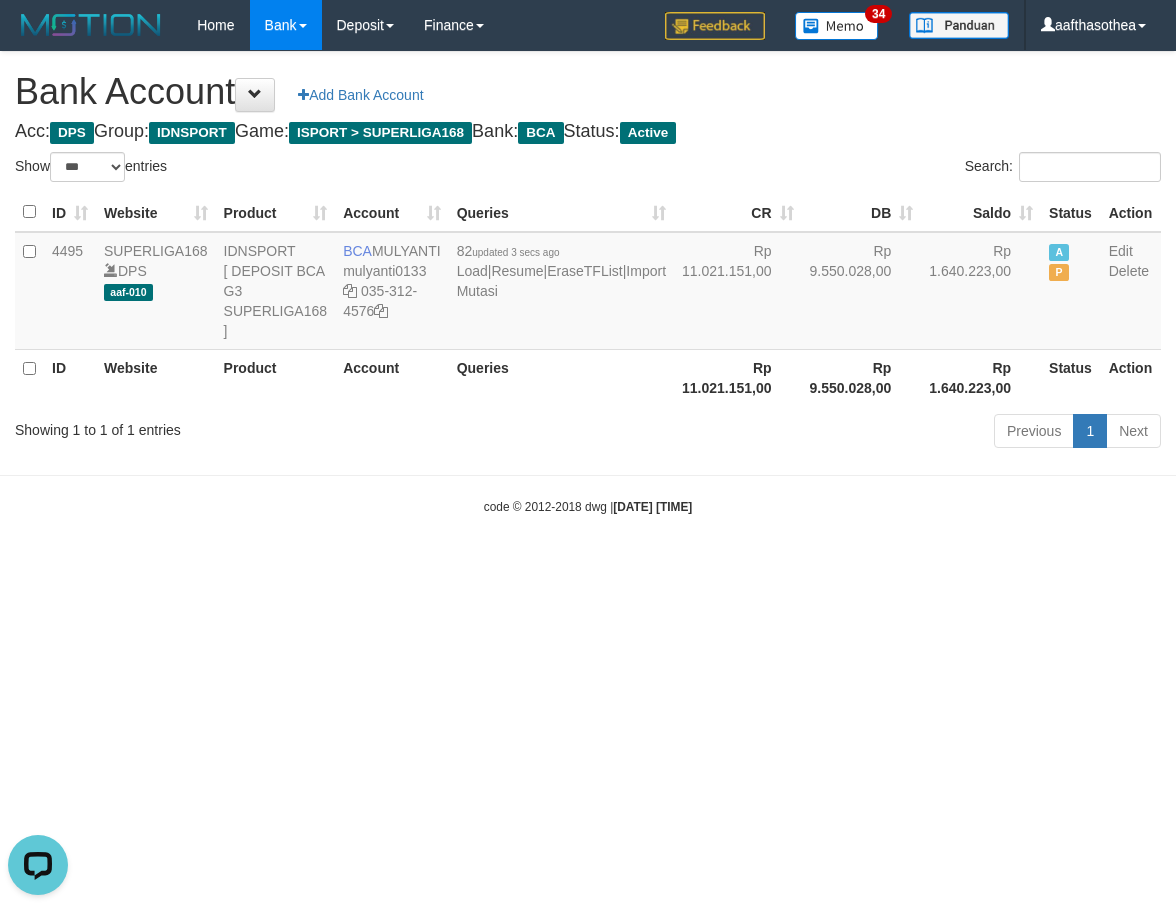 scroll, scrollTop: 0, scrollLeft: 0, axis: both 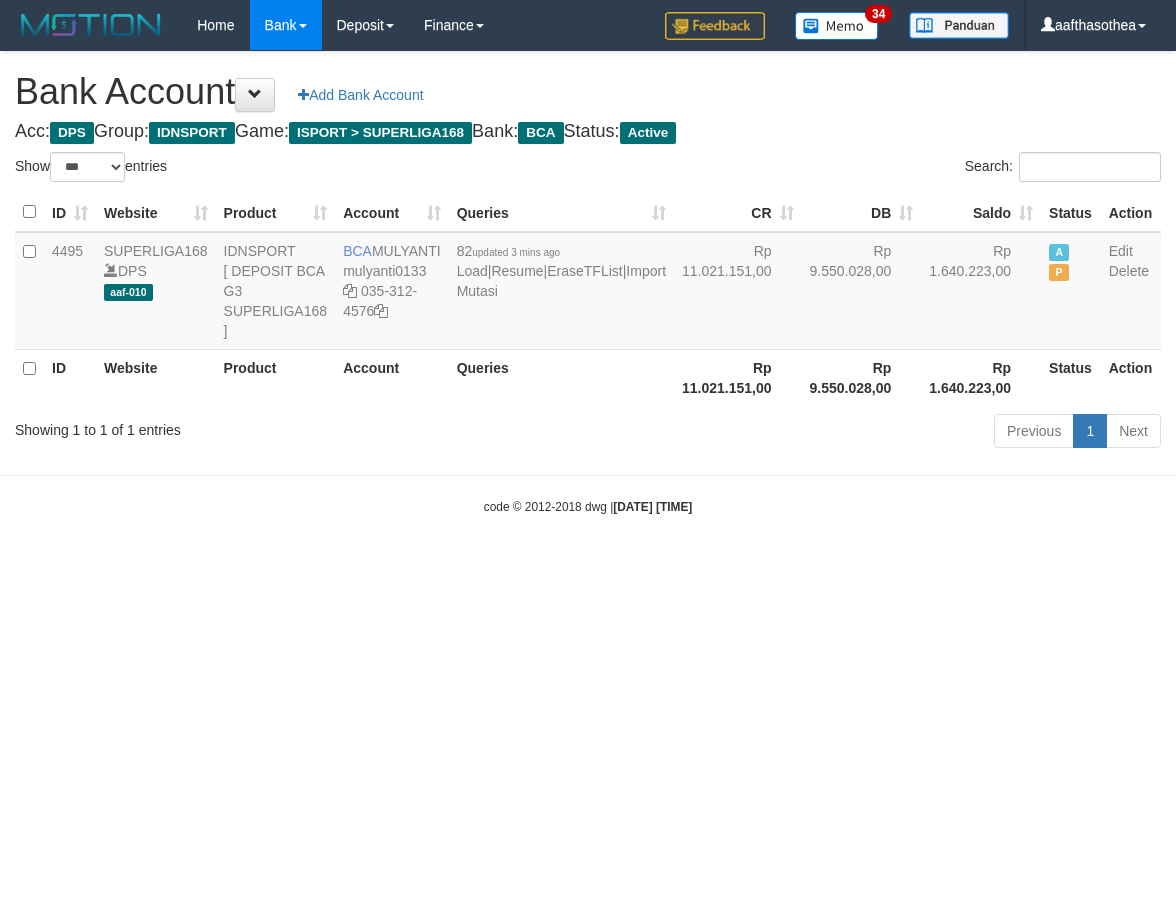 select on "***" 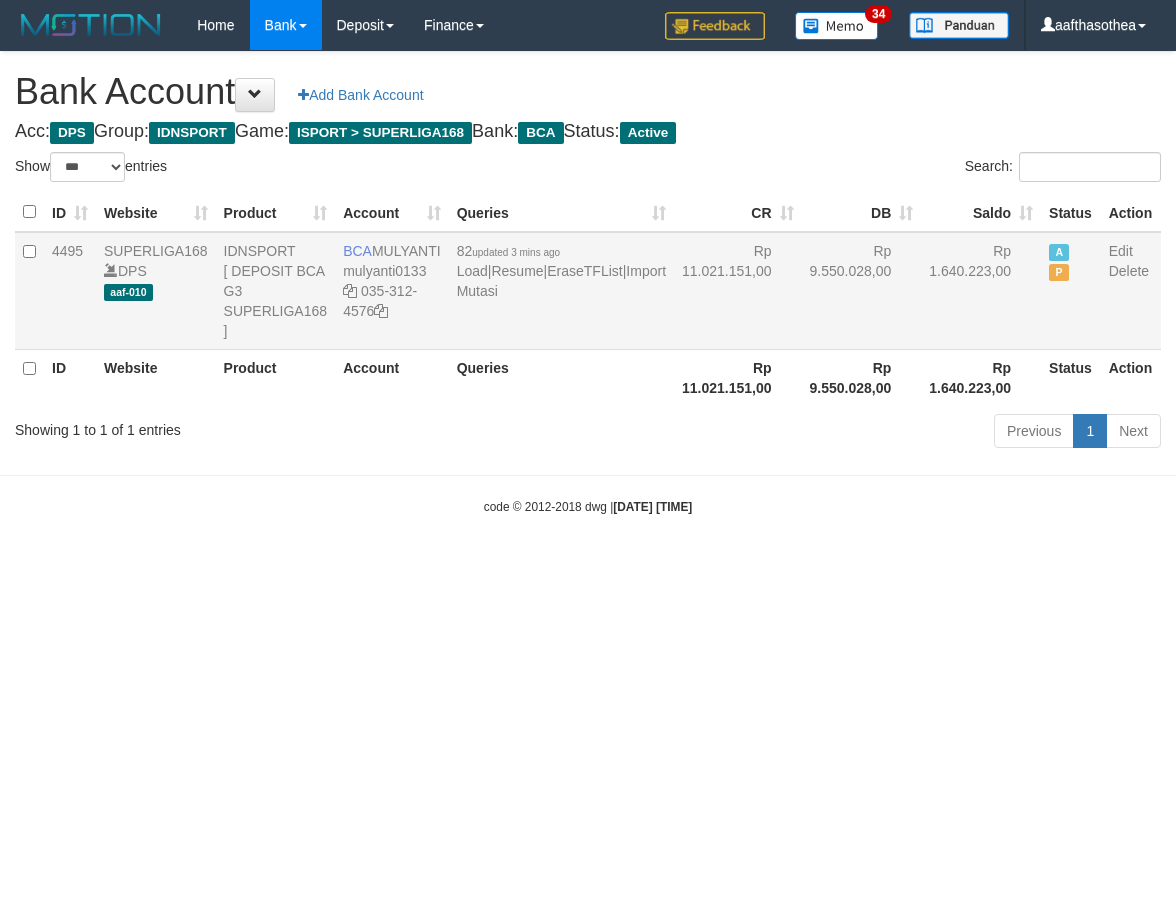 scroll, scrollTop: 0, scrollLeft: 0, axis: both 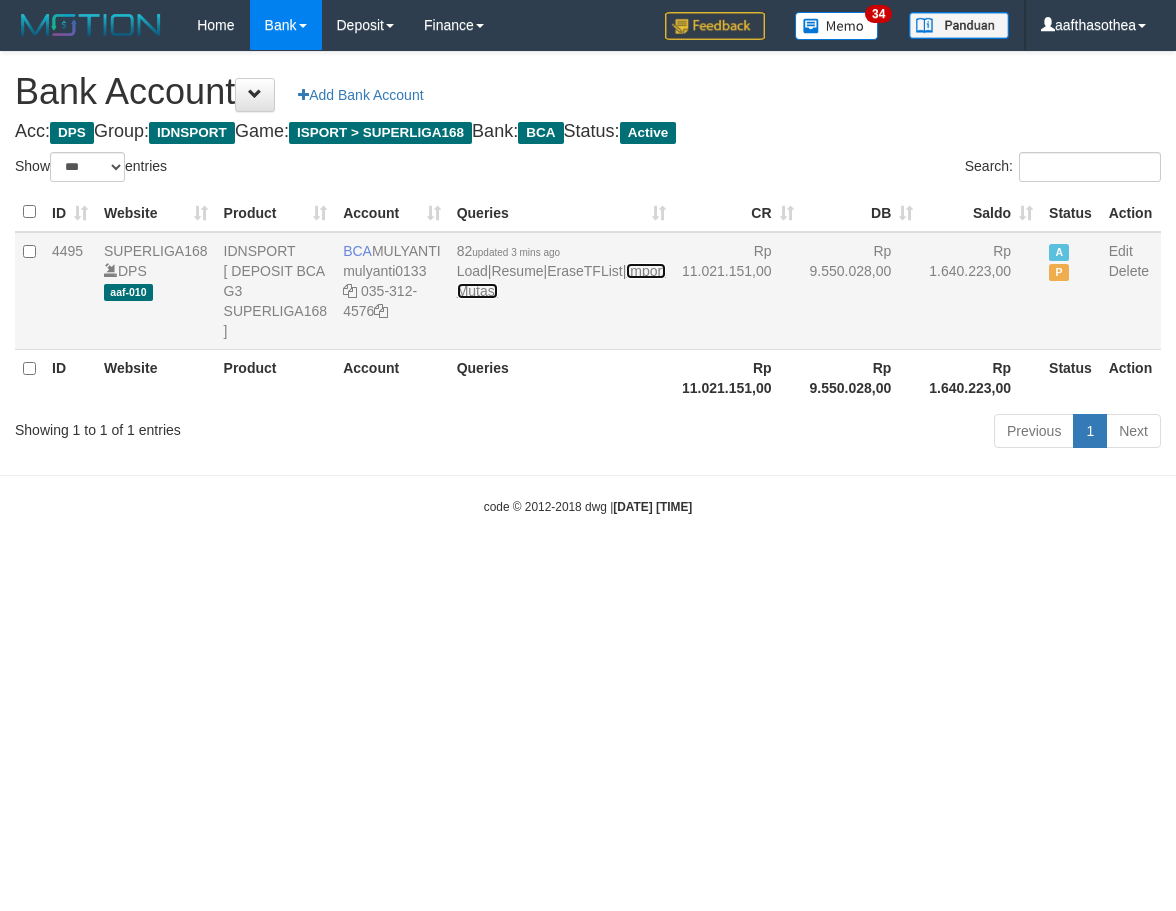 click on "Import Mutasi" at bounding box center [561, 281] 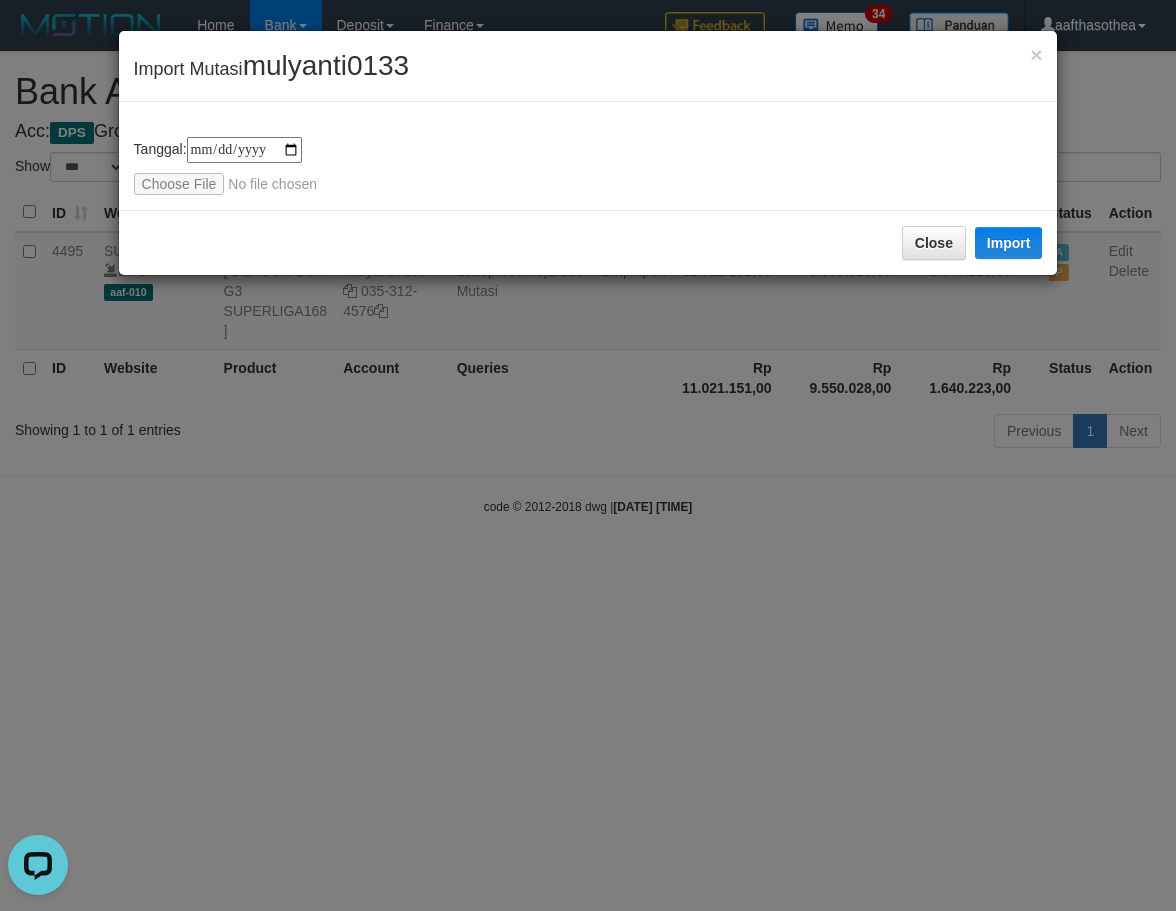 scroll, scrollTop: 0, scrollLeft: 0, axis: both 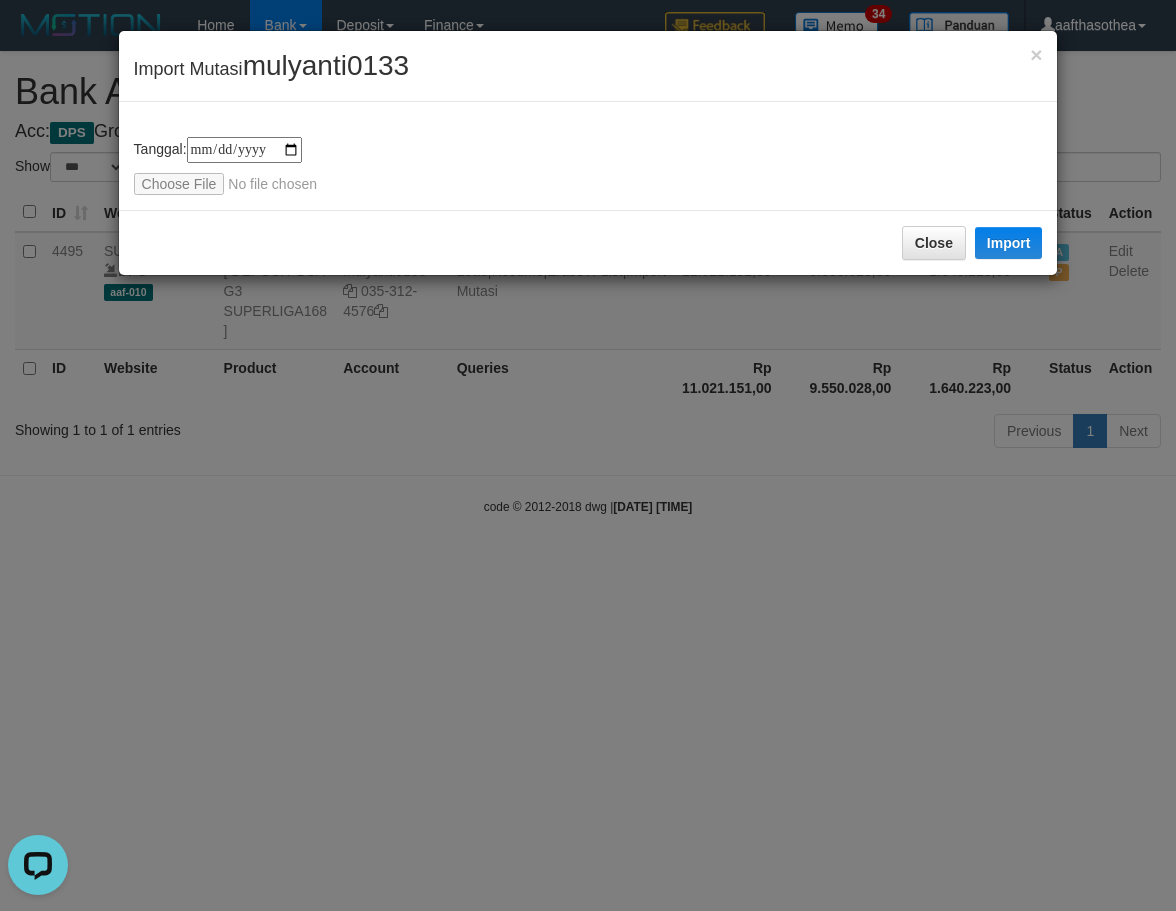 type on "**********" 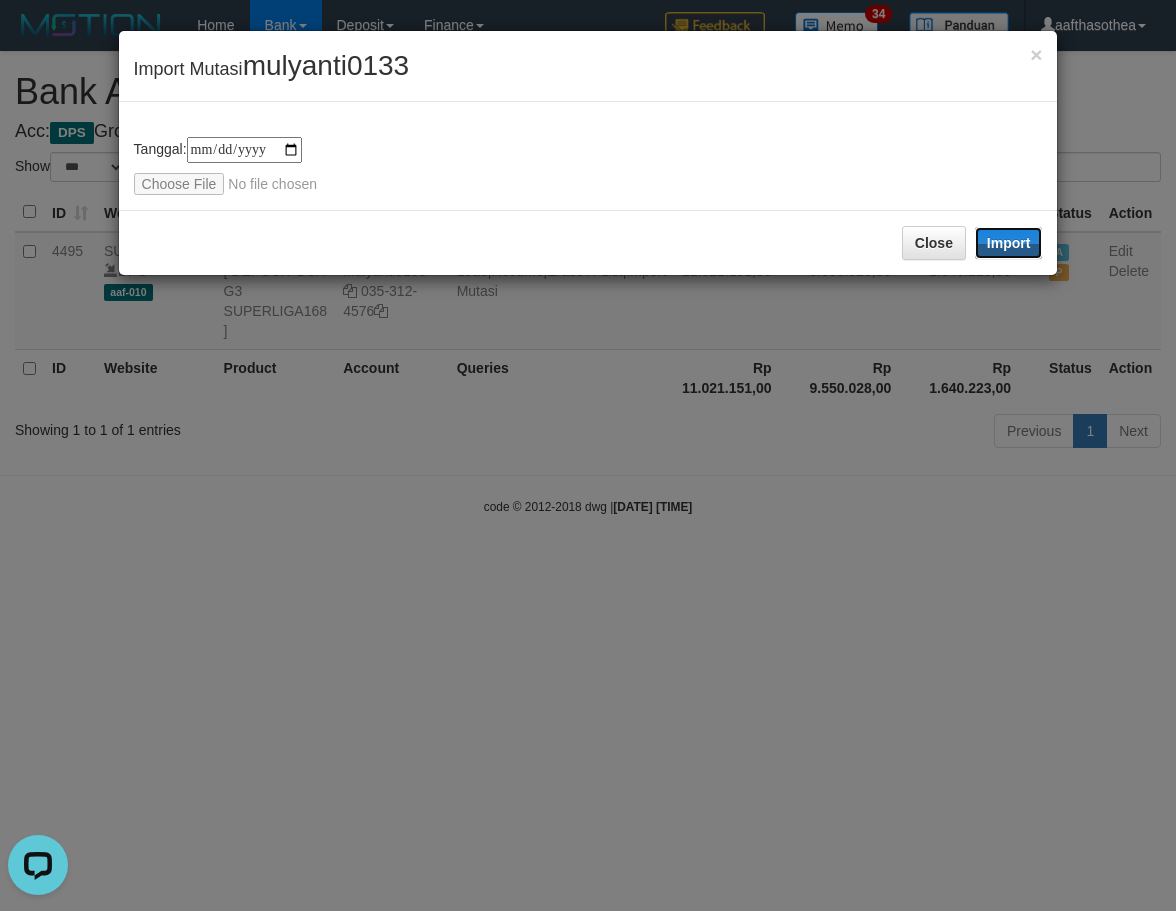 drag, startPoint x: 984, startPoint y: 238, endPoint x: 730, endPoint y: 502, distance: 366.34955 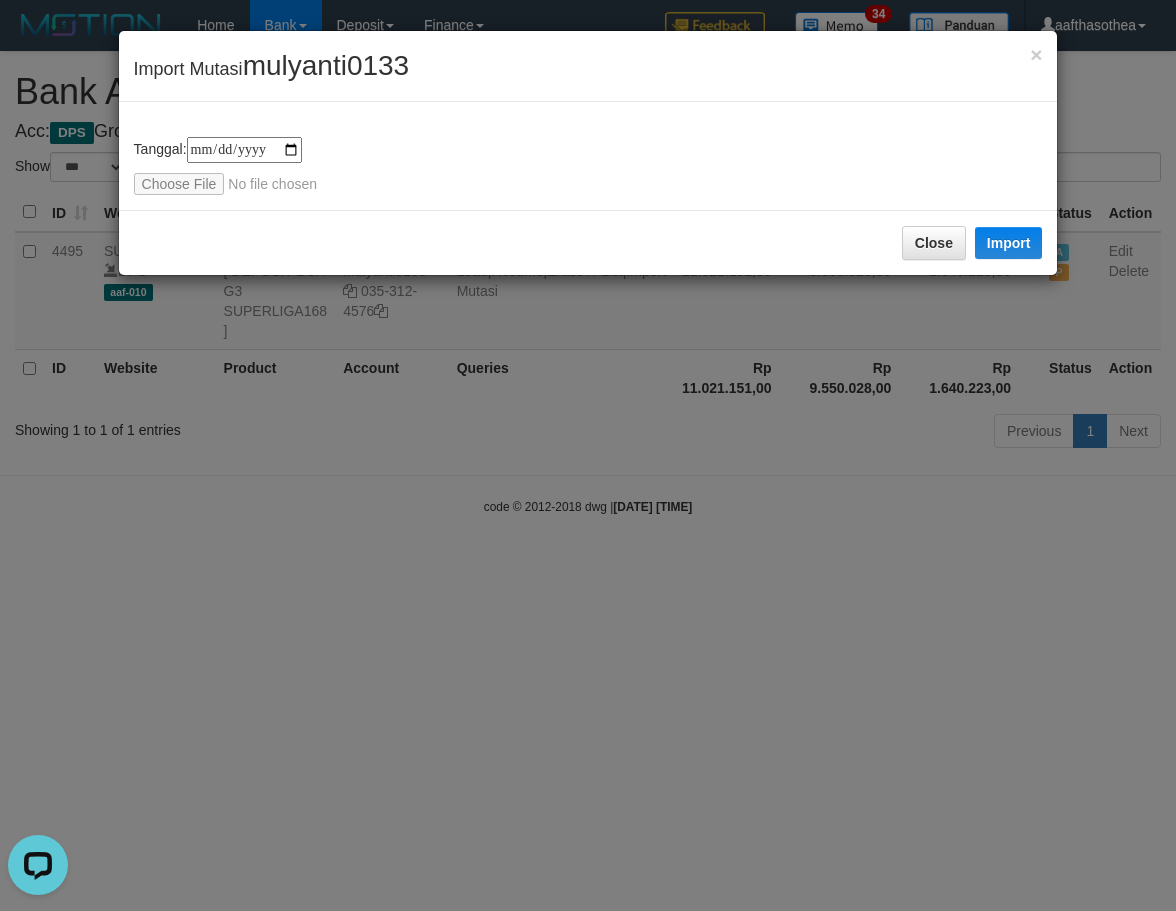 click on "**********" at bounding box center [588, 455] 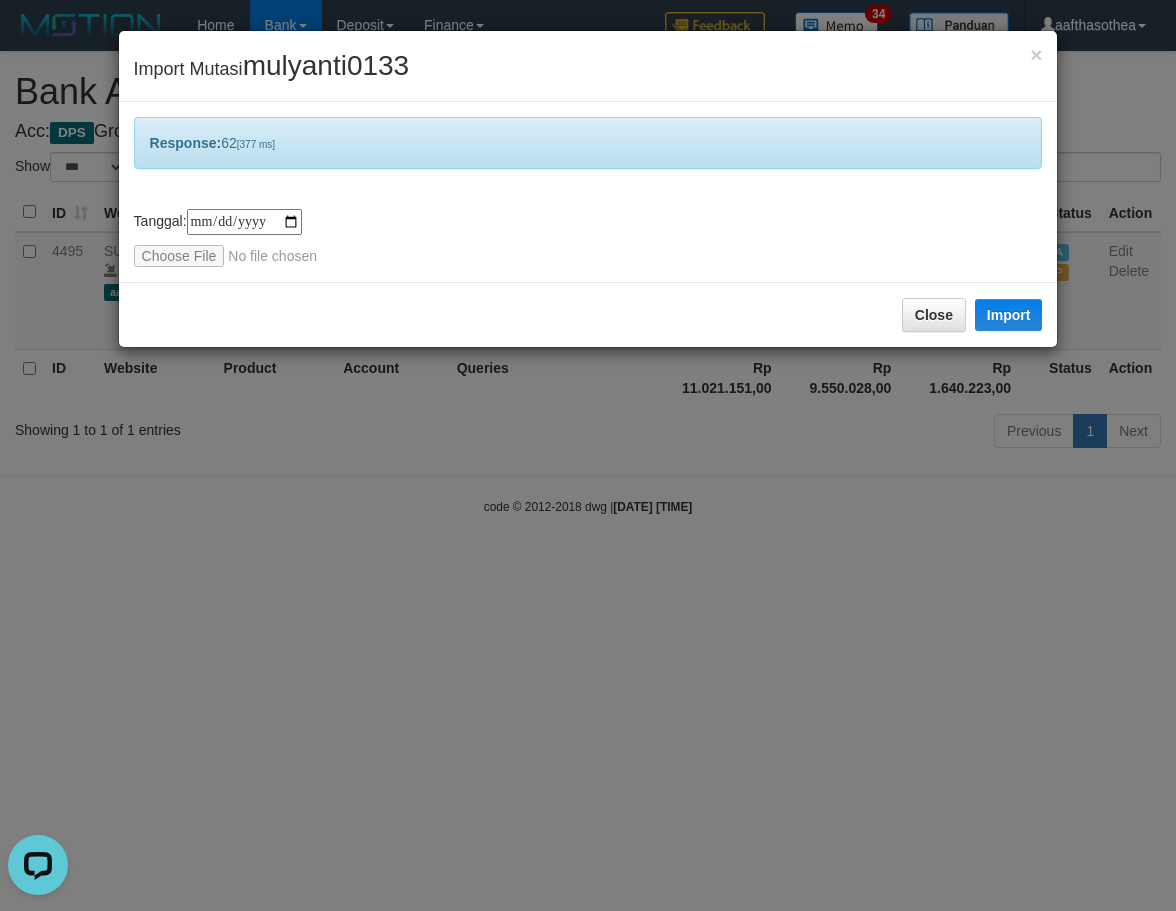 drag, startPoint x: 730, startPoint y: 502, endPoint x: 732, endPoint y: 492, distance: 10.198039 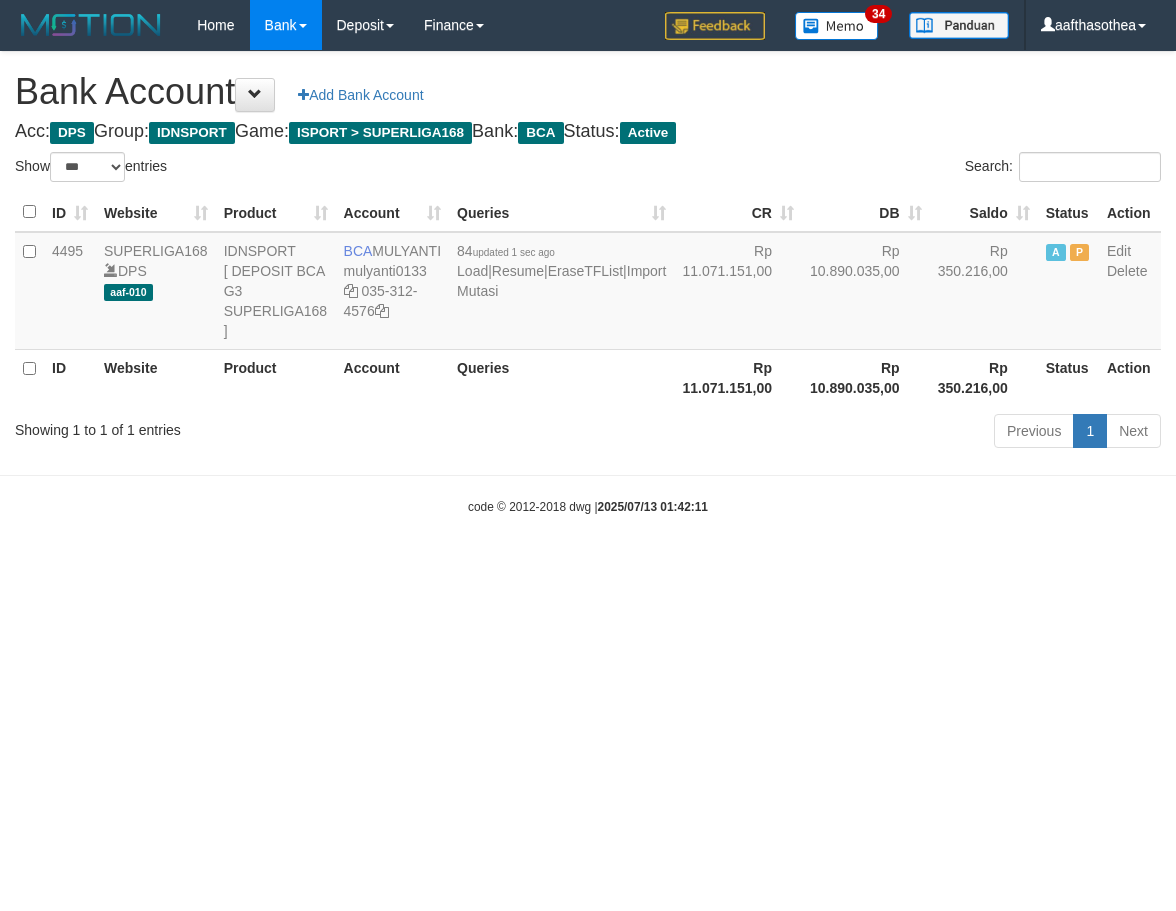 select on "***" 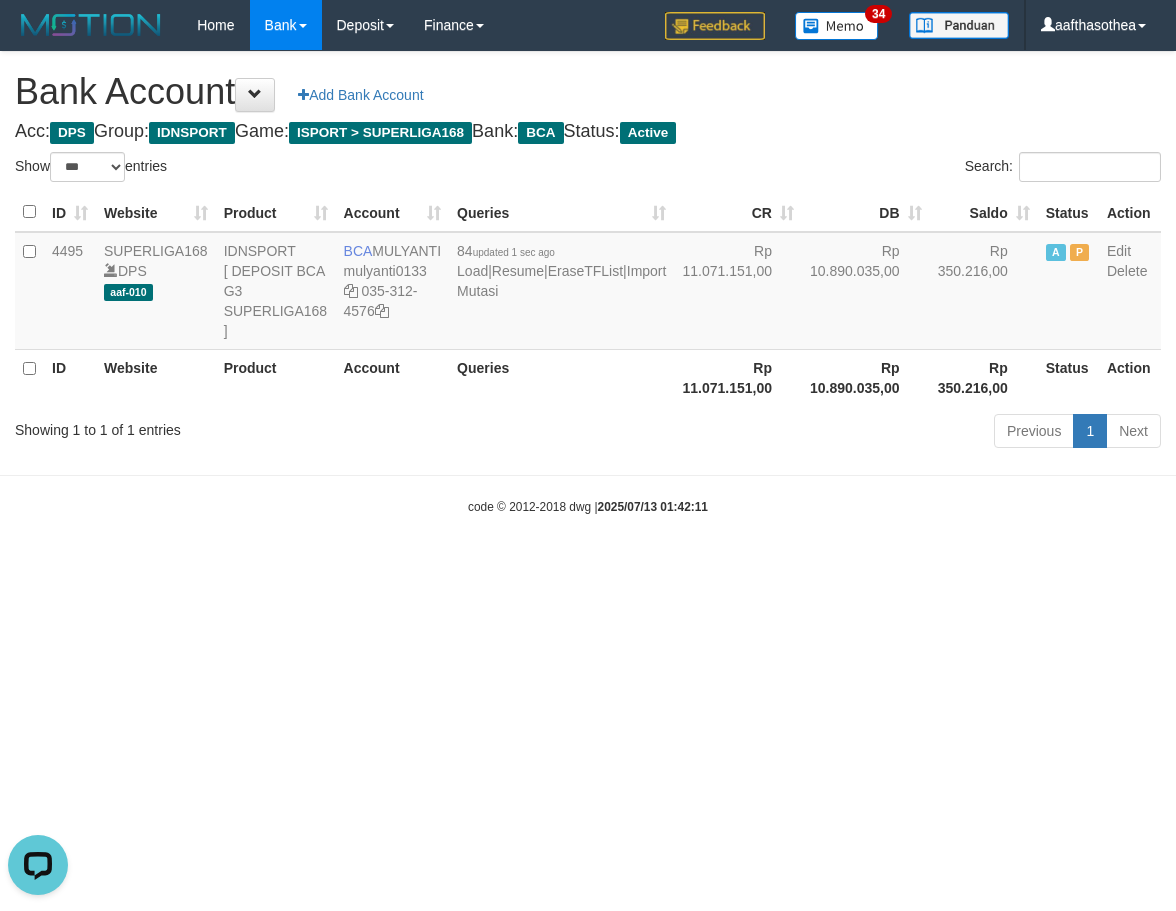 scroll, scrollTop: 0, scrollLeft: 0, axis: both 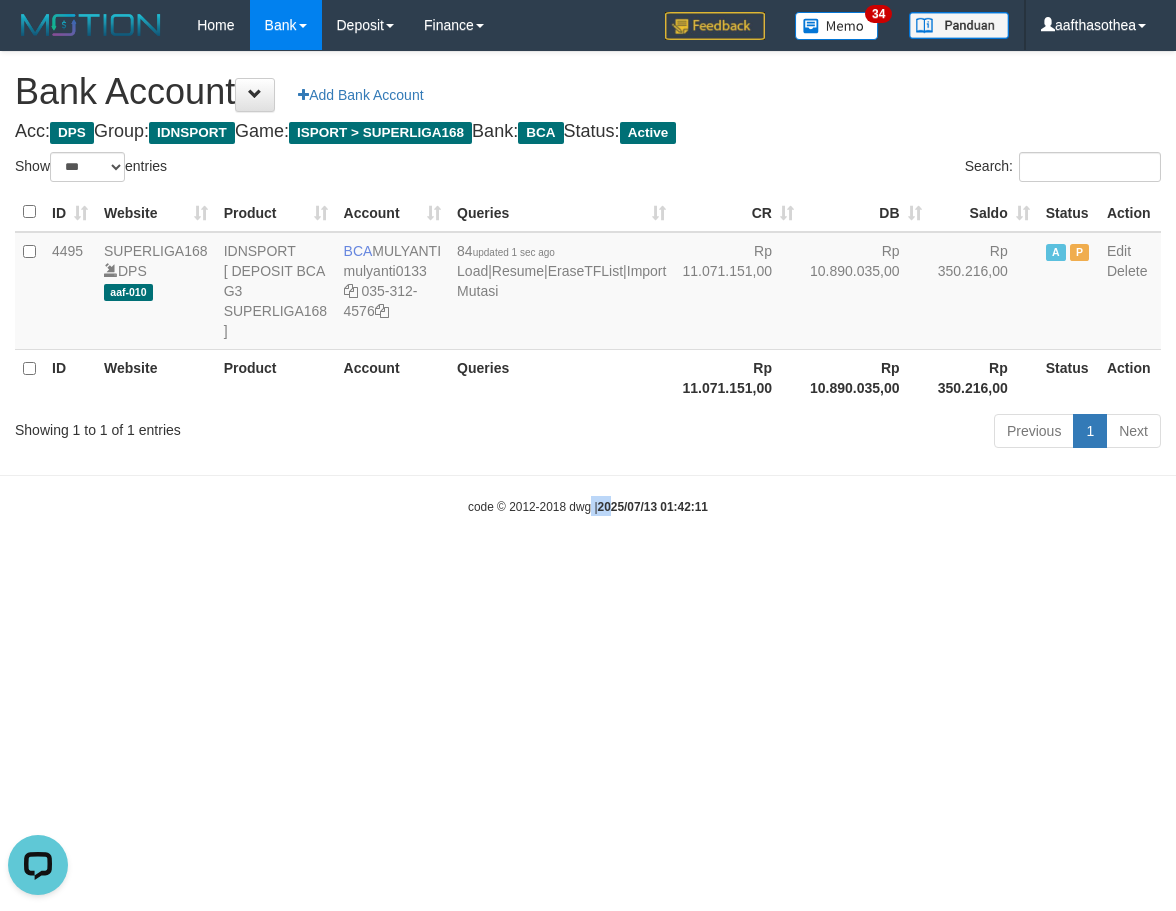 drag, startPoint x: 589, startPoint y: 530, endPoint x: 617, endPoint y: 527, distance: 28.160255 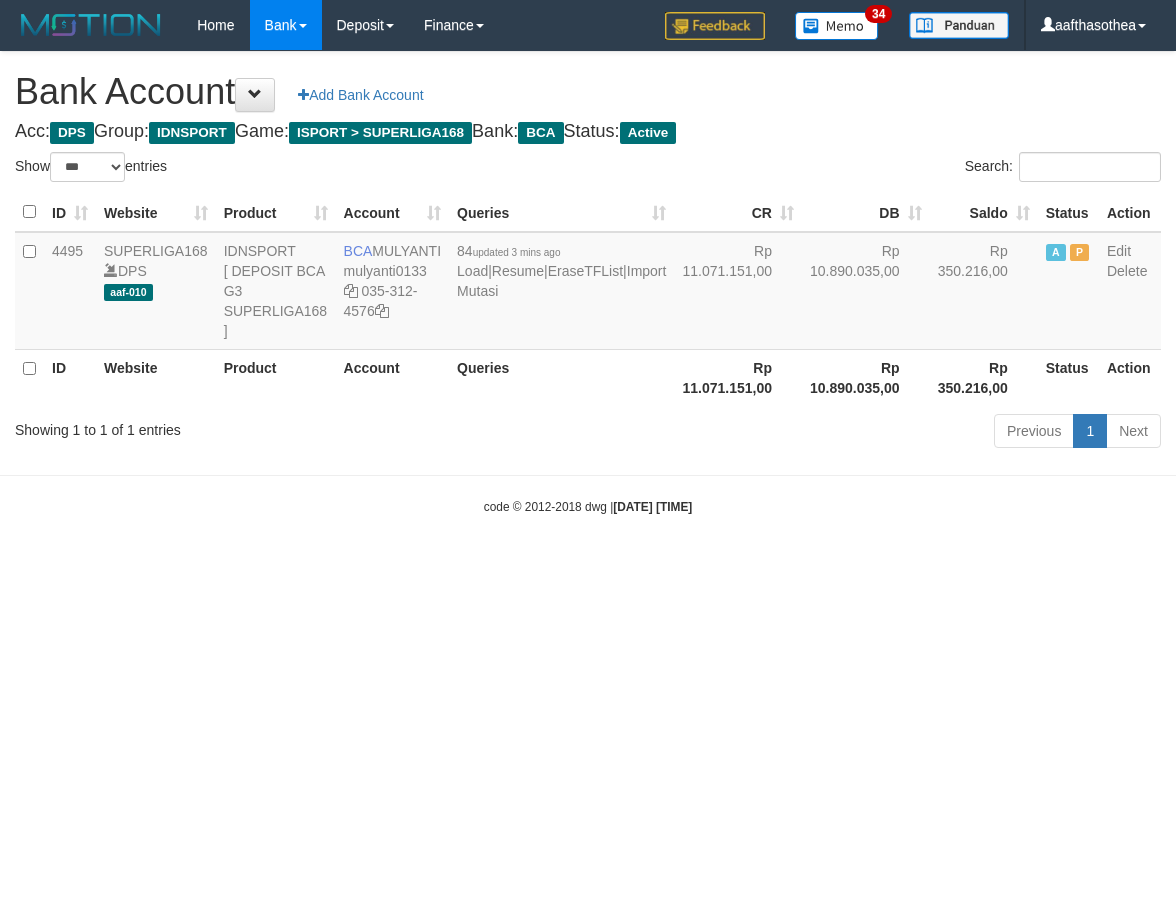 select on "***" 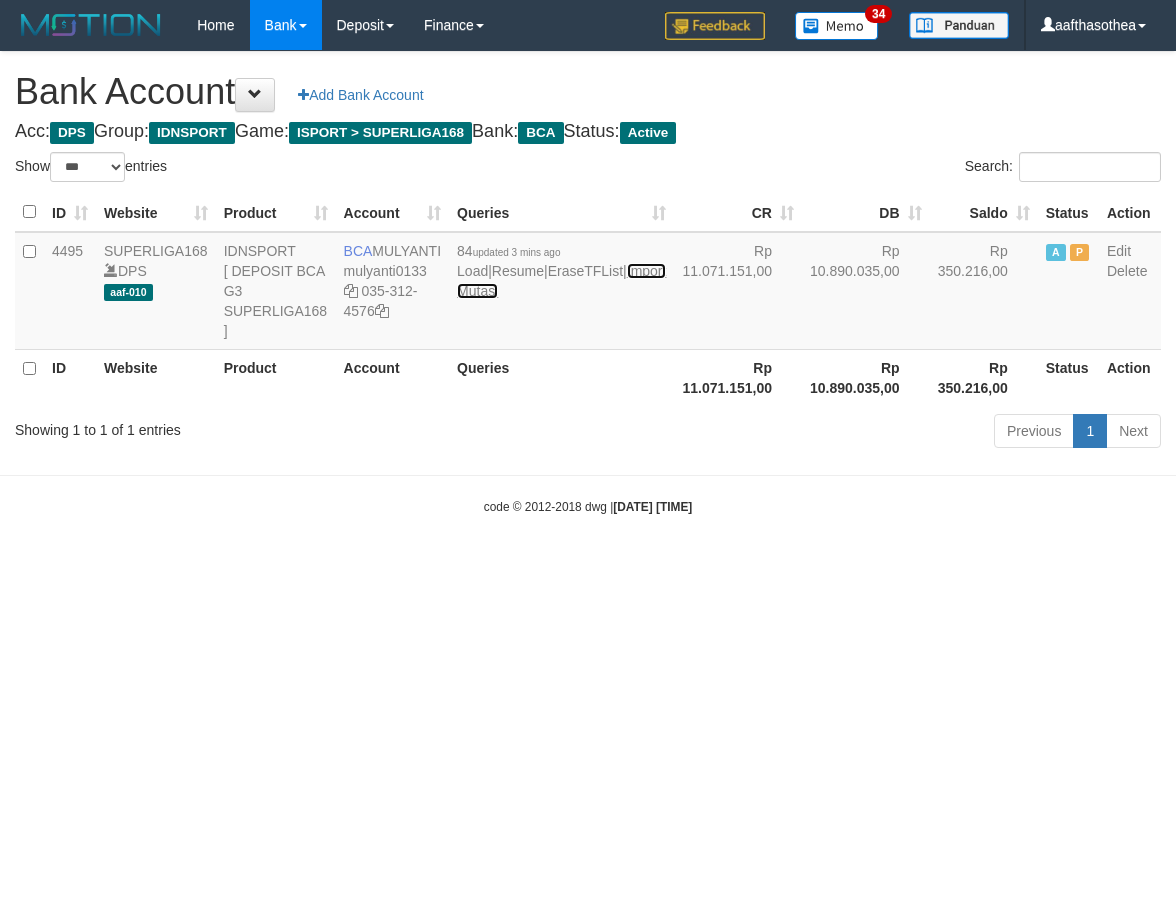 click on "Import Mutasi" at bounding box center [561, 281] 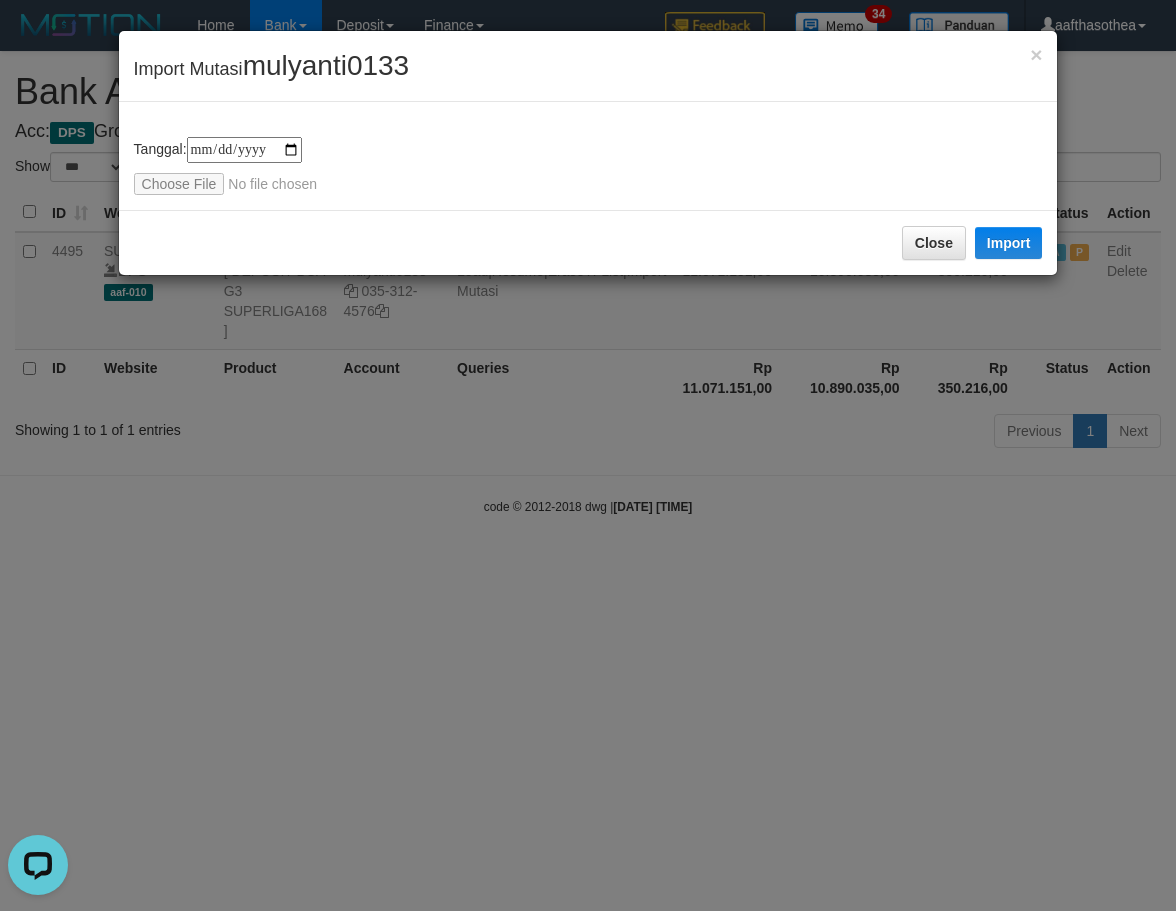 scroll, scrollTop: 0, scrollLeft: 0, axis: both 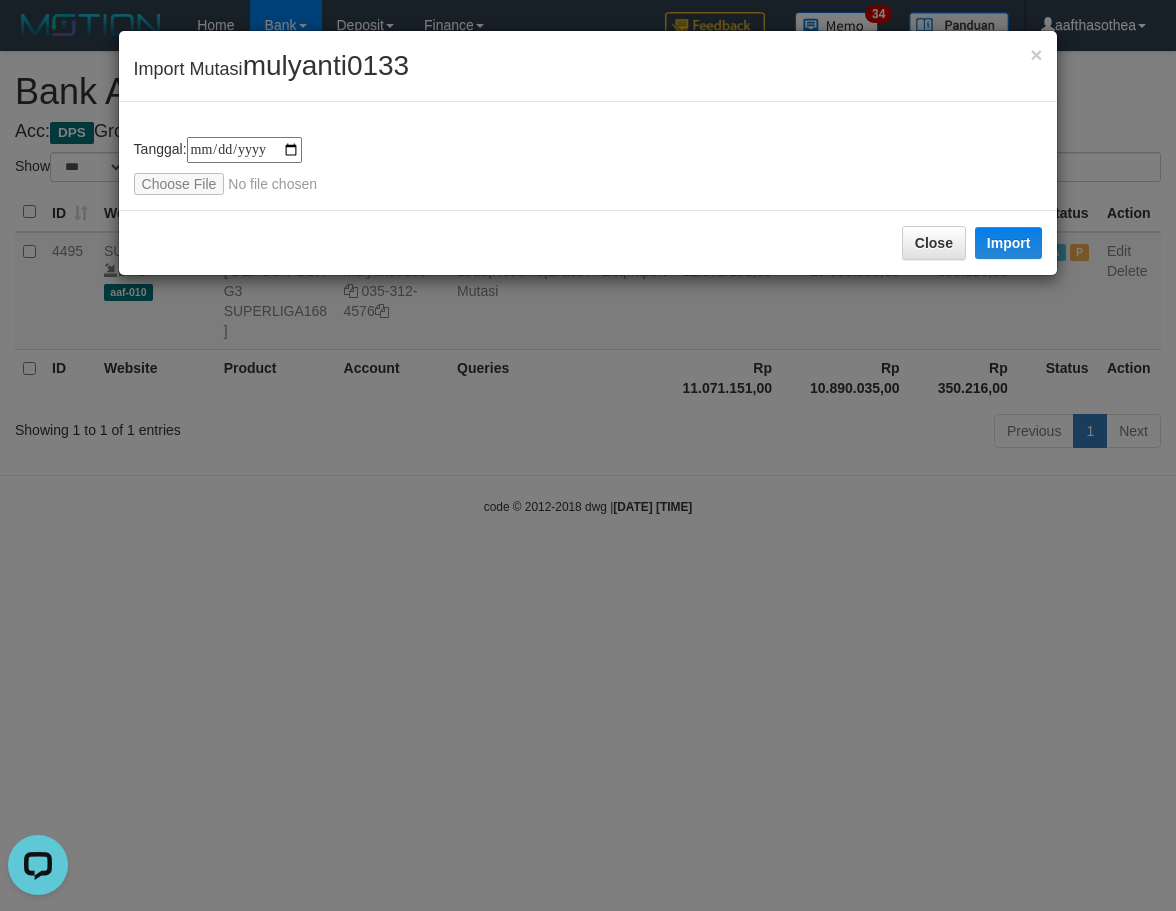type on "**********" 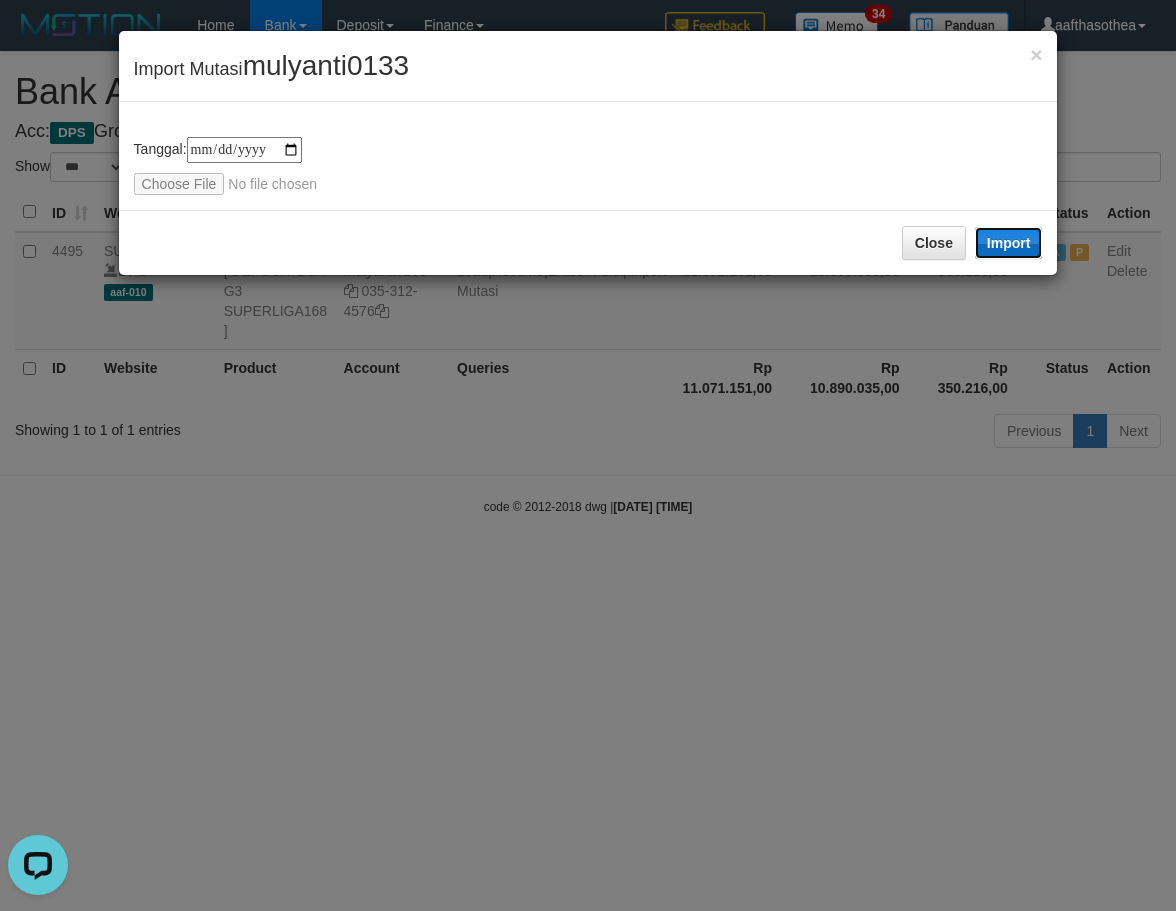 click on "Import" at bounding box center (1009, 243) 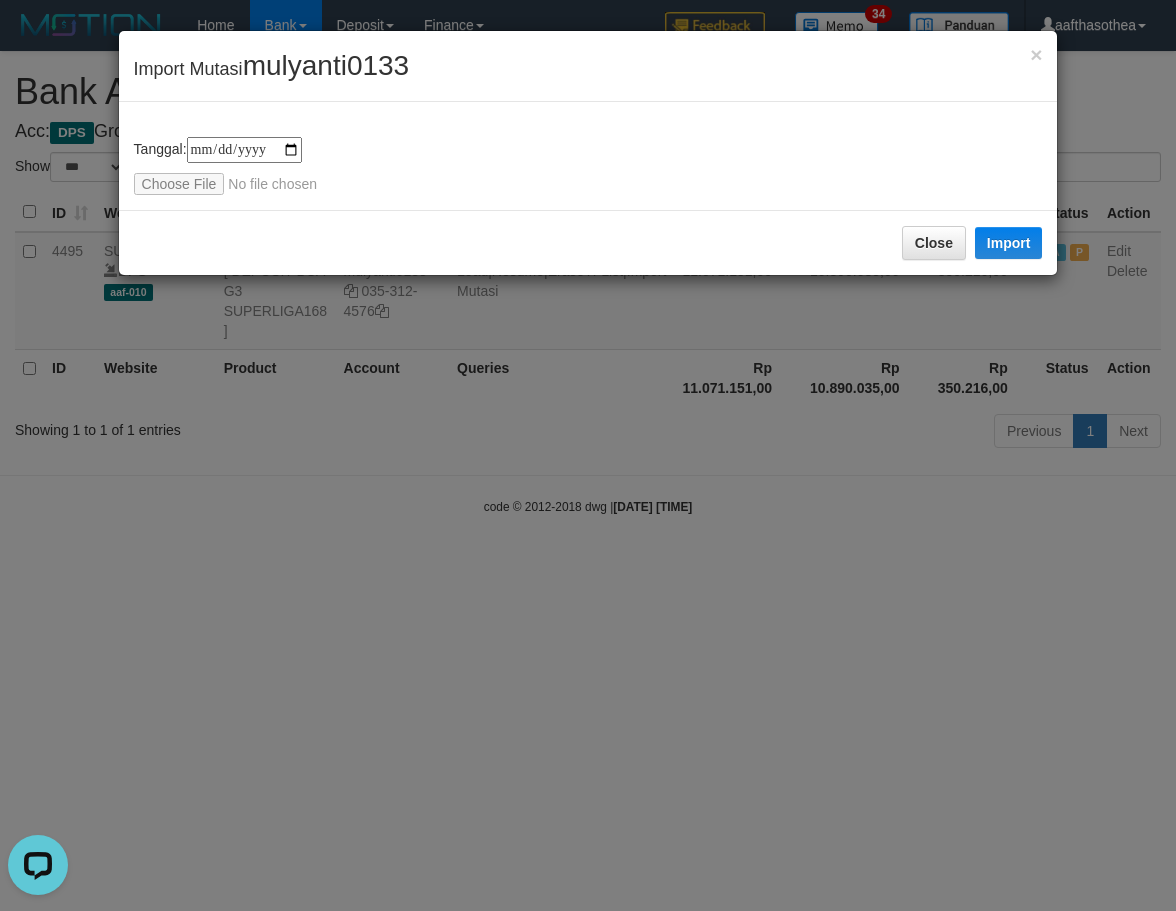 drag, startPoint x: 932, startPoint y: 567, endPoint x: 907, endPoint y: 574, distance: 25.96151 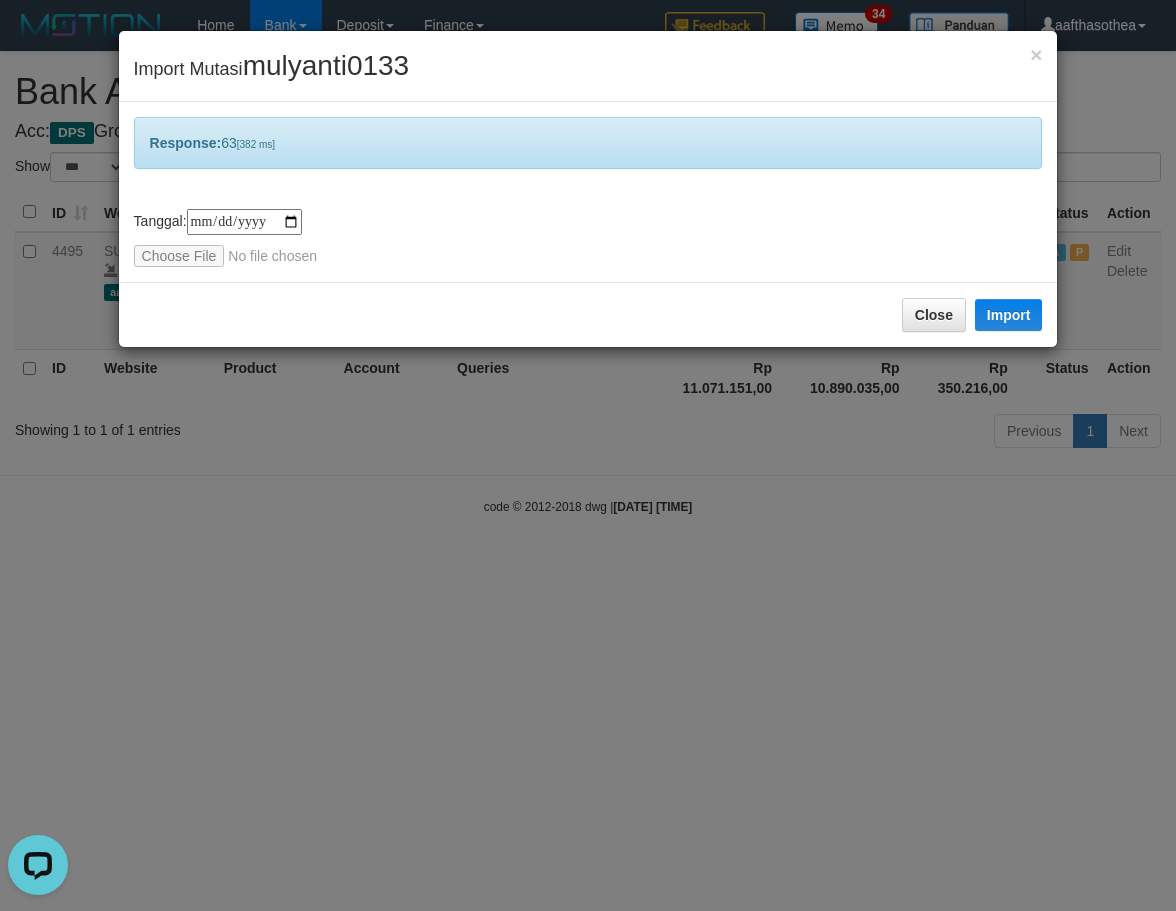 click on "**********" at bounding box center (588, 455) 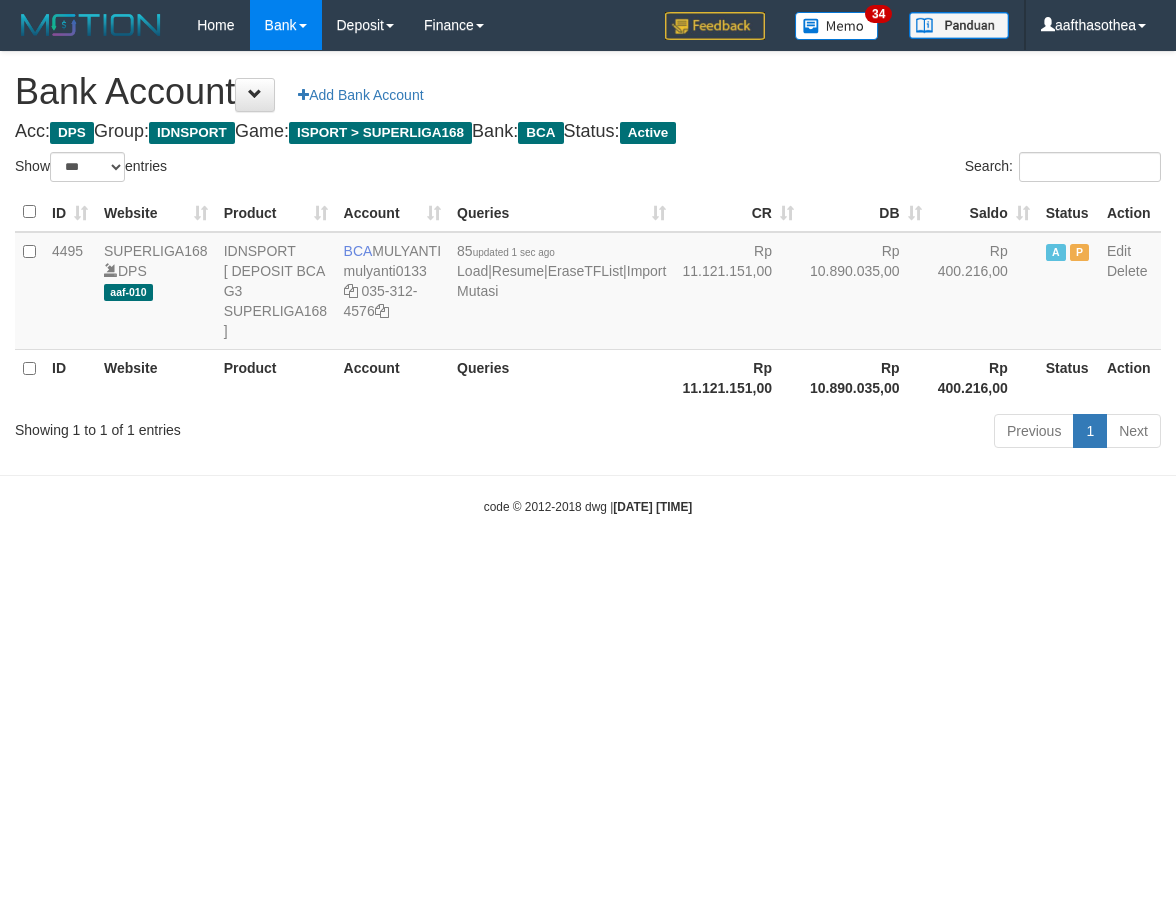 select on "***" 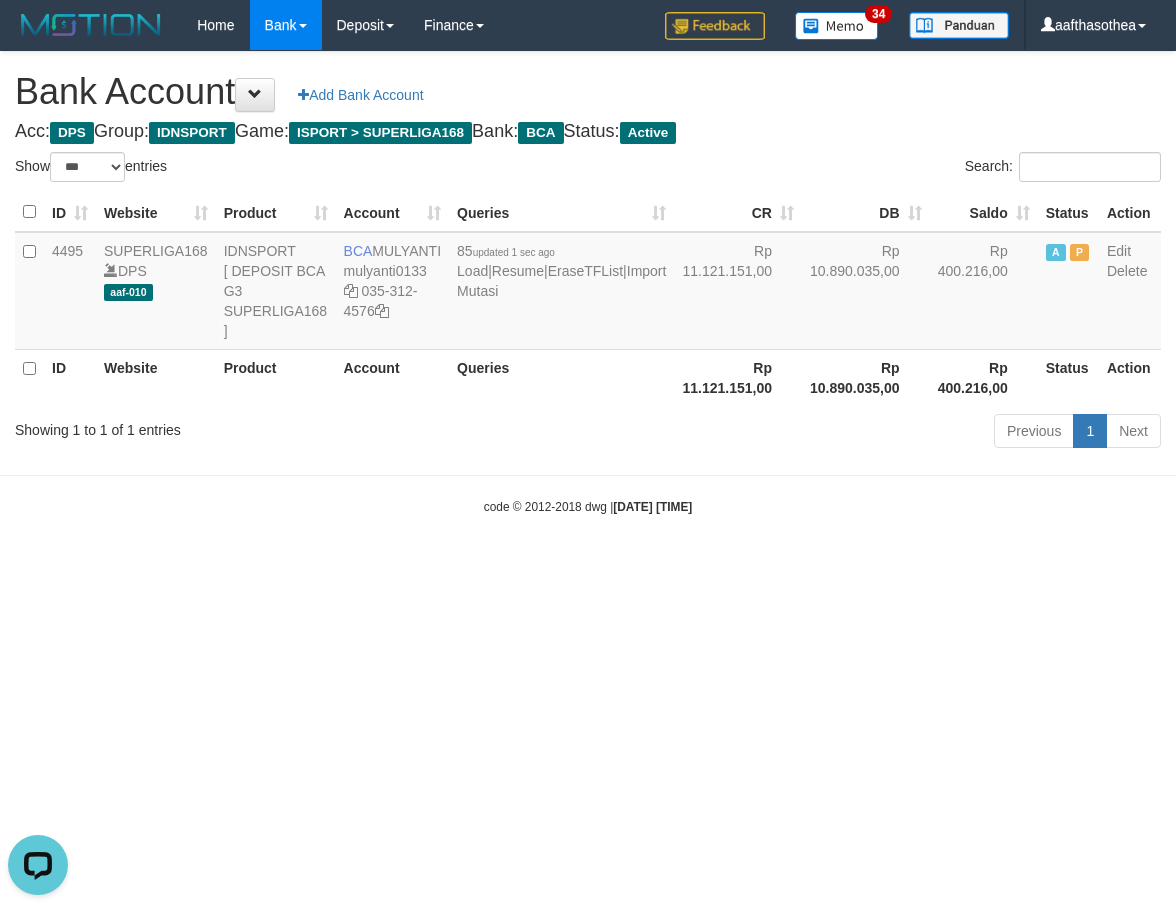 scroll, scrollTop: 0, scrollLeft: 0, axis: both 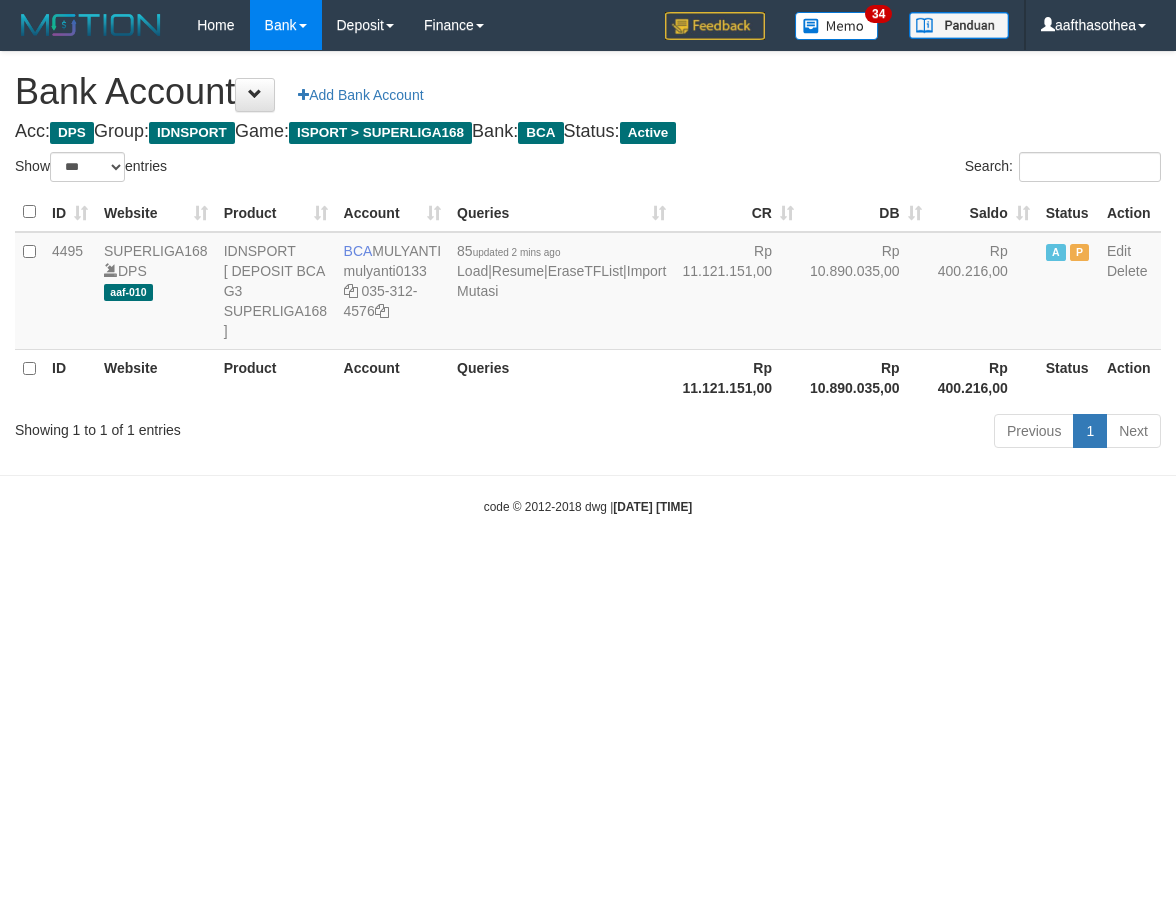 select on "***" 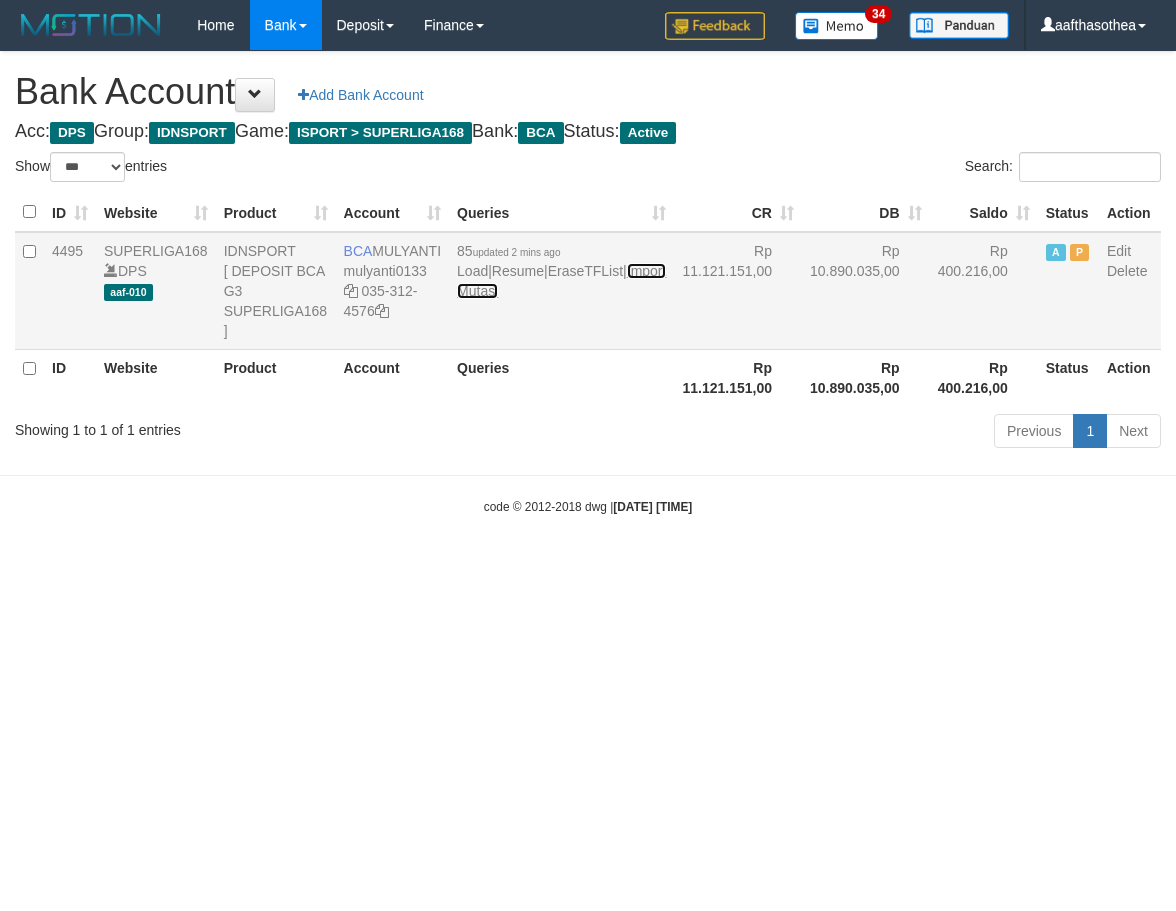 click on "Import Mutasi" at bounding box center (561, 281) 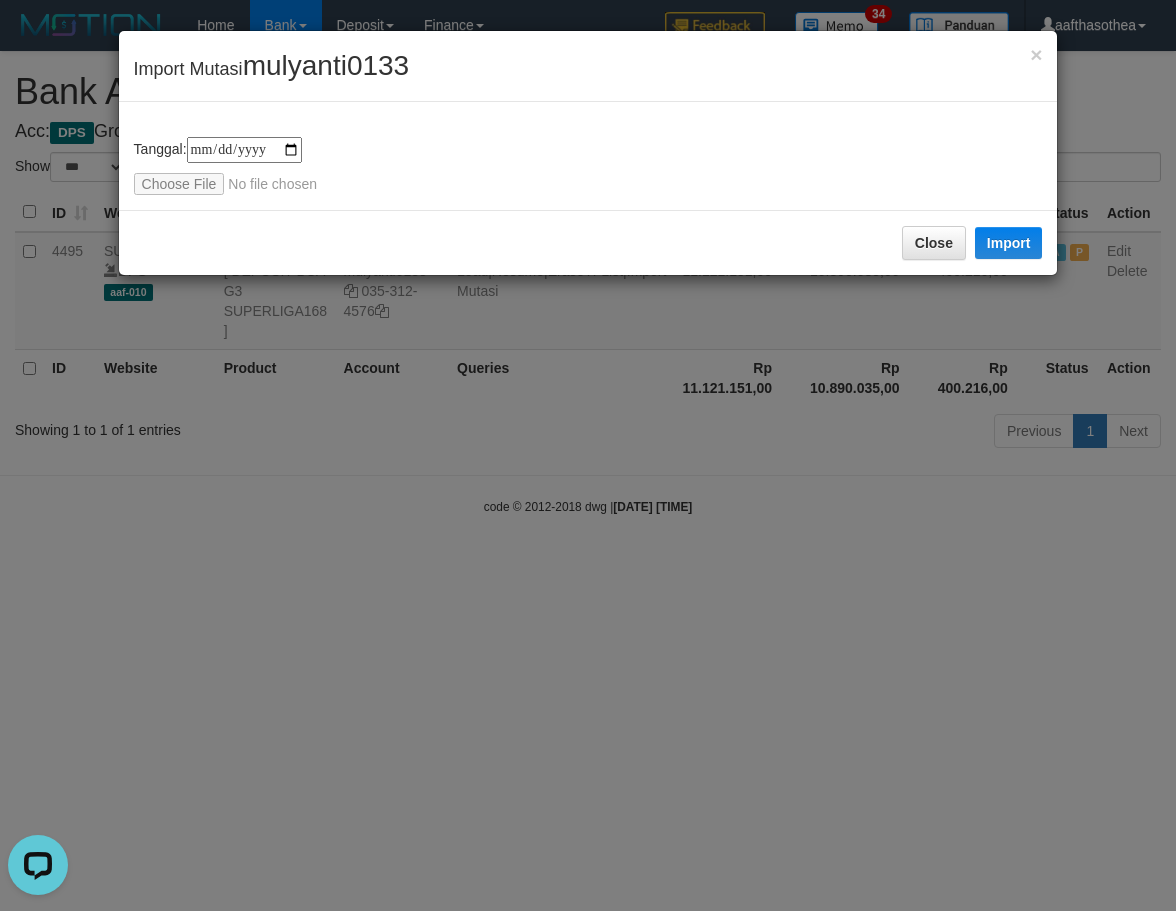 scroll, scrollTop: 0, scrollLeft: 0, axis: both 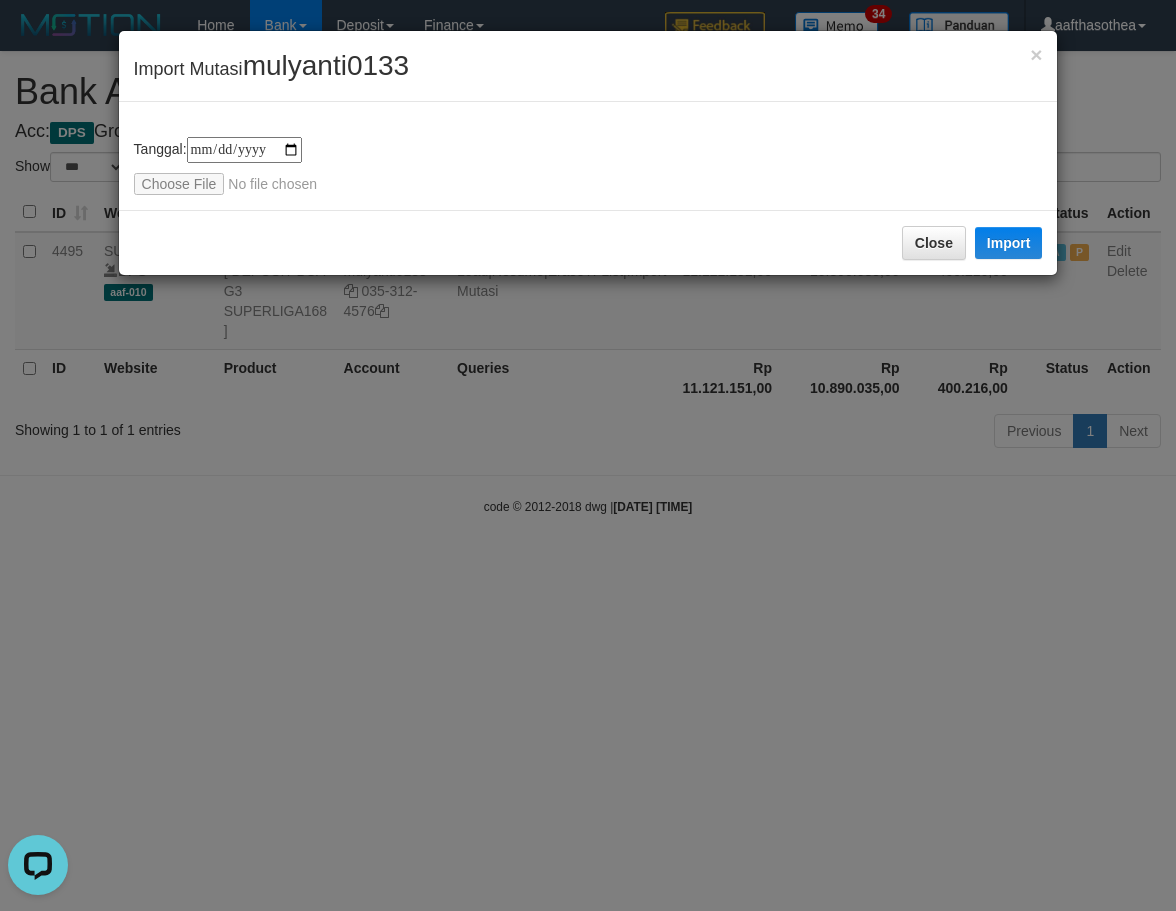 type on "**********" 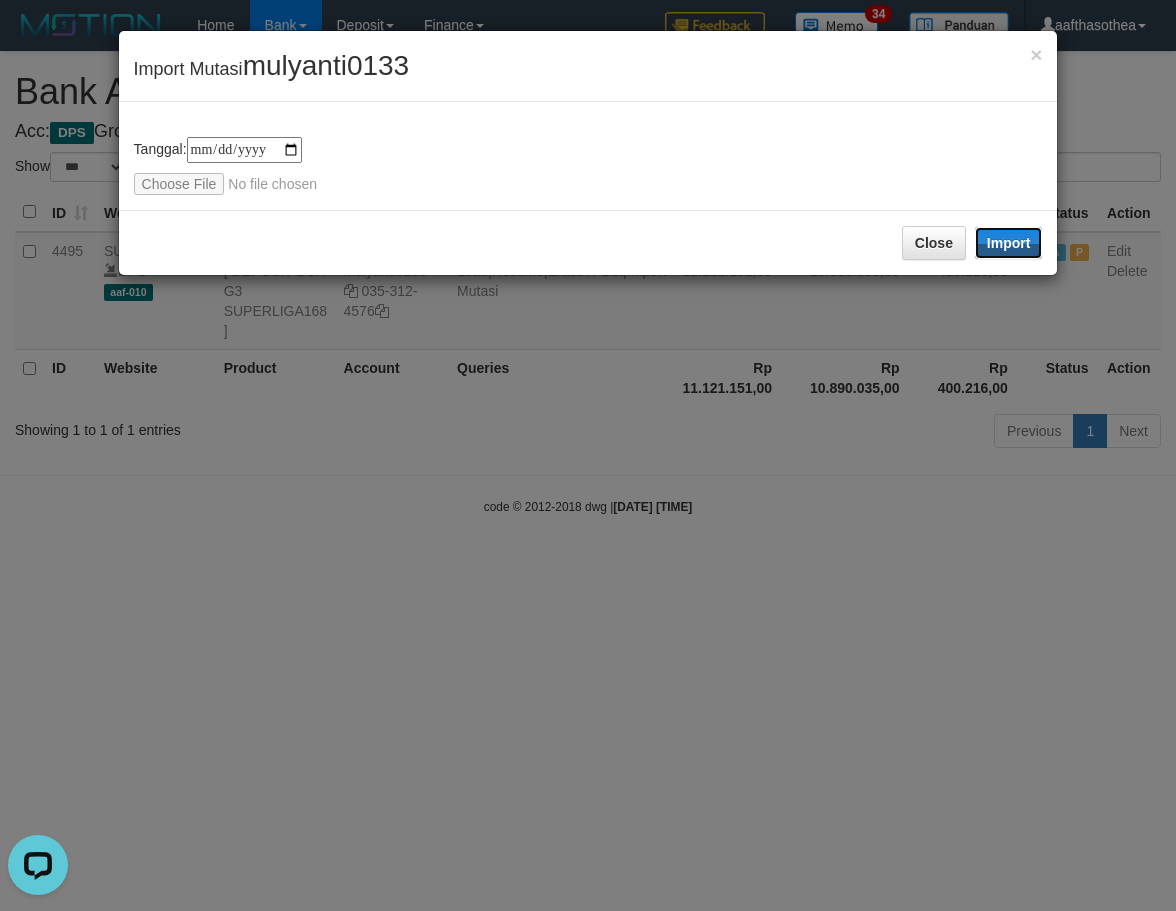drag, startPoint x: 1026, startPoint y: 246, endPoint x: 655, endPoint y: 746, distance: 622.6082 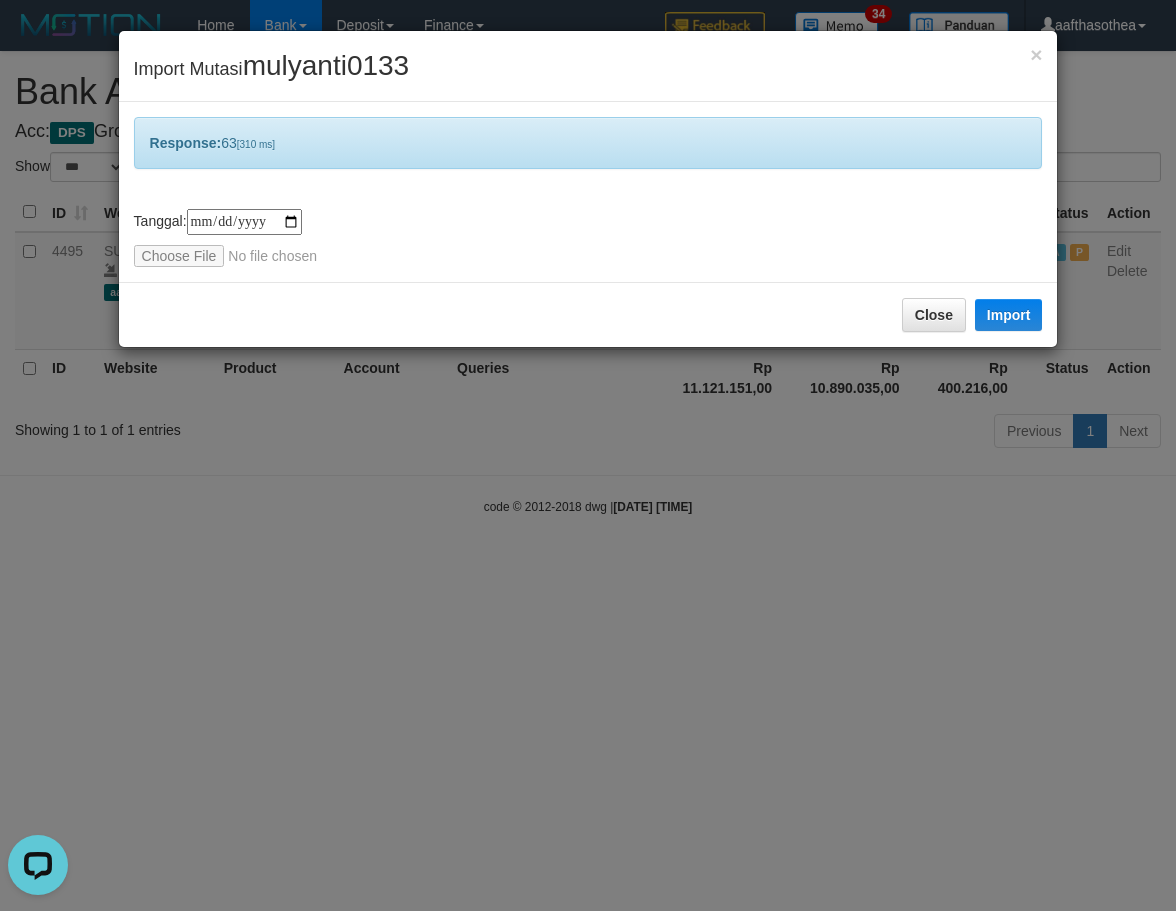 click on "×
Import Mutasi  [USERNAME]
Response:  63  [310 ms]
tanggal transaksi debet kredit saldo 1 2 3 4 5 6 7 8 9 10 11 12 13 14 15 16 17 18 19 20 21   tanggal transaksi debet kredit saldo   1 2 3 4 5 6 7 8 9 10 11 12 13 14 15 16 17 18 19 20 21
Tanggal:  [DATE]
Close
Import" at bounding box center [588, 455] 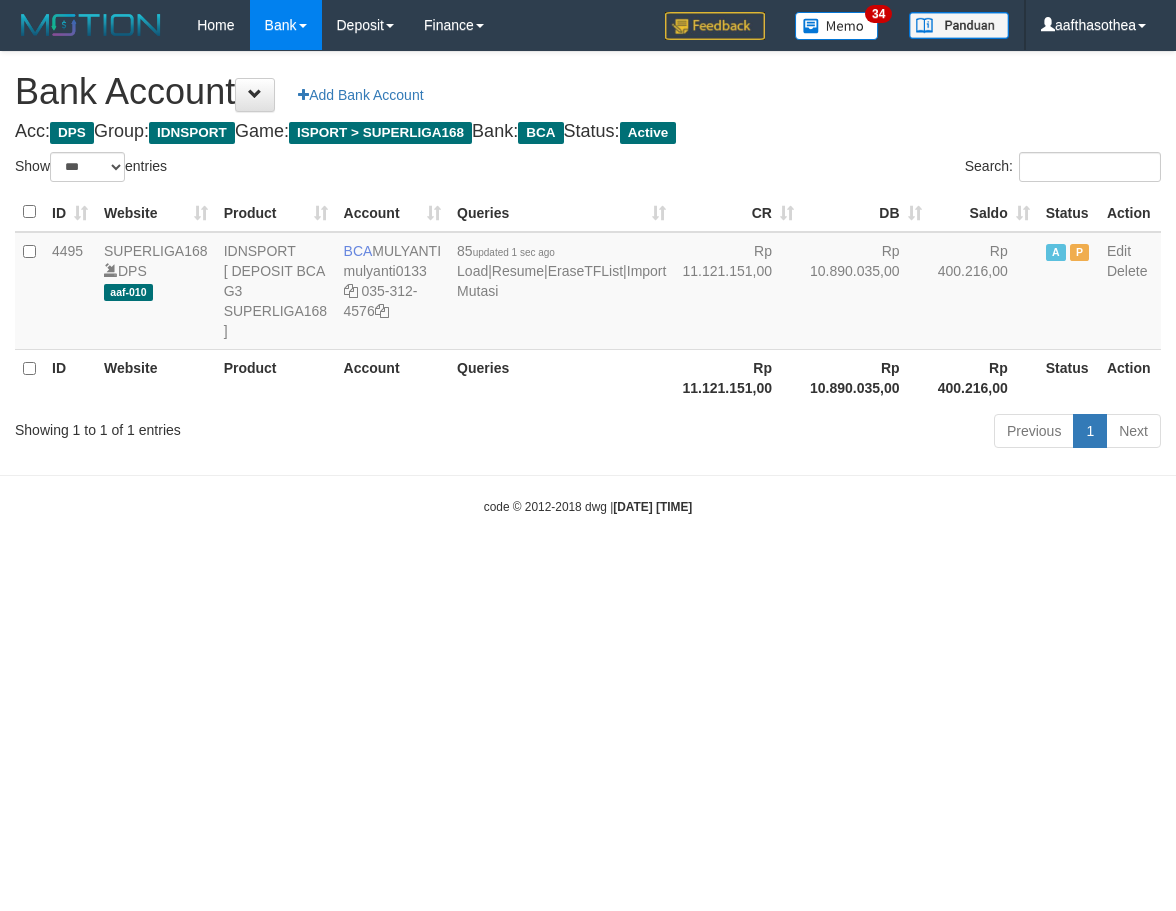 select on "***" 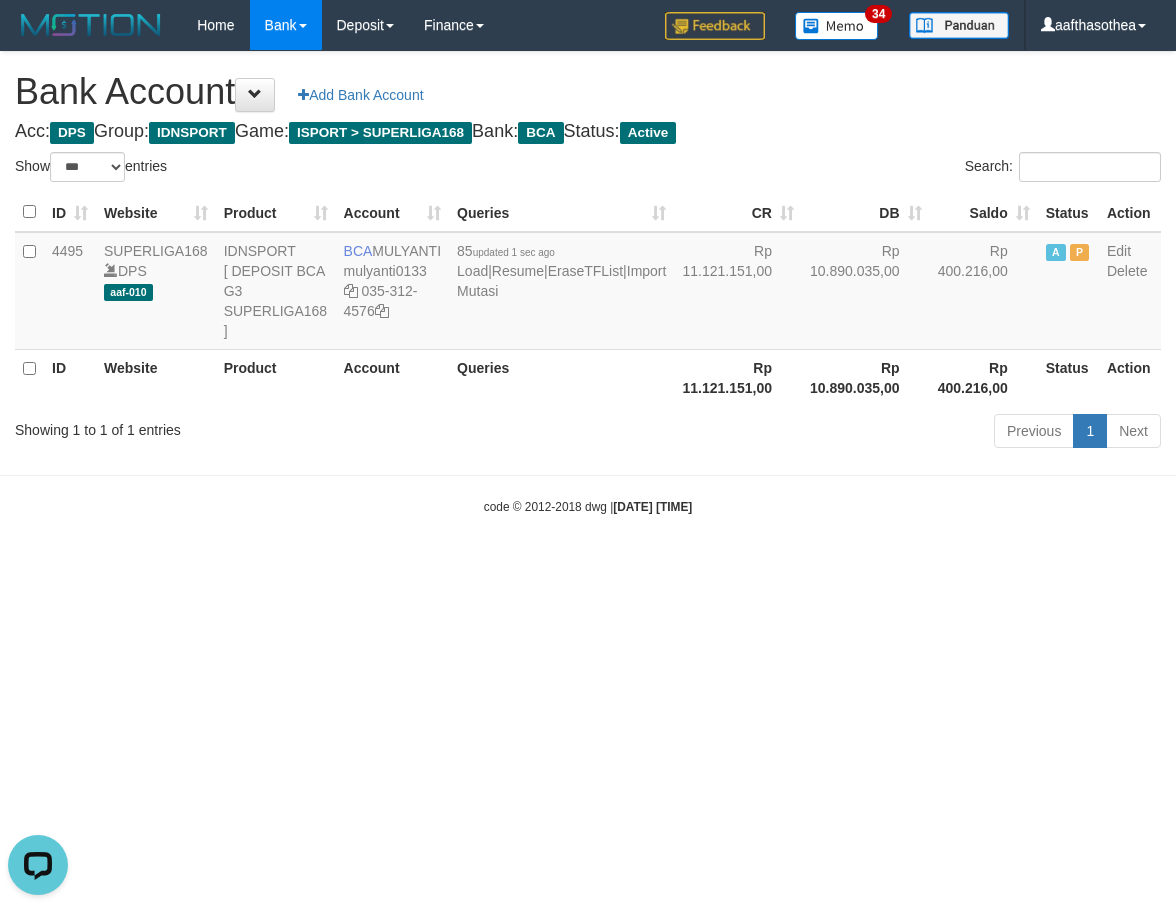 scroll, scrollTop: 0, scrollLeft: 0, axis: both 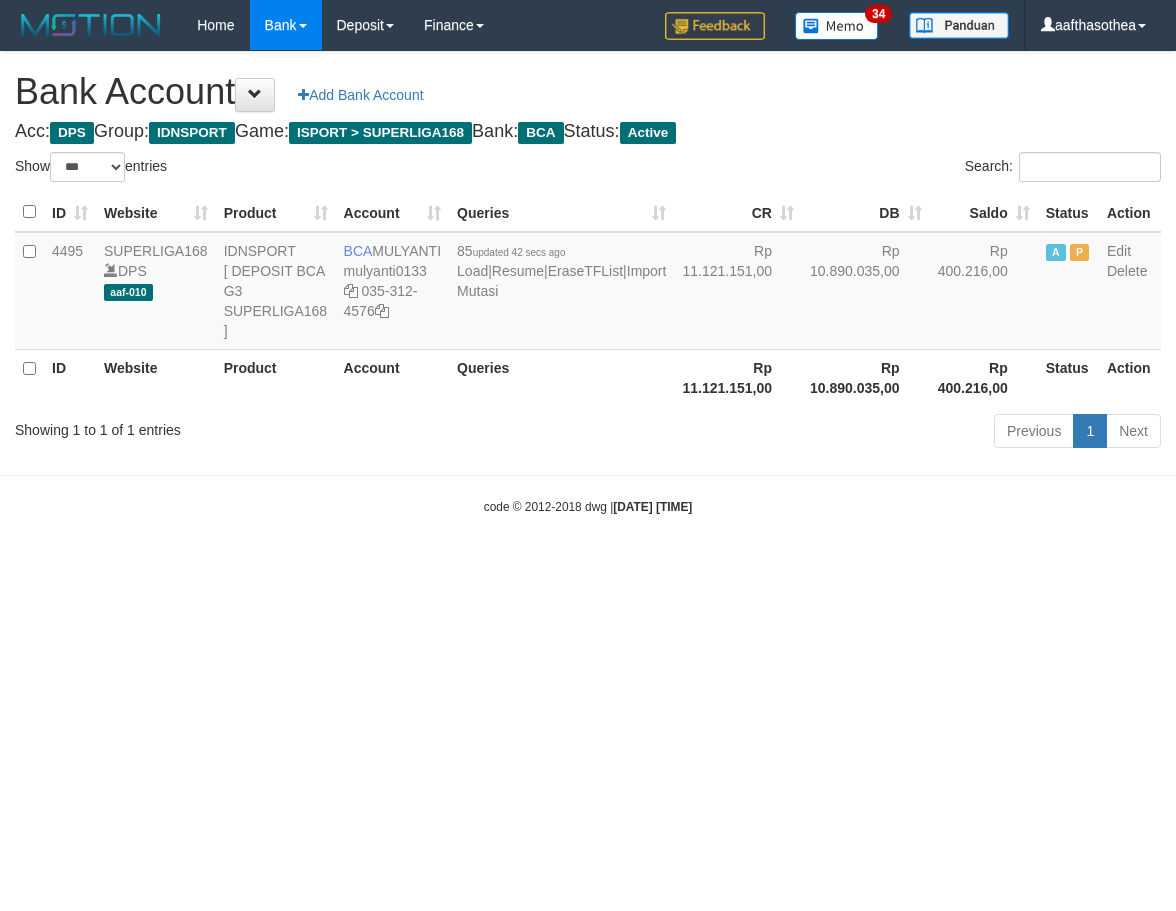 select on "***" 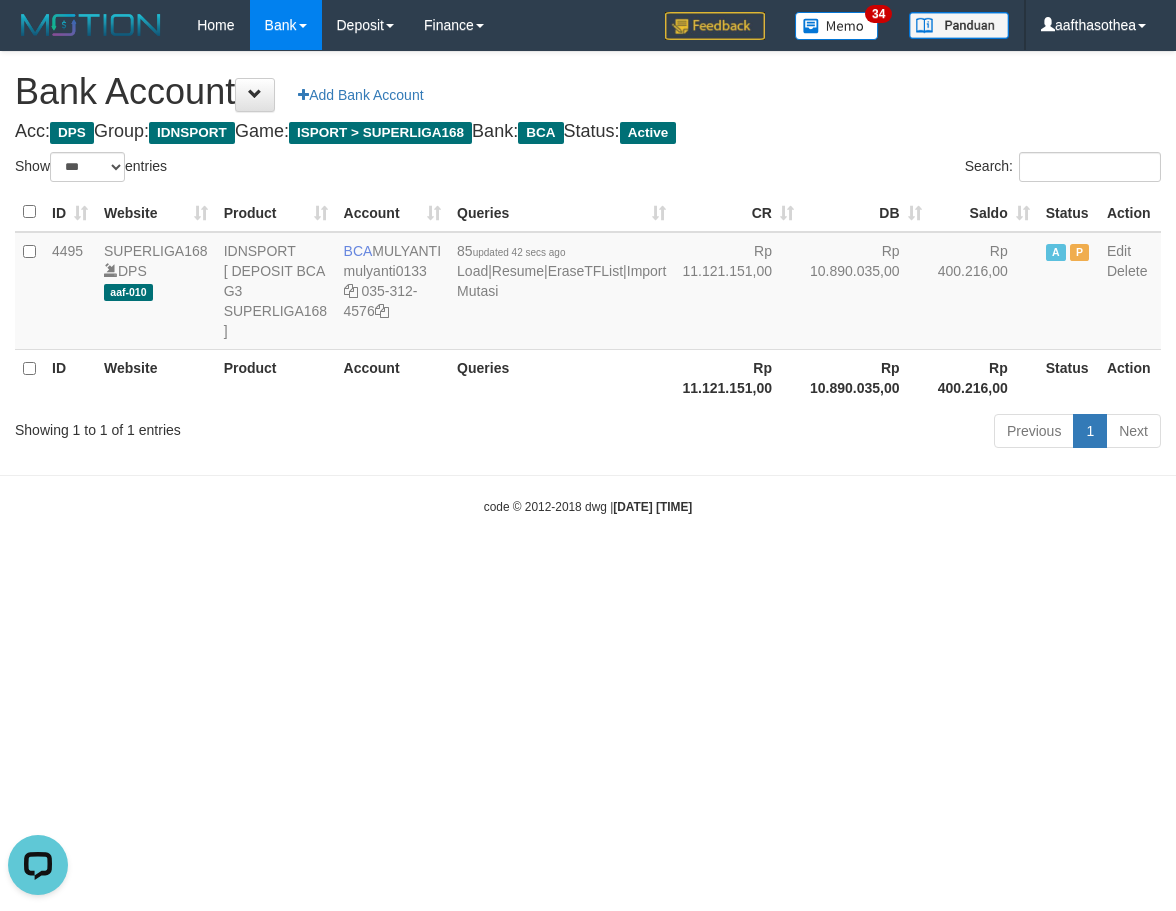 scroll, scrollTop: 0, scrollLeft: 0, axis: both 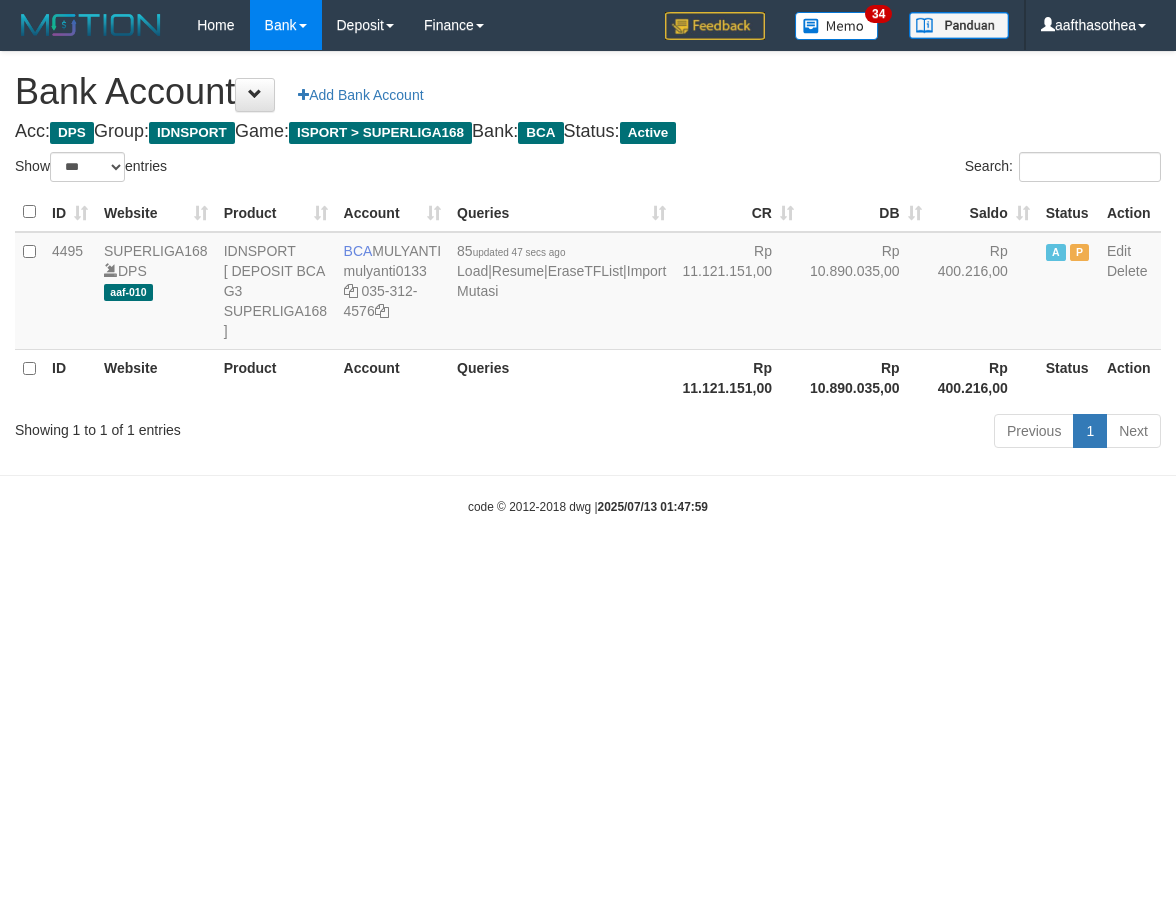 select on "***" 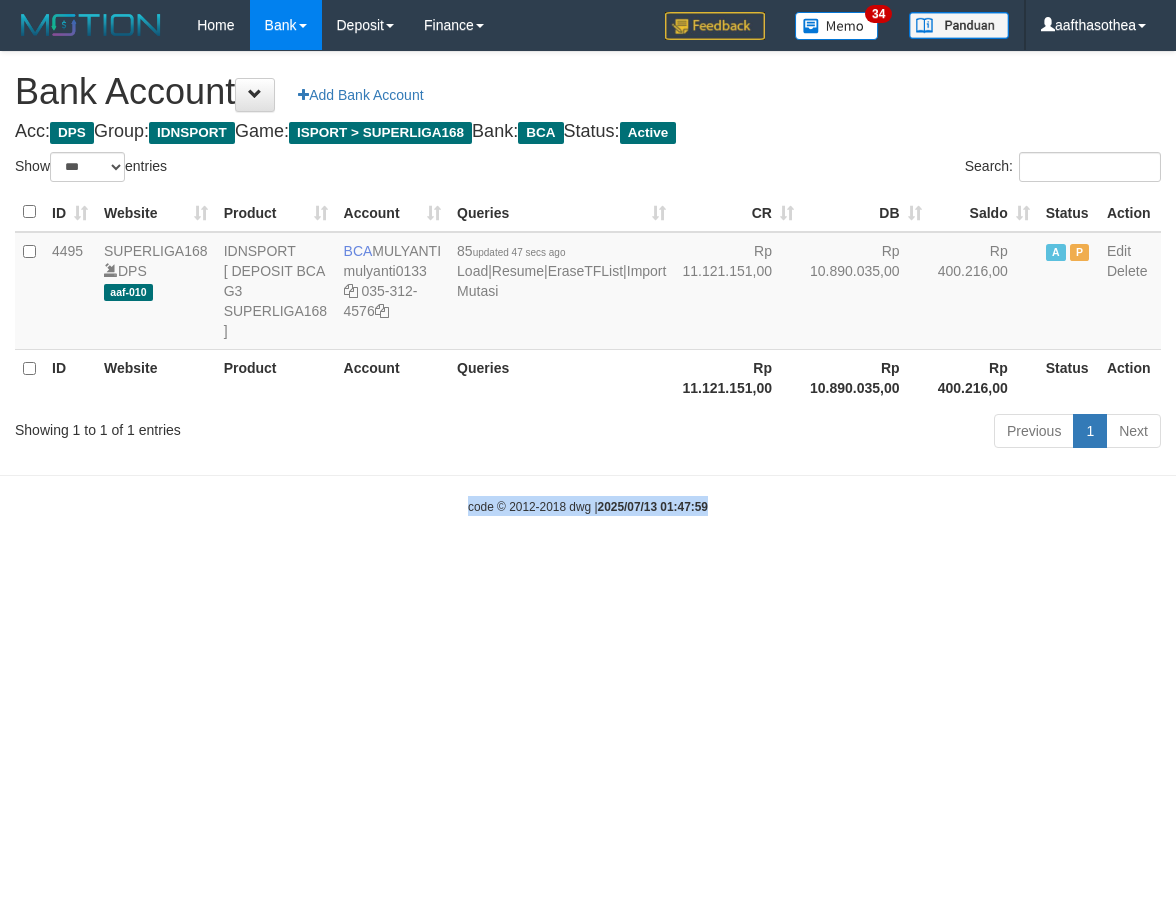click on "Toggle navigation
Home
Bank
Account List
Load
By Website
Group
[ISPORT]													SUPERLIGA168
By Load Group (DPS)
34" at bounding box center [588, 283] 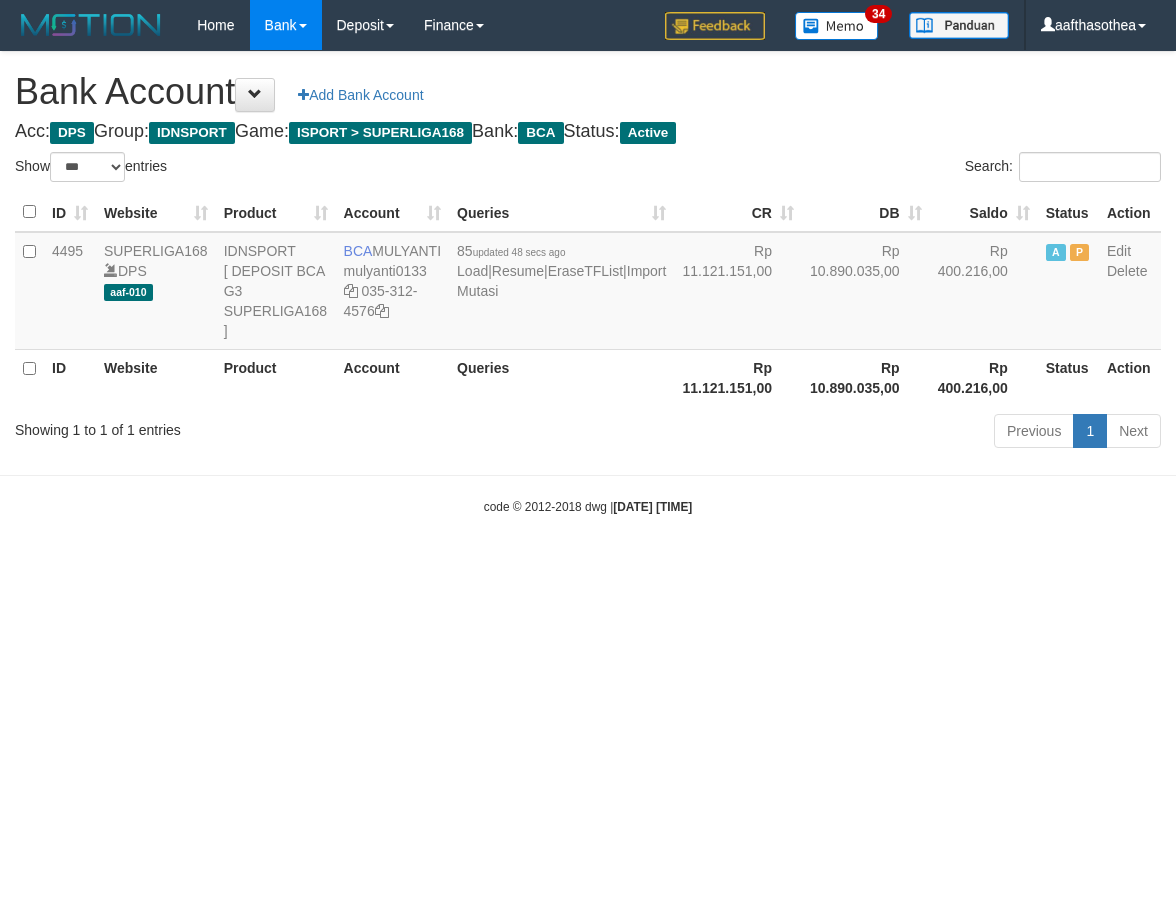 select on "***" 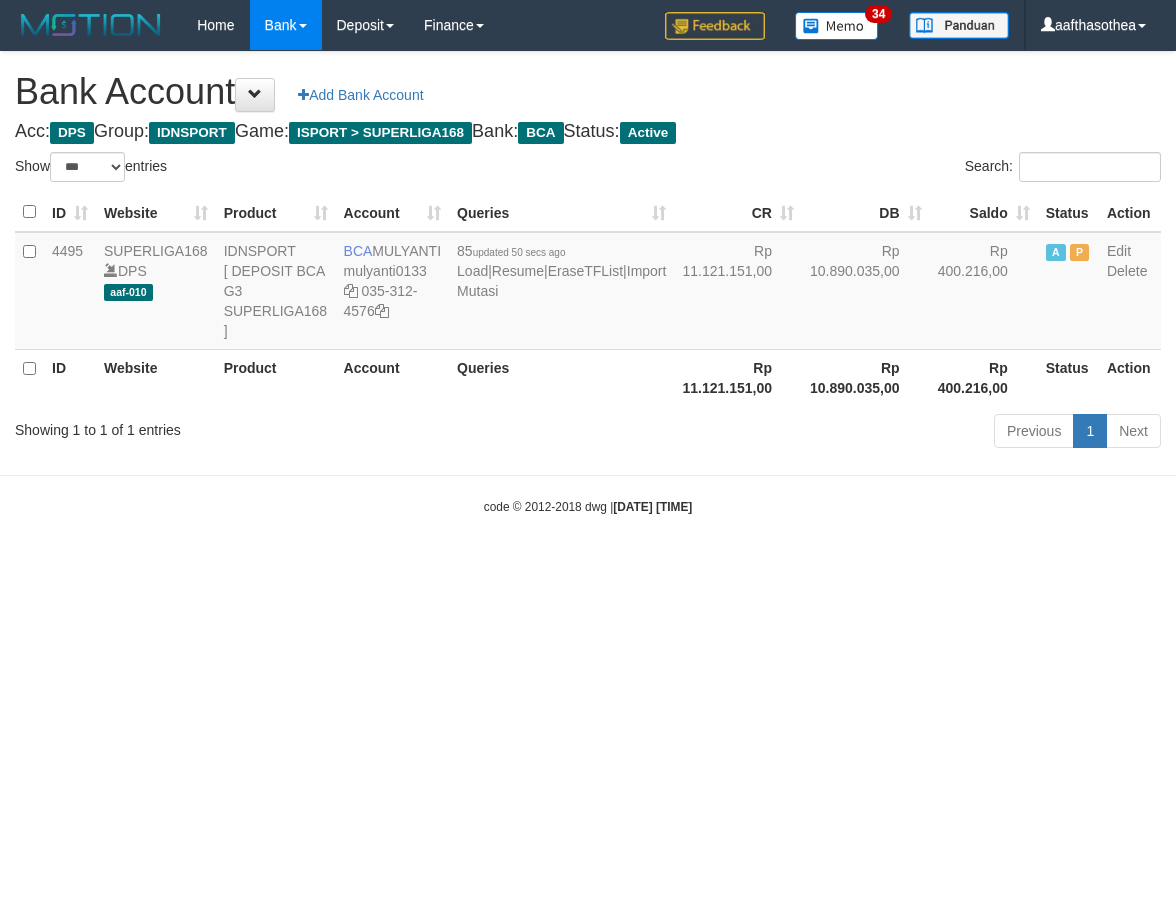 select on "***" 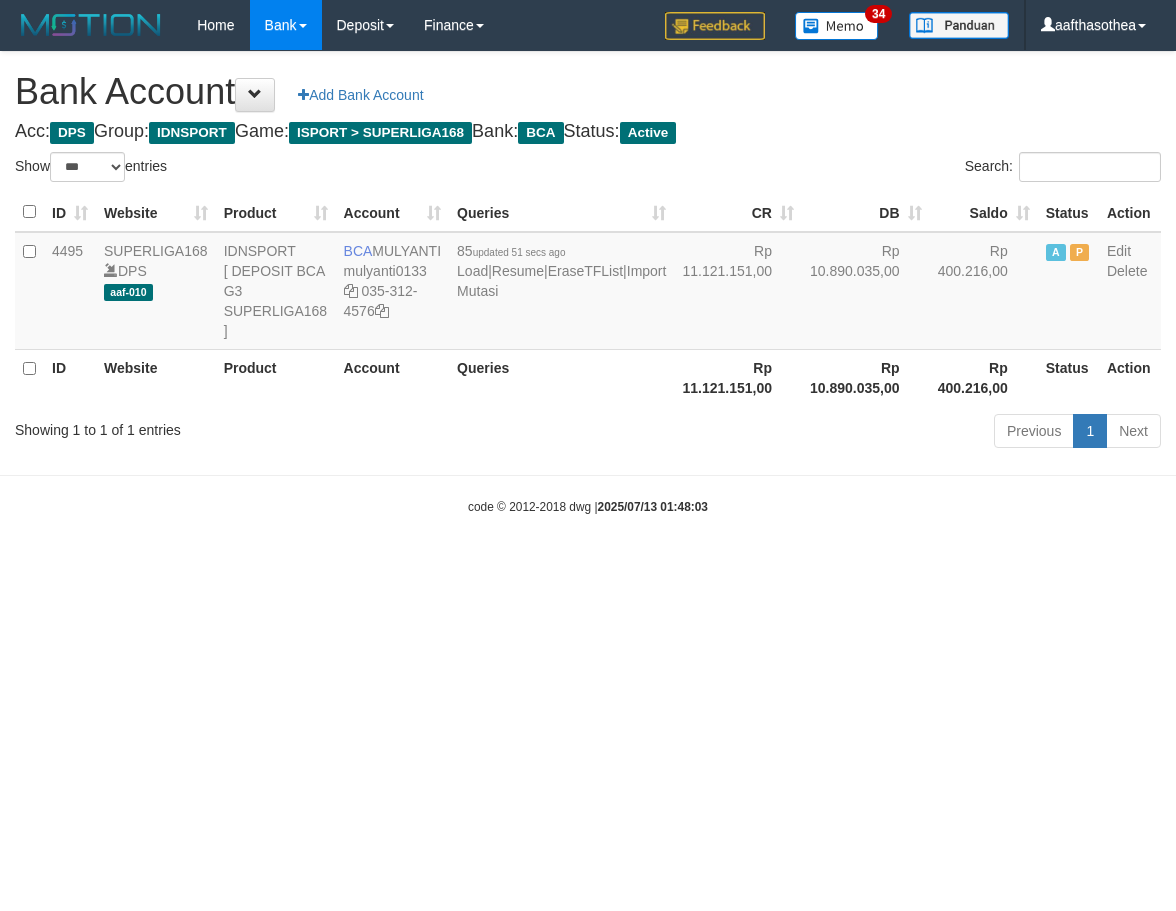 select on "***" 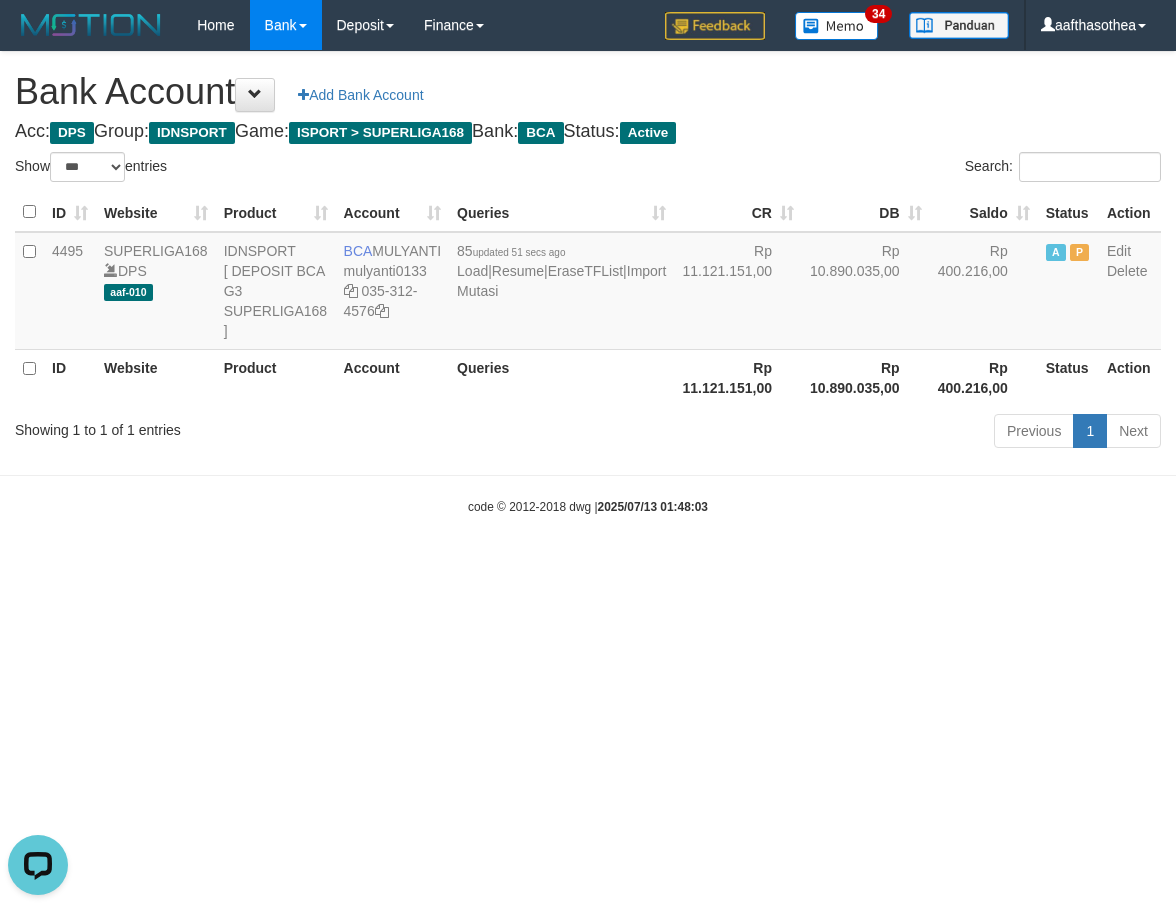 scroll, scrollTop: 0, scrollLeft: 0, axis: both 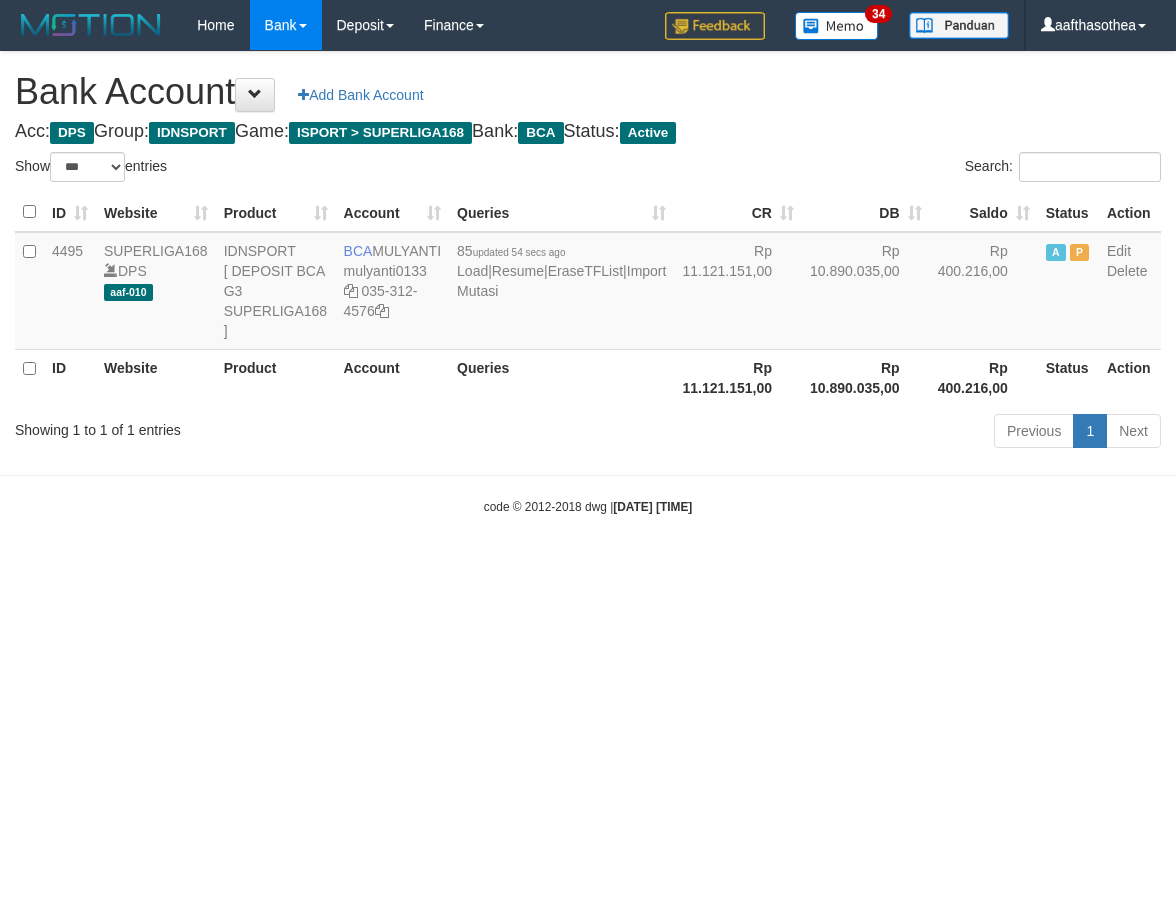 select on "***" 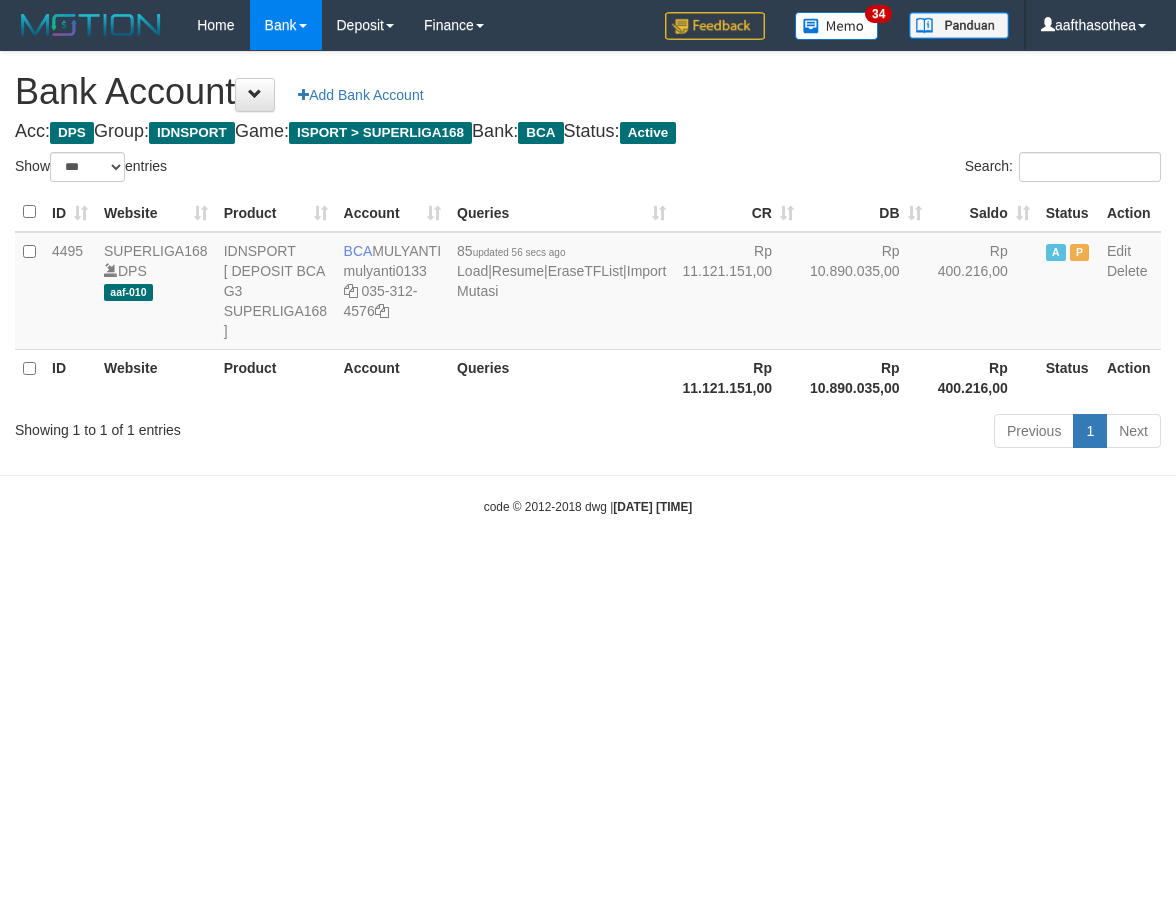 select on "***" 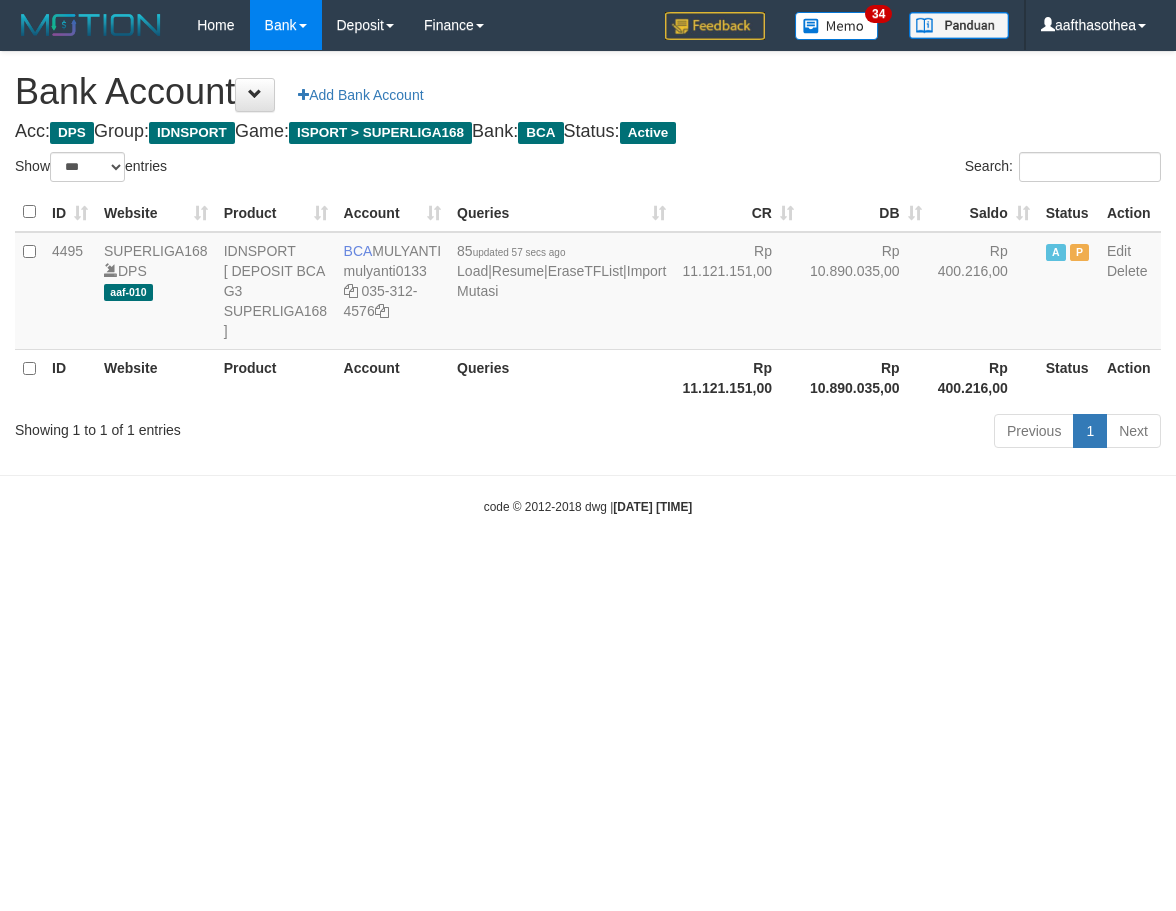 select on "***" 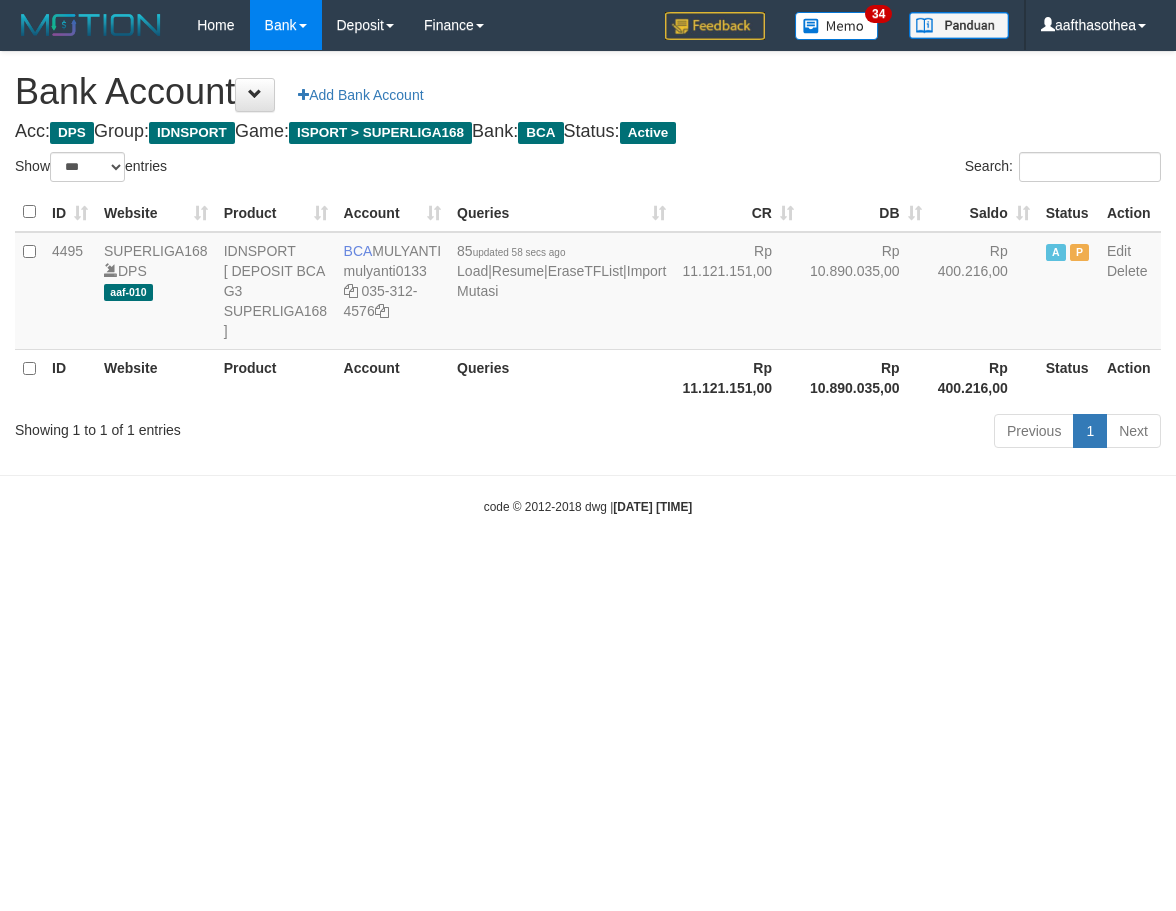 select on "***" 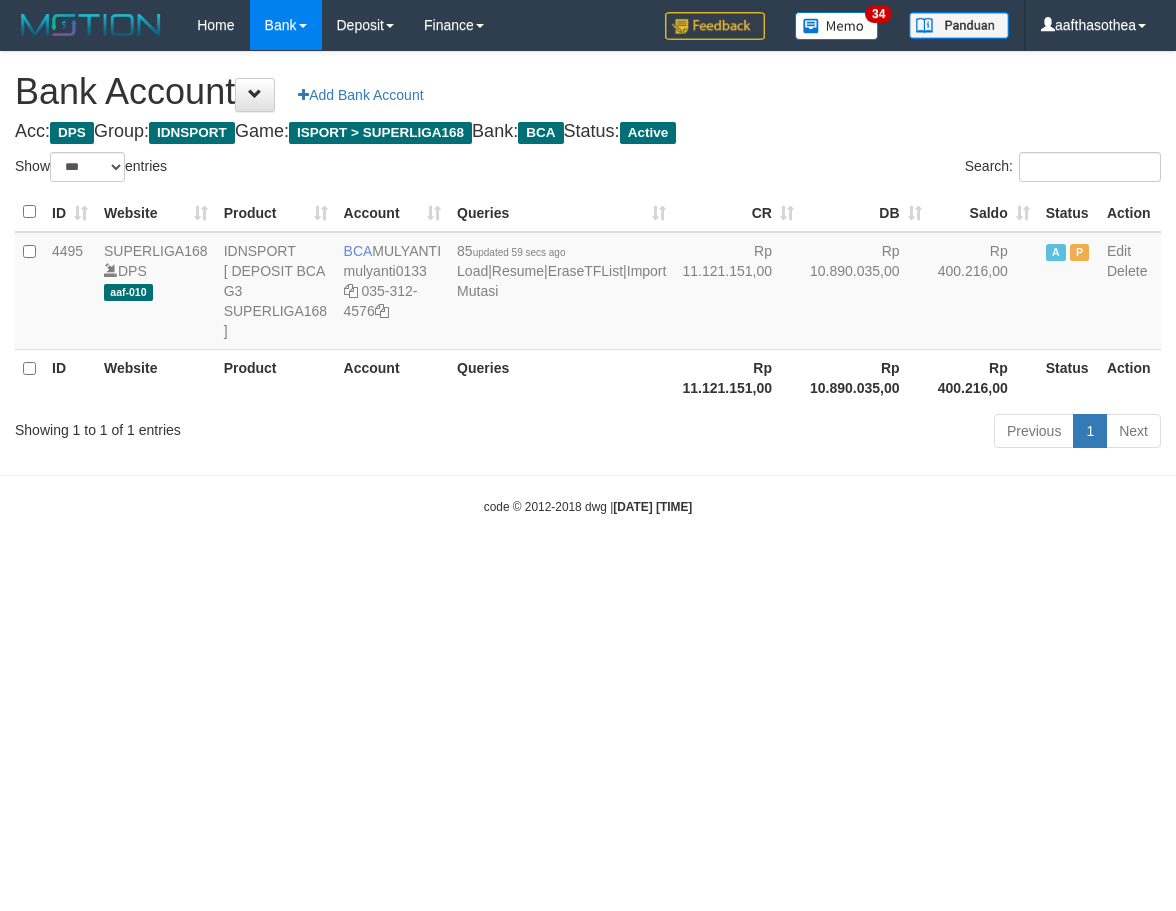 select on "***" 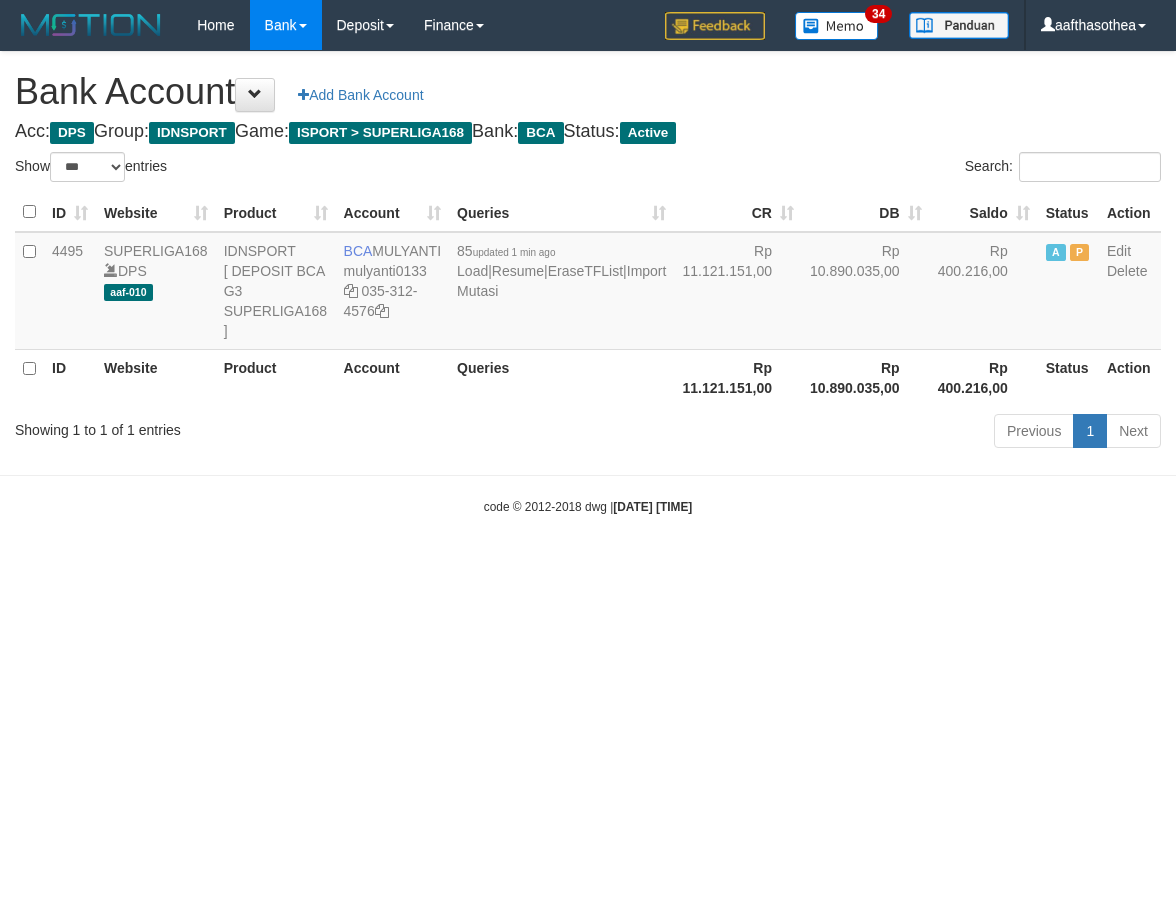 select on "***" 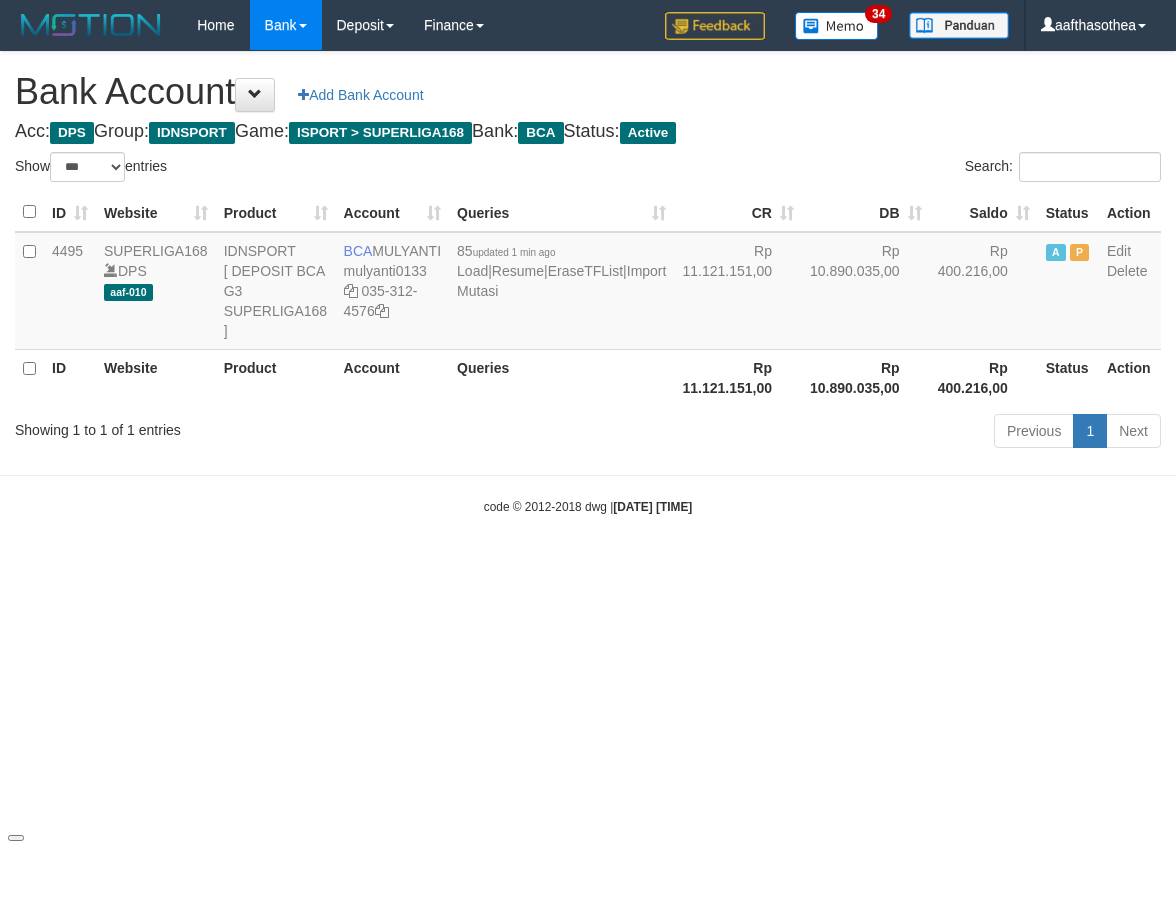 click on "Toggle navigation
Home
Bank
Account List
Load
By Website
Group
[ISPORT]													SUPERLIGA168
By Load Group (DPS)
34" at bounding box center [588, 283] 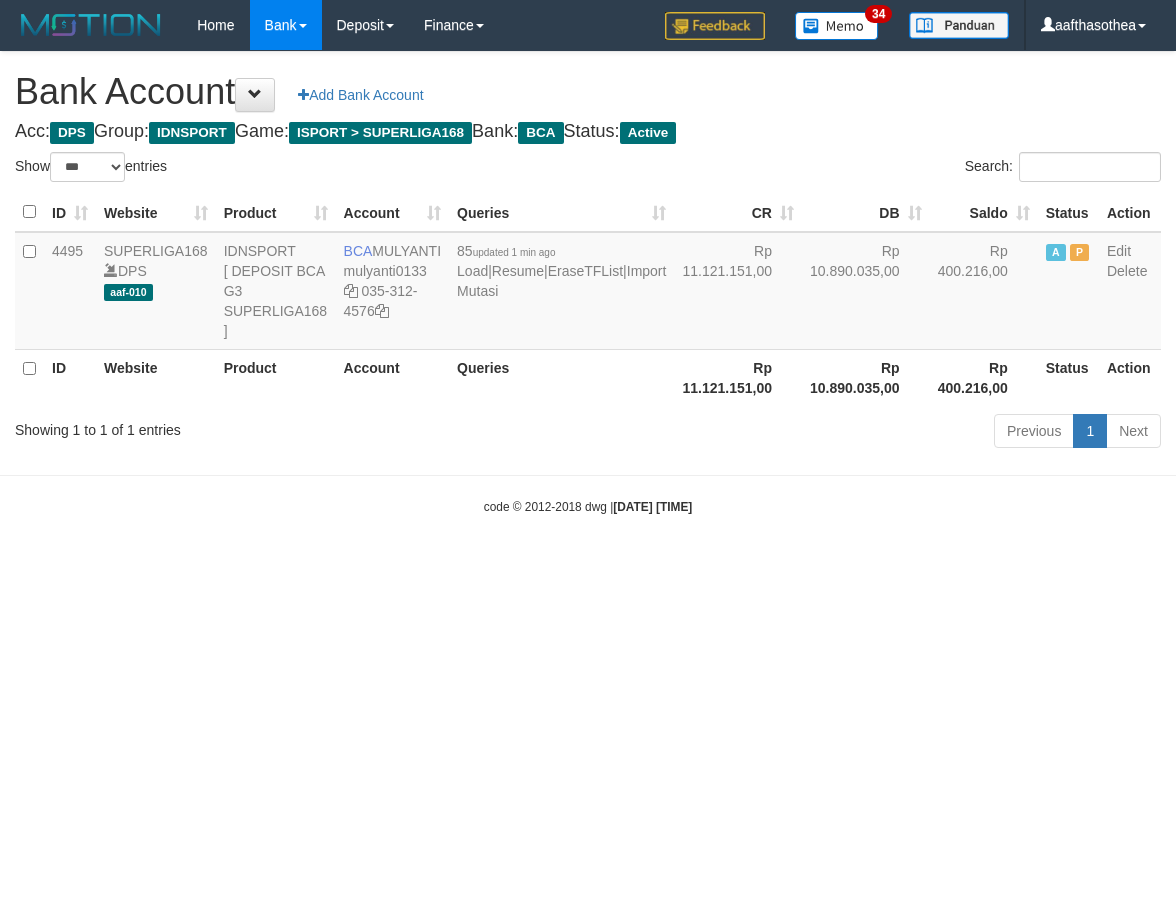 select on "***" 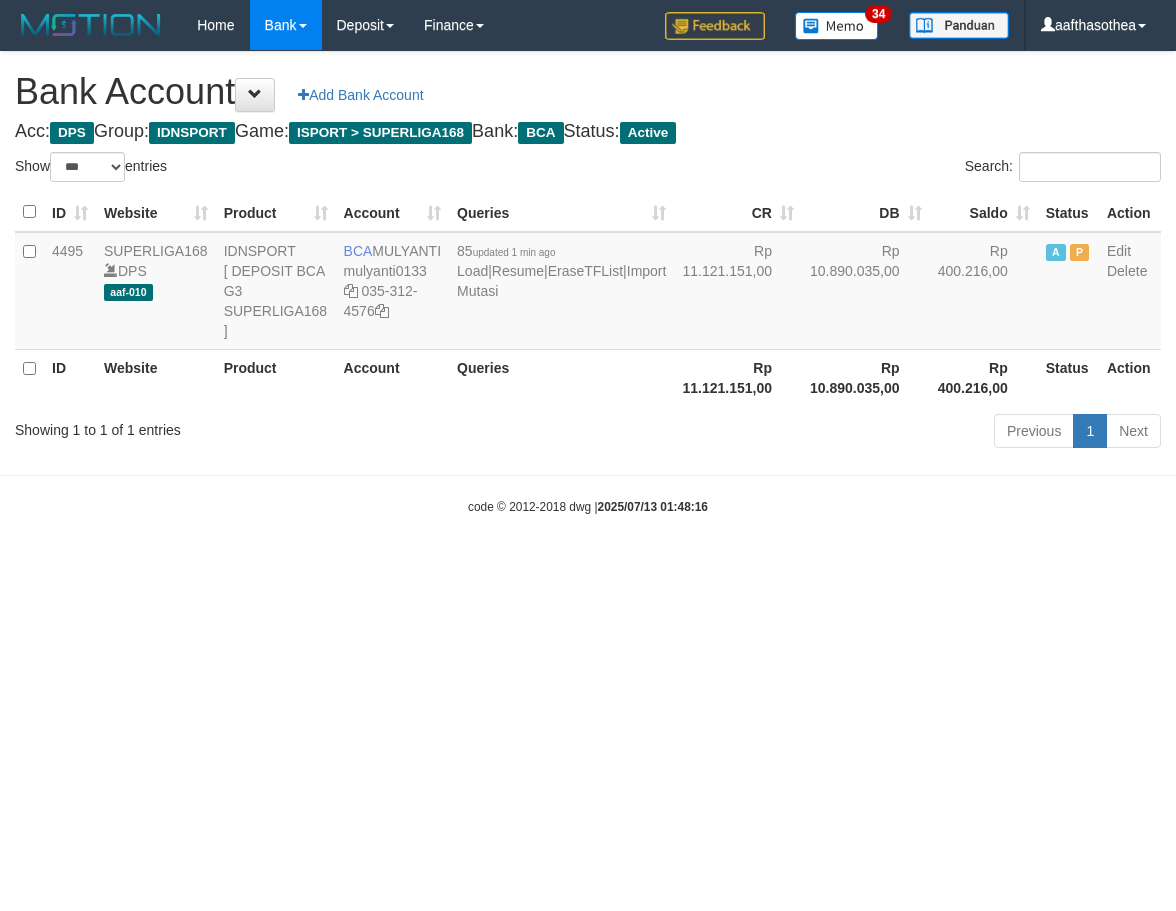 select on "***" 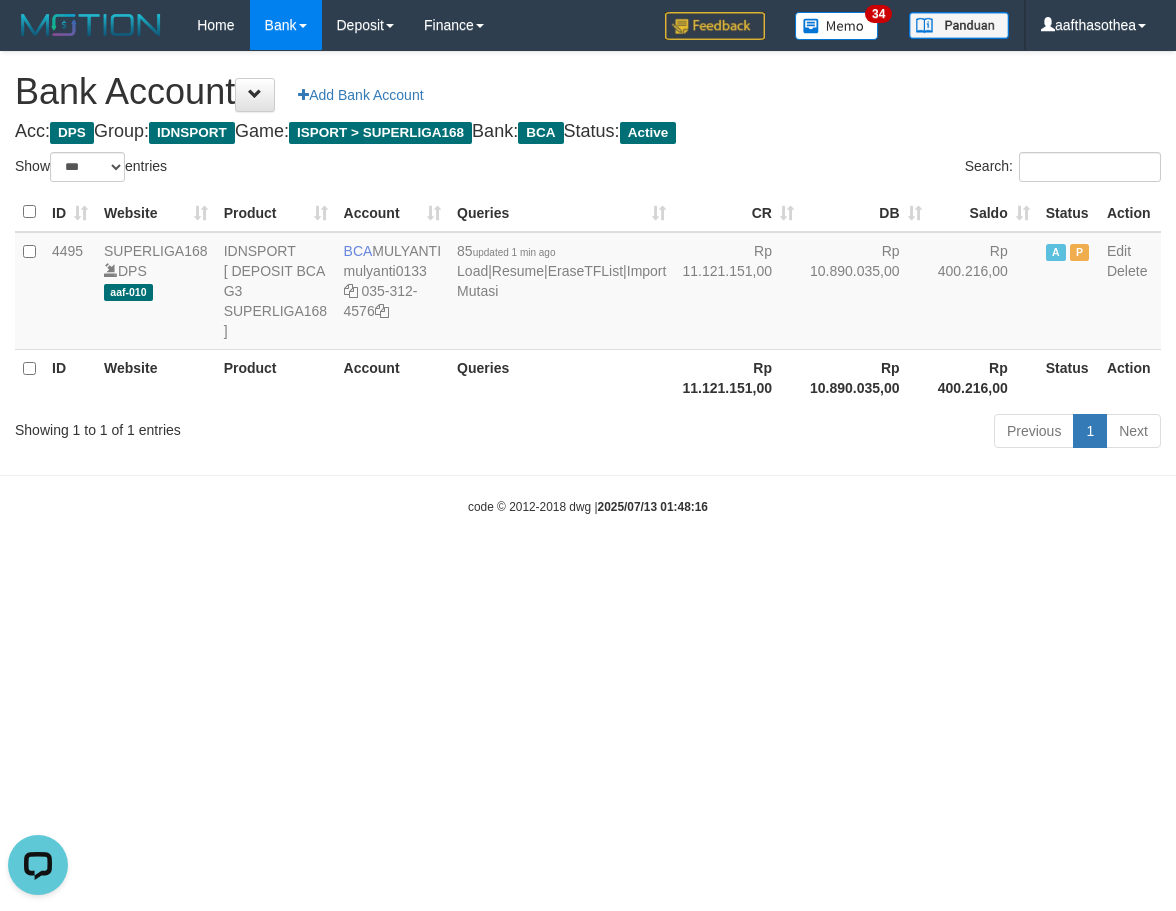 scroll, scrollTop: 0, scrollLeft: 0, axis: both 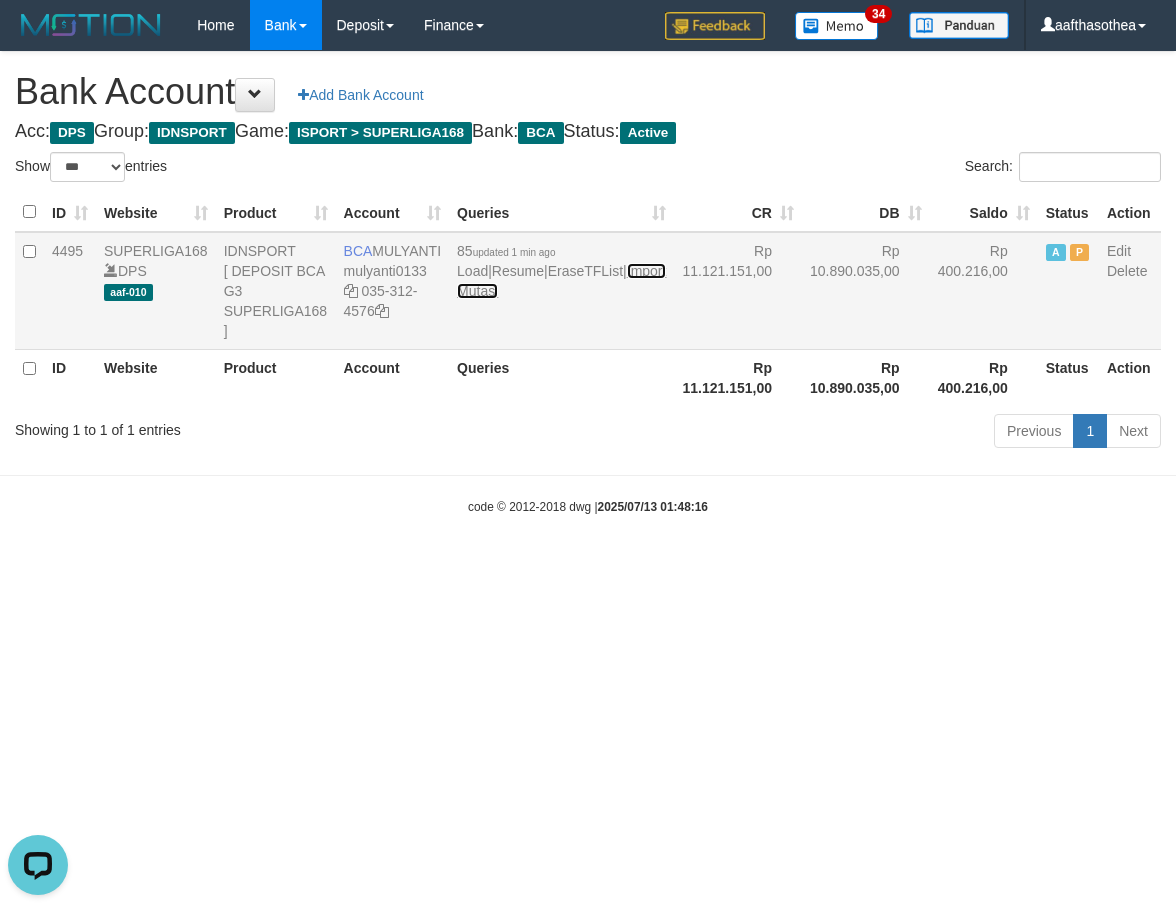 click on "Import Mutasi" at bounding box center (561, 281) 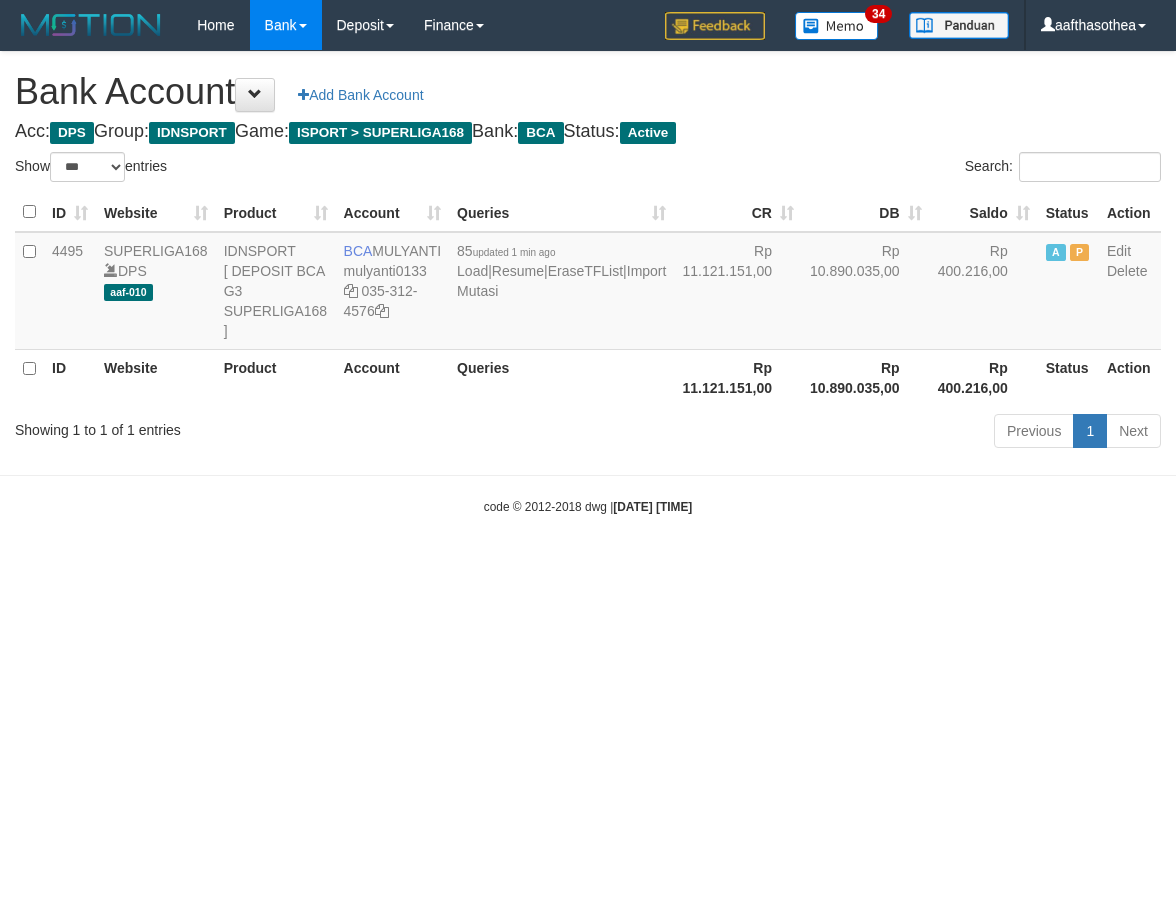 select on "***" 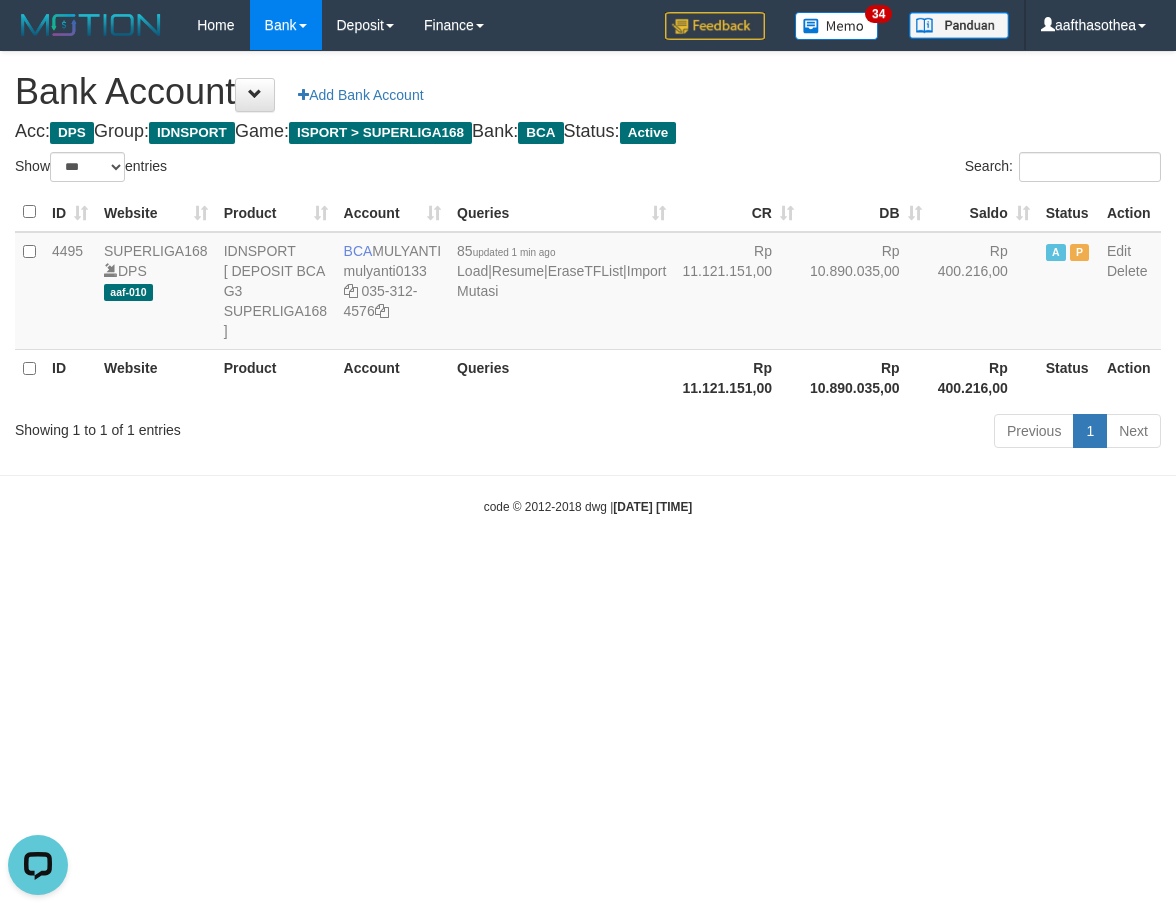 scroll, scrollTop: 0, scrollLeft: 0, axis: both 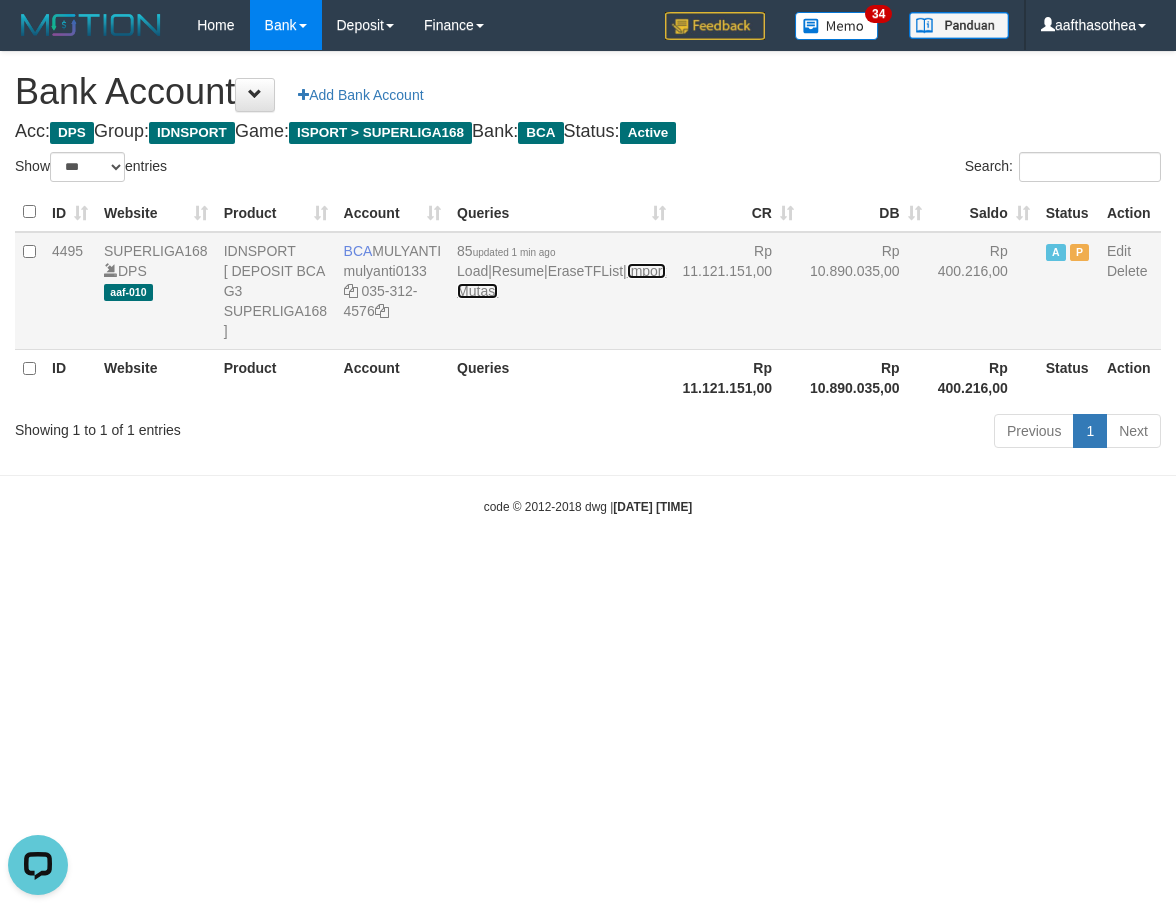 click on "Import Mutasi" at bounding box center (561, 281) 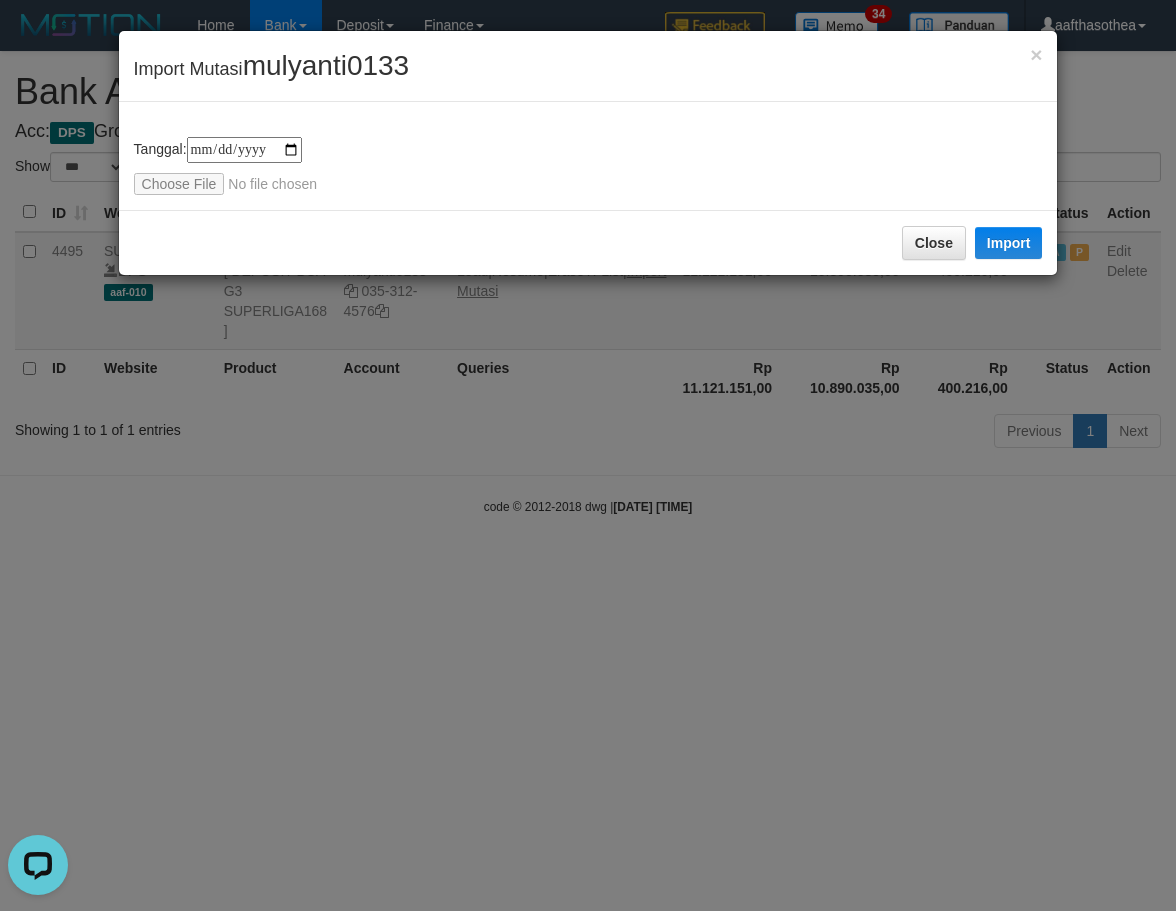 type on "**********" 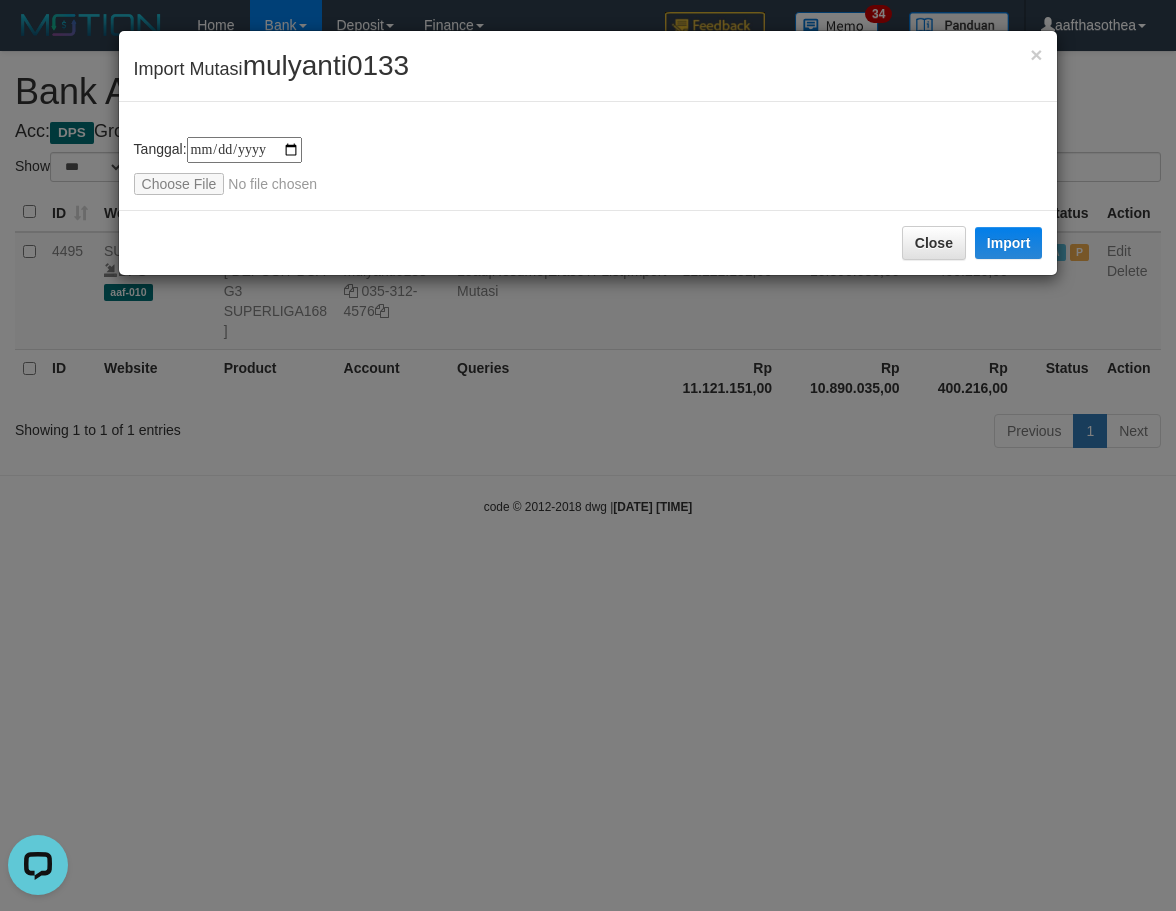 click on "**********" at bounding box center [588, 166] 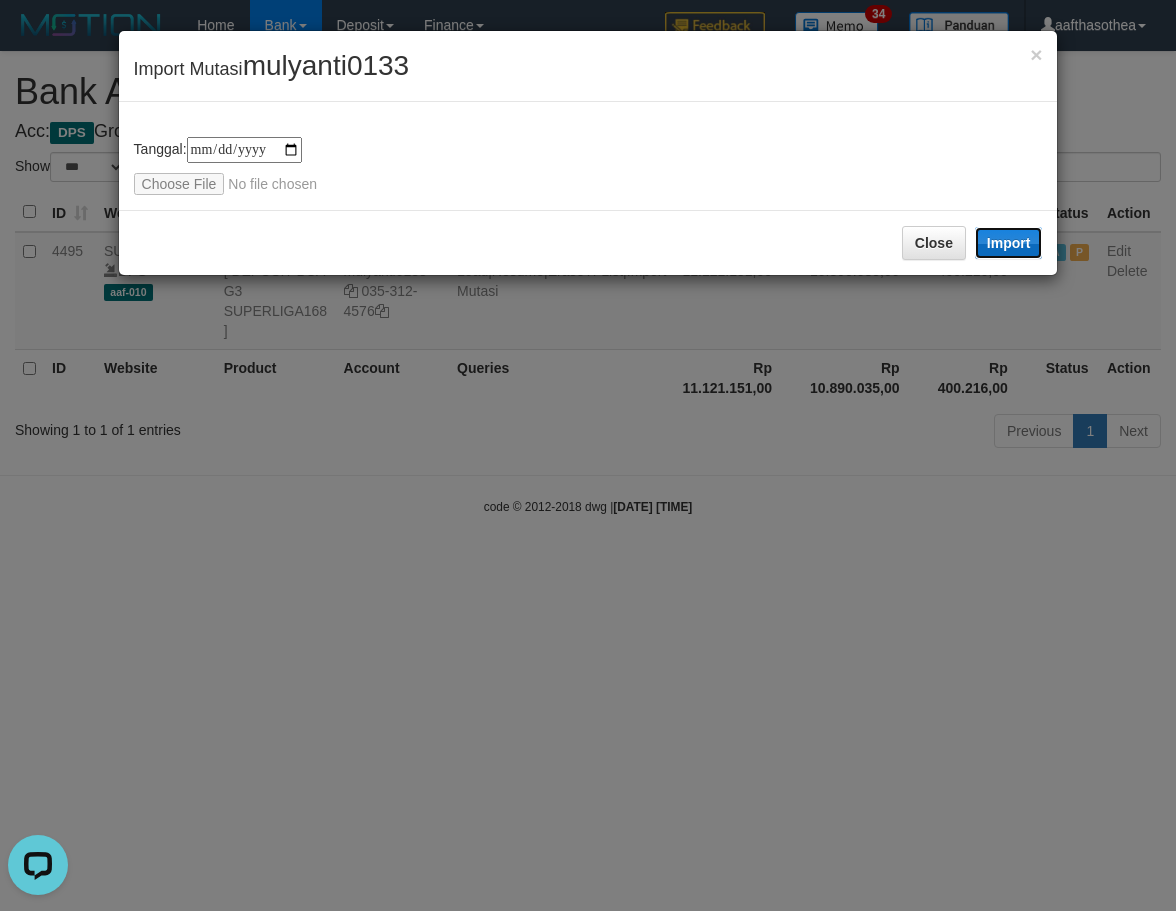 click on "Import" at bounding box center (1009, 243) 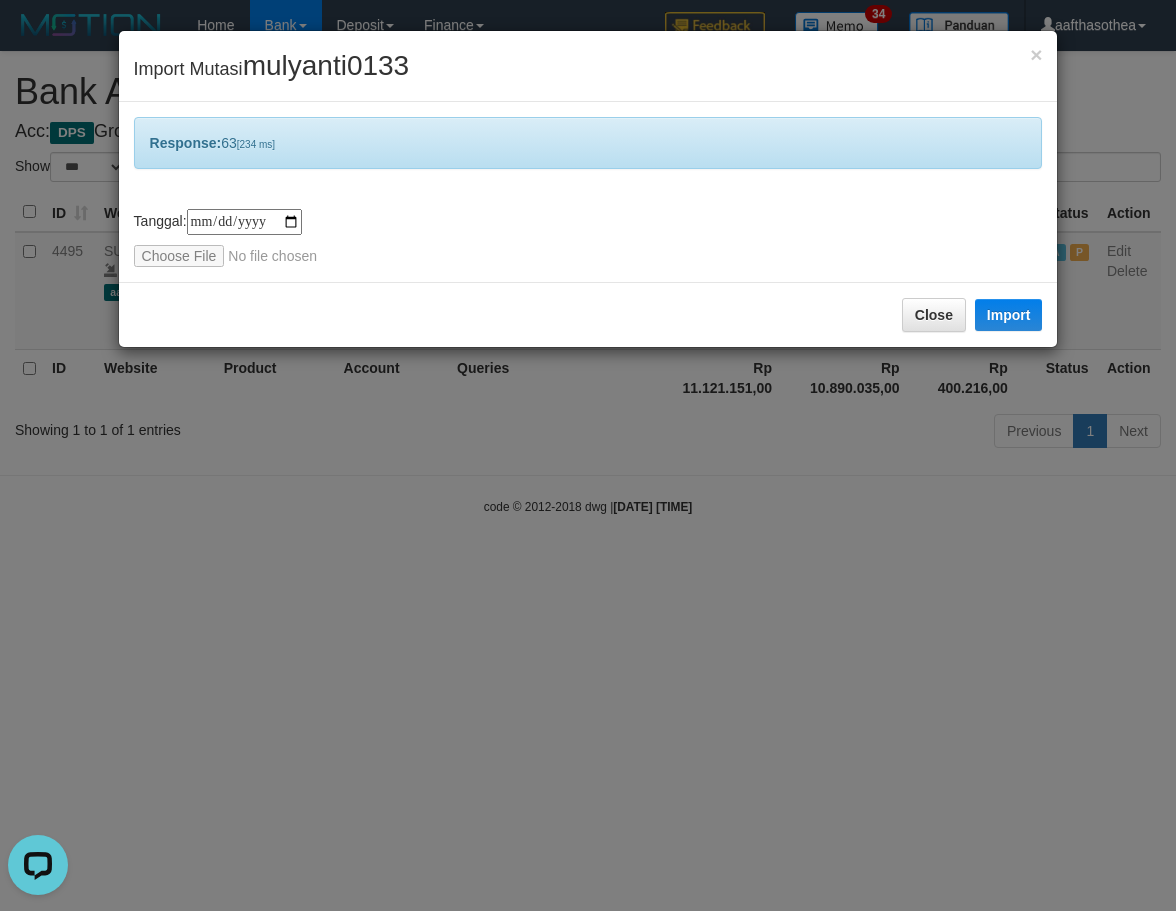 drag, startPoint x: 669, startPoint y: 572, endPoint x: 690, endPoint y: 561, distance: 23.70654 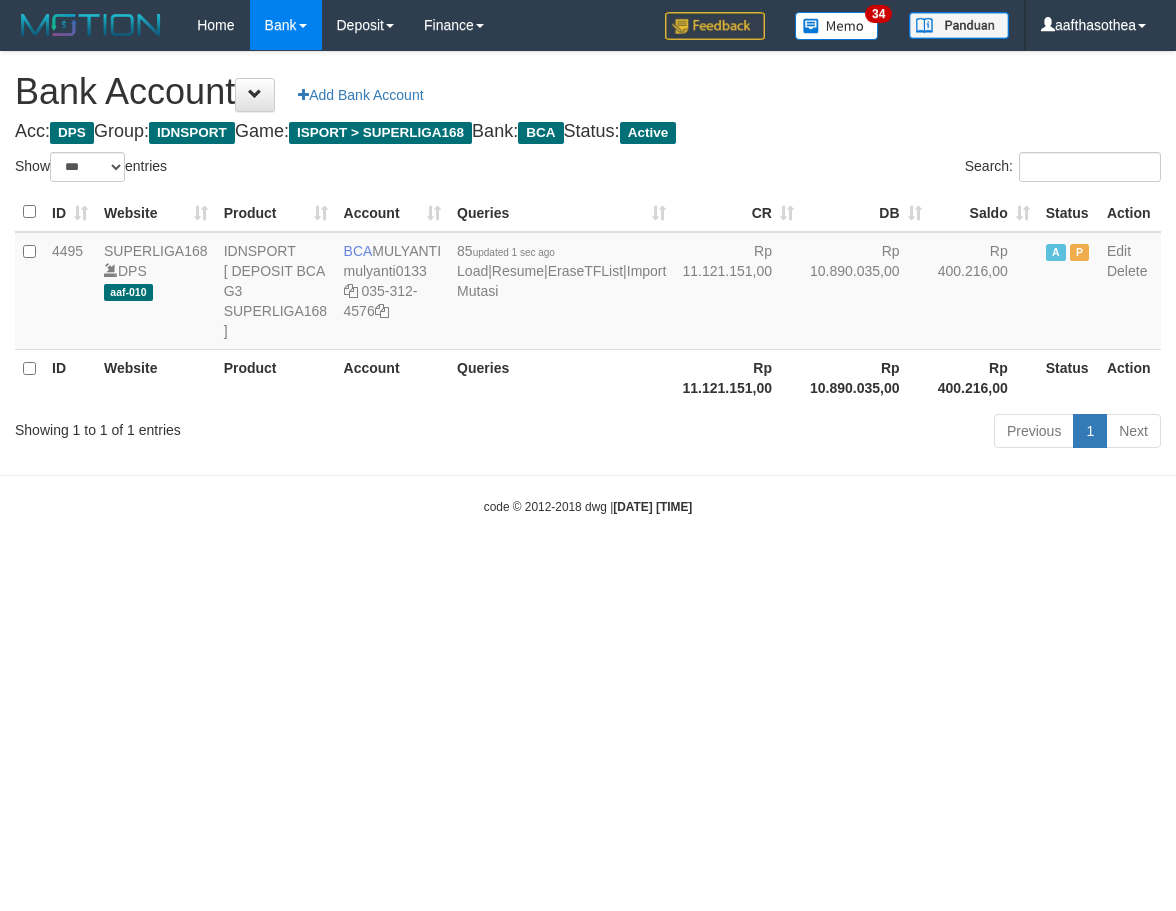 select on "***" 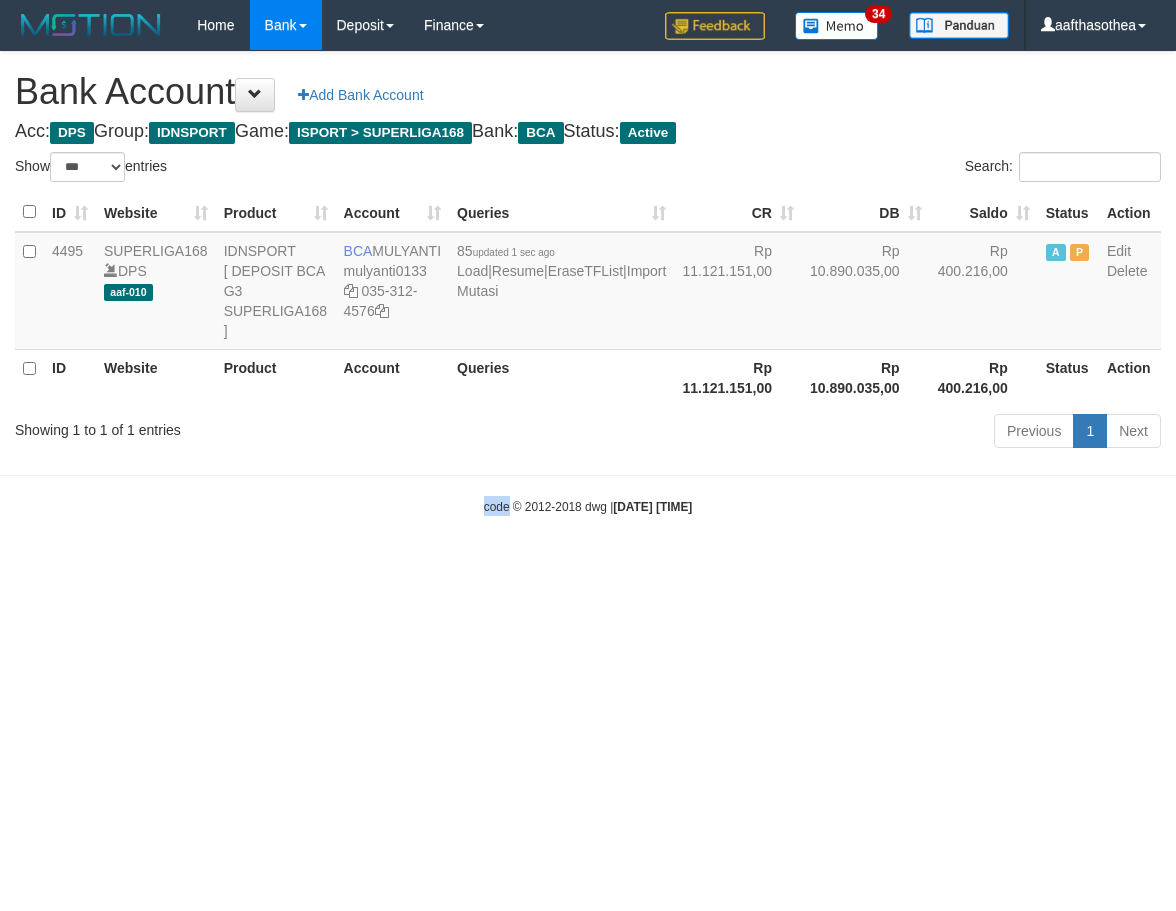 click on "Toggle navigation
Home
Bank
Account List
Load
By Website
Group
[ISPORT]													SUPERLIGA168
By Load Group (DPS)
34" at bounding box center (588, 283) 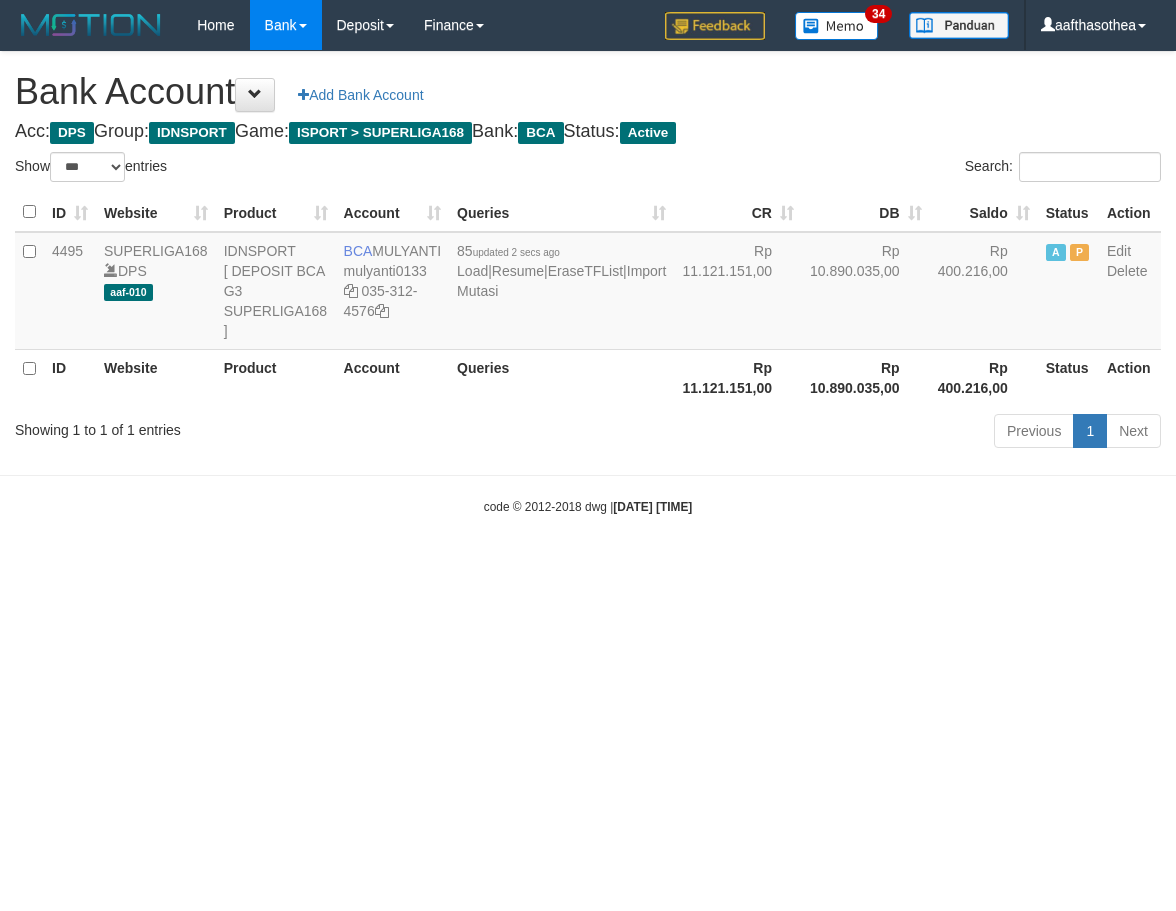 select on "***" 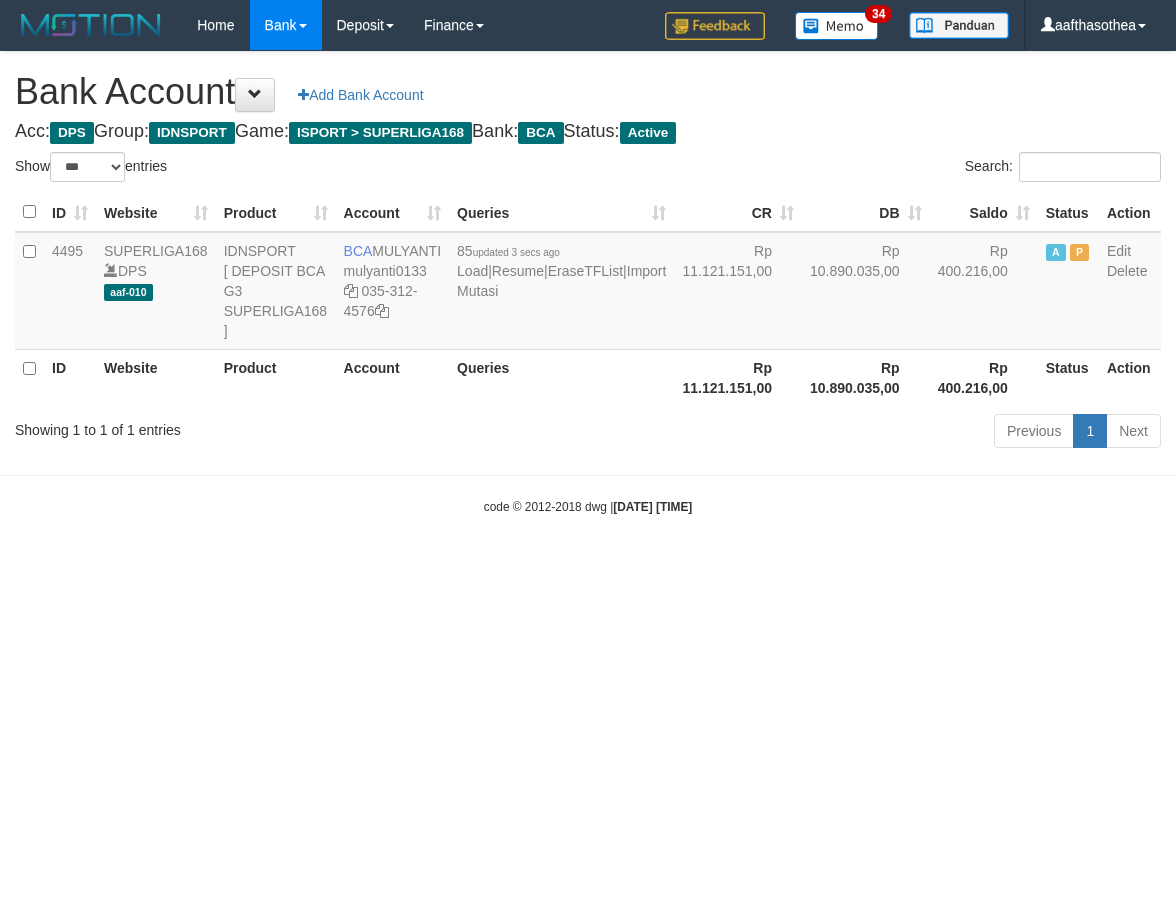 select on "***" 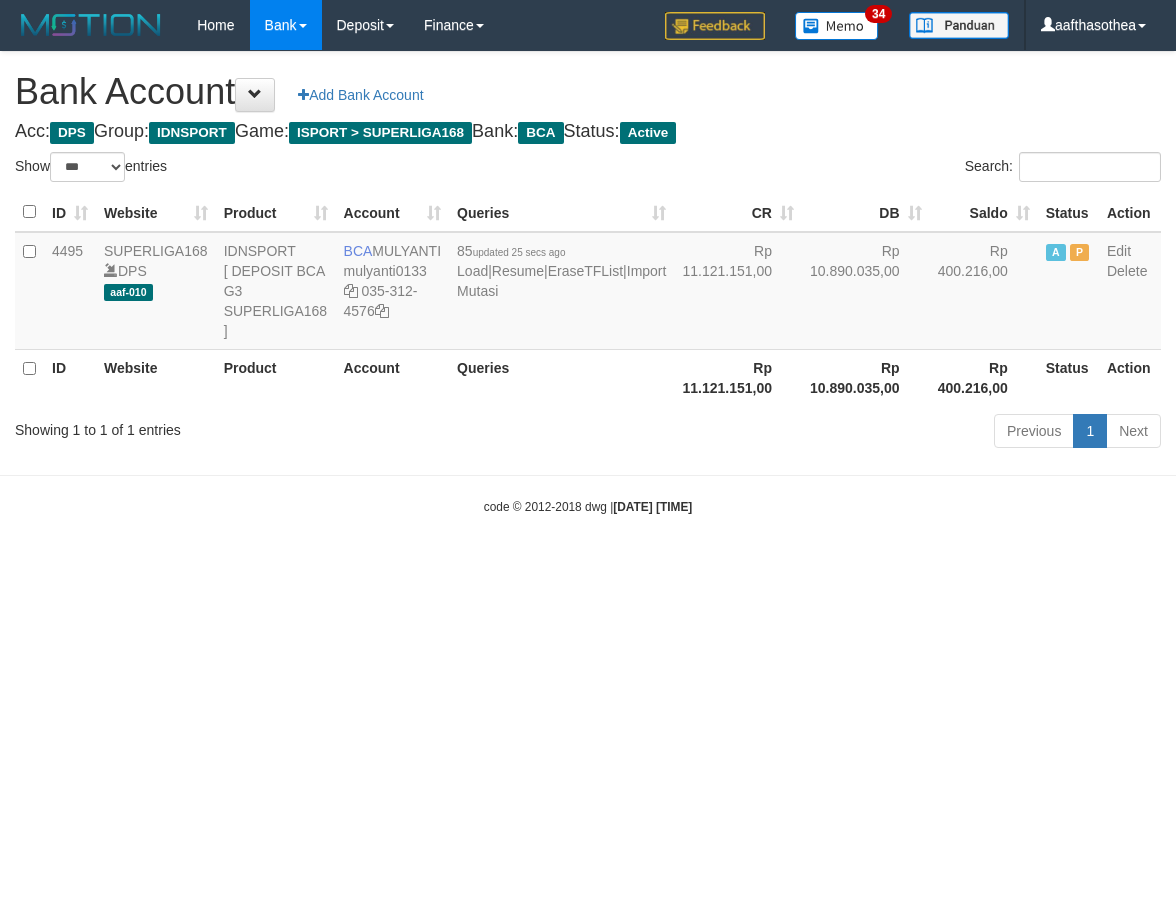 select on "***" 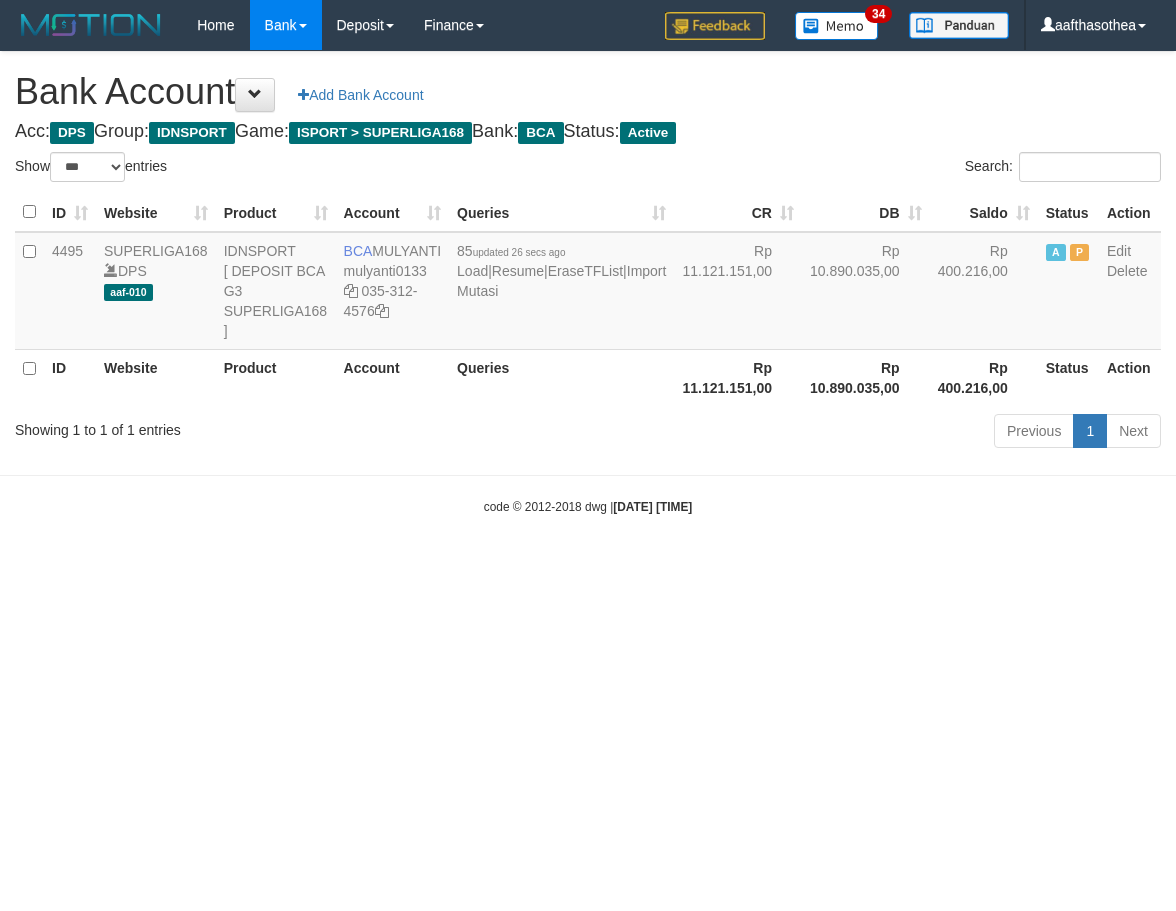 select on "***" 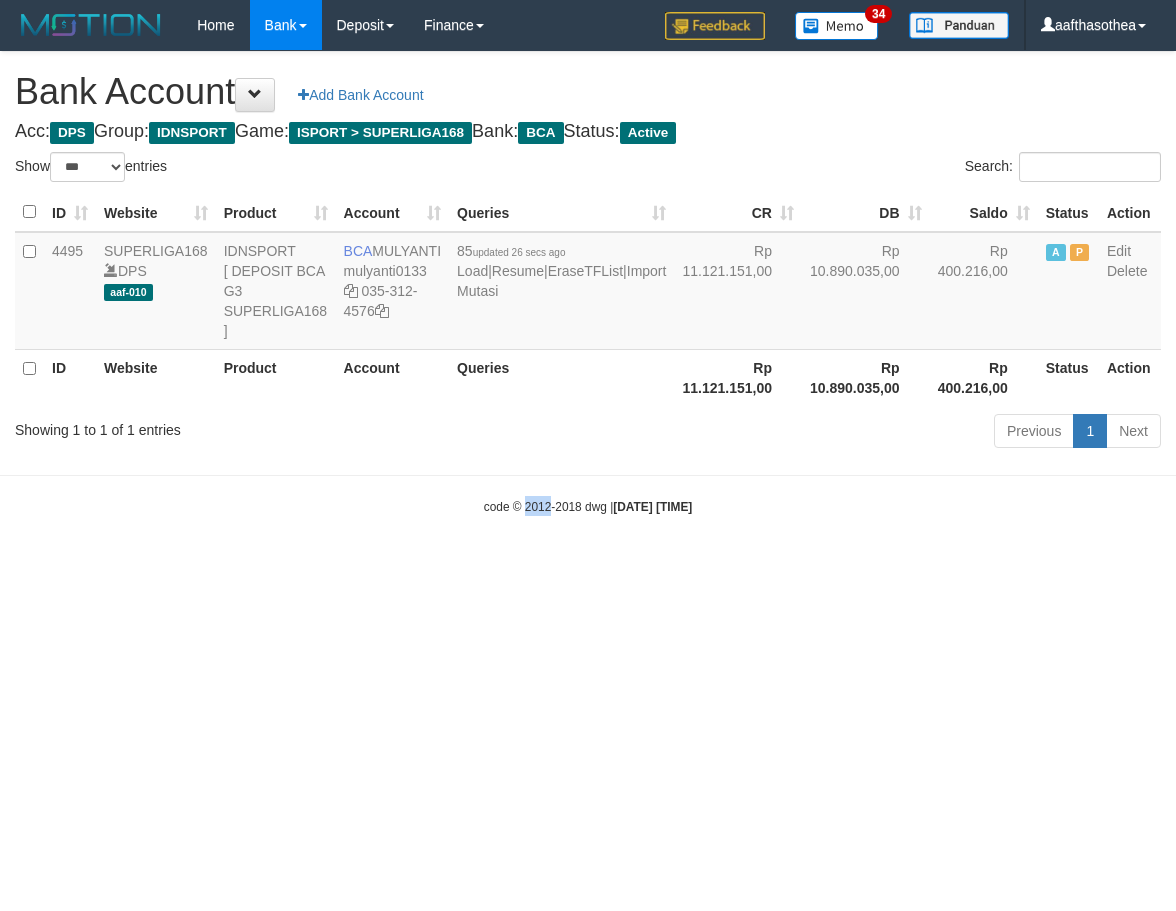 click on "Toggle navigation
Home
Bank
Account List
Load
By Website
Group
[ISPORT]													SUPERLIGA168
By Load Group (DPS)" at bounding box center [588, 283] 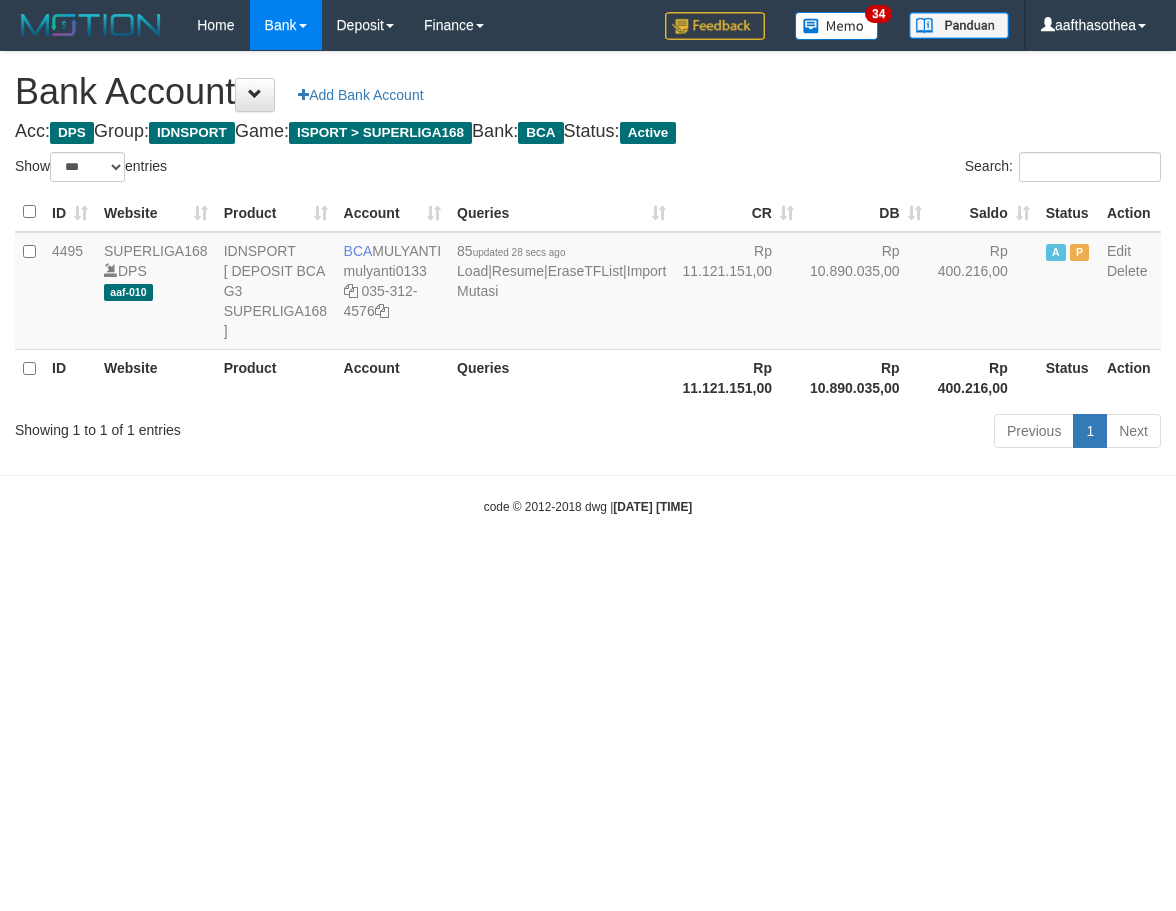 select on "***" 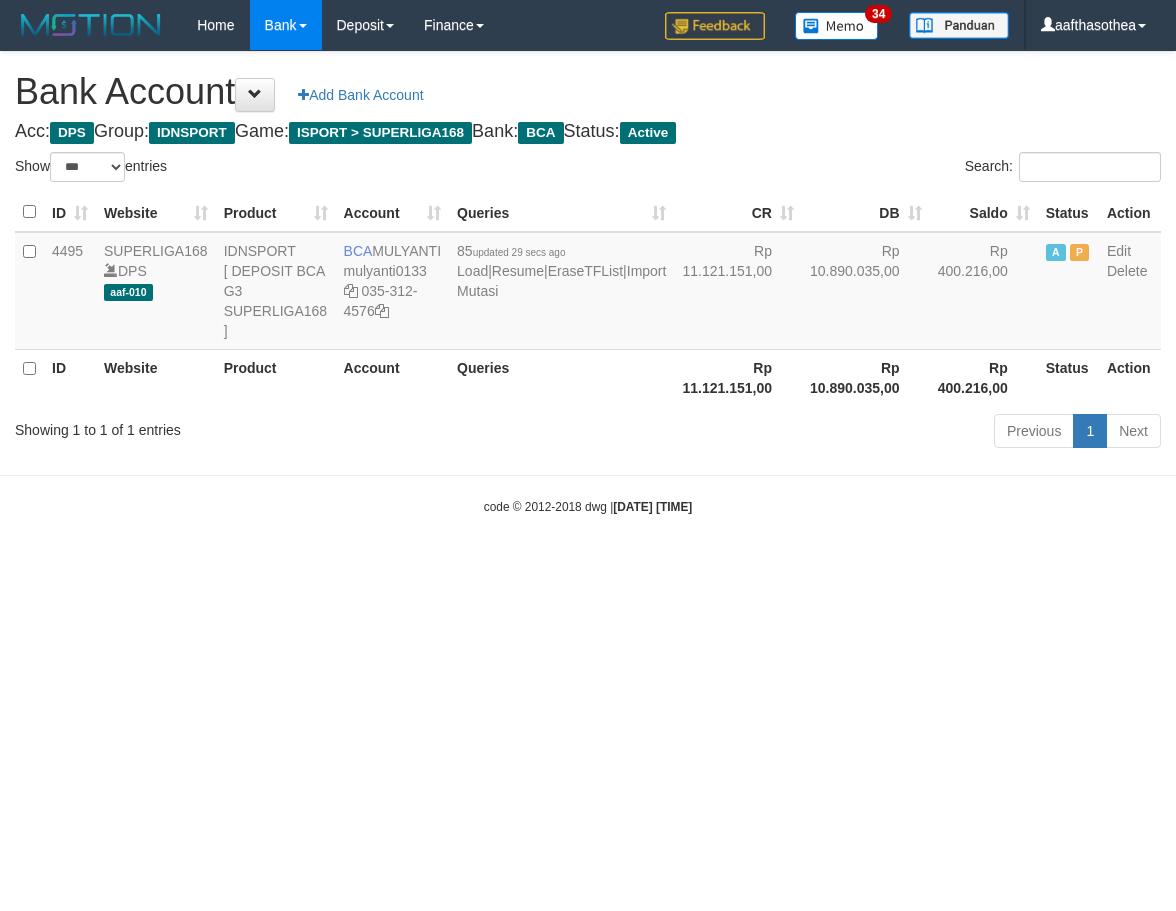 select on "***" 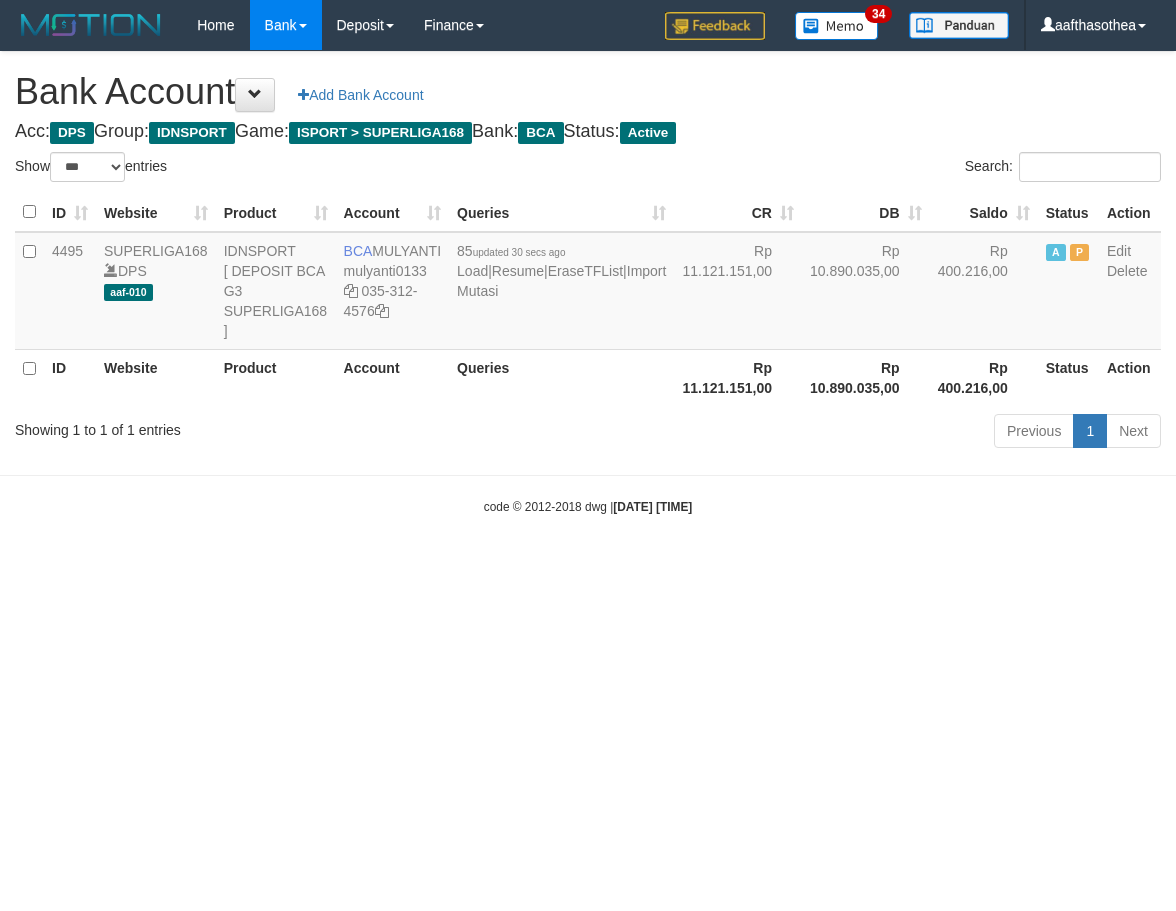 select on "***" 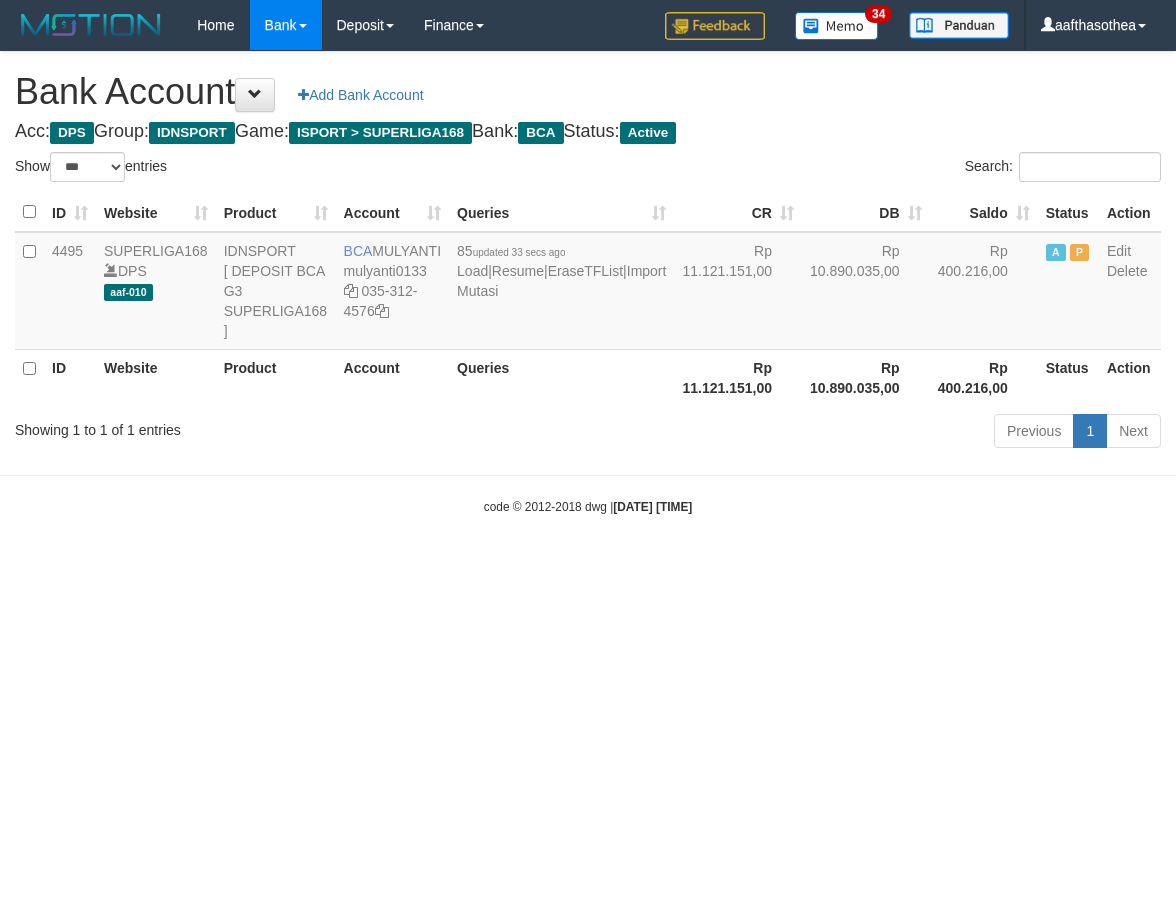 select on "***" 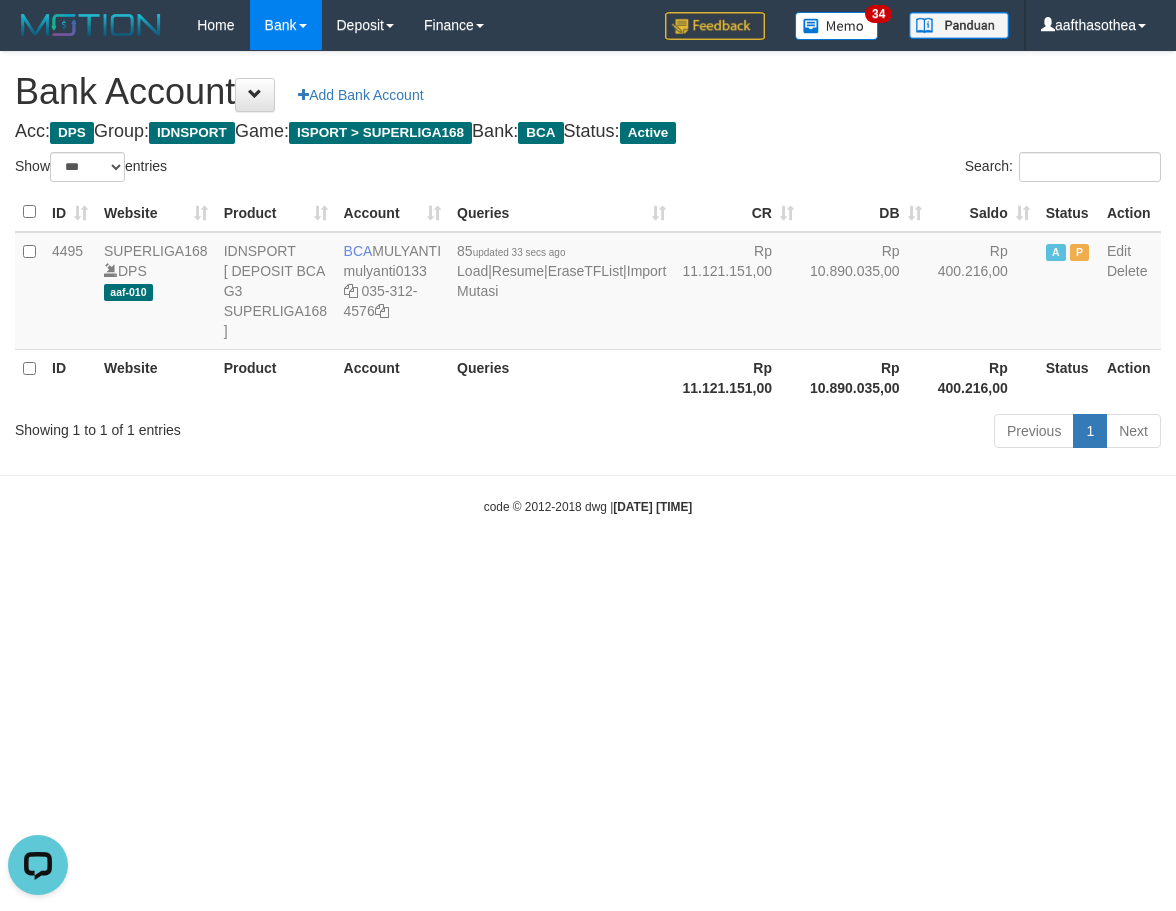 scroll, scrollTop: 0, scrollLeft: 0, axis: both 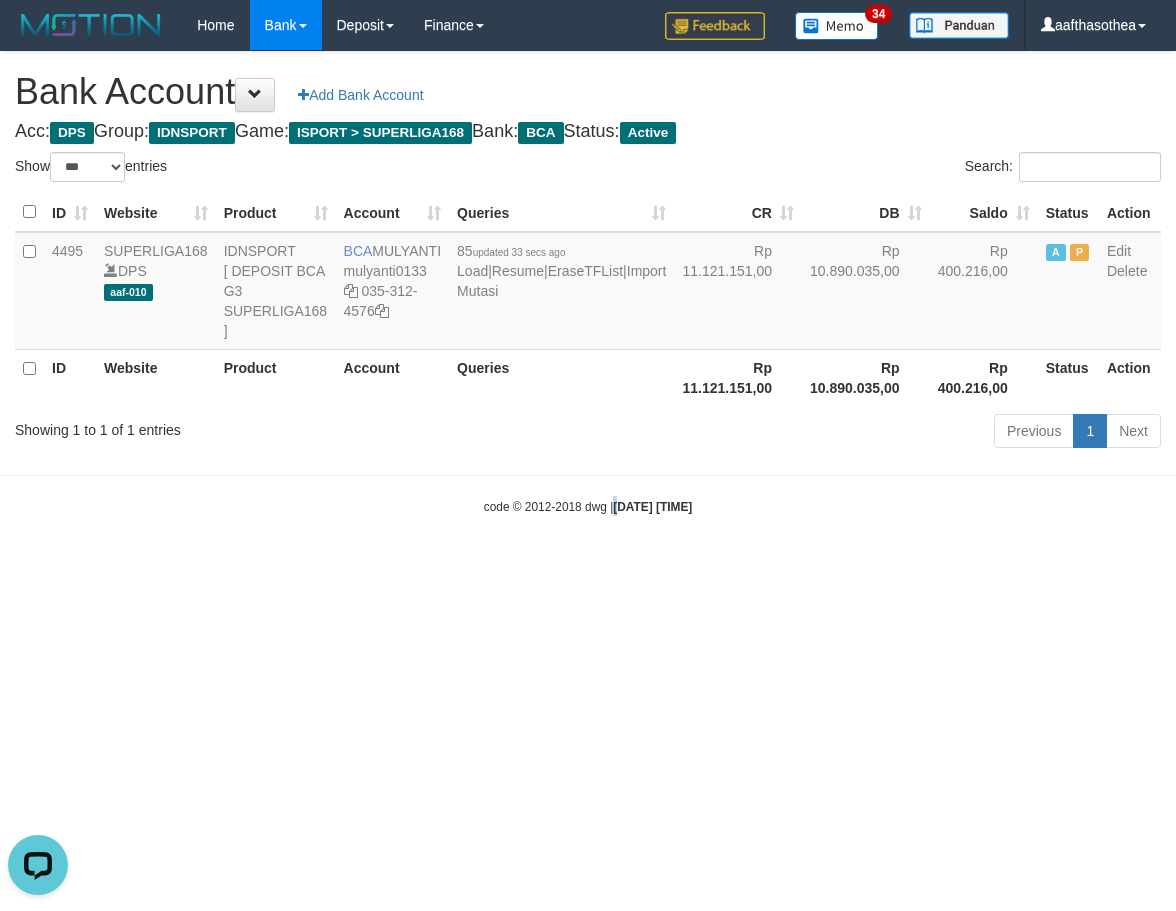 click on "Toggle navigation
Home
Bank
Account List
Load
By Website
Group
[ISPORT]													SUPERLIGA168
By Load Group (DPS)" at bounding box center (588, 283) 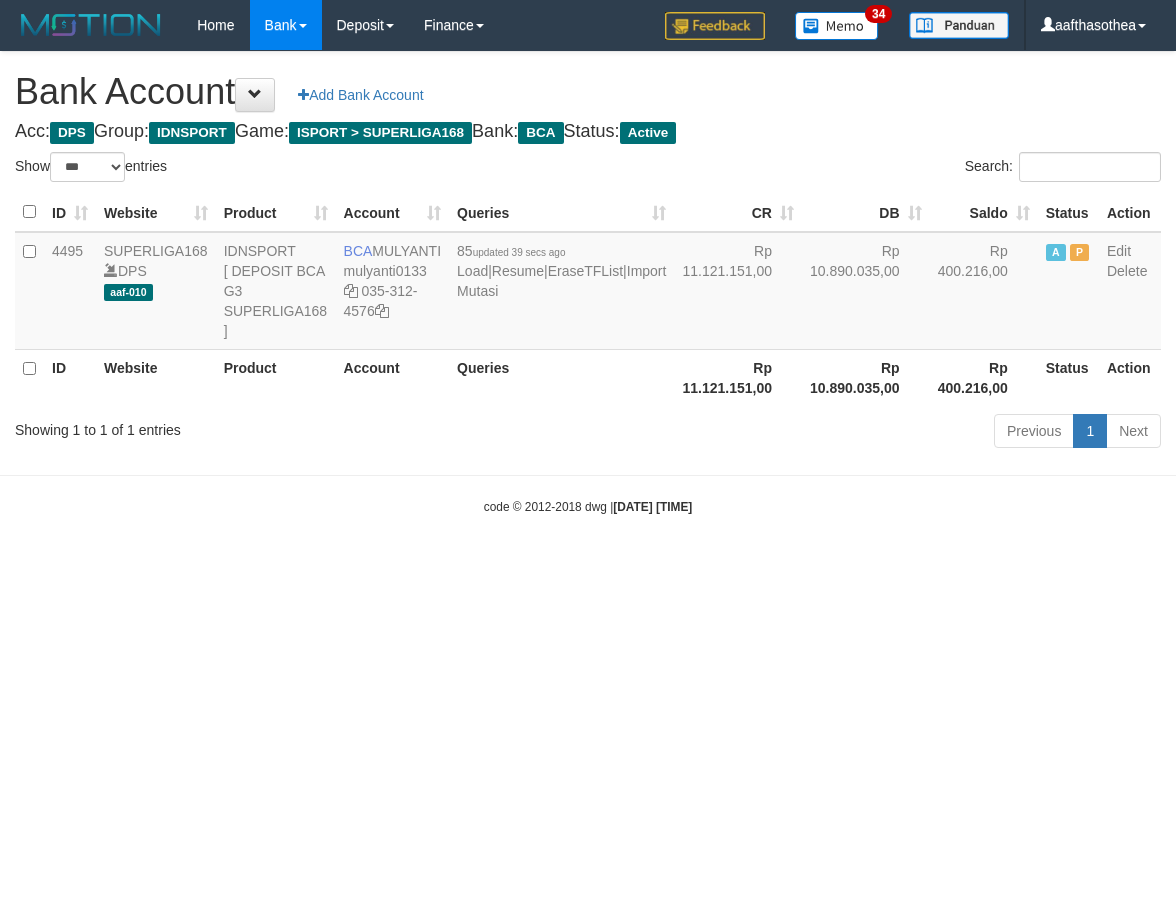 select on "***" 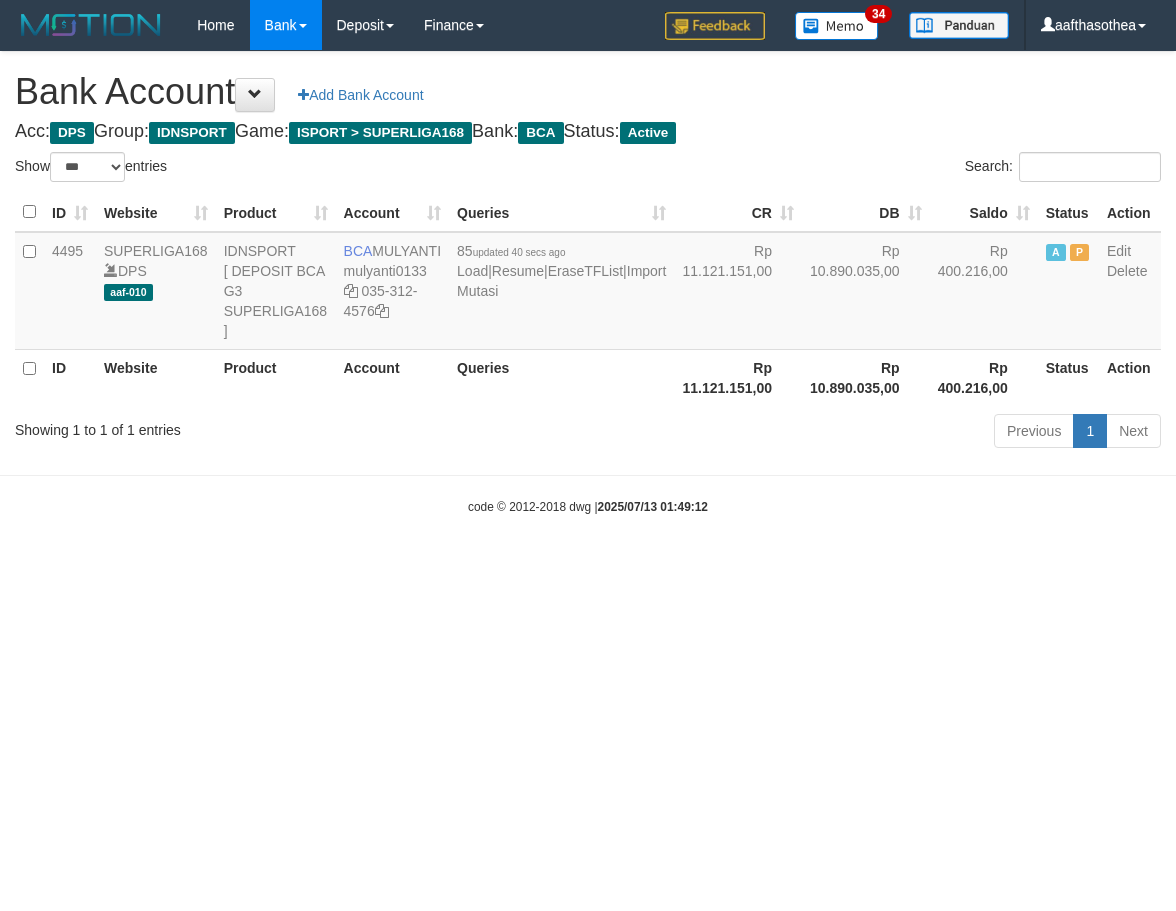 select on "***" 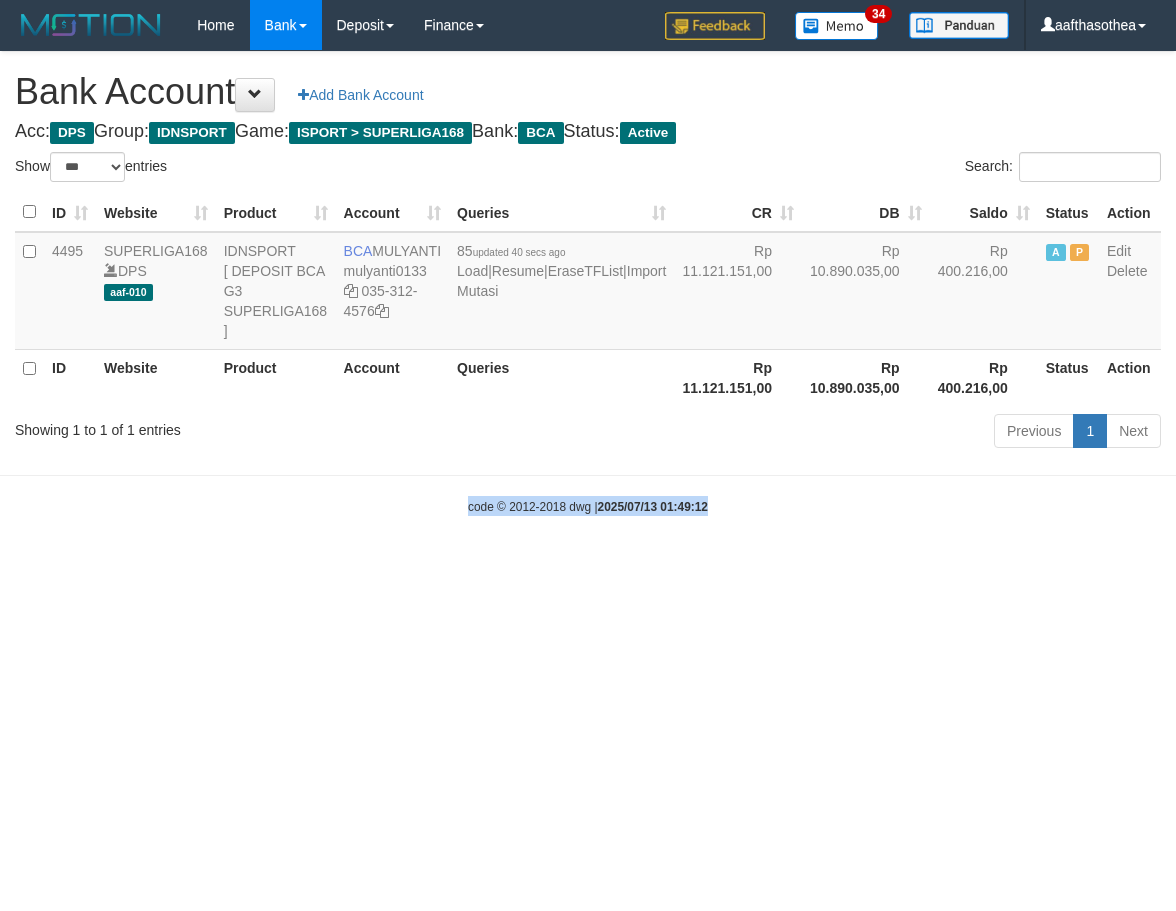 click on "Toggle navigation
Home
Bank
Account List
Load
By Website
Group
[ISPORT]													SUPERLIGA168
By Load Group (DPS)" at bounding box center (588, 283) 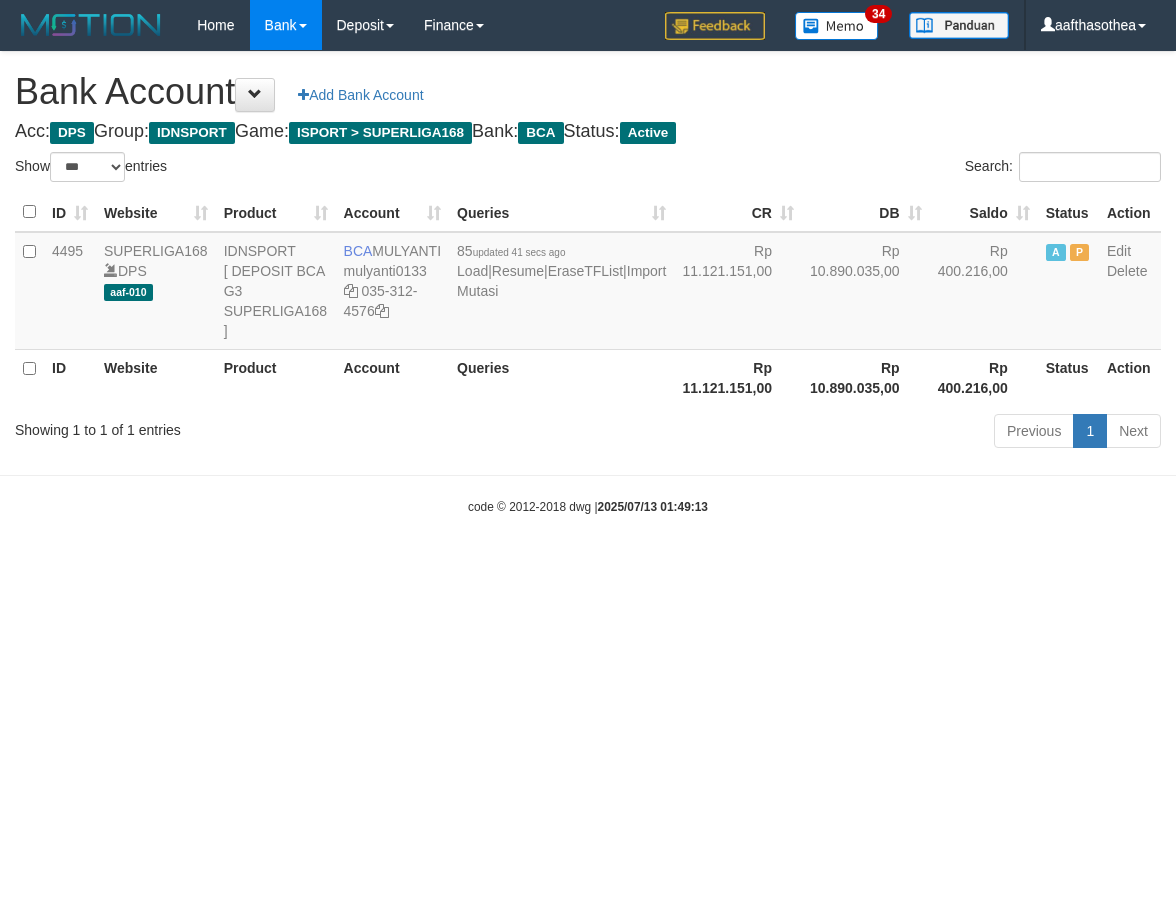 select on "***" 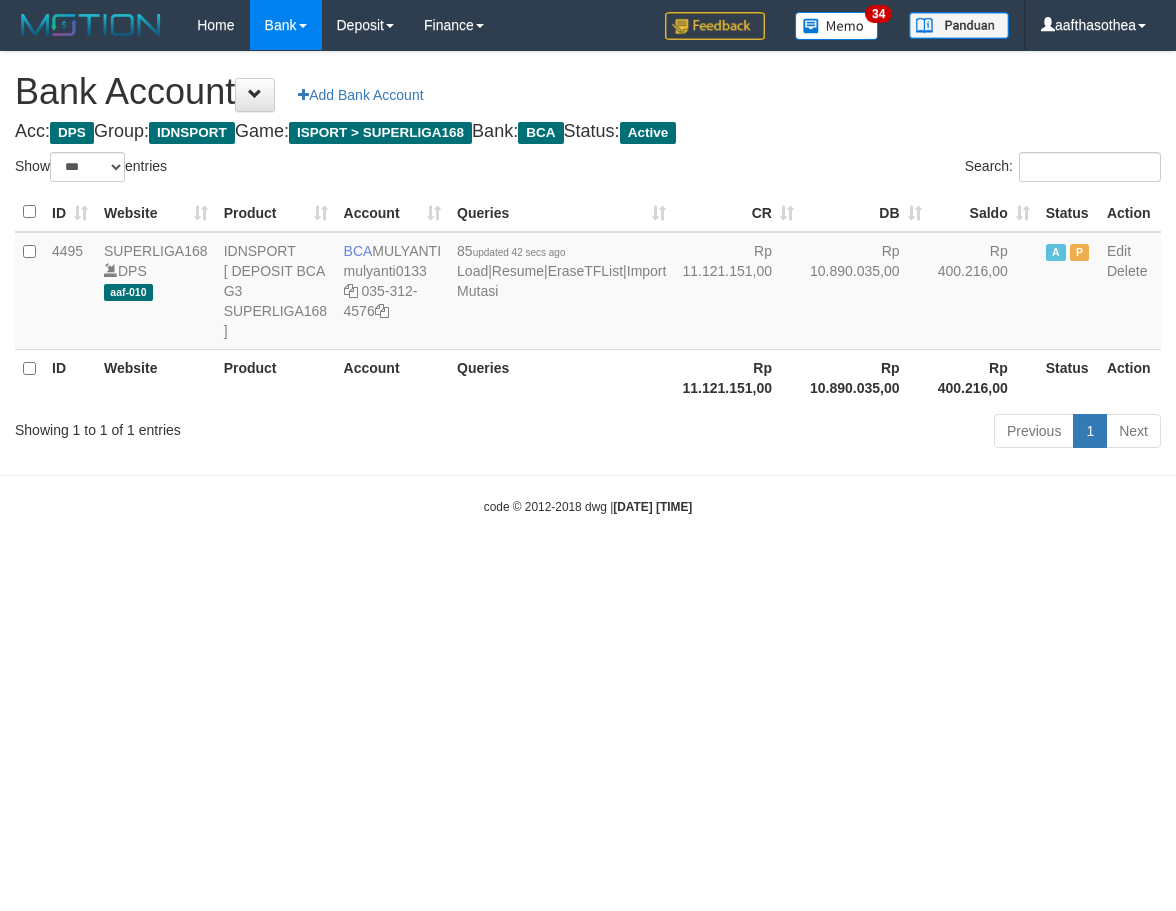 select on "***" 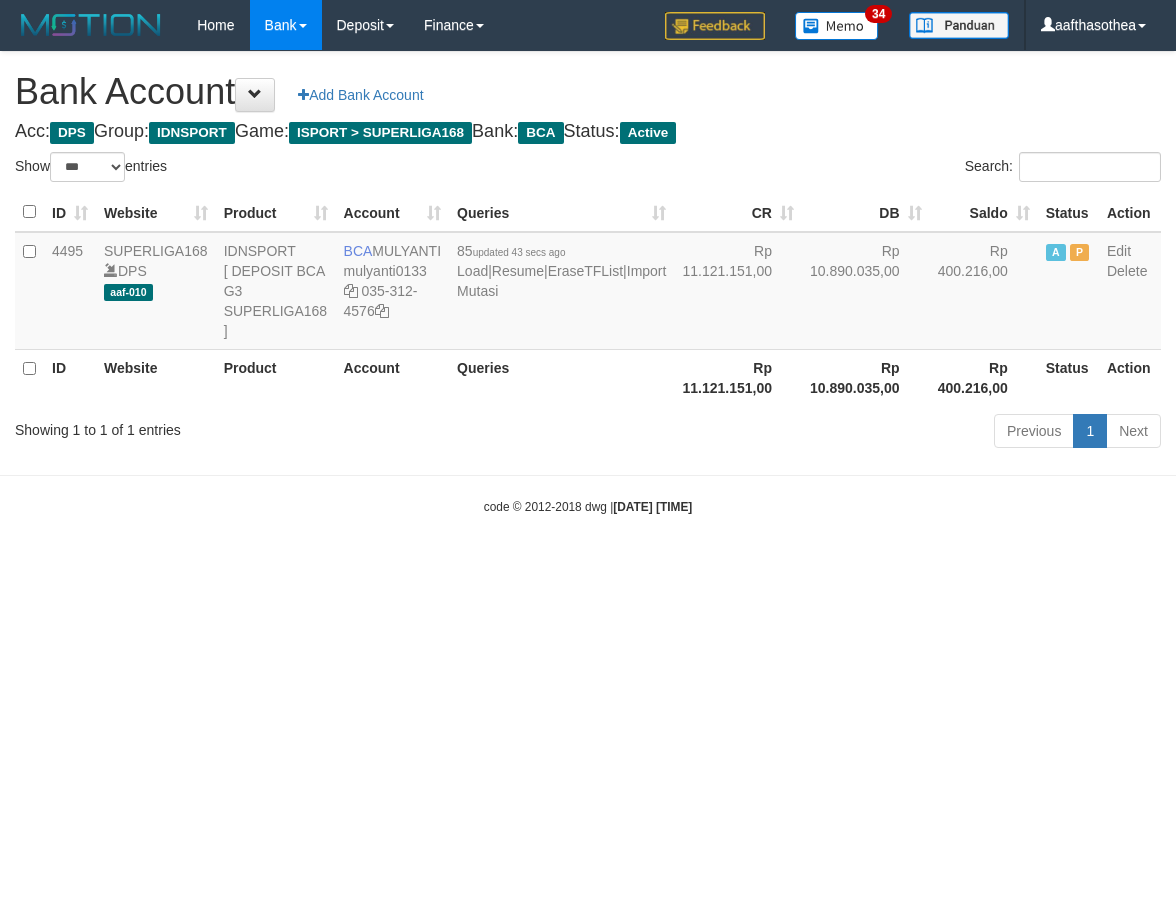 select on "***" 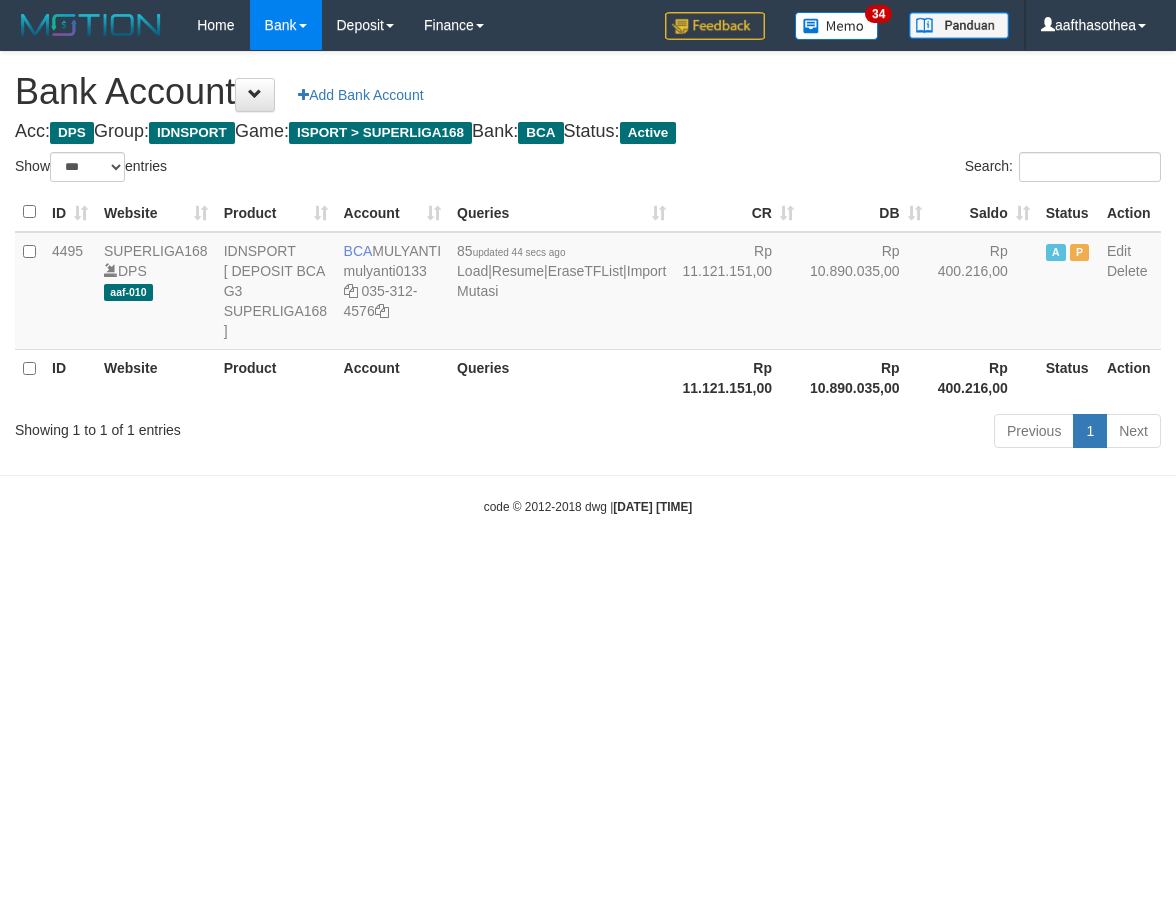 select on "***" 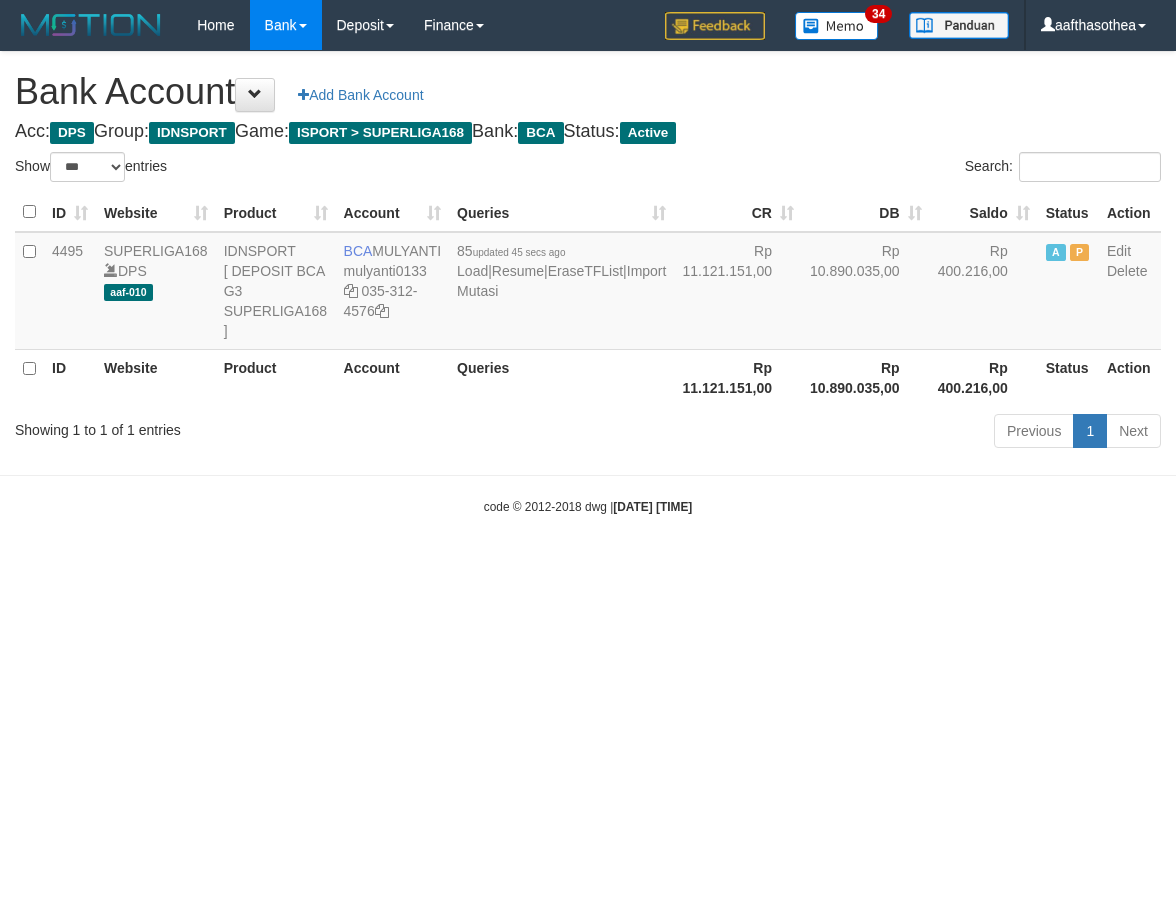 select on "***" 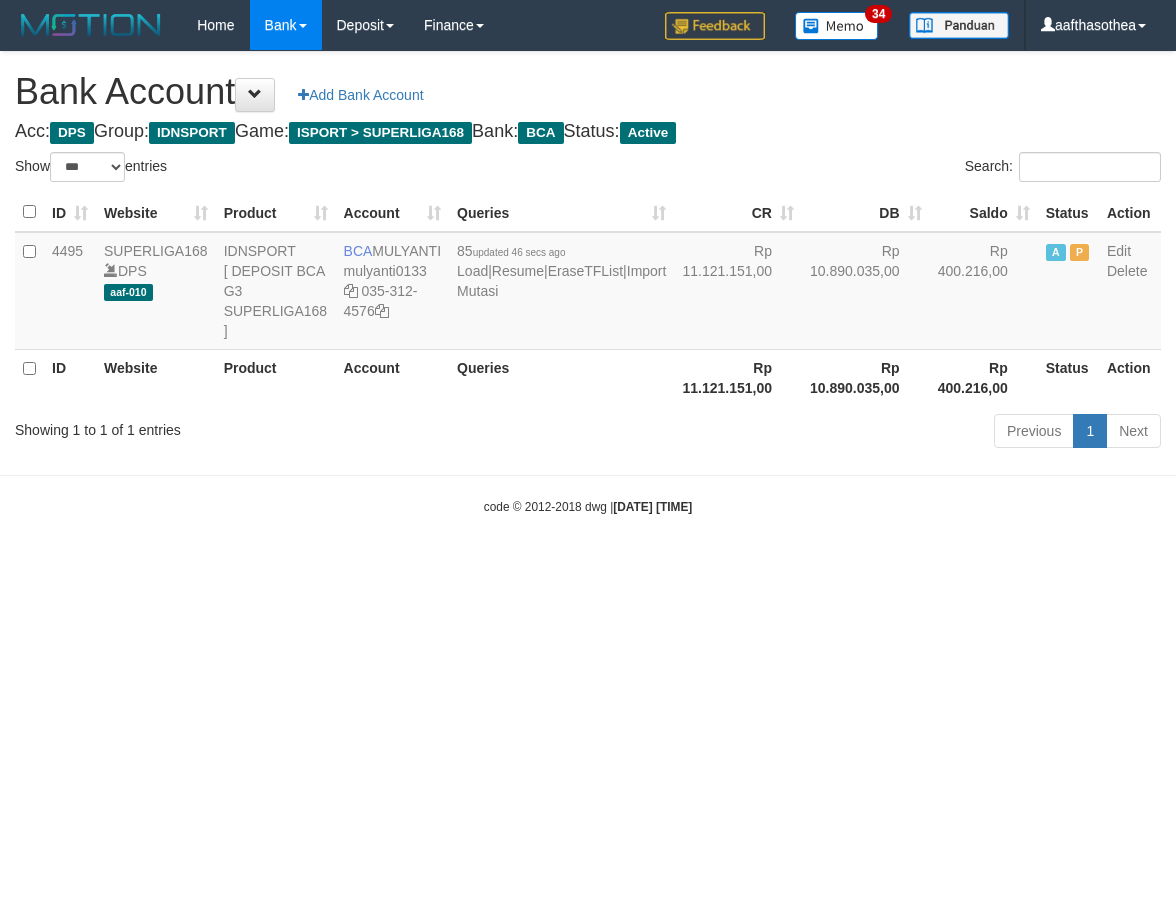 select on "***" 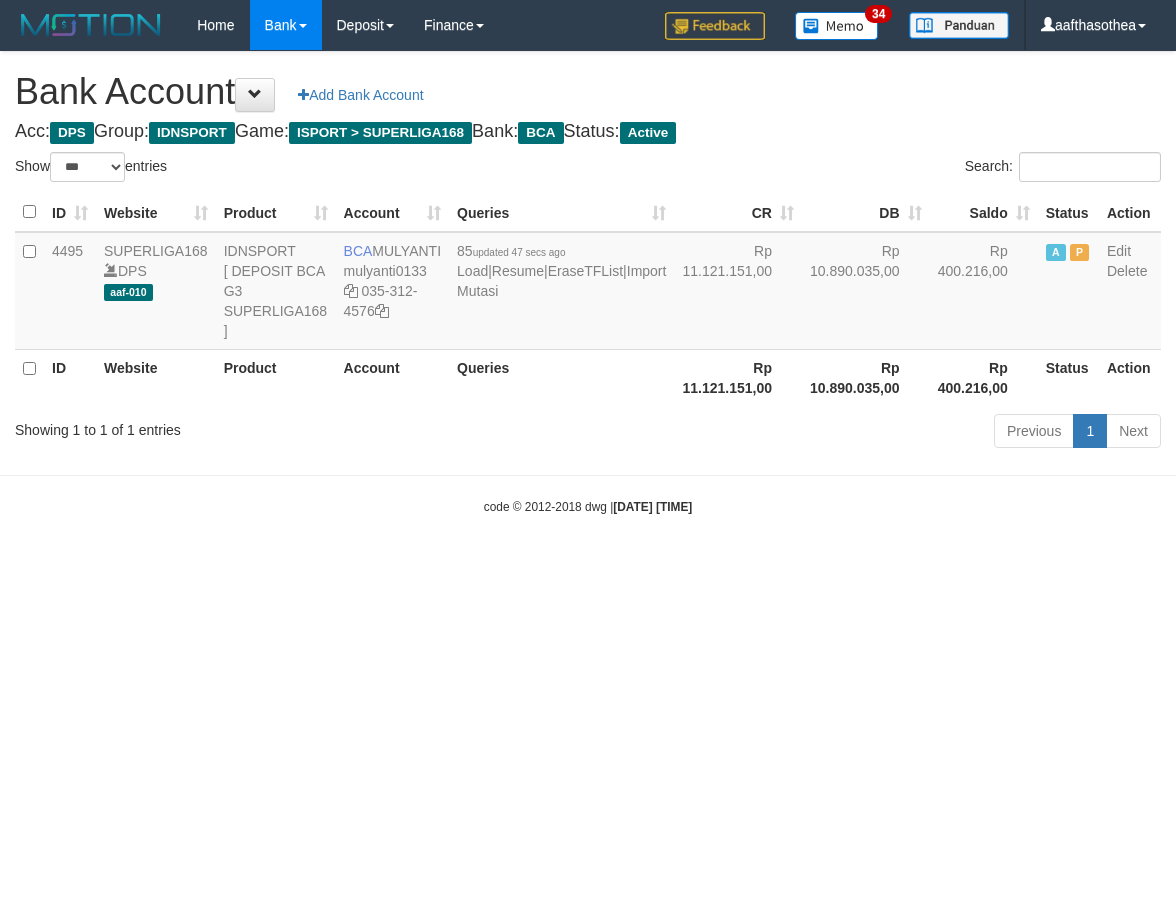 select on "***" 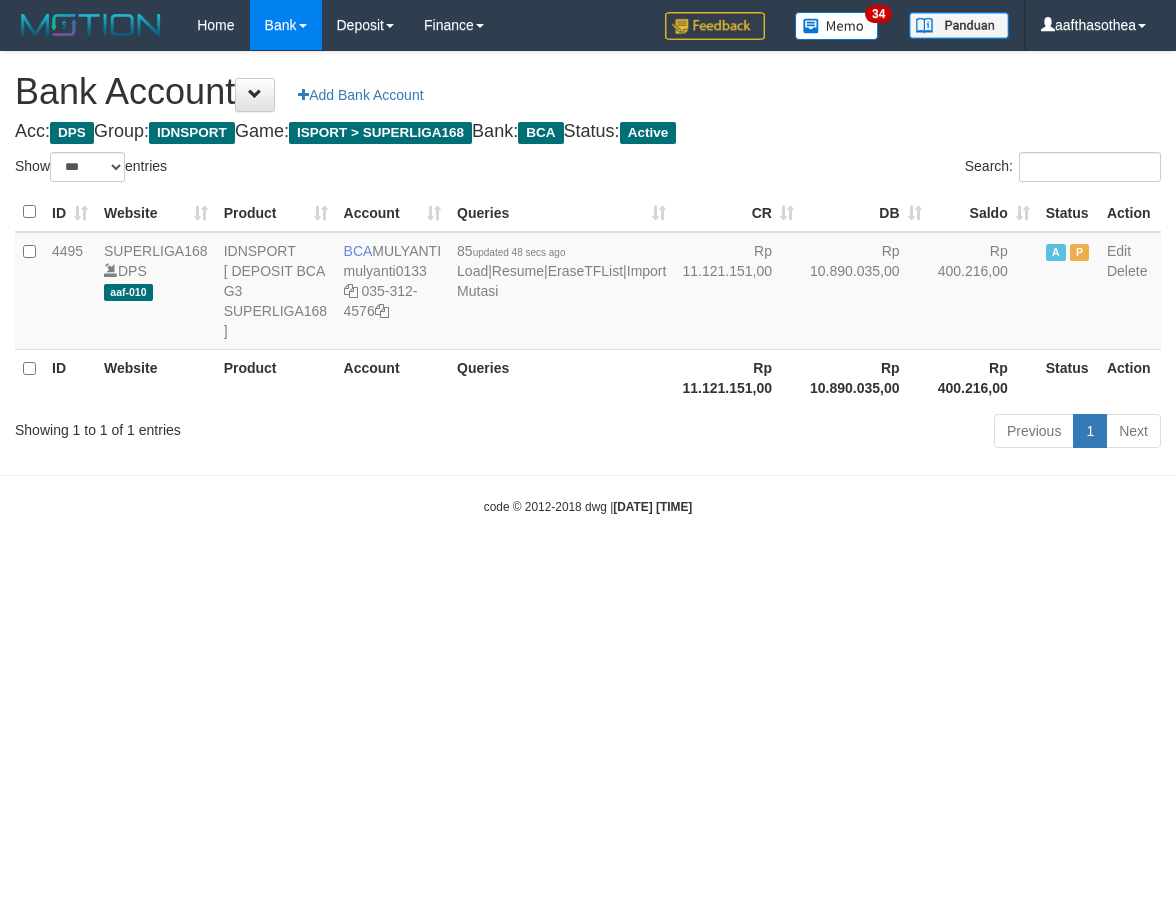 select on "***" 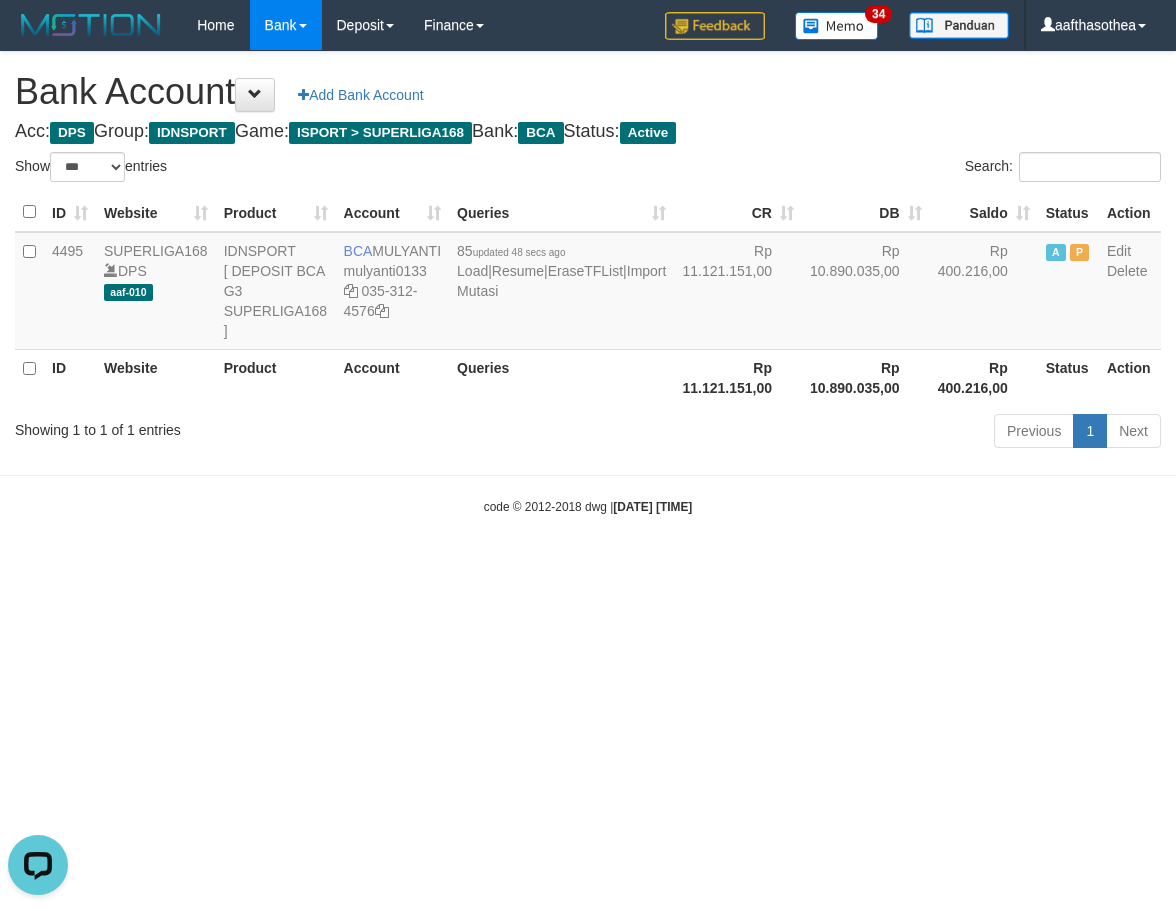 scroll, scrollTop: 0, scrollLeft: 0, axis: both 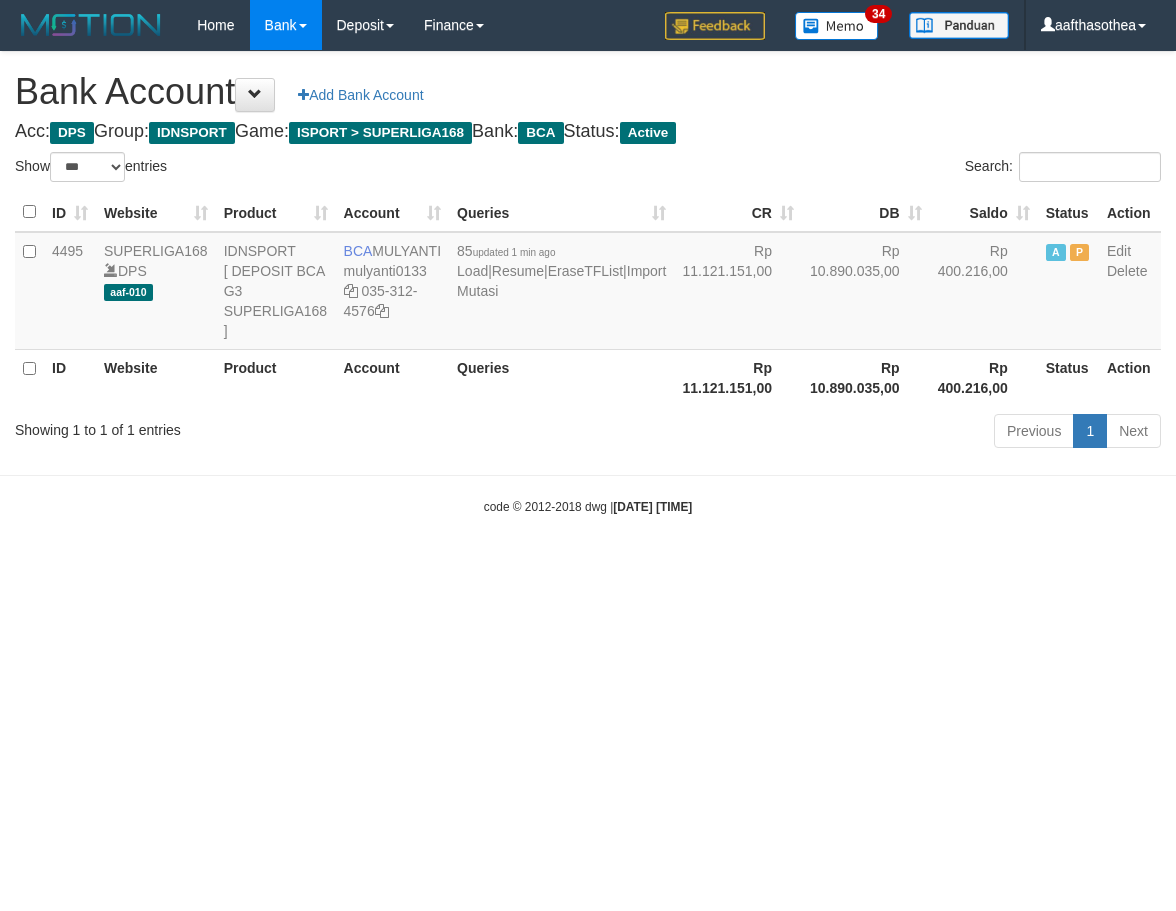 select on "***" 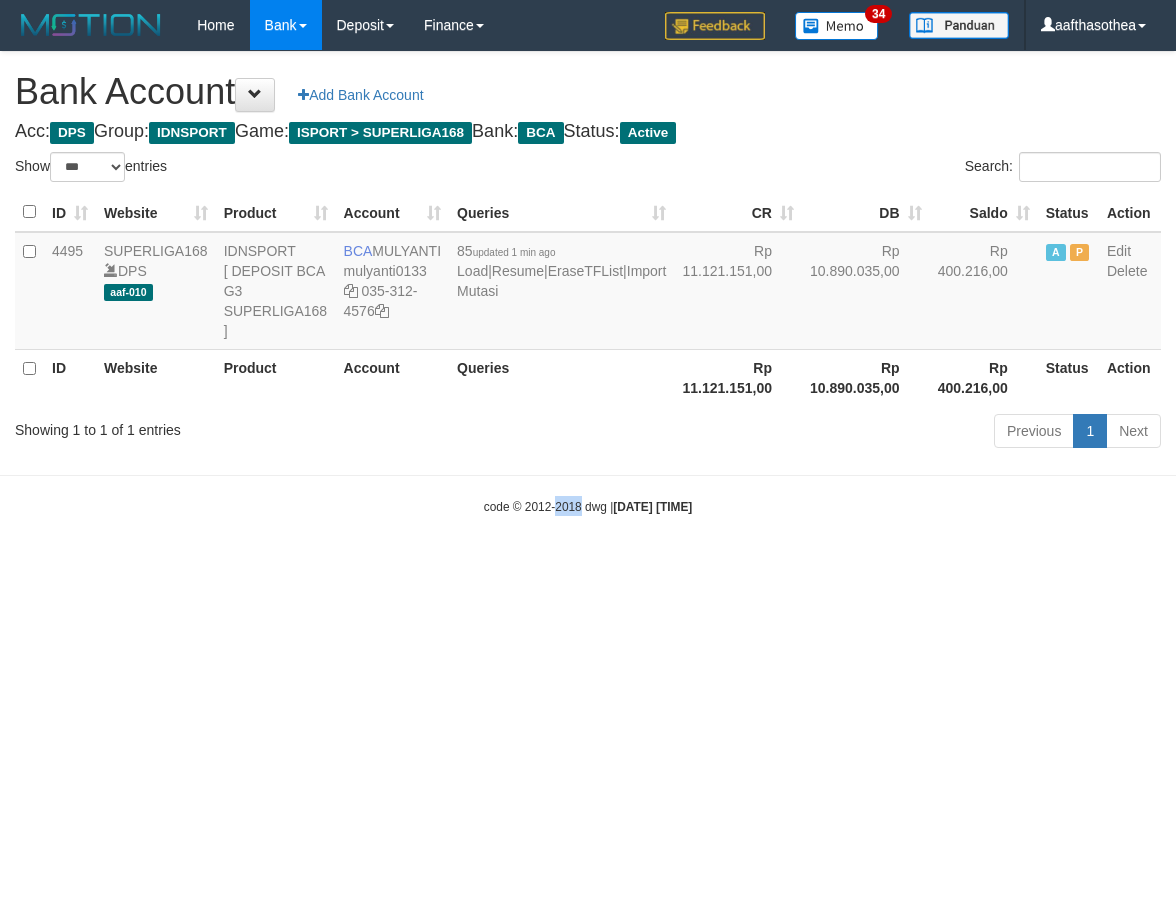 click on "Toggle navigation
Home
Bank
Account List
Load
By Website
Group
[ISPORT]													SUPERLIGA168
By Load Group (DPS)" at bounding box center [588, 283] 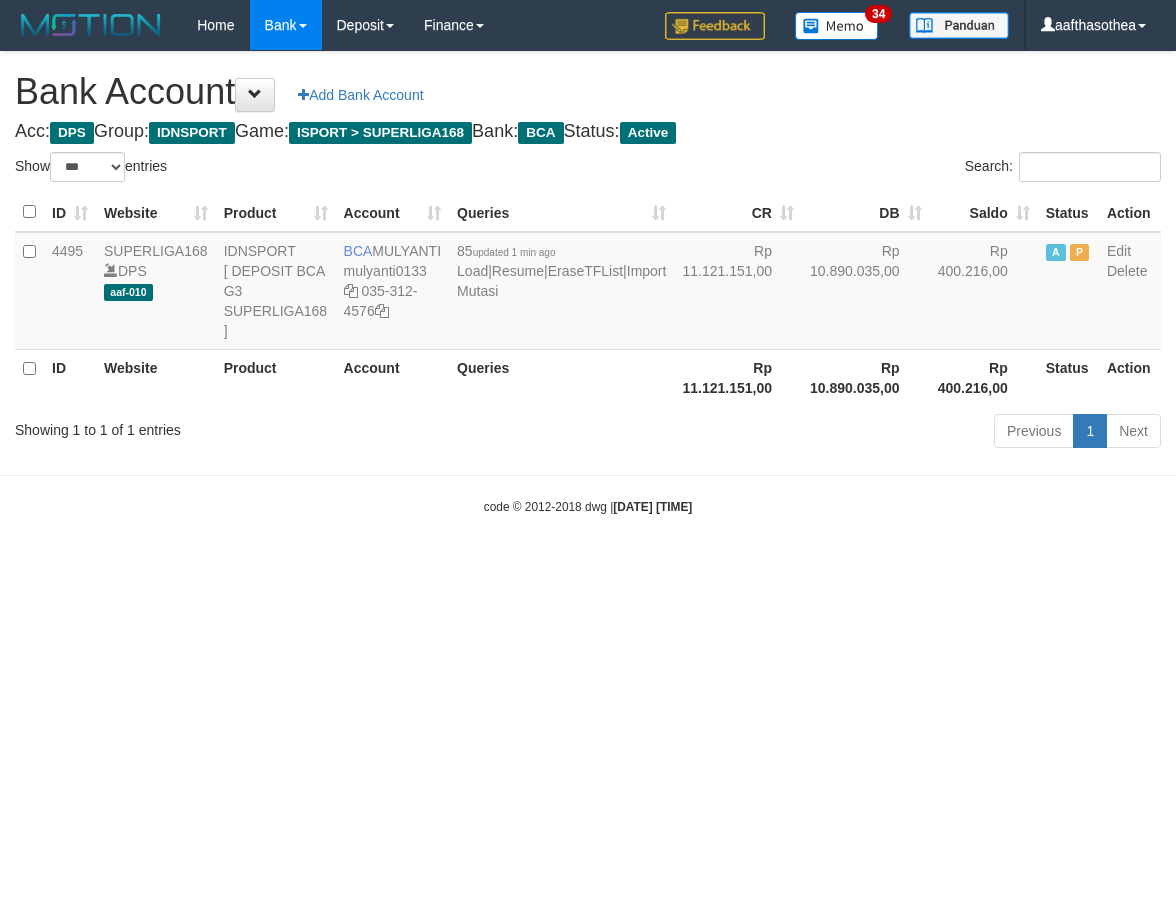 select on "***" 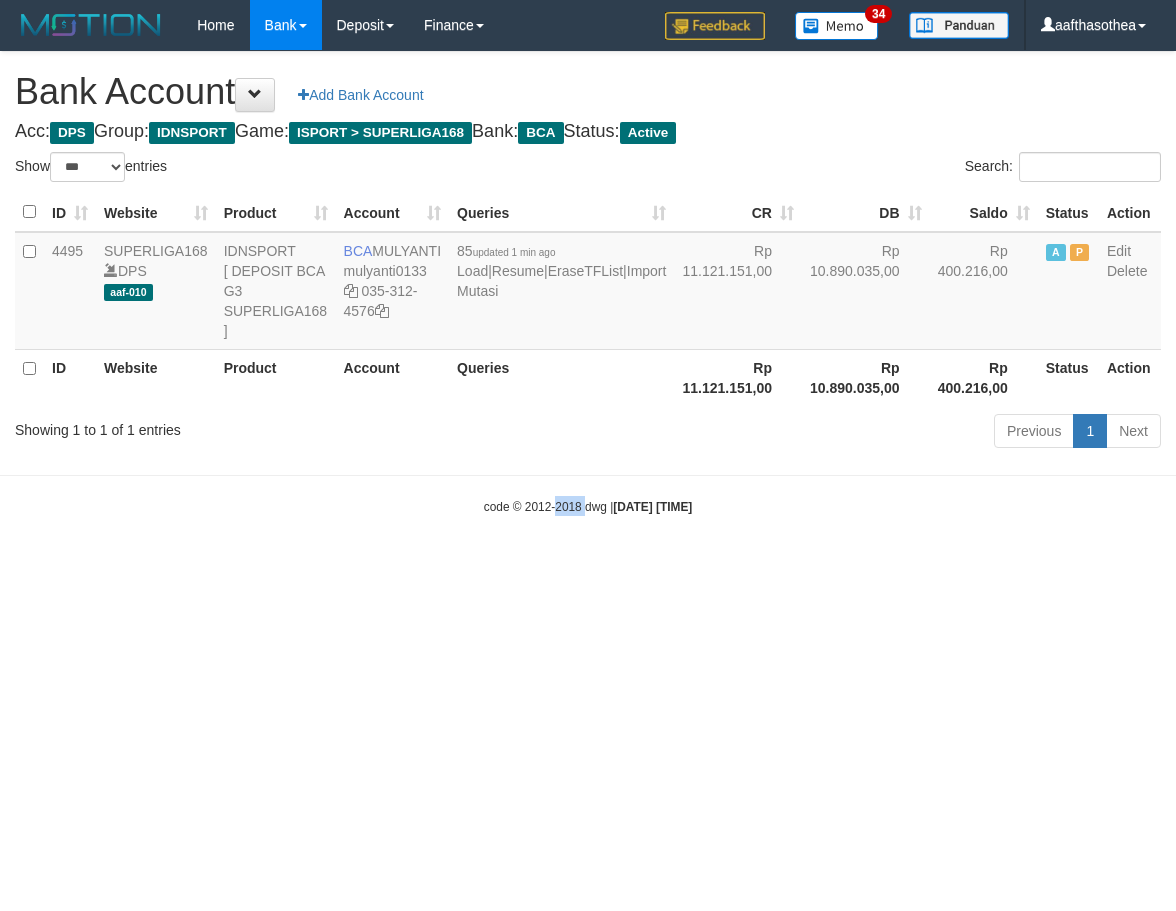 click on "Toggle navigation
Home
Bank
Account List
Load
By Website
Group
[ISPORT]													SUPERLIGA168
By Load Group (DPS)" at bounding box center (588, 283) 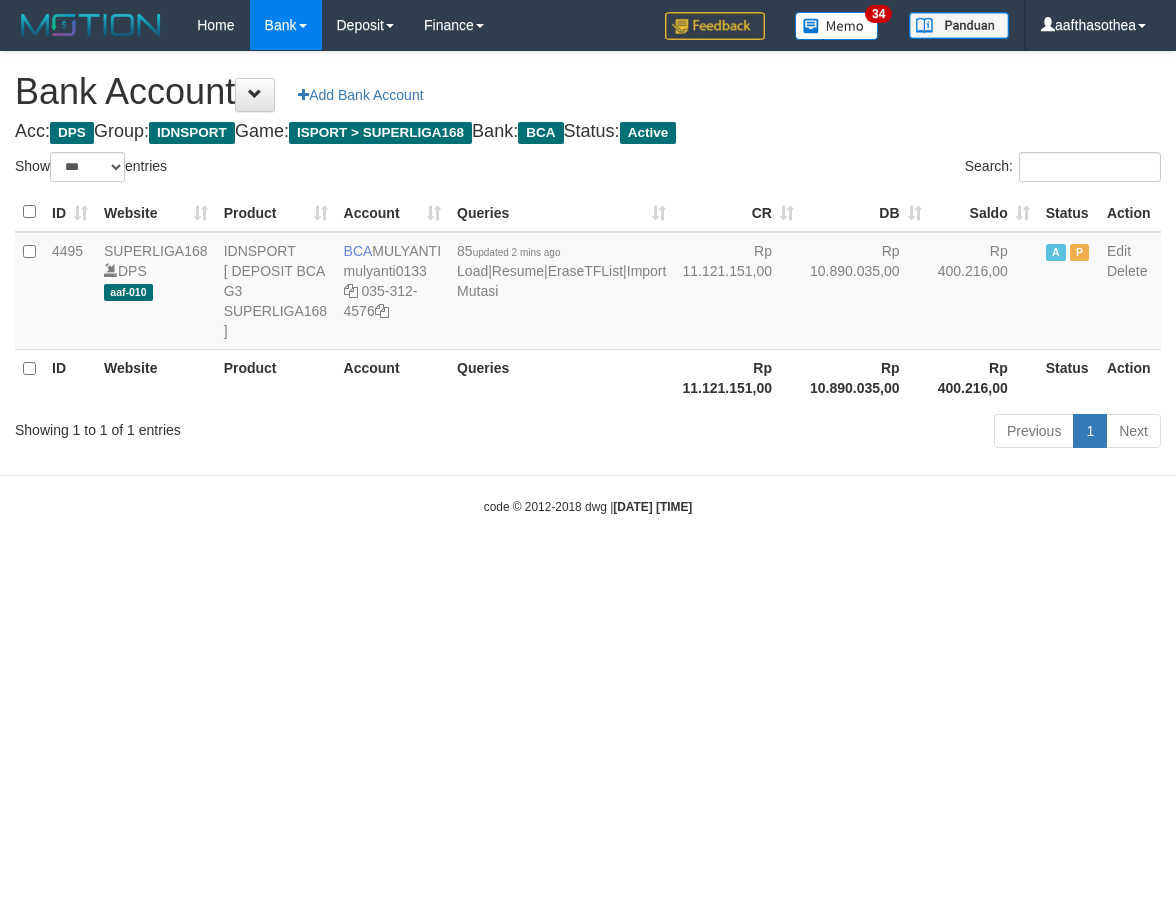 select on "***" 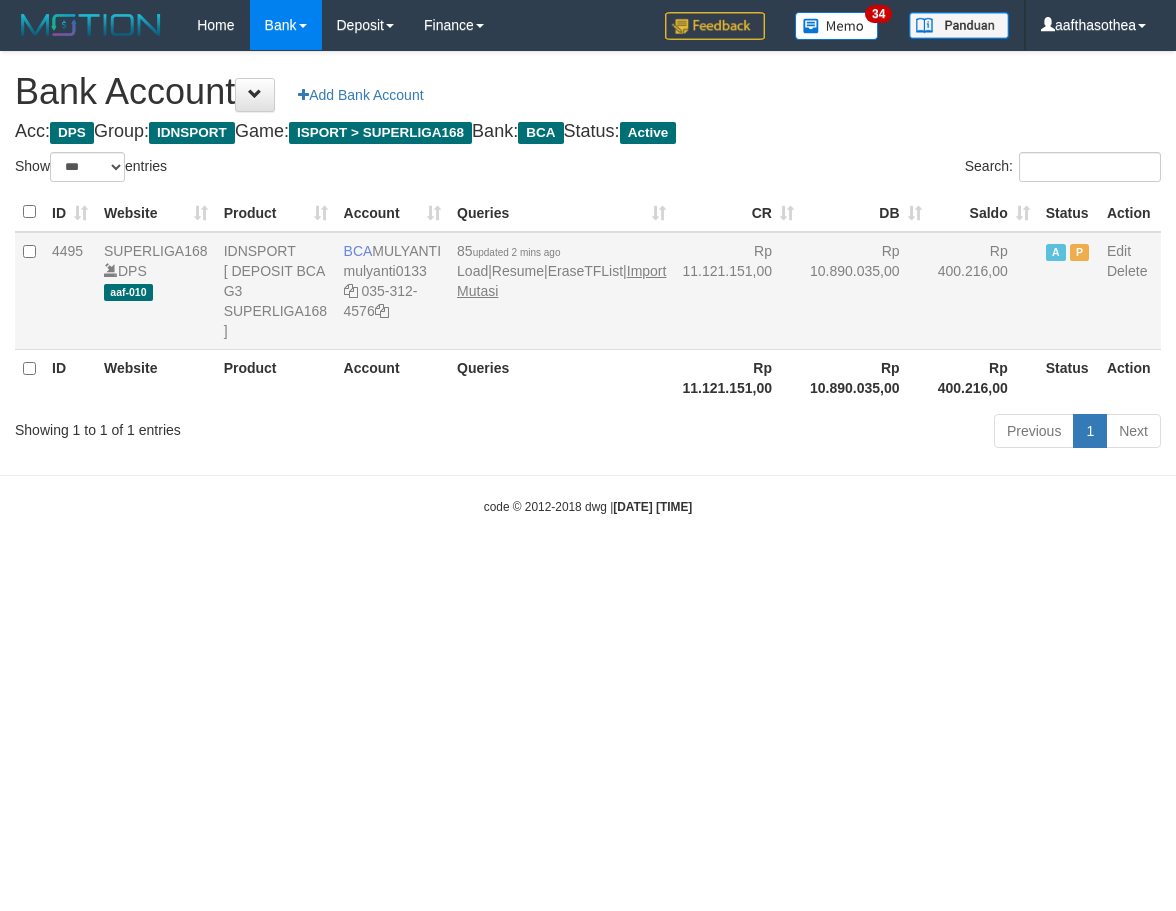 scroll, scrollTop: 0, scrollLeft: 0, axis: both 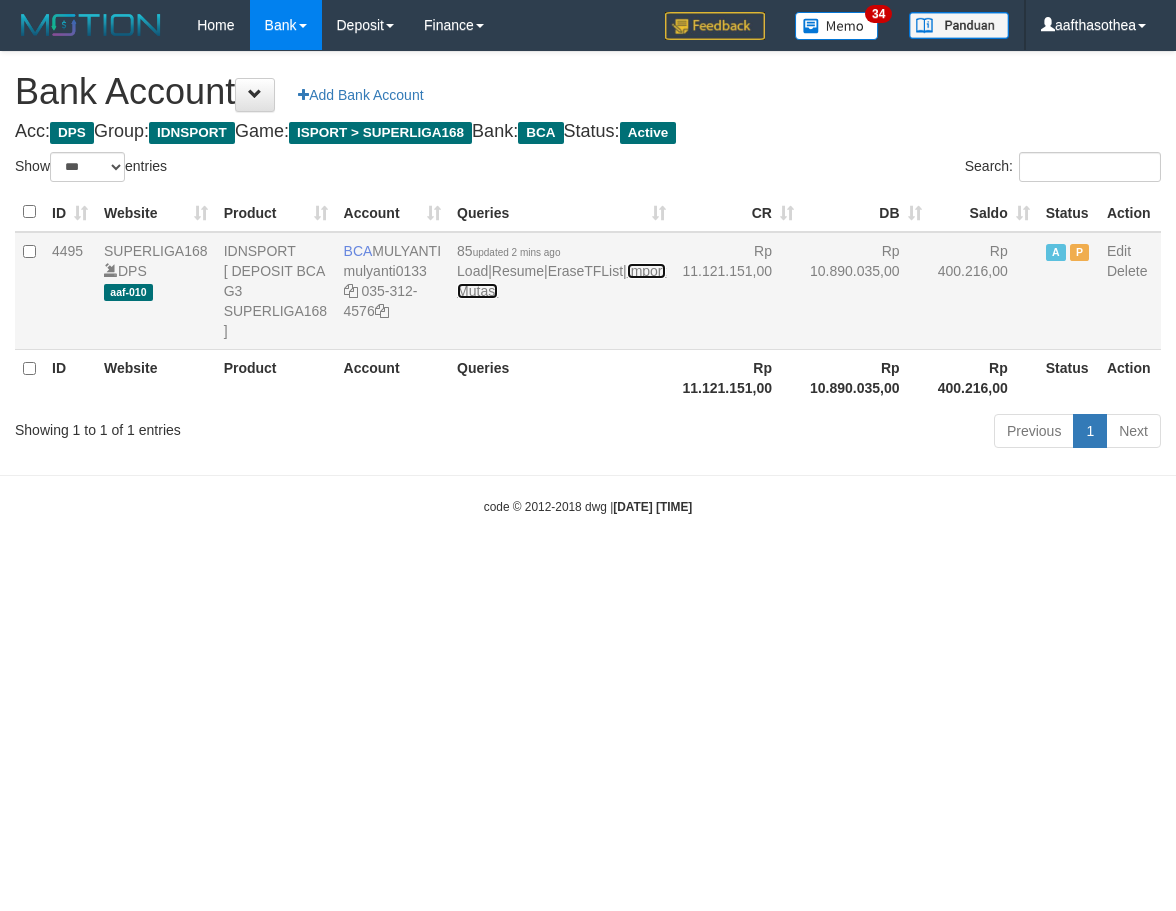 click on "Import Mutasi" 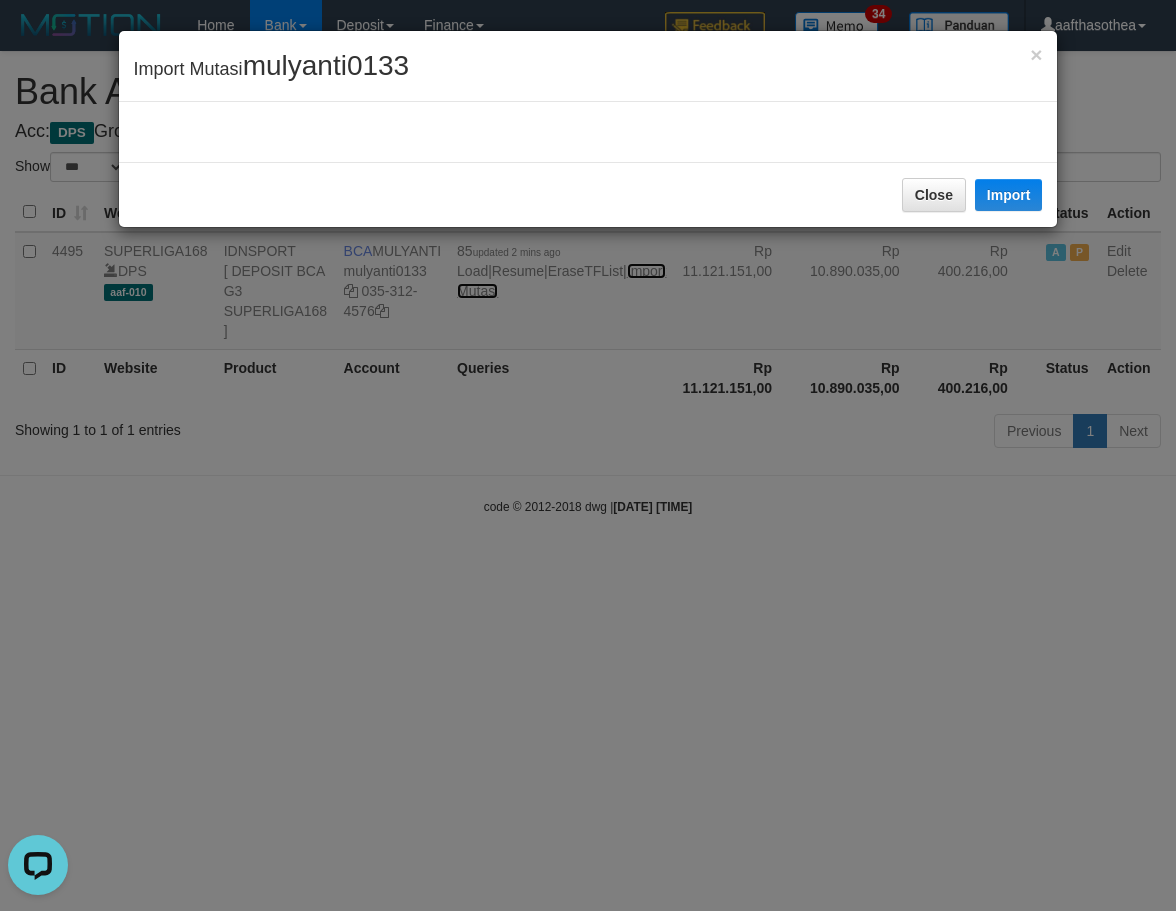 scroll, scrollTop: 0, scrollLeft: 0, axis: both 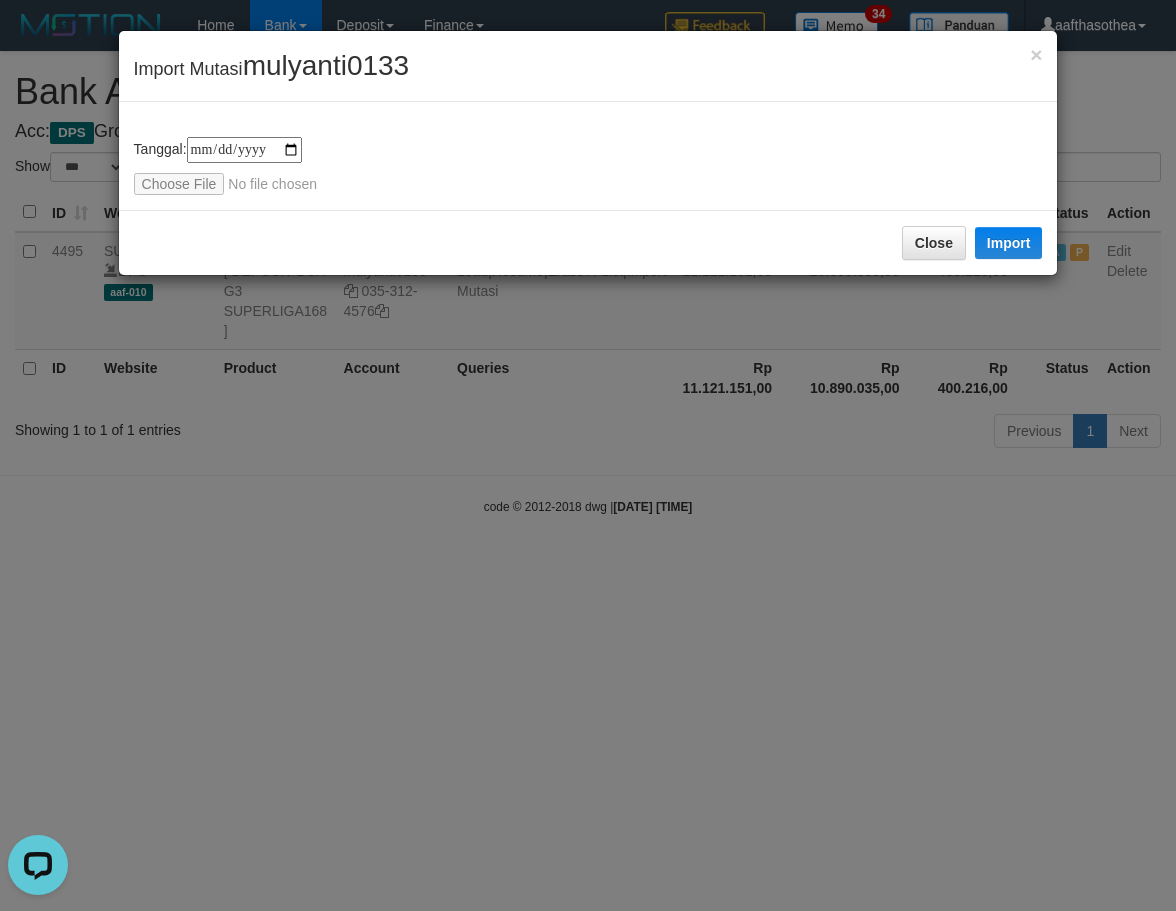 type on "**********" 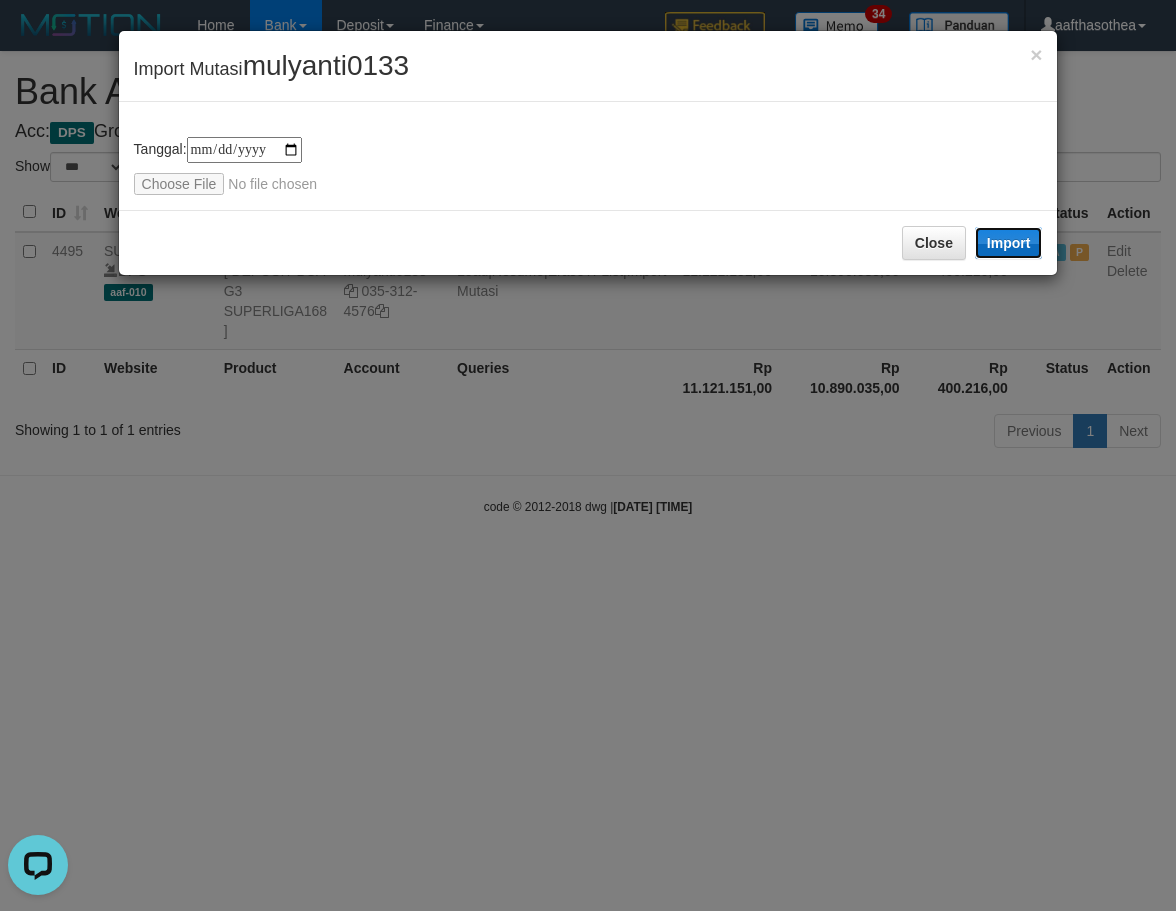 click on "Import" 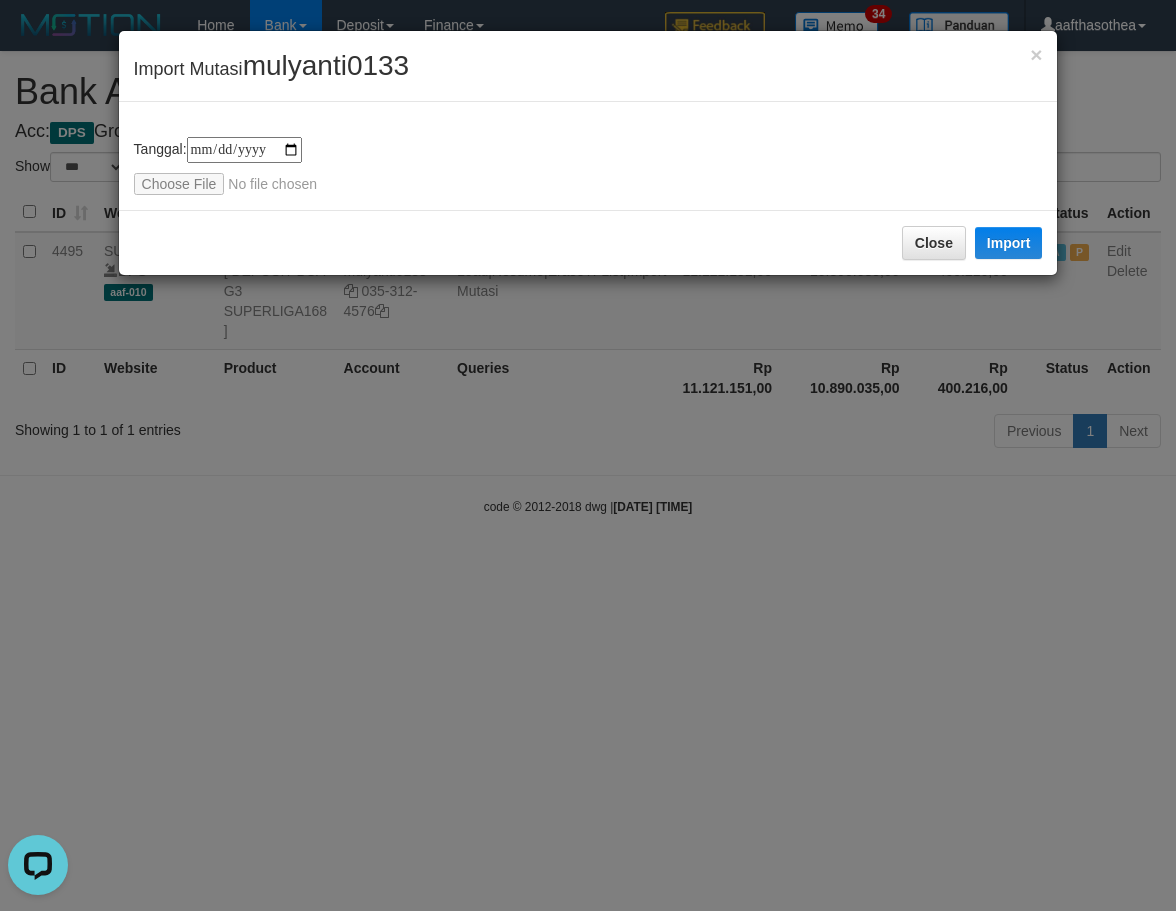 click on "**********" 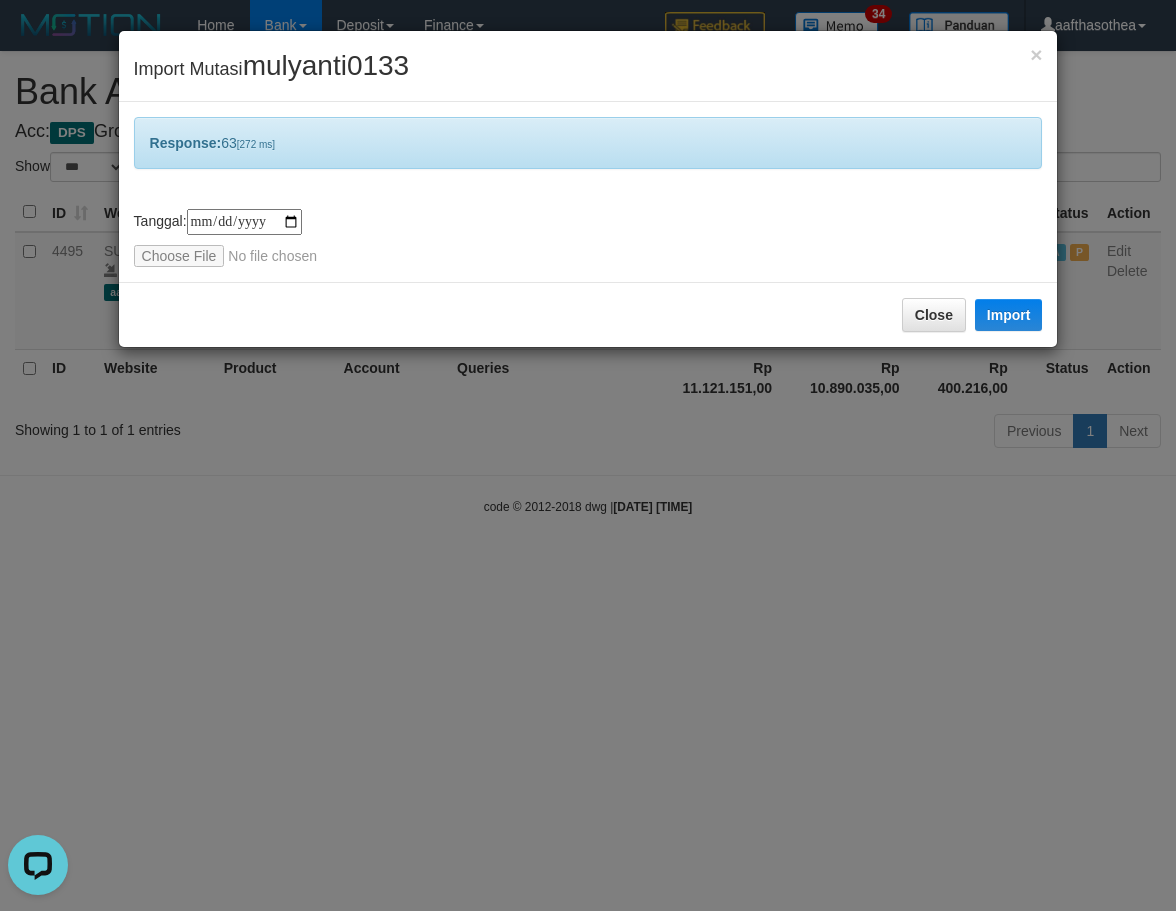 drag, startPoint x: 466, startPoint y: 461, endPoint x: 493, endPoint y: 475, distance: 30.413813 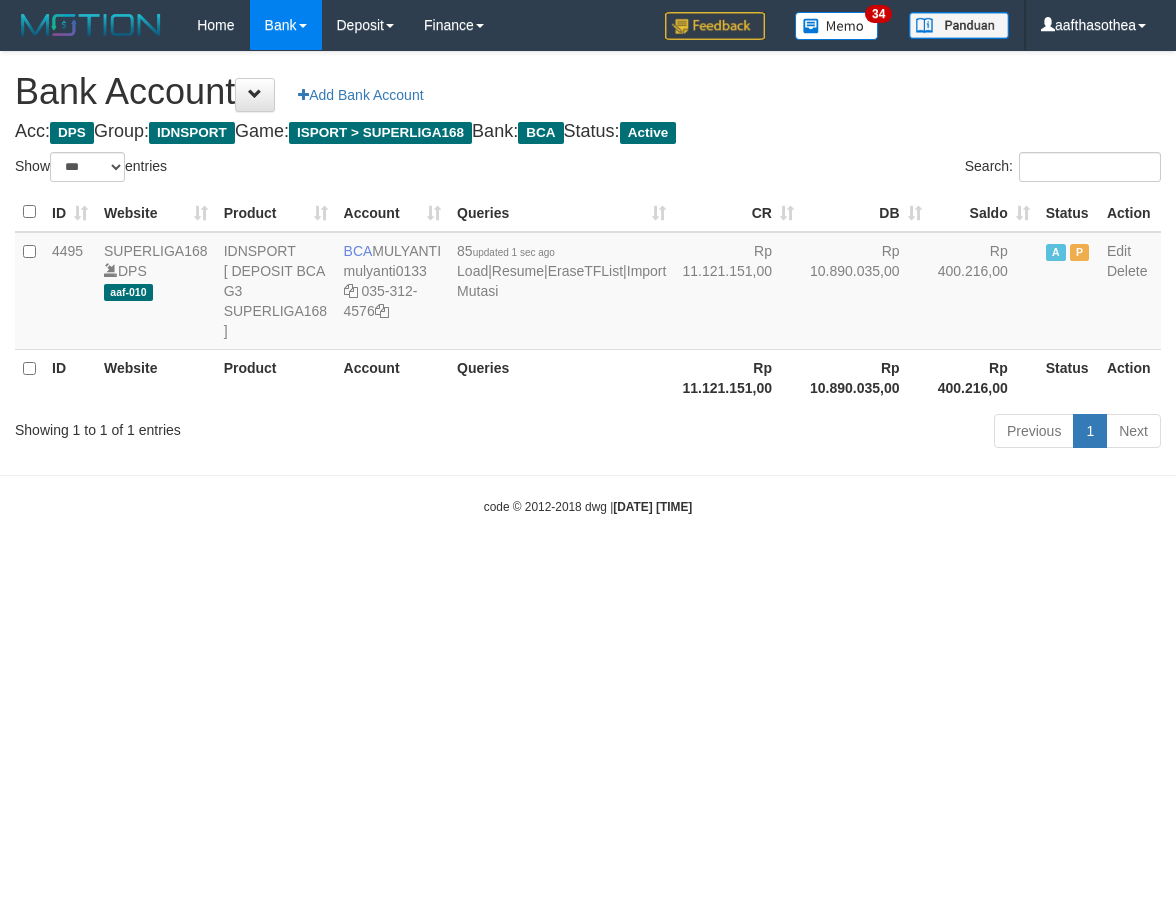 select on "***" 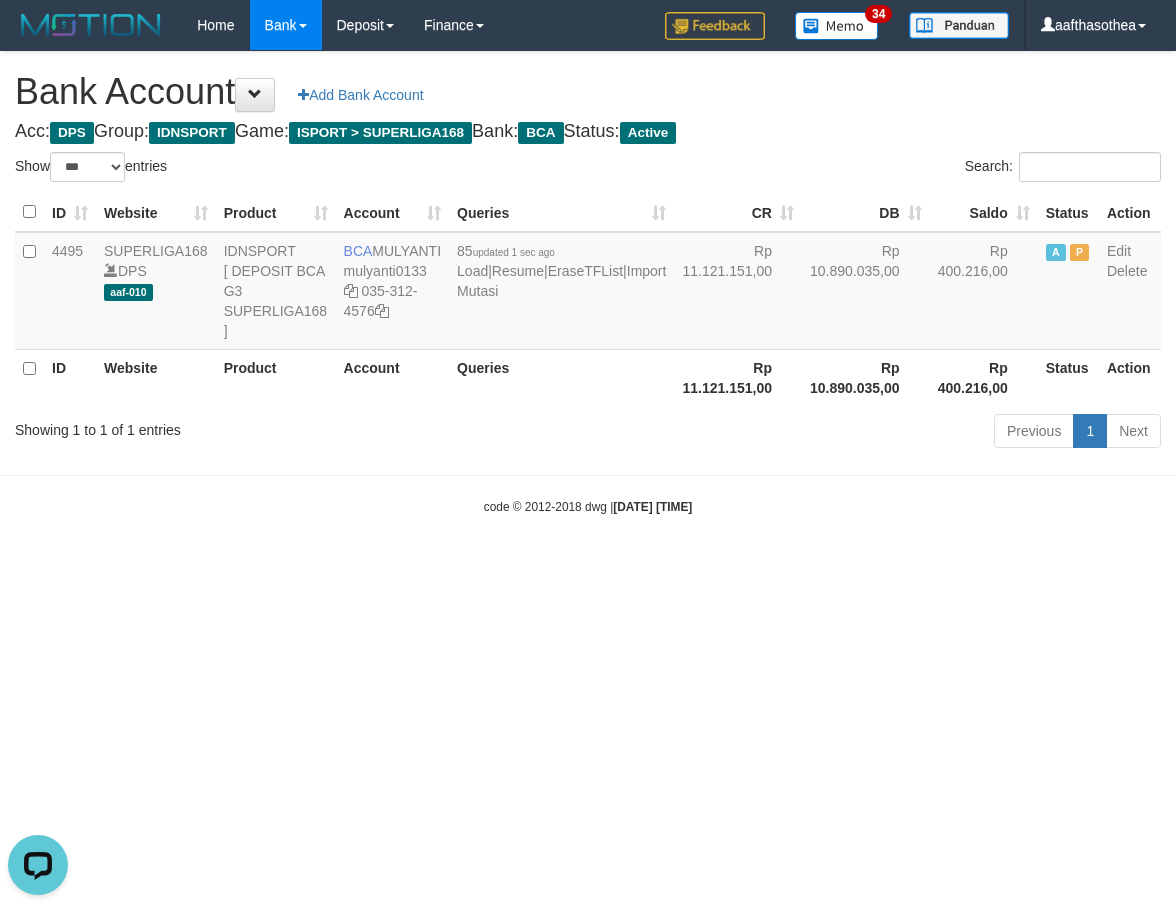 scroll, scrollTop: 0, scrollLeft: 0, axis: both 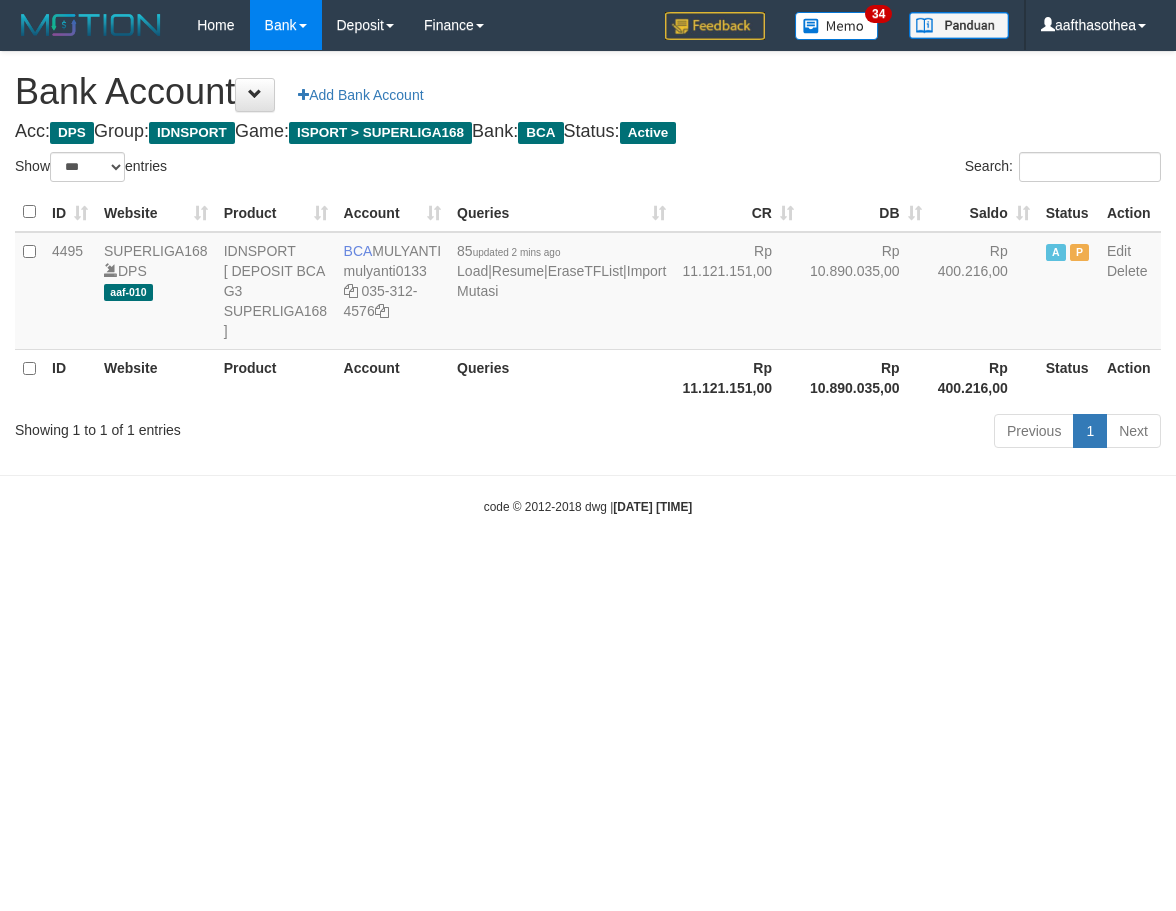 select on "***" 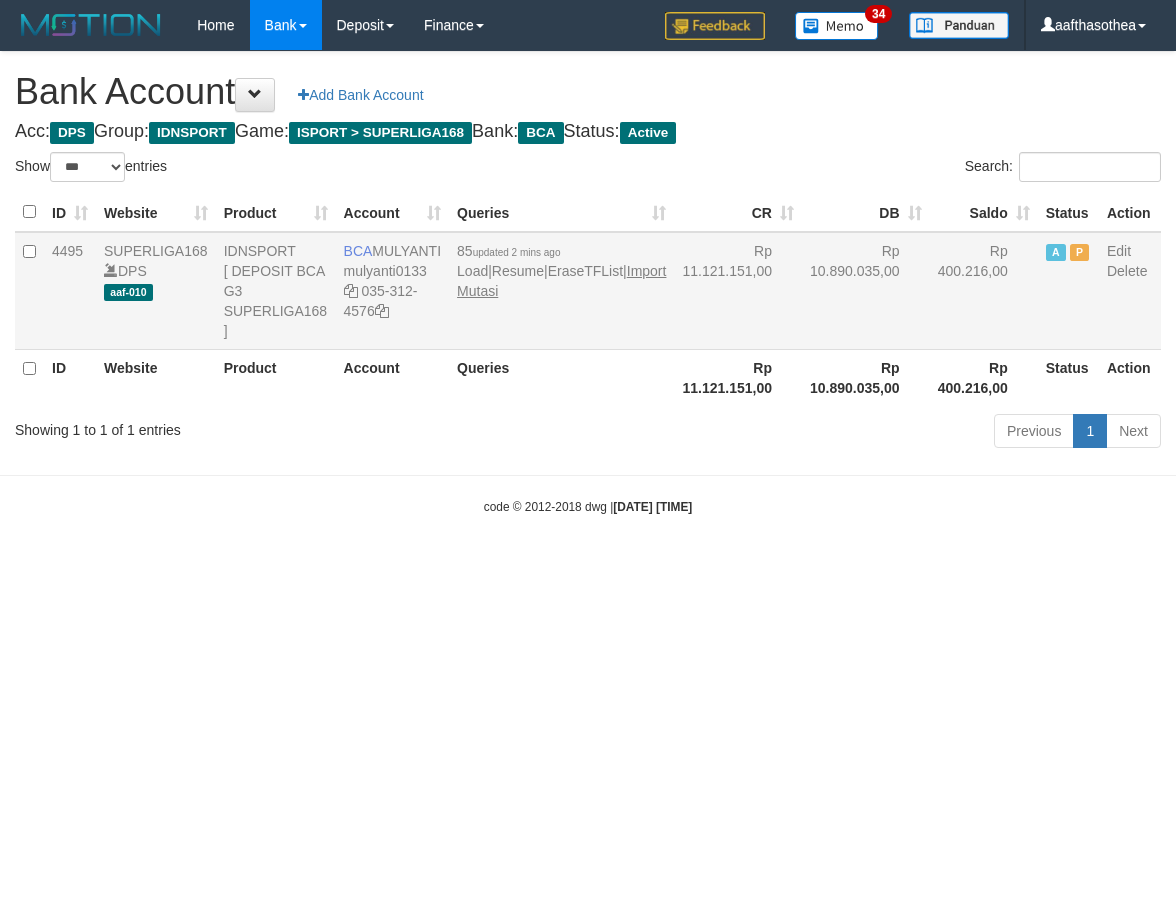 scroll, scrollTop: 0, scrollLeft: 0, axis: both 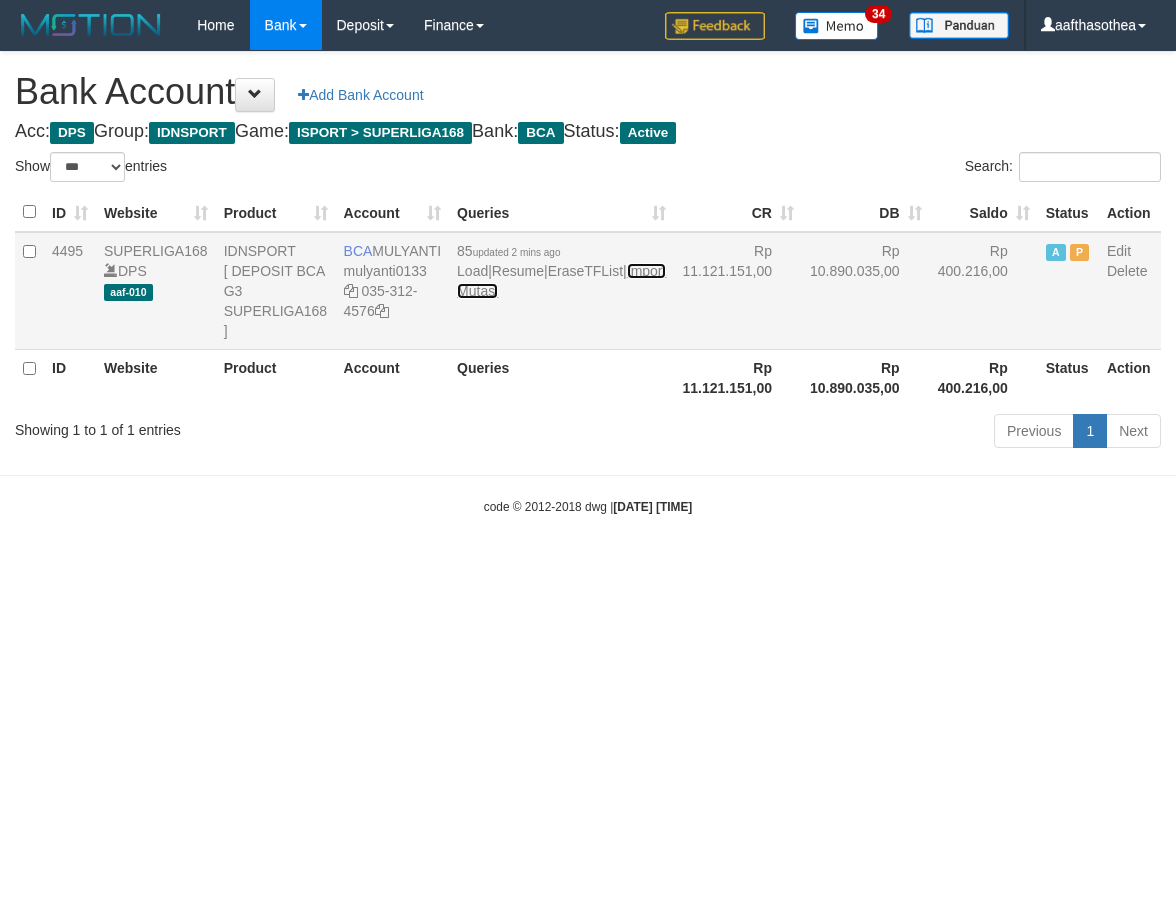 click on "Import Mutasi" at bounding box center [561, 281] 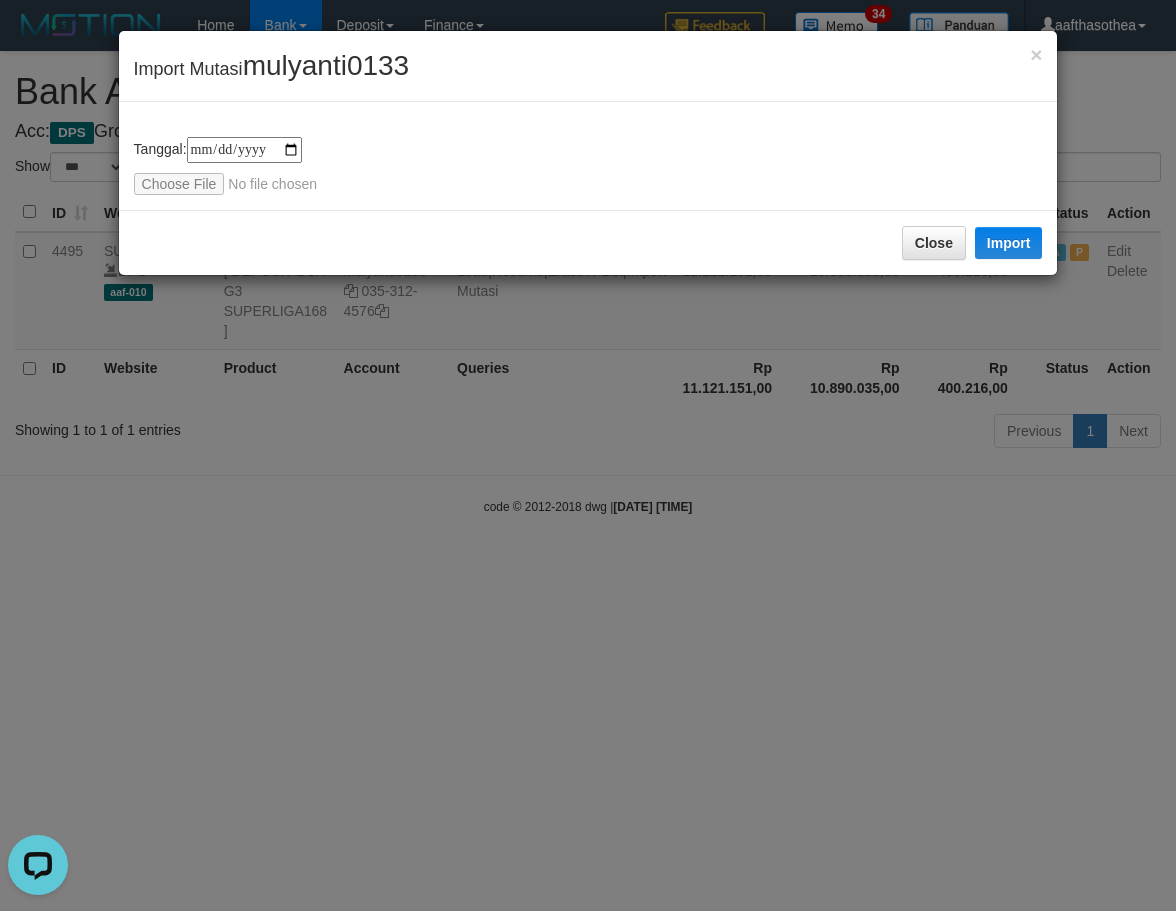 scroll, scrollTop: 0, scrollLeft: 0, axis: both 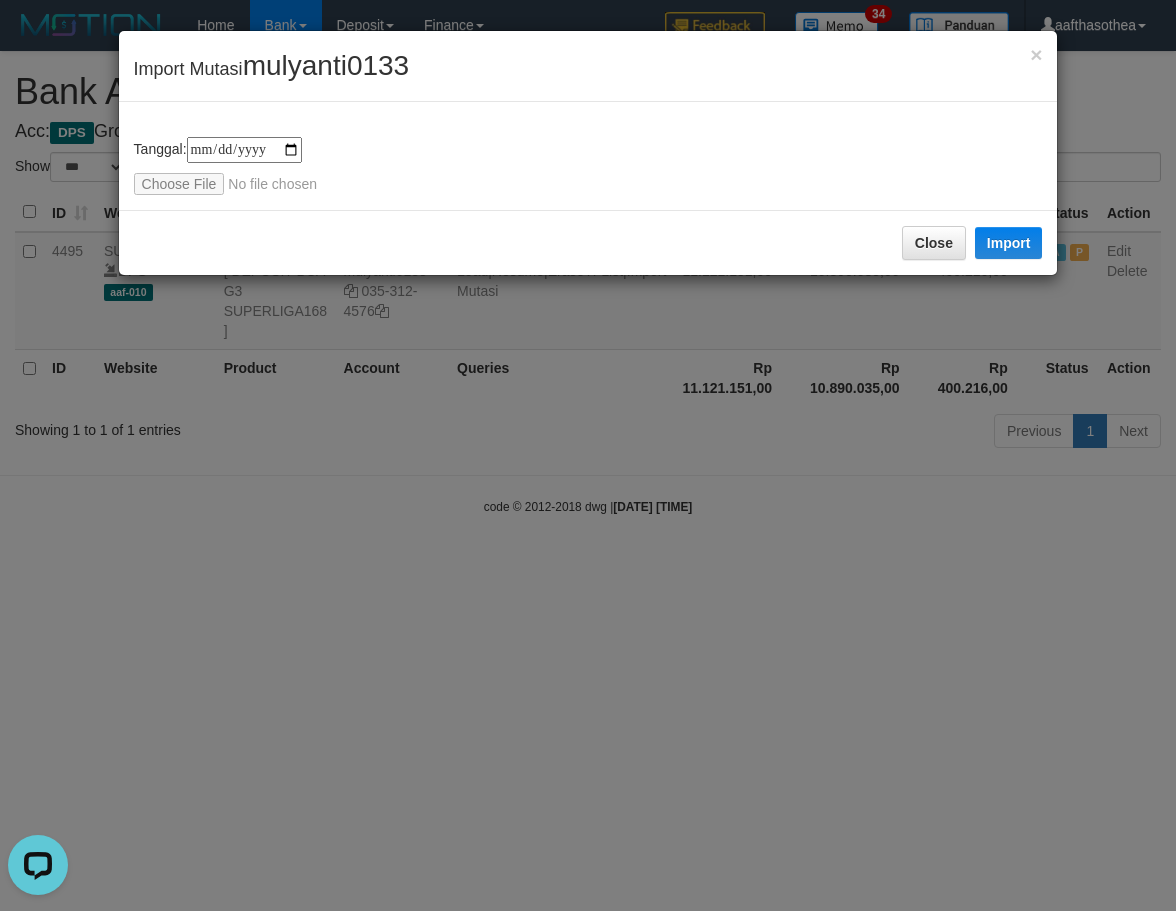 type on "**********" 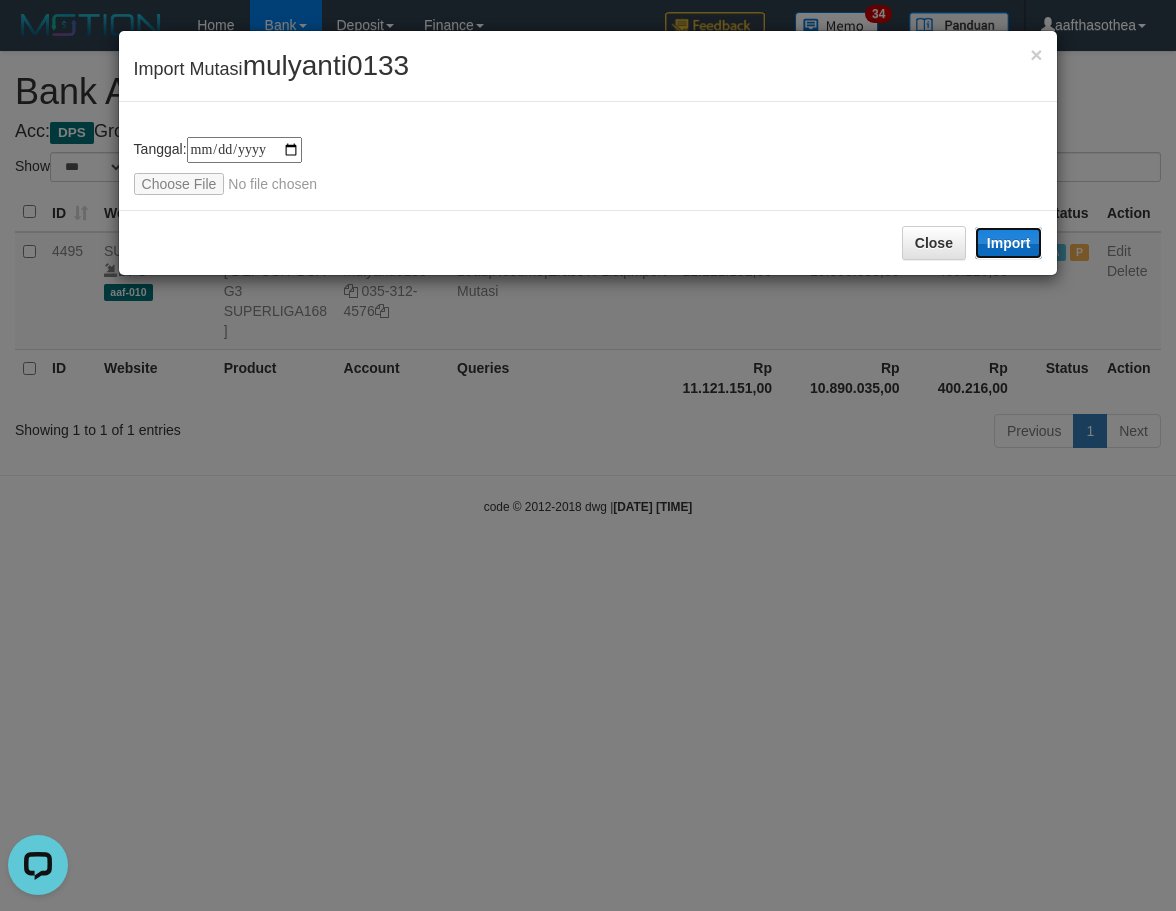 click on "Import" at bounding box center (1009, 243) 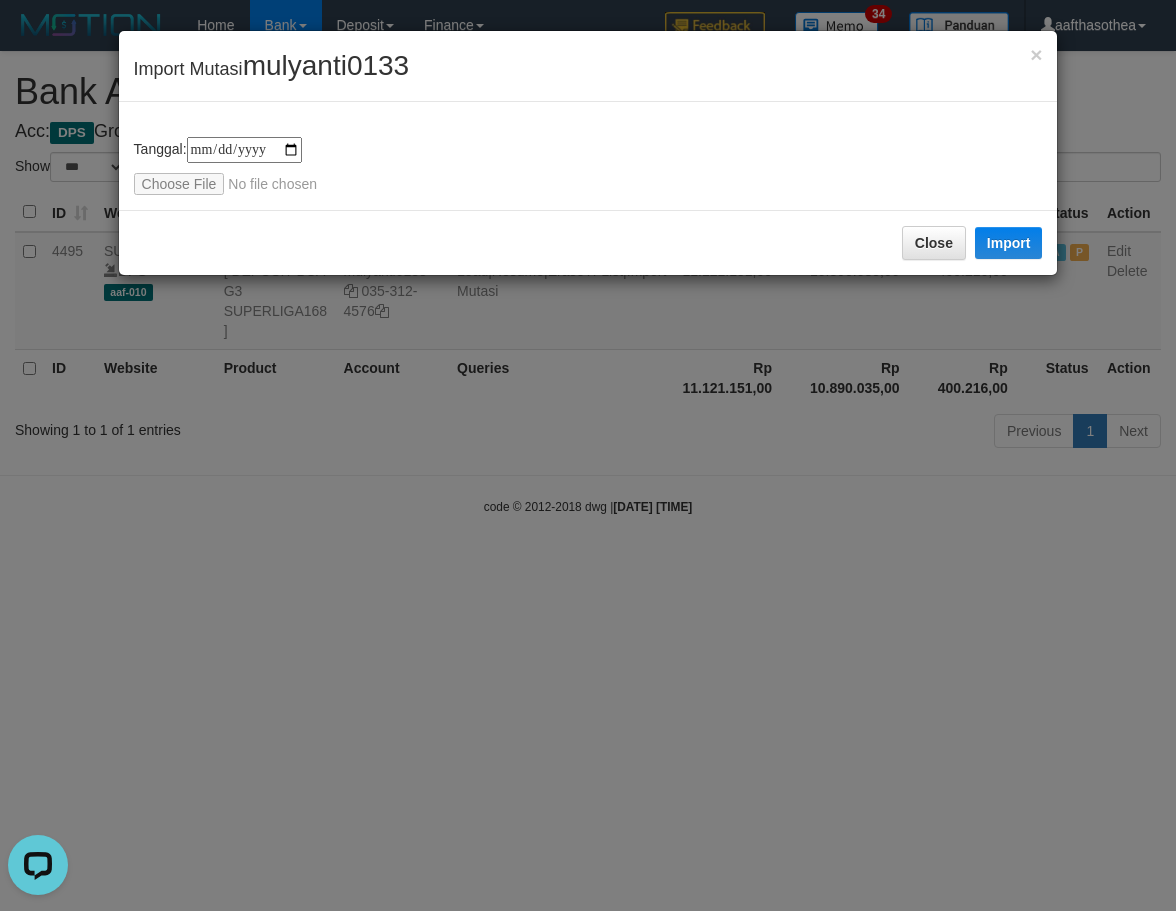 click on "**********" at bounding box center [588, 455] 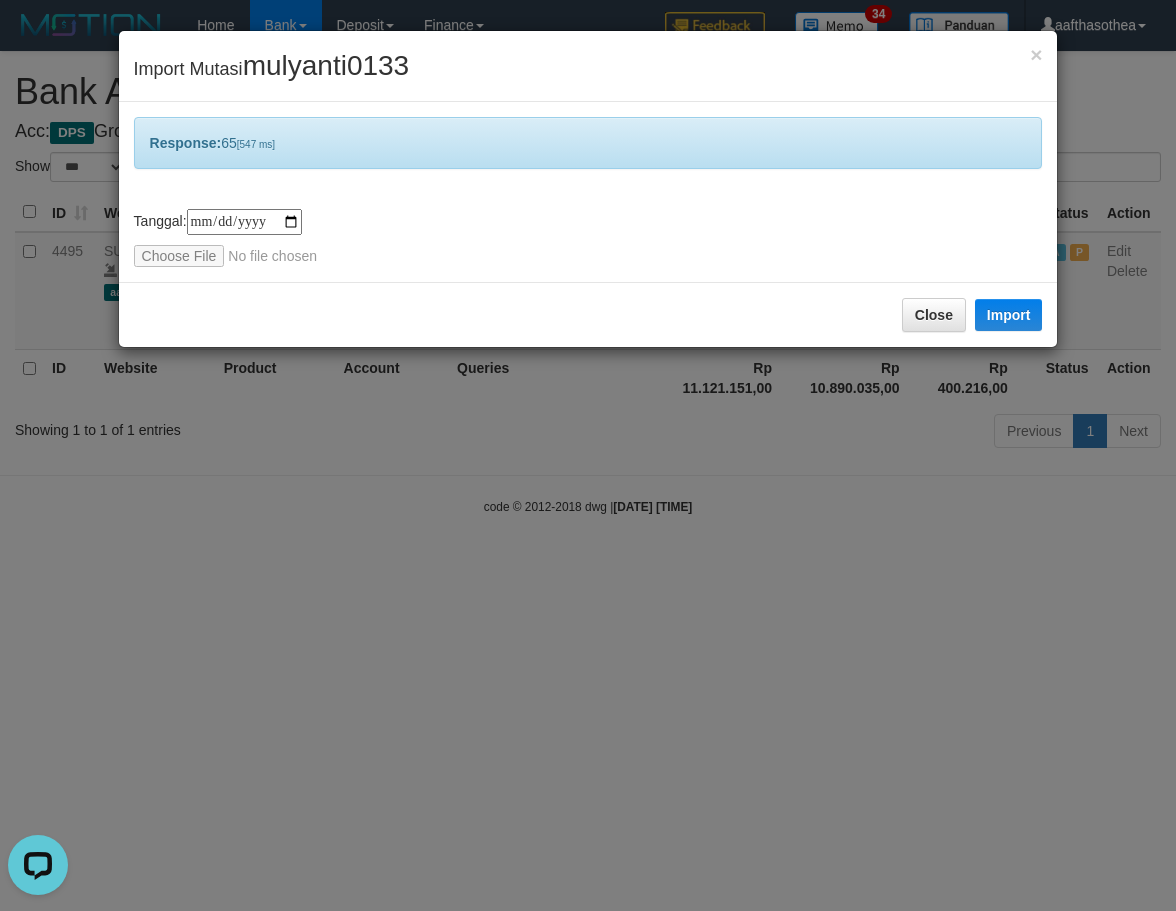 click on "**********" at bounding box center [588, 455] 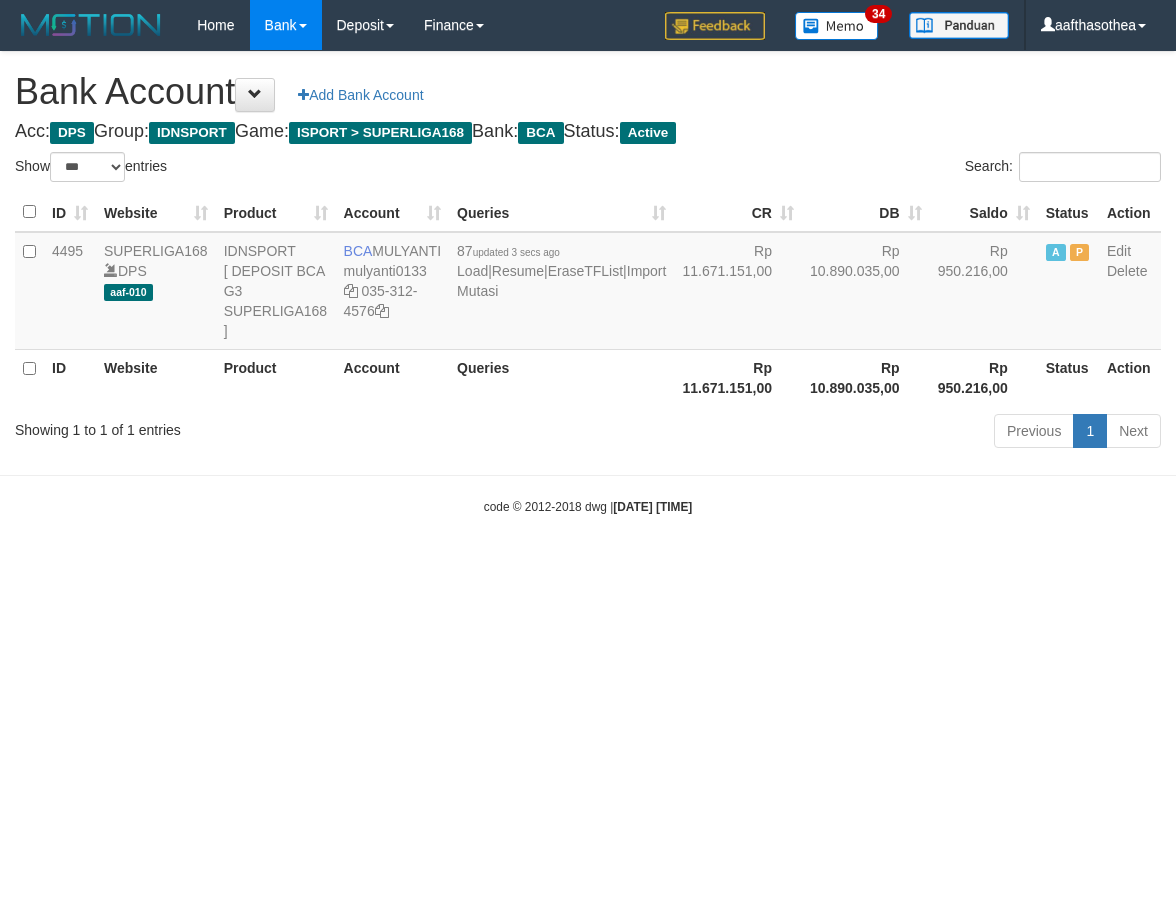 select on "***" 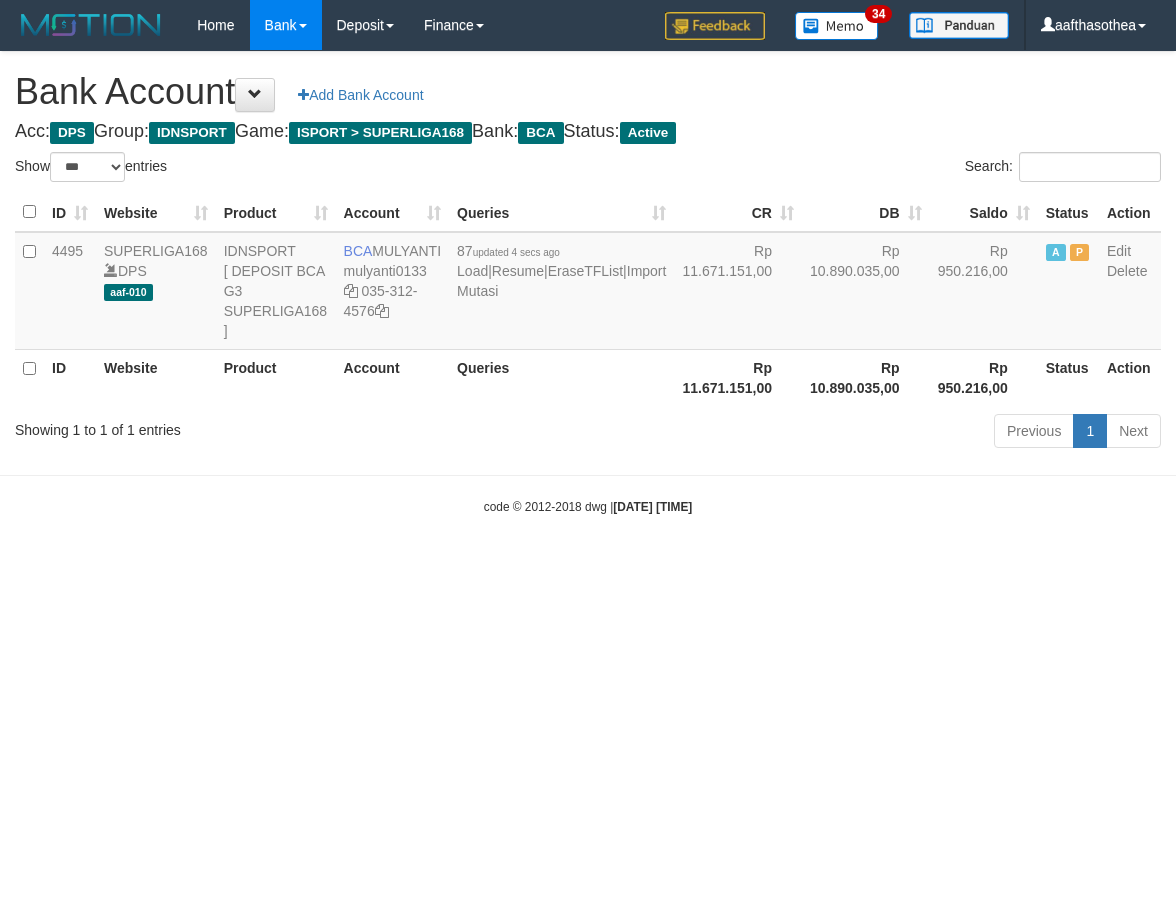 select on "***" 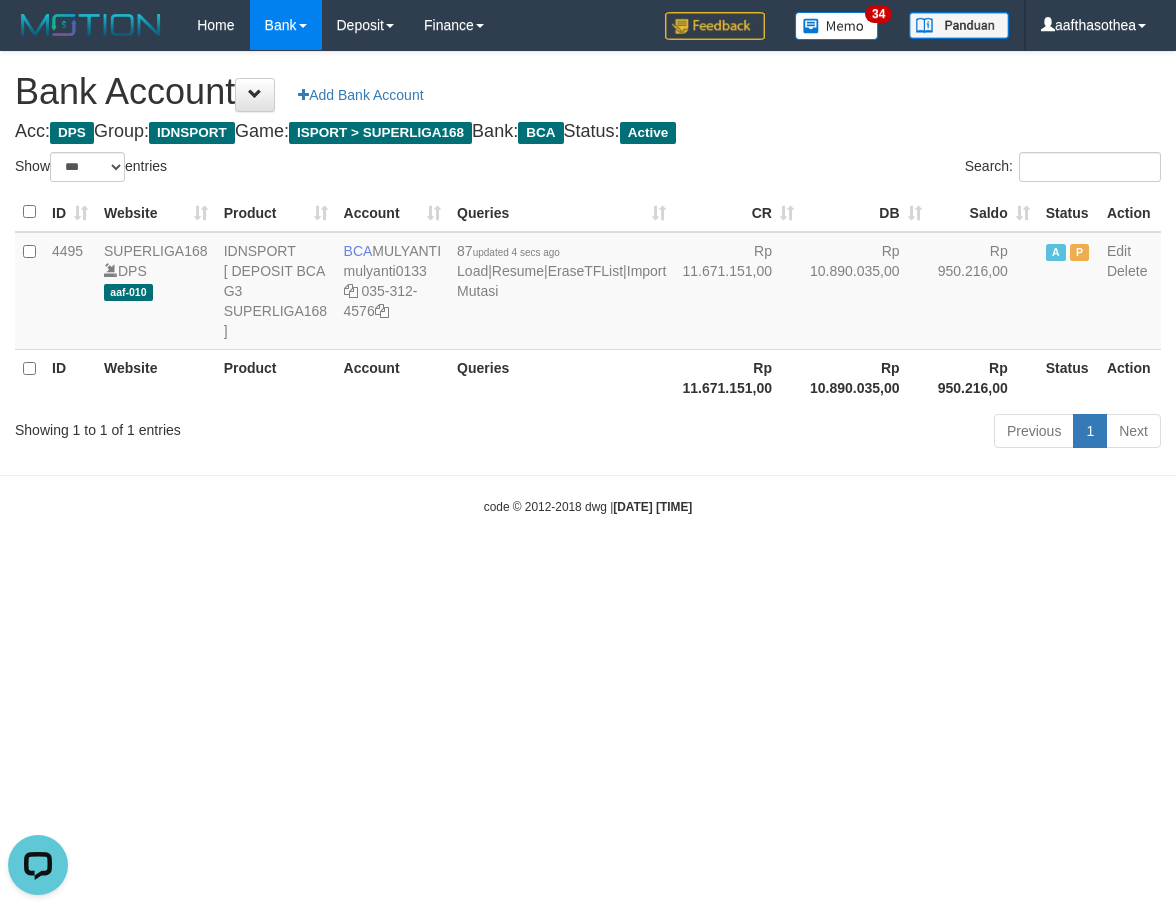 scroll, scrollTop: 0, scrollLeft: 0, axis: both 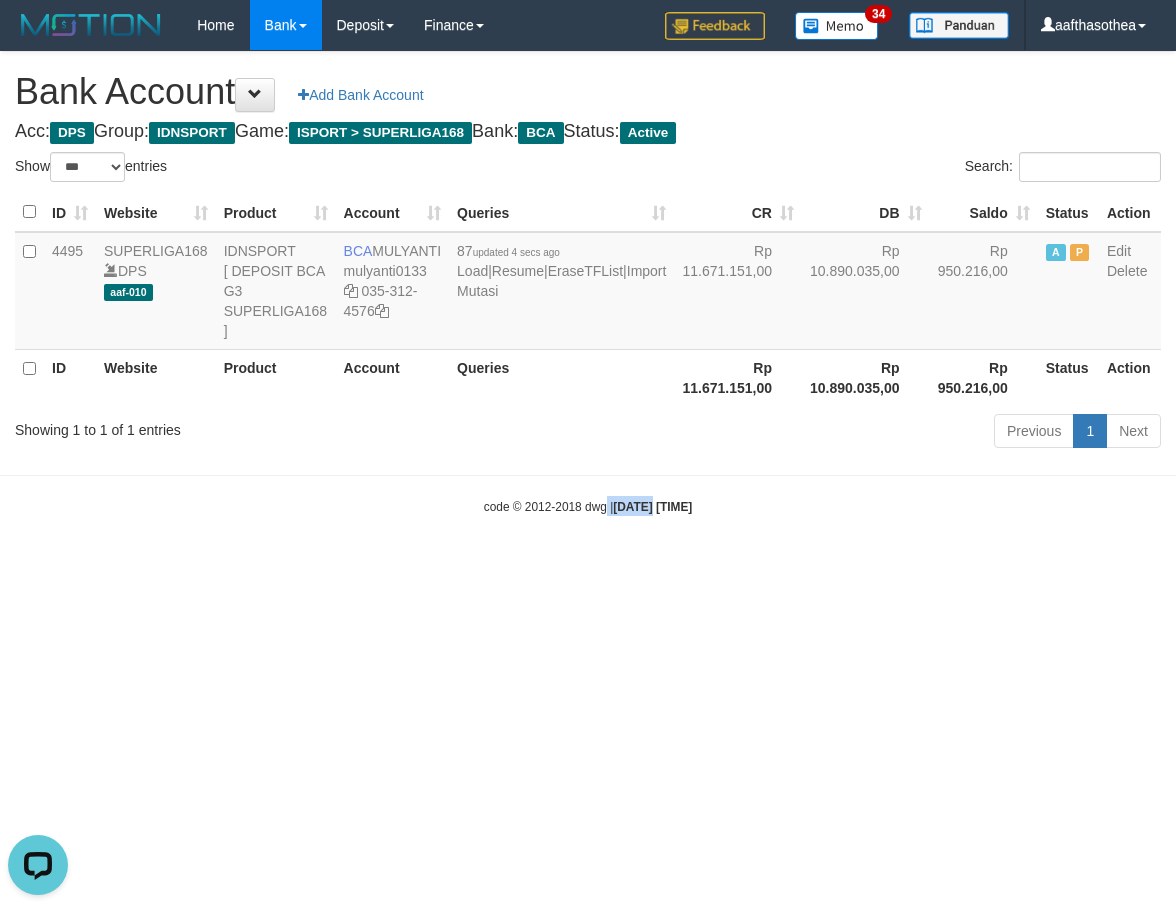 click on "Toggle navigation
Home
Bank
Account List
Load
By Website
Group
[ISPORT]													SUPERLIGA168
By Load Group (DPS)" at bounding box center [588, 283] 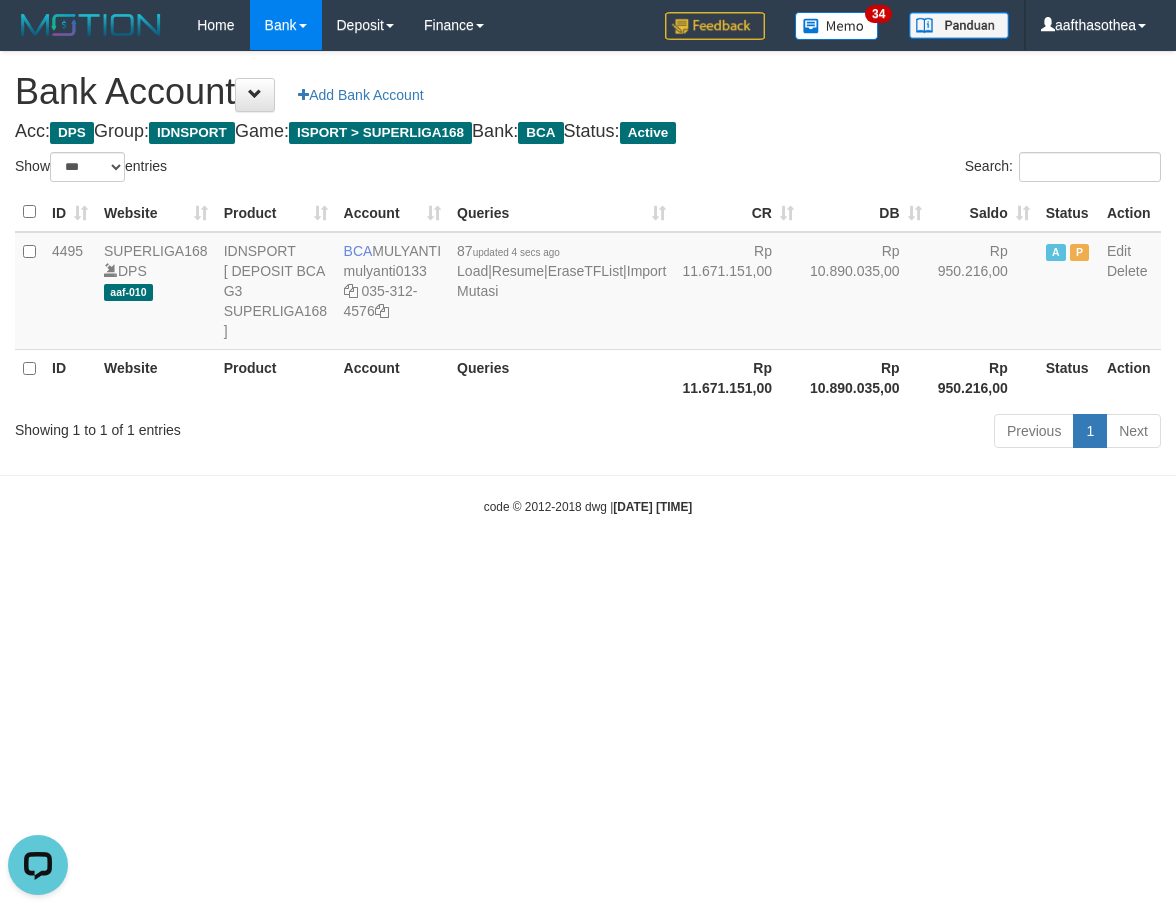 click on "Toggle navigation
Home
Bank
Account List
Load
By Website
Group
[ISPORT]													SUPERLIGA168
By Load Group (DPS)" at bounding box center (588, 283) 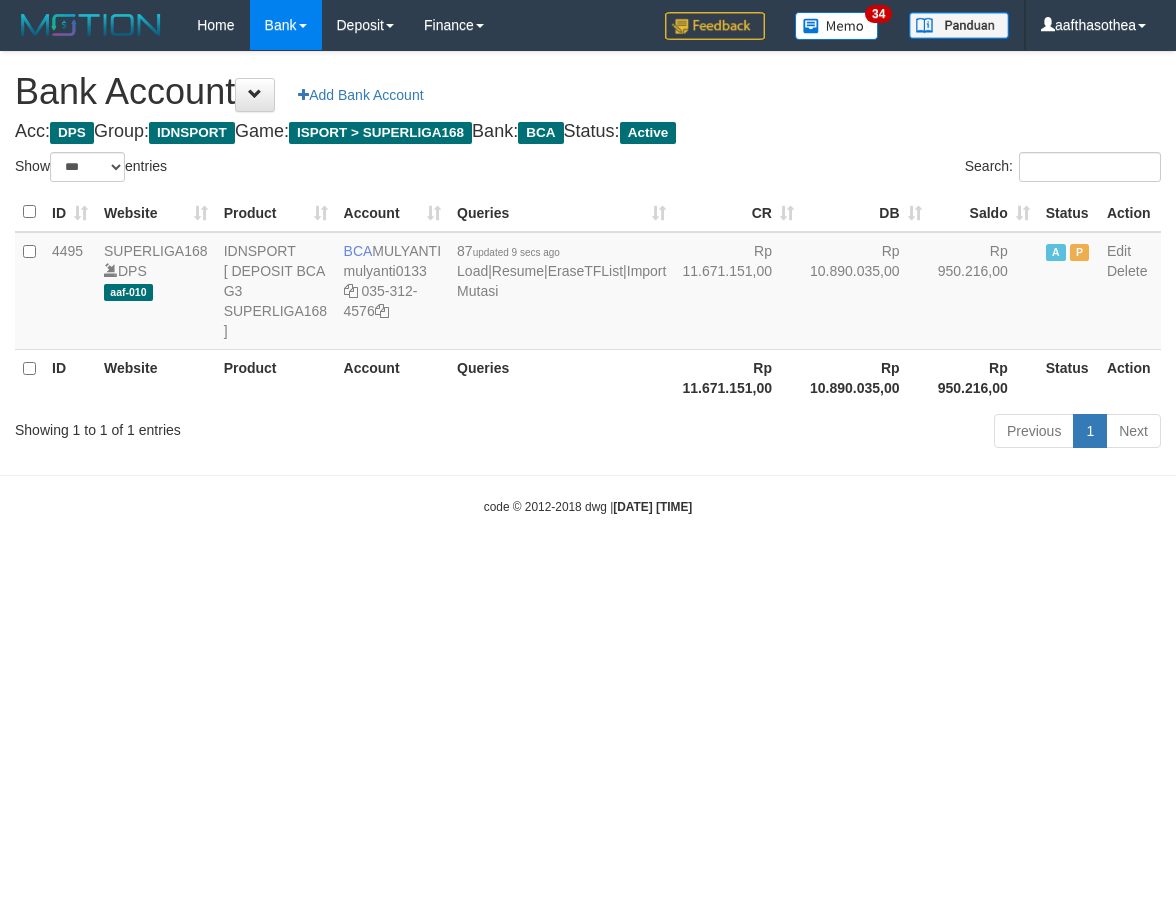 select on "***" 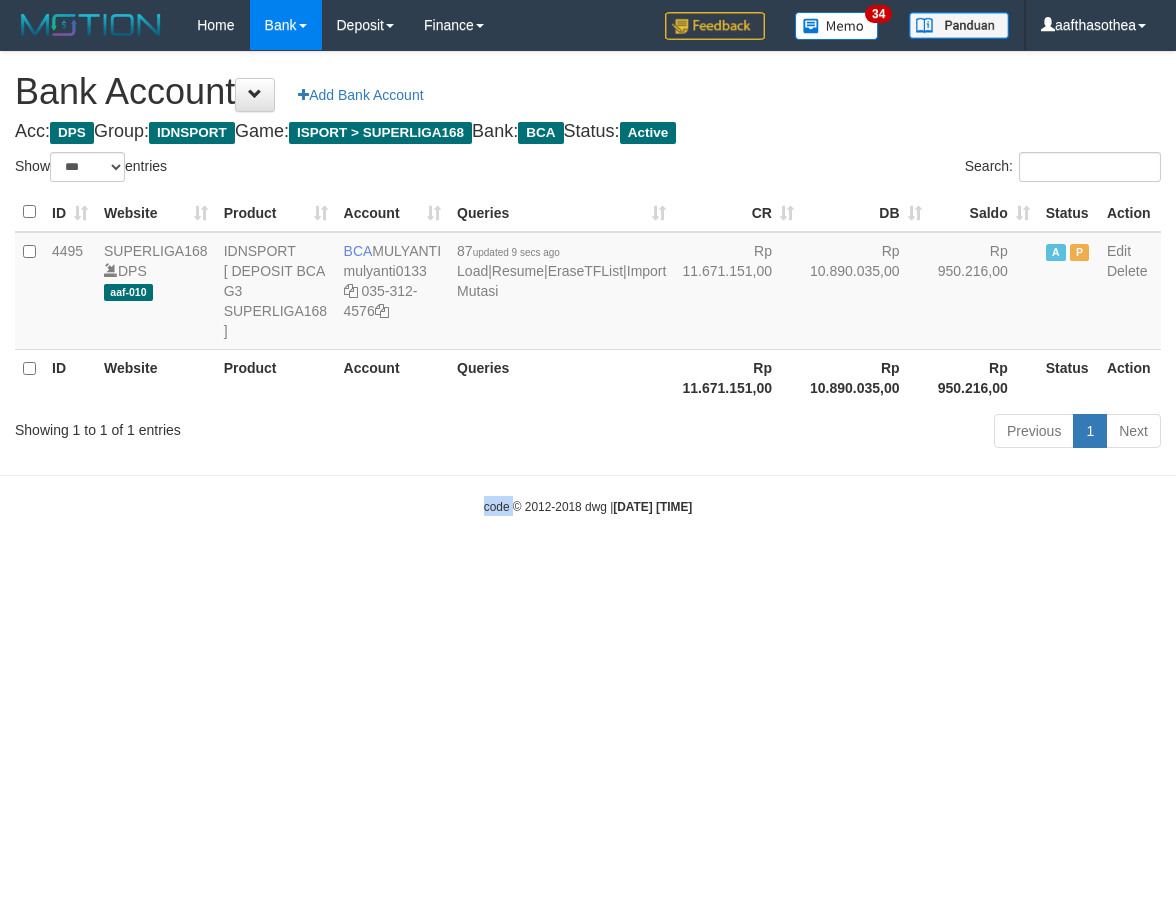 click on "Toggle navigation
Home
Bank
Account List
Load
By Website
Group
[ISPORT]													SUPERLIGA168
By Load Group (DPS)" at bounding box center (588, 283) 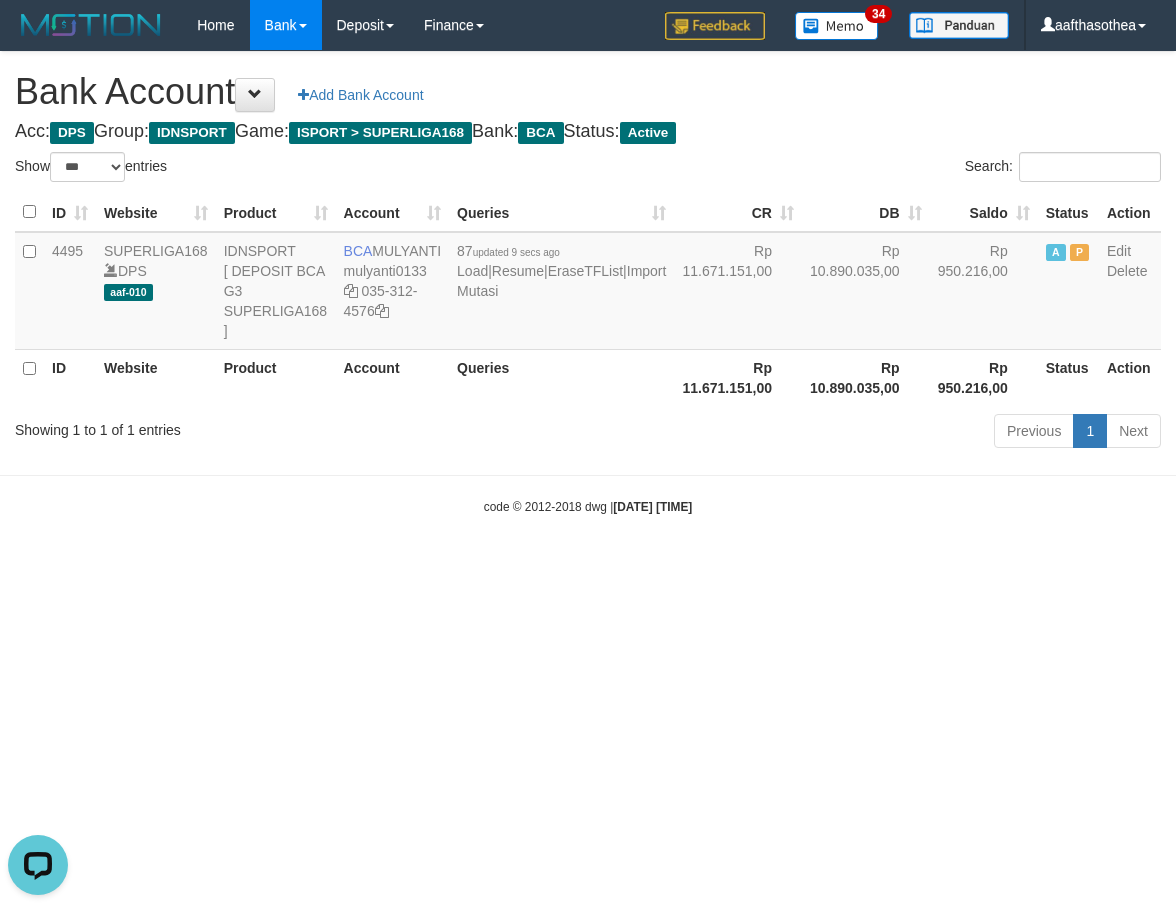 scroll, scrollTop: 0, scrollLeft: 0, axis: both 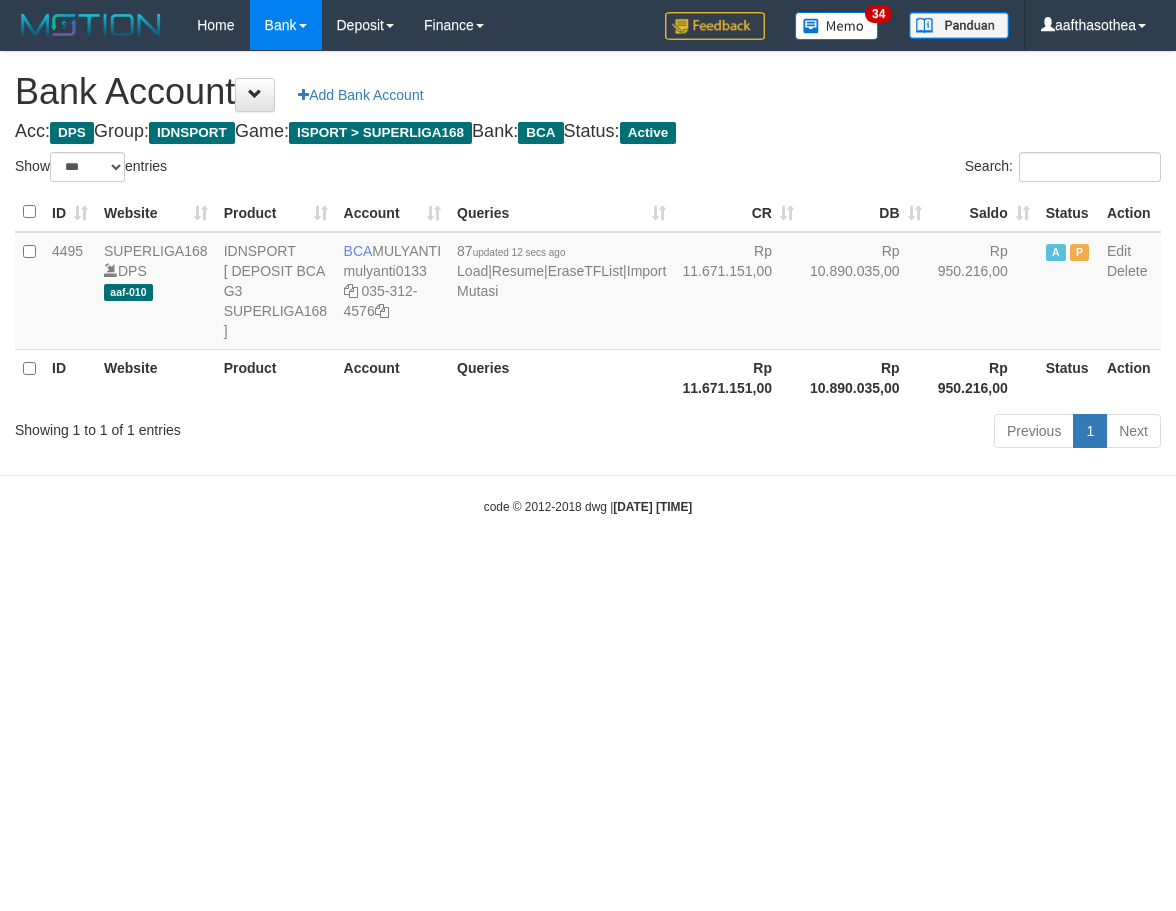 select on "***" 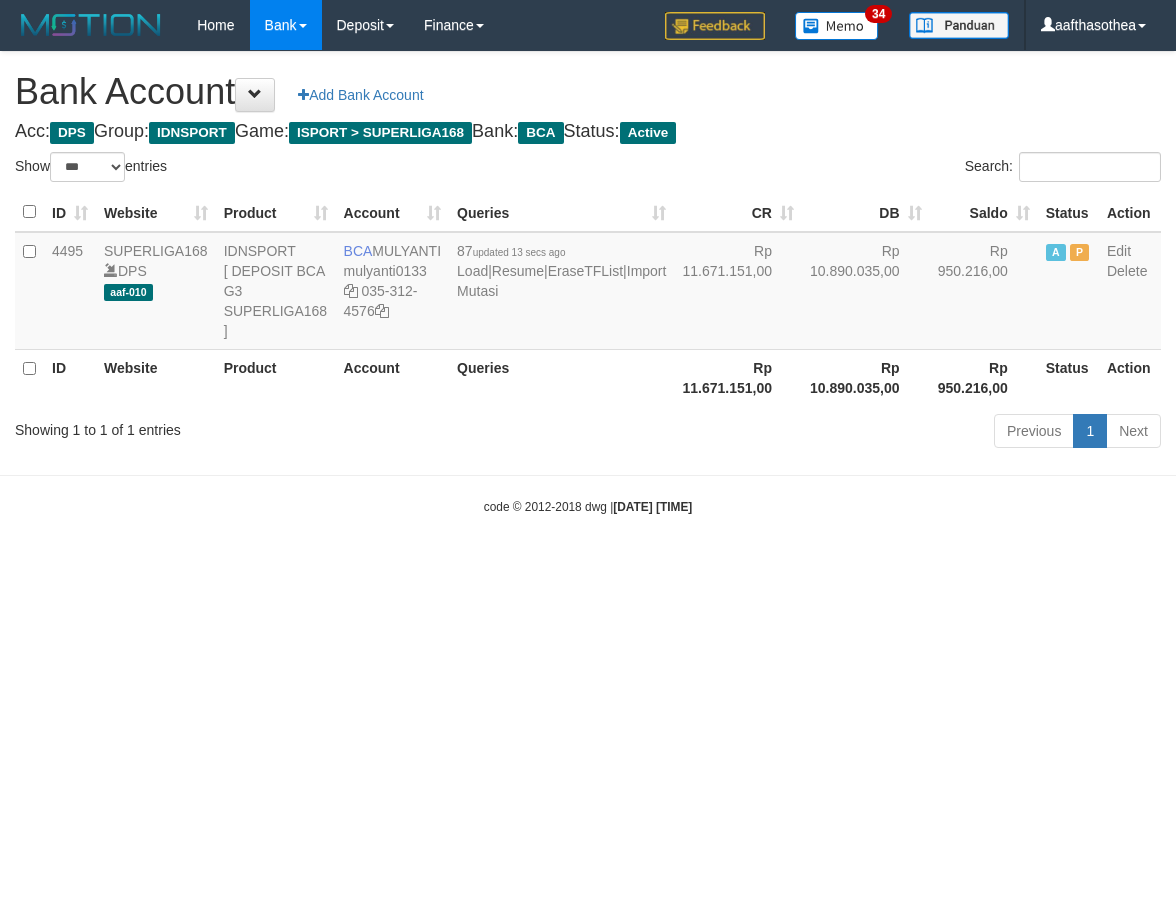 select on "***" 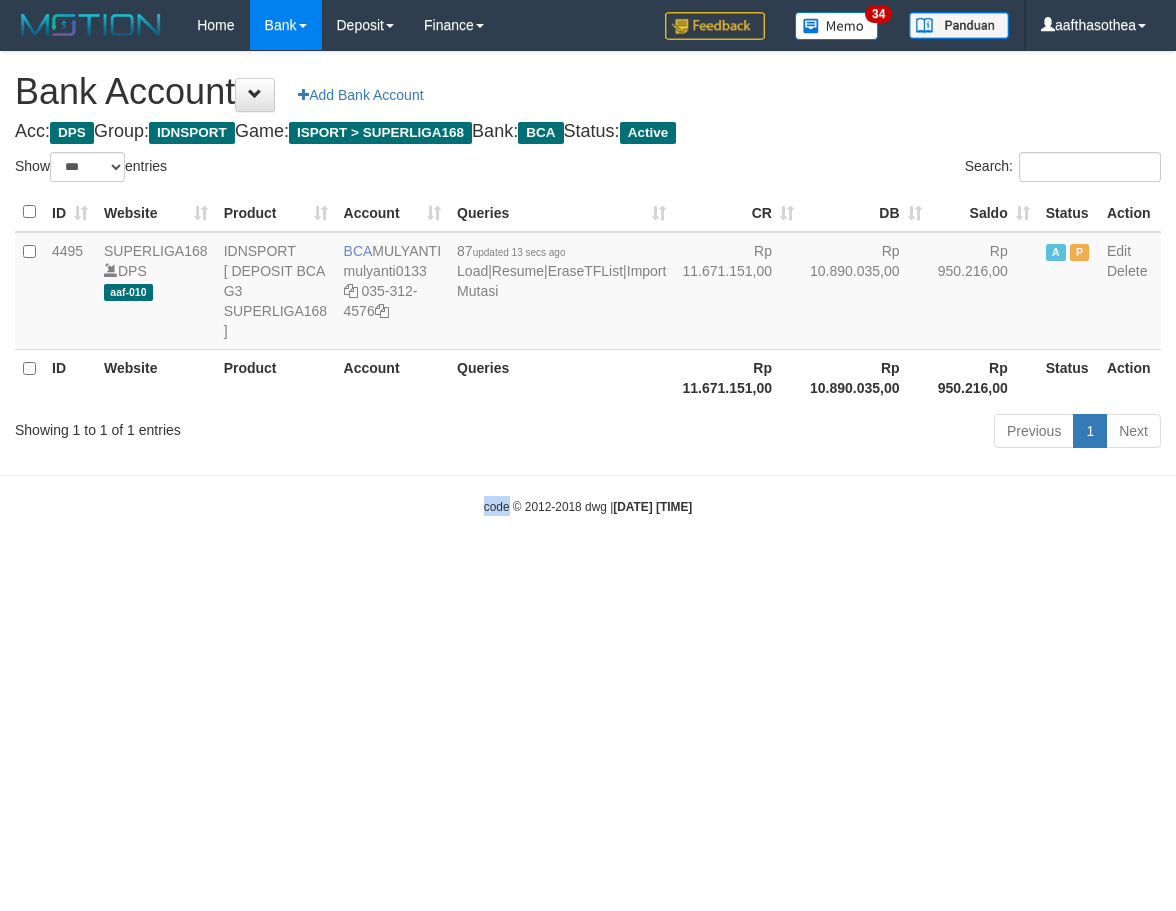 click on "code © 2012-2018 dwg |  [DATE] [TIME]" at bounding box center (588, 506) 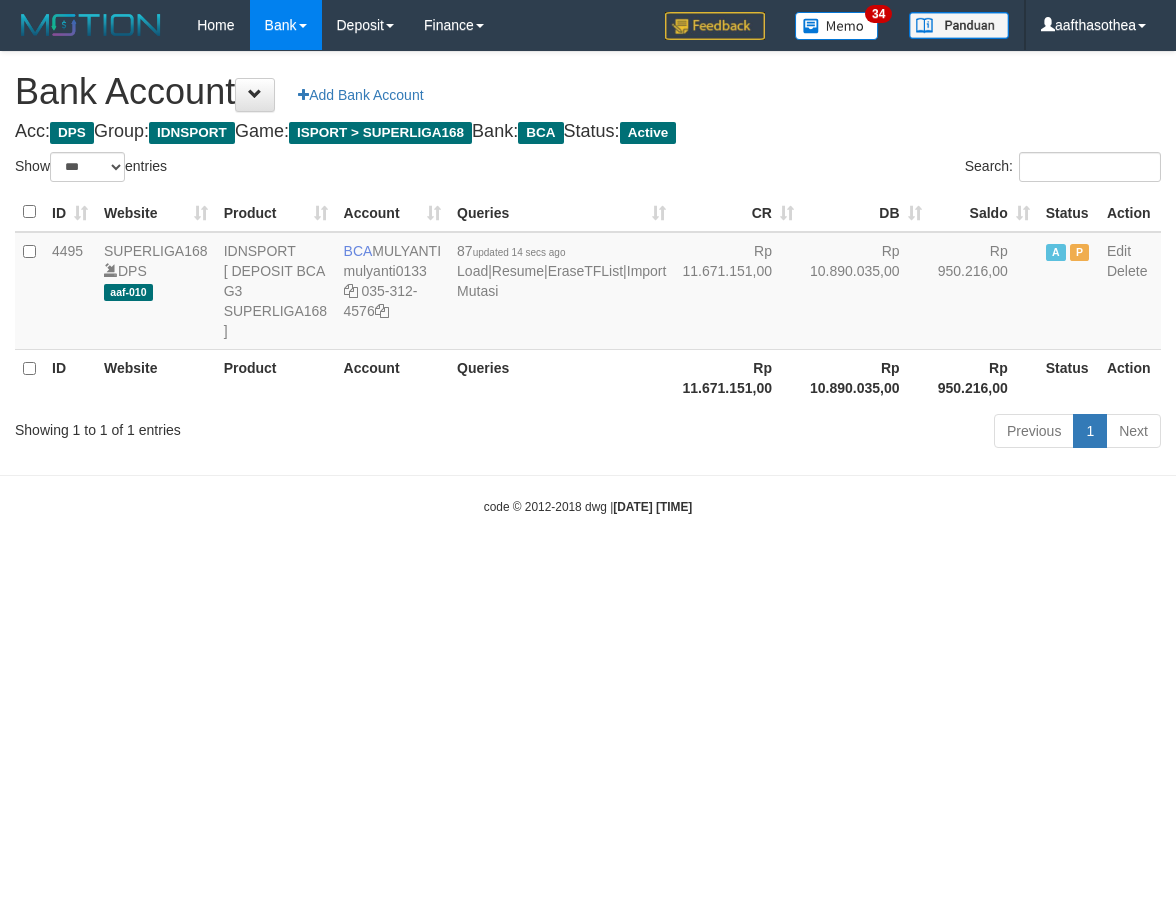 select on "***" 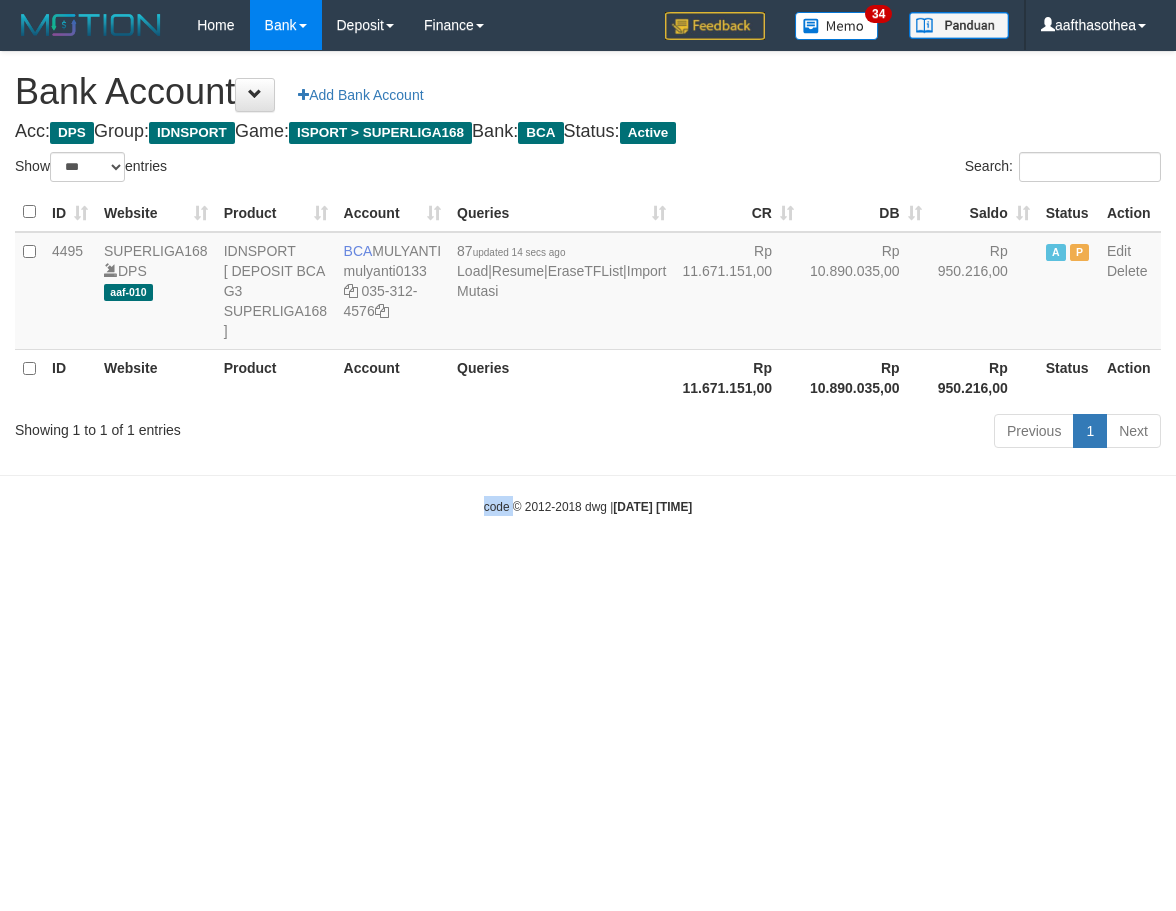 click on "code © 2012-2018 dwg |  [DATE] [TIME]" at bounding box center (588, 506) 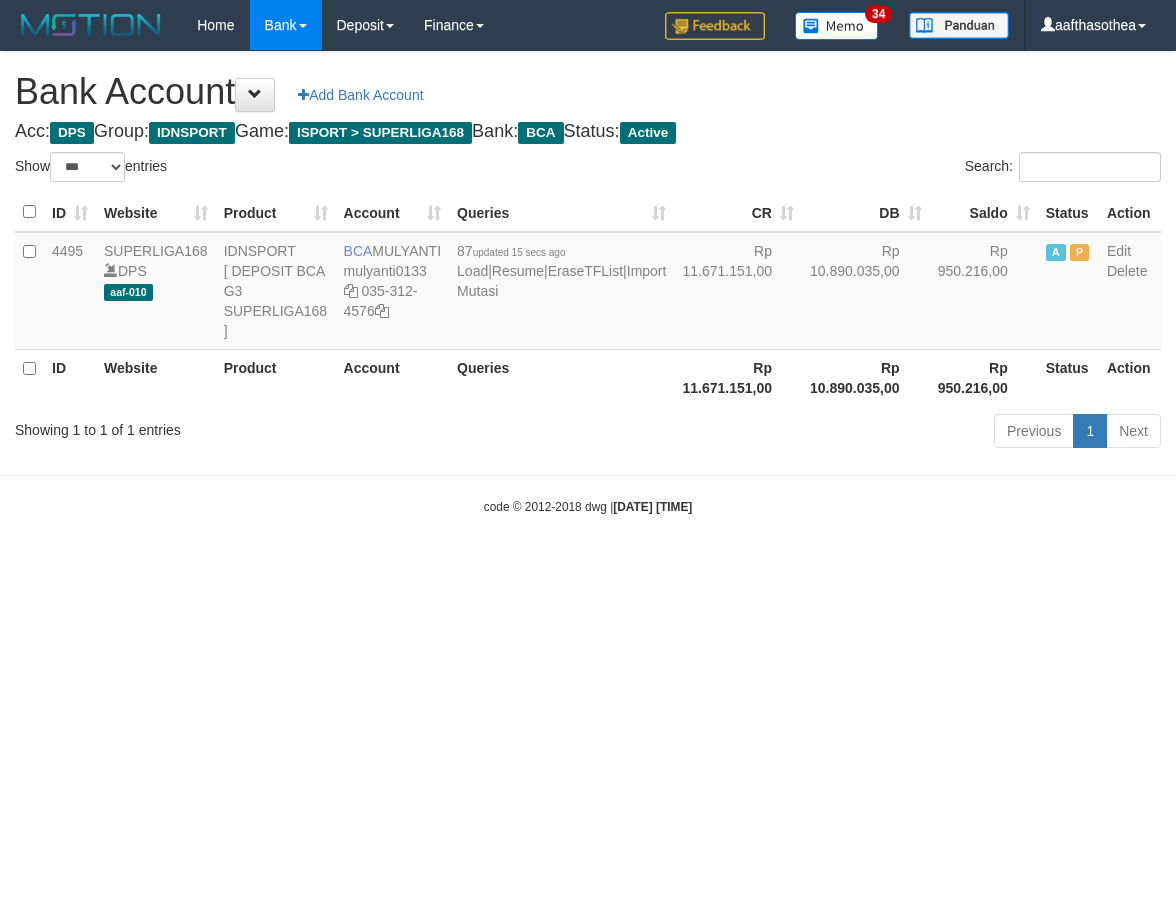 select on "***" 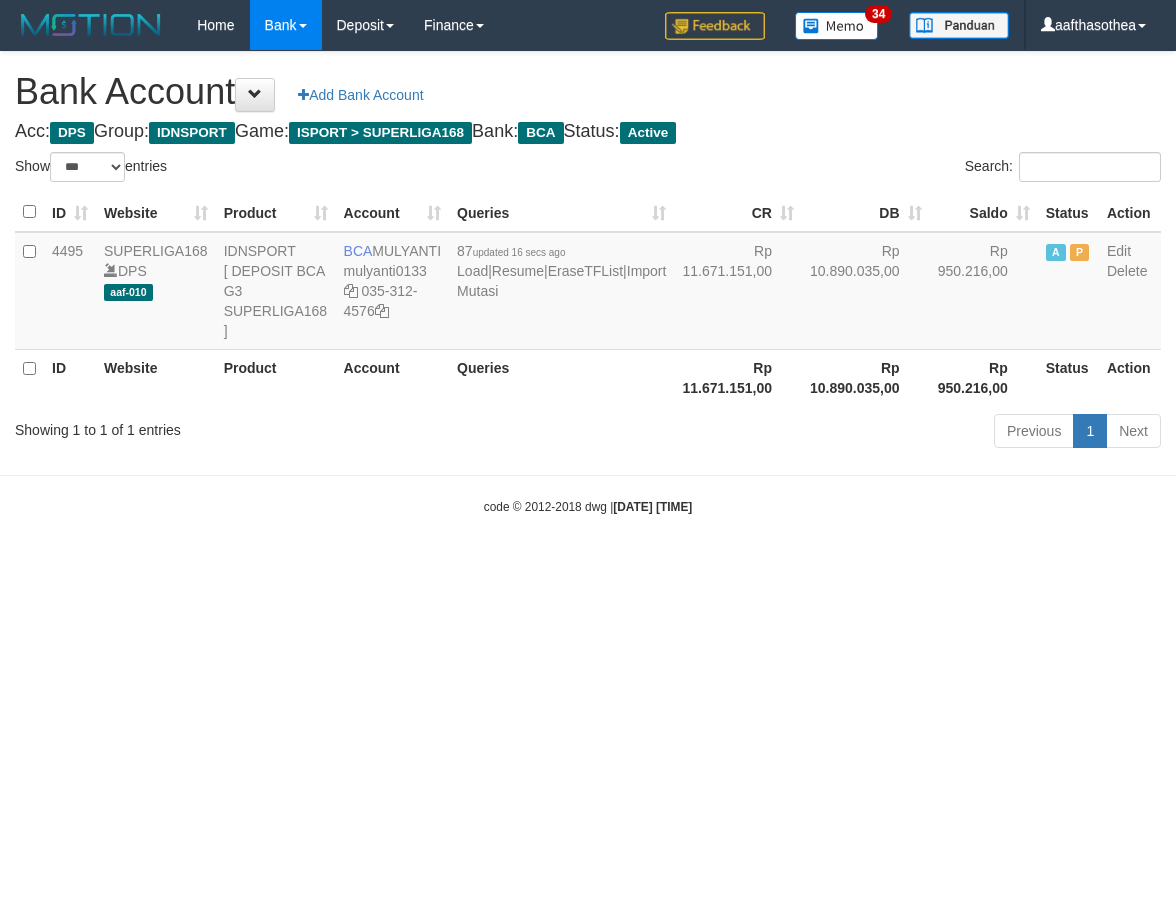 select on "***" 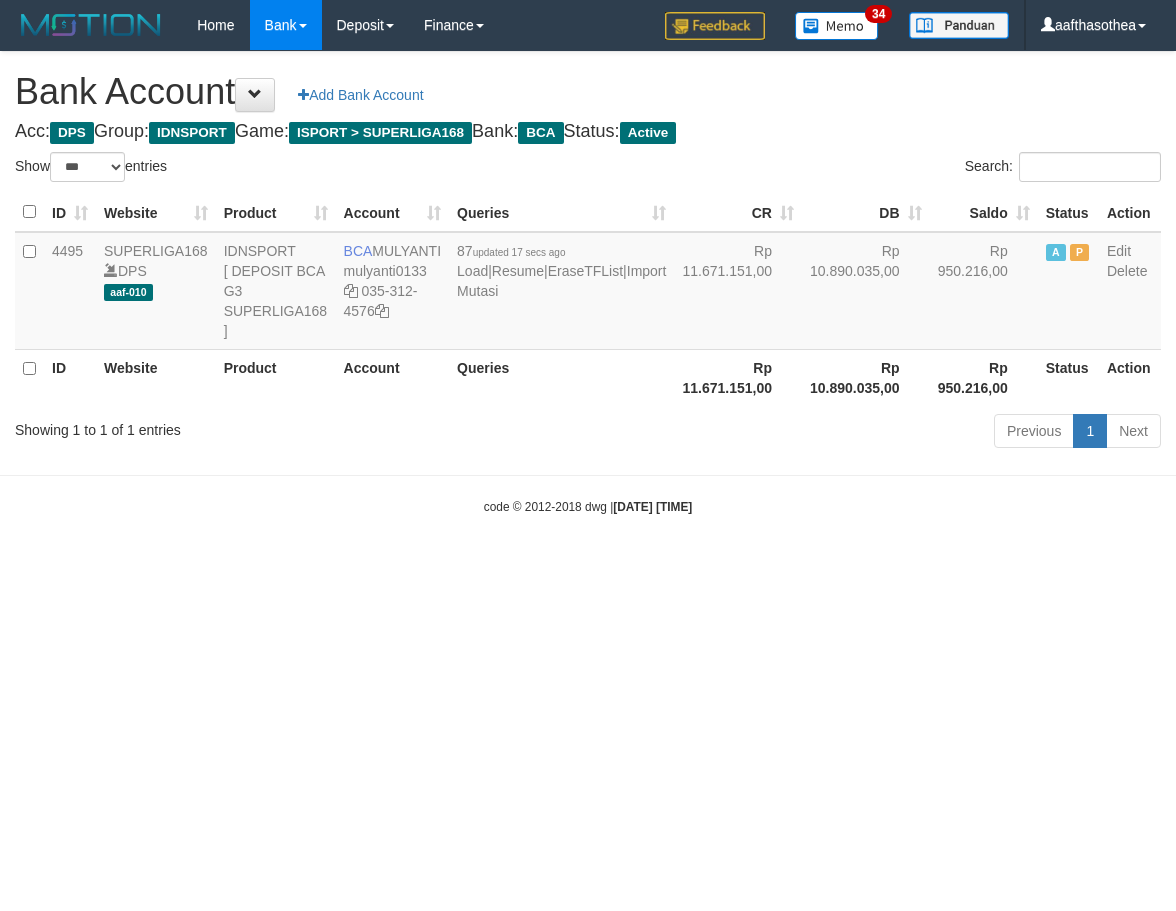 select on "***" 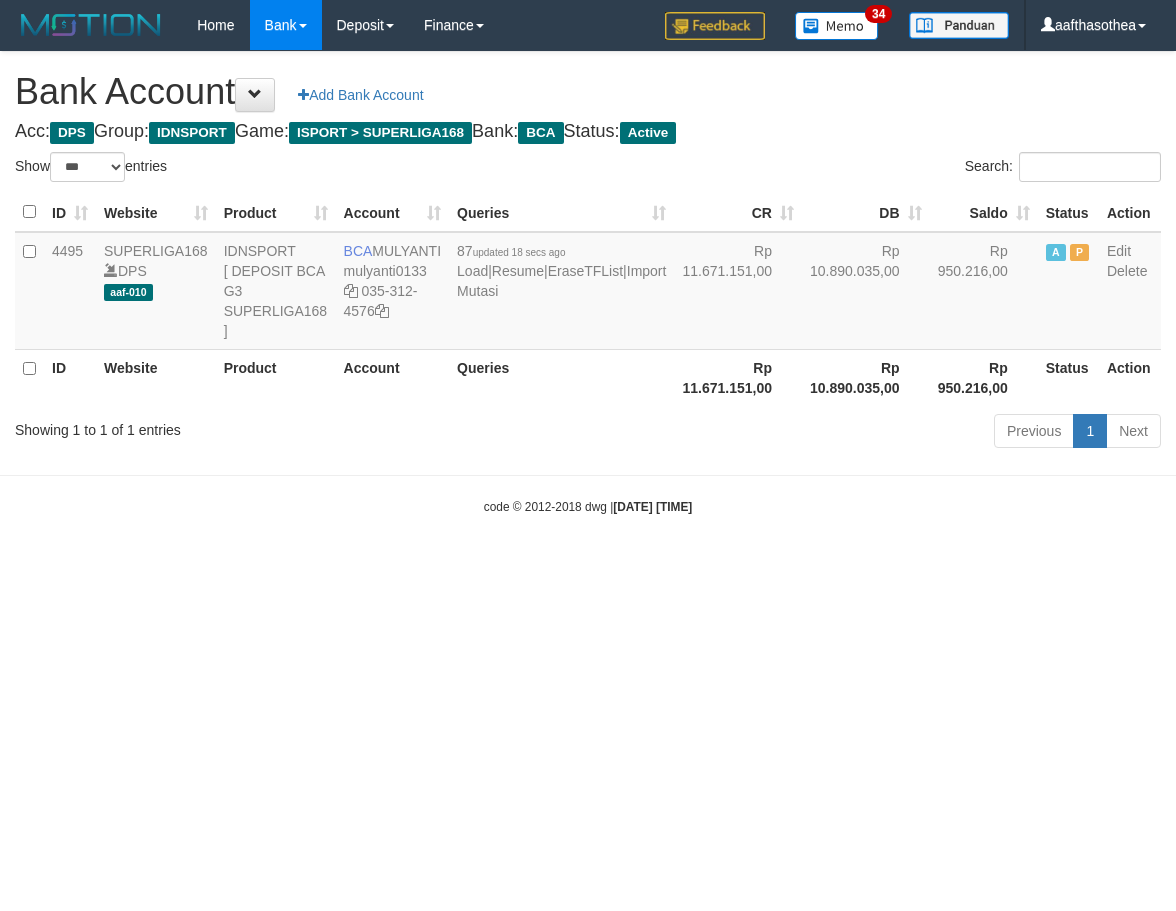 select on "***" 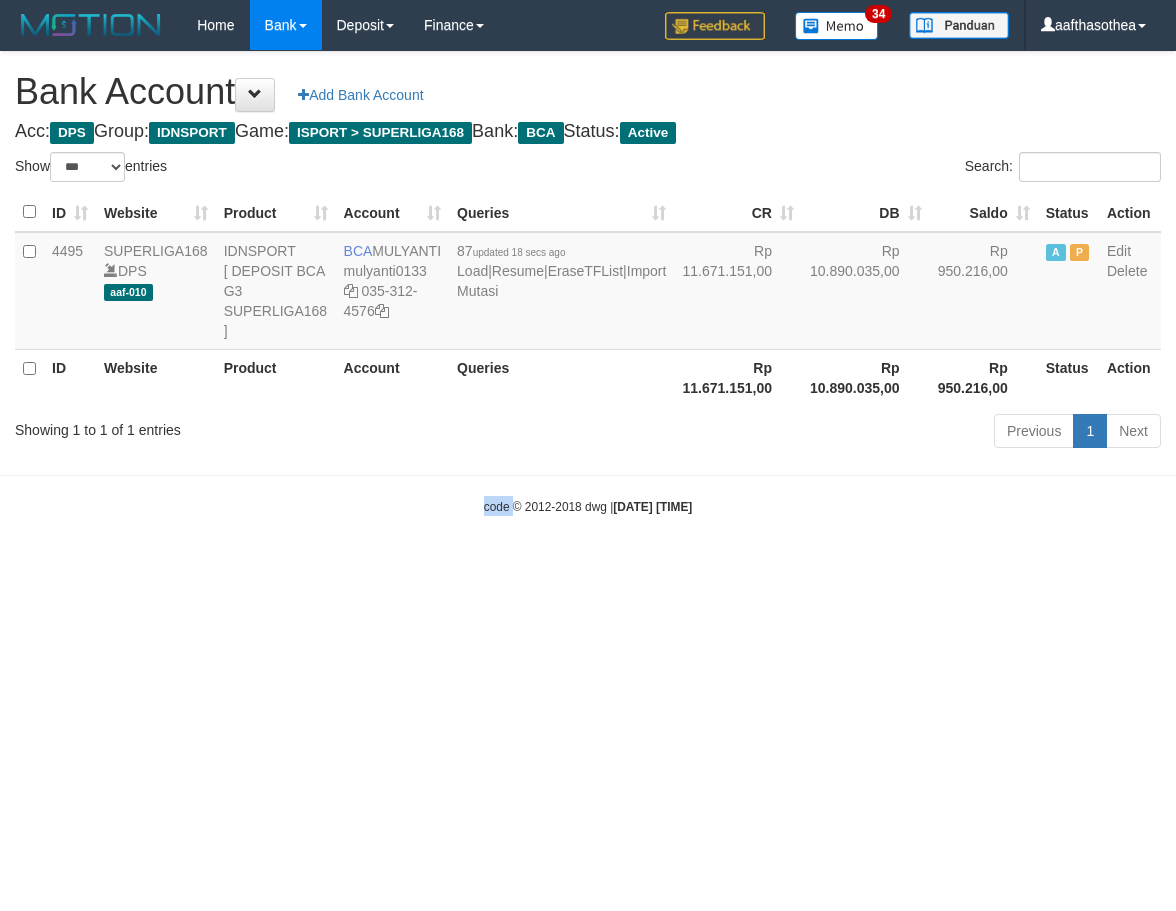 click on "Toggle navigation
Home
Bank
Account List
Load
By Website
Group
[ISPORT]													SUPERLIGA168
By Load Group (DPS)
34" at bounding box center [588, 283] 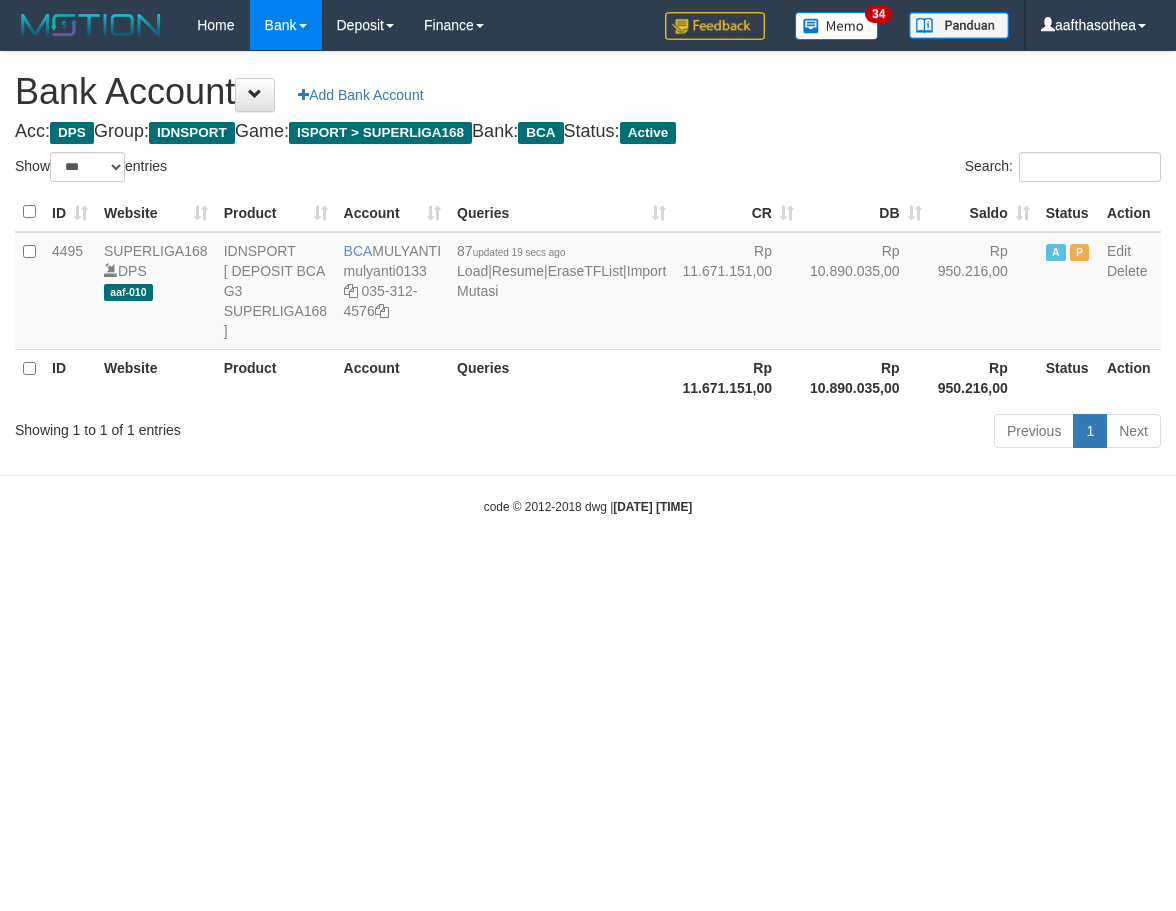 select on "***" 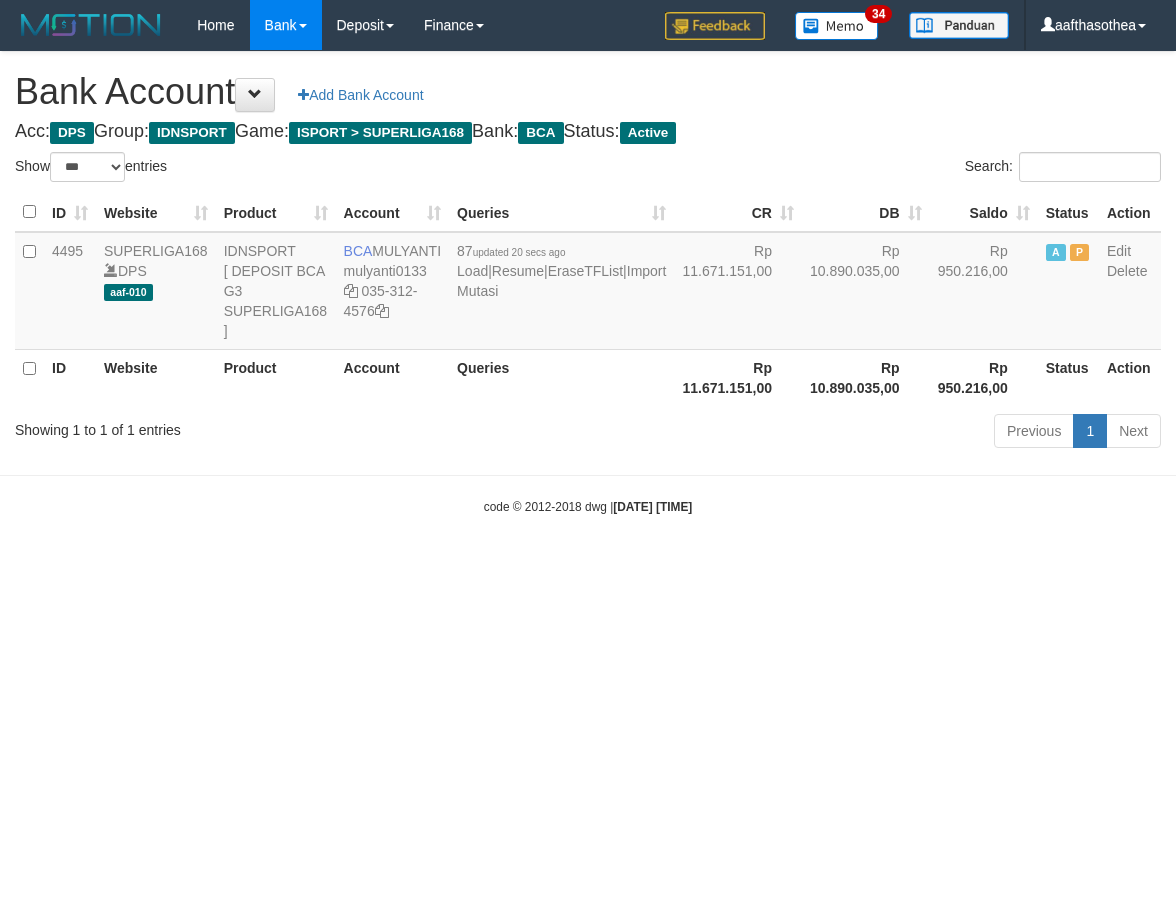select on "***" 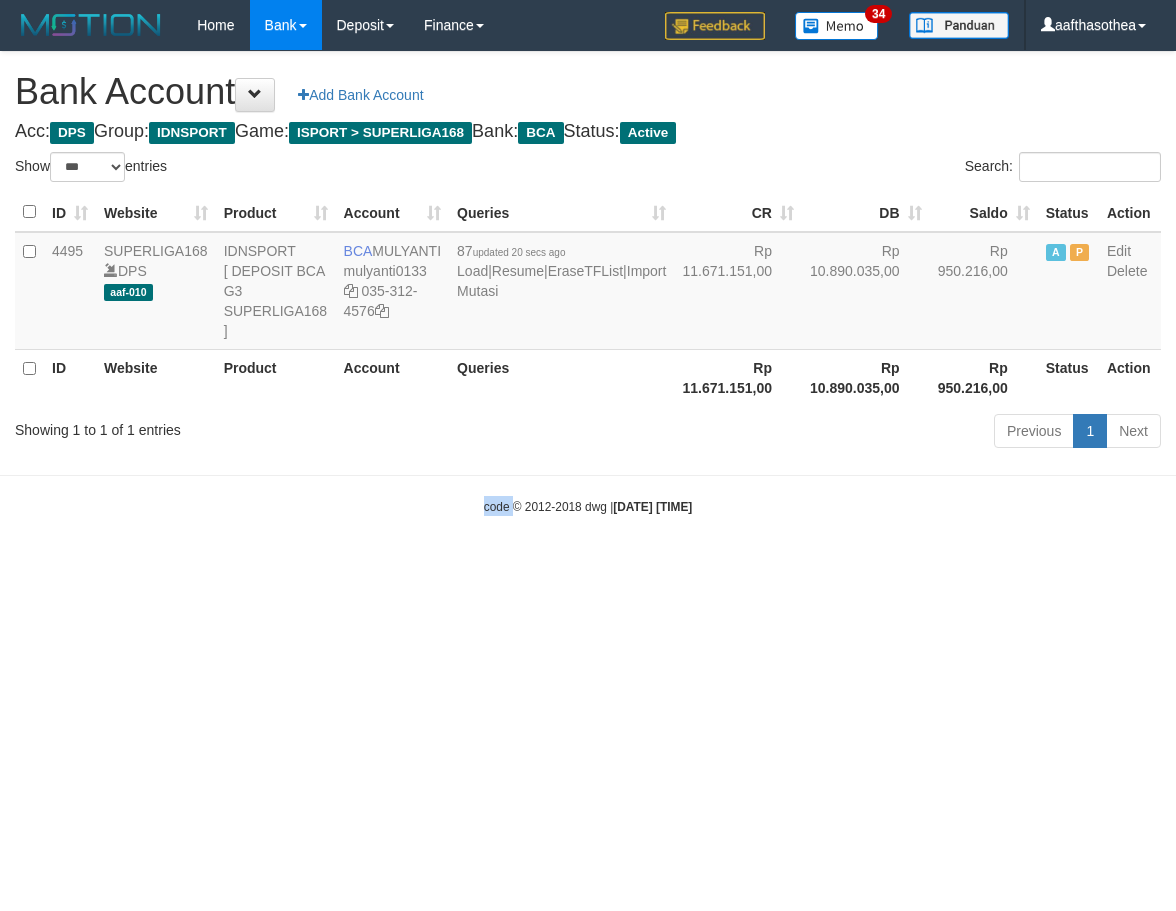 click on "Toggle navigation
Home
Bank
Account List
Load
By Website
Group
[ISPORT]													SUPERLIGA168
By Load Group (DPS)
34" at bounding box center [588, 283] 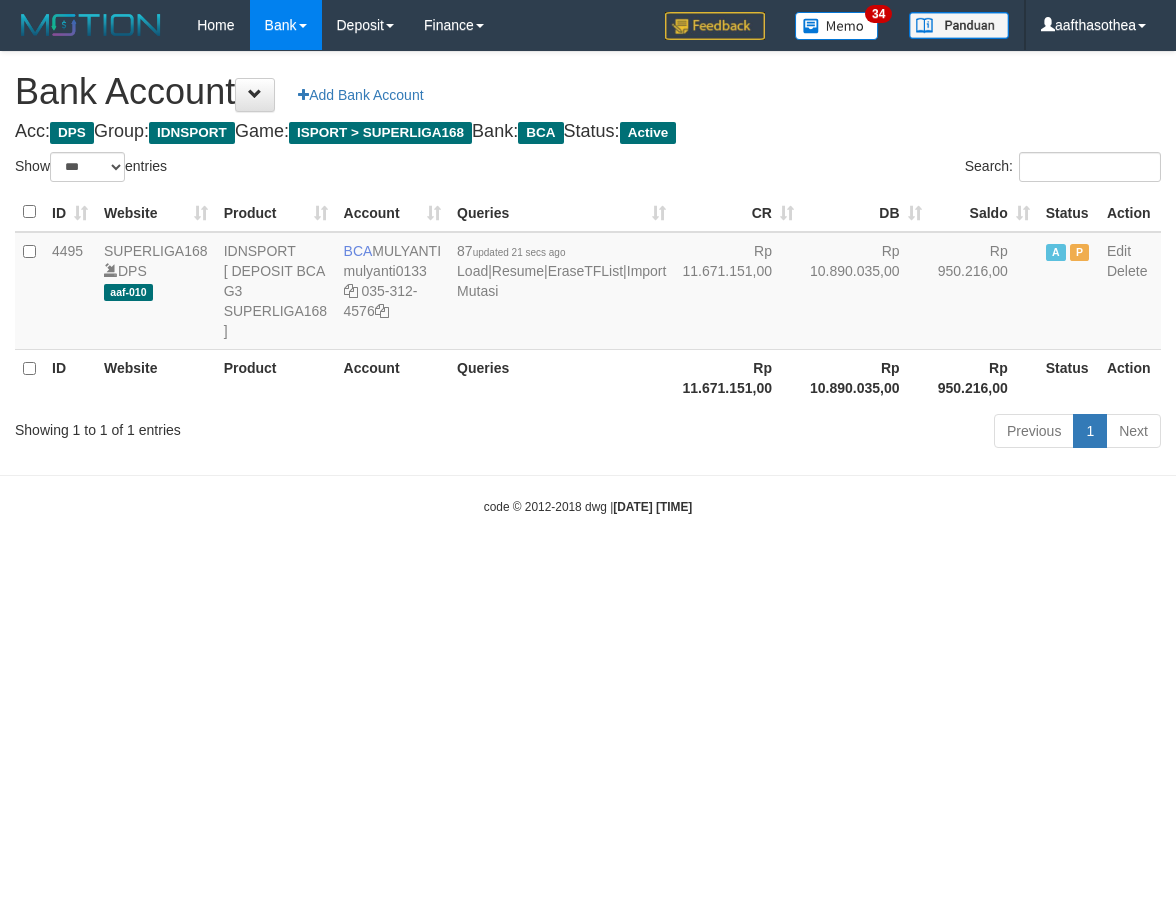 select on "***" 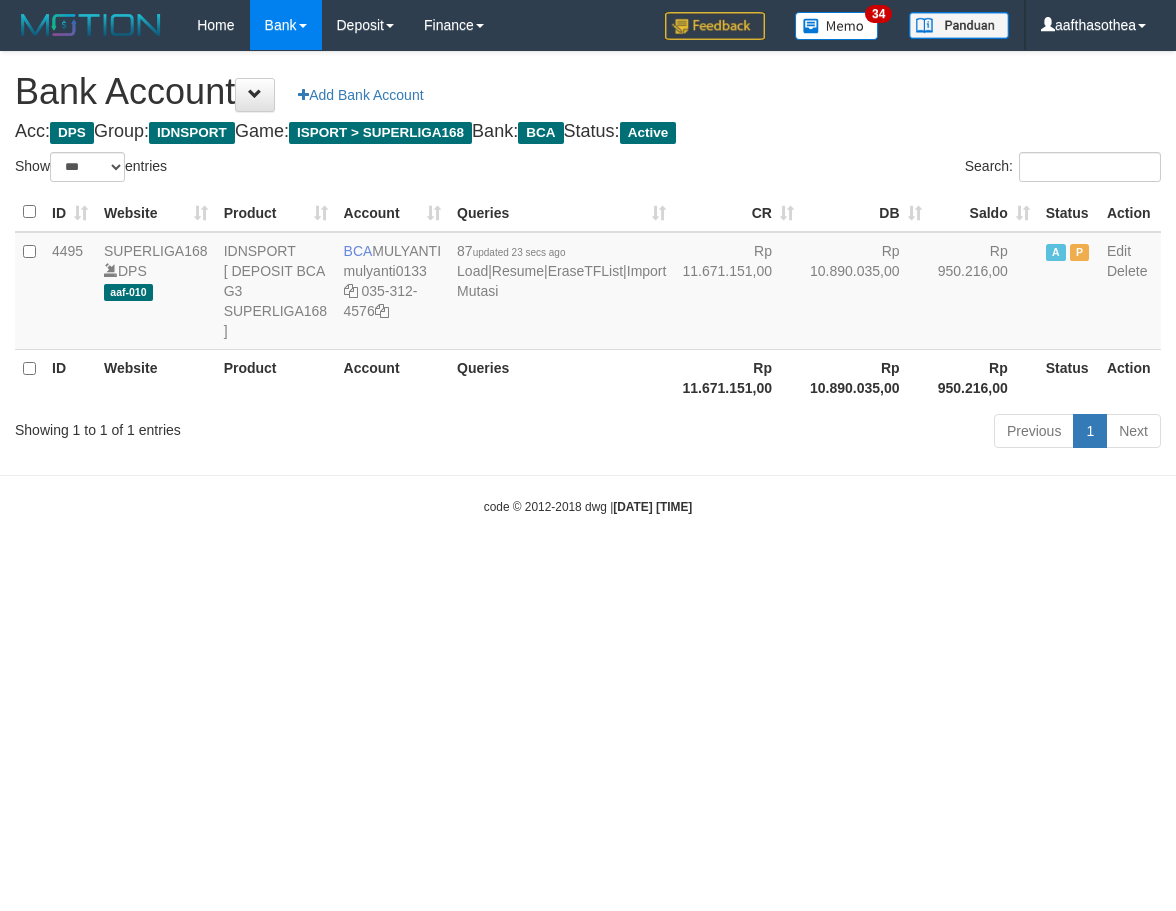 select on "***" 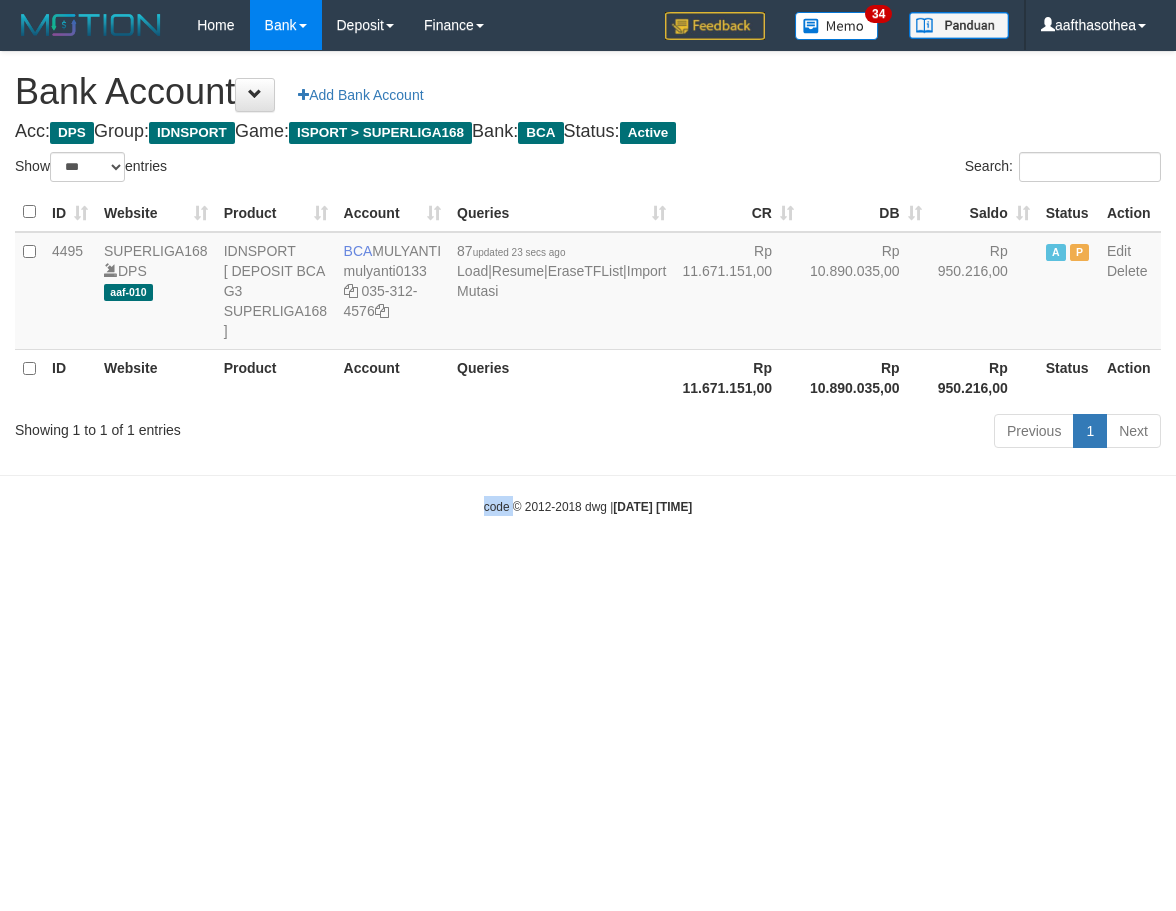 click on "Toggle navigation
Home
Bank
Account List
Load
By Website
Group
[ISPORT]													SUPERLIGA168
By Load Group (DPS)
34" at bounding box center [588, 283] 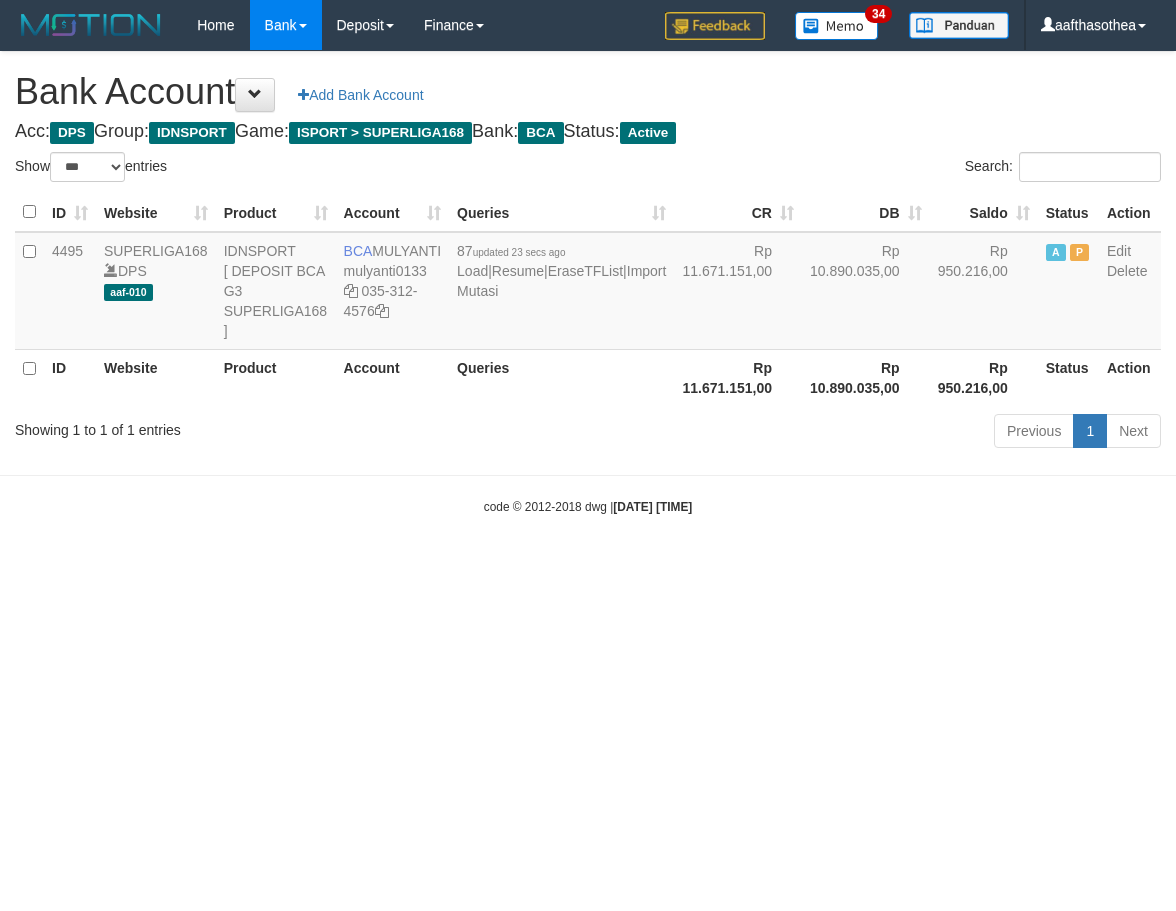 select on "***" 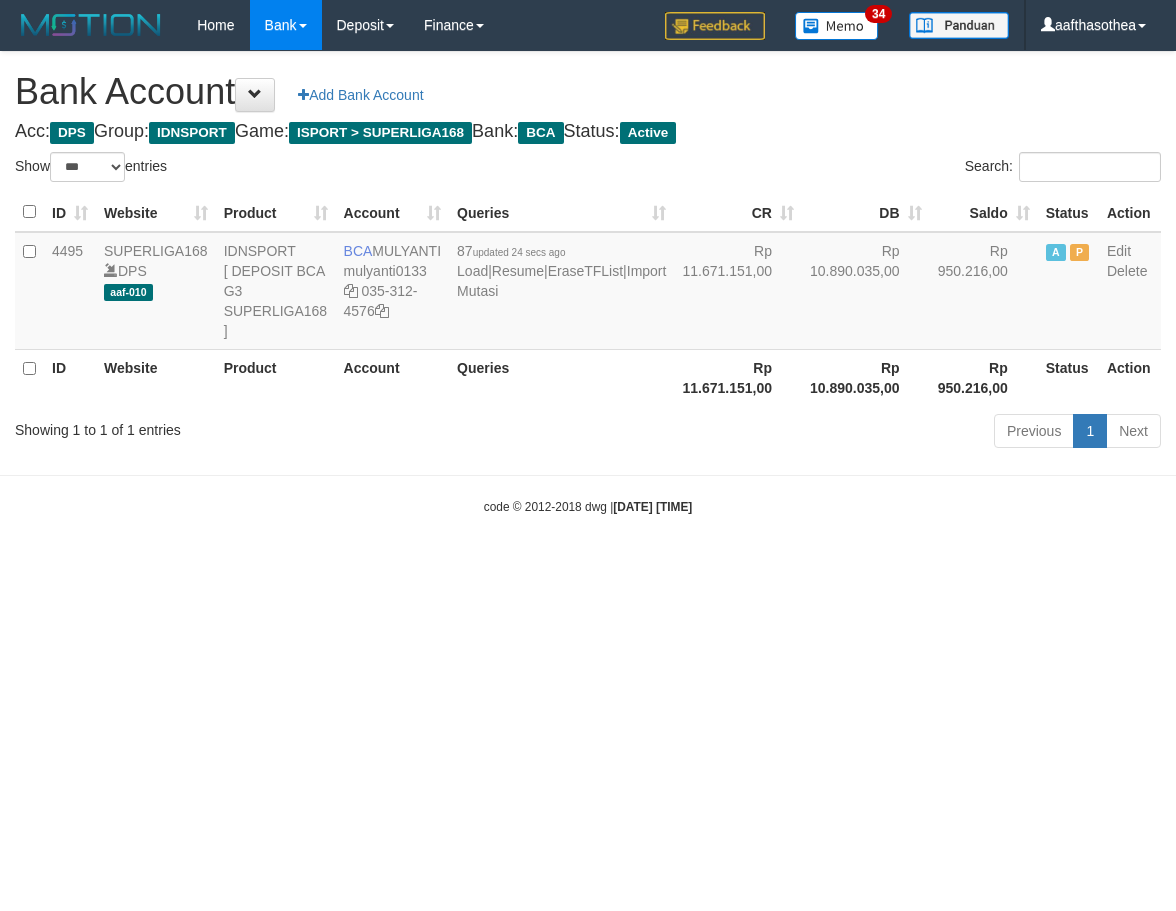 select on "***" 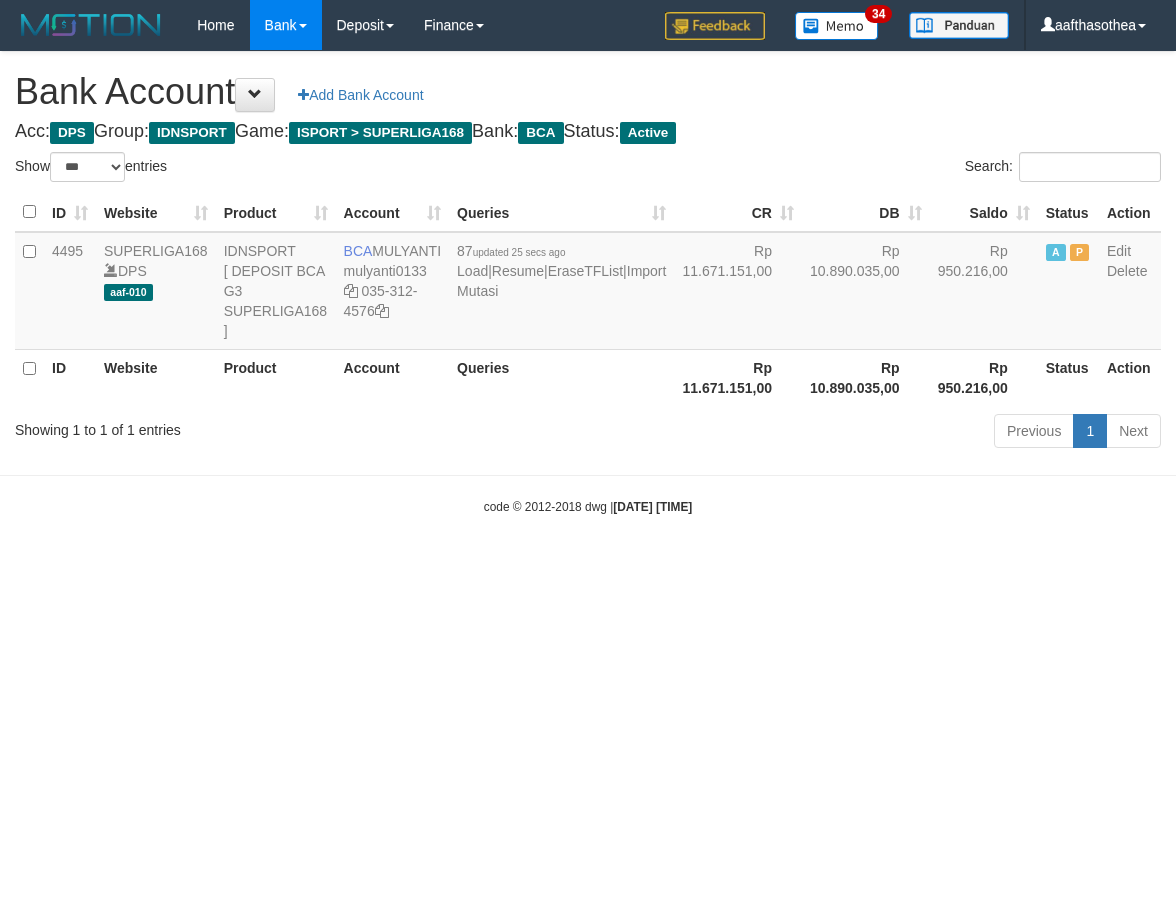 select on "***" 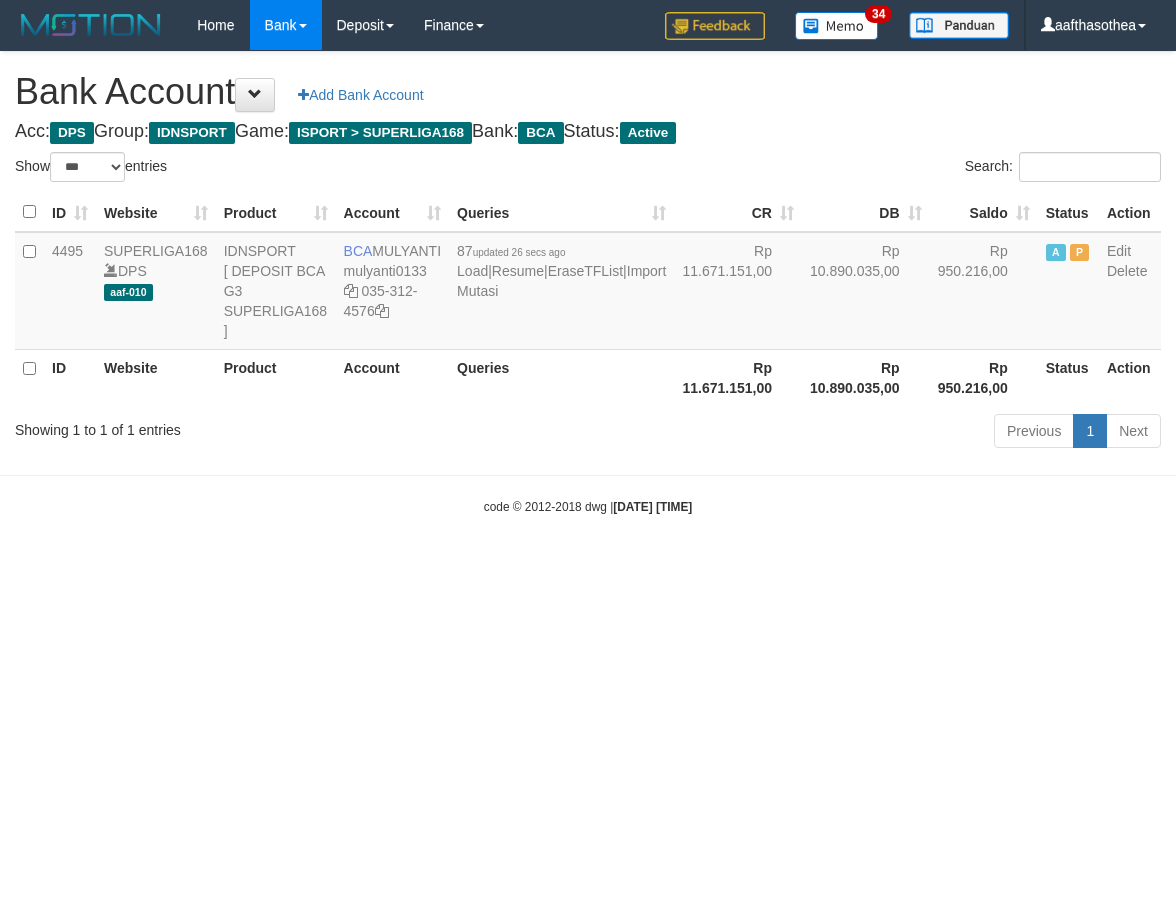 select on "***" 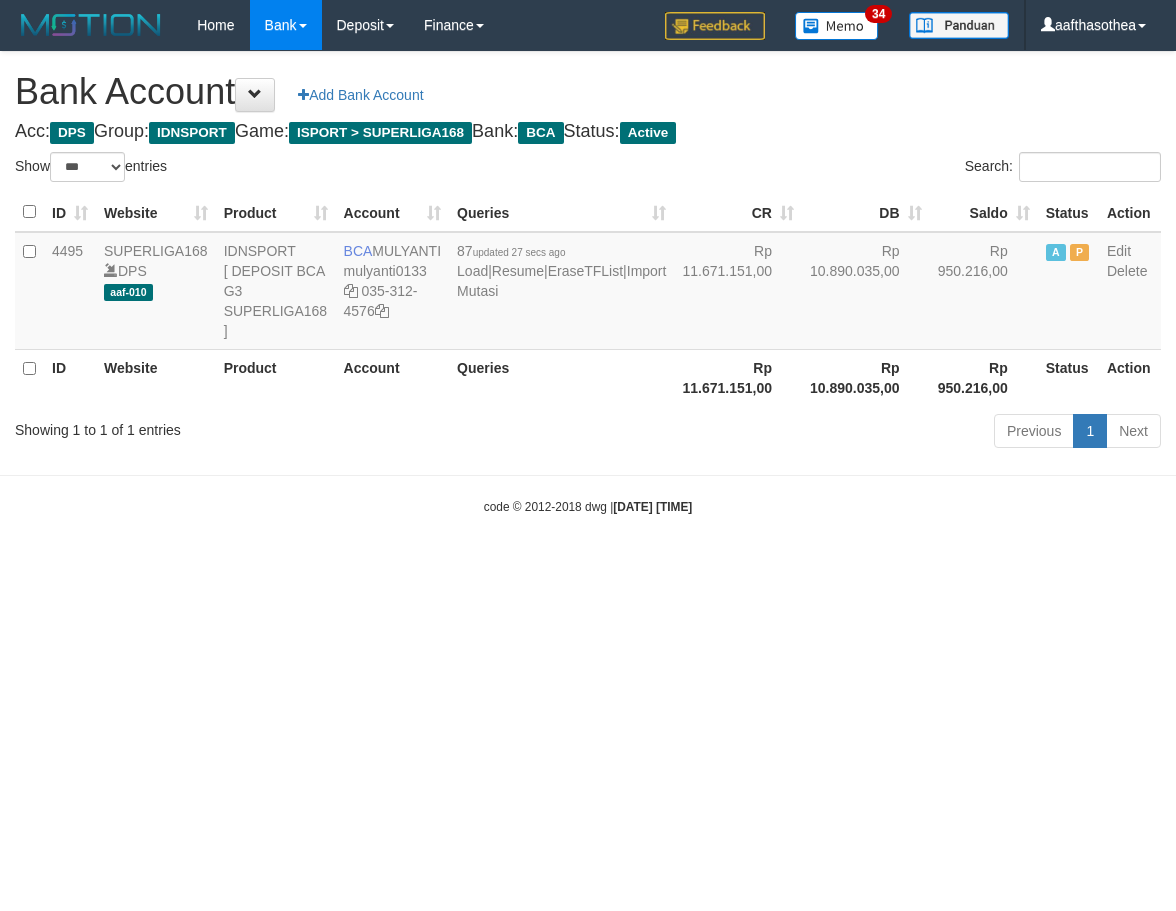 select on "***" 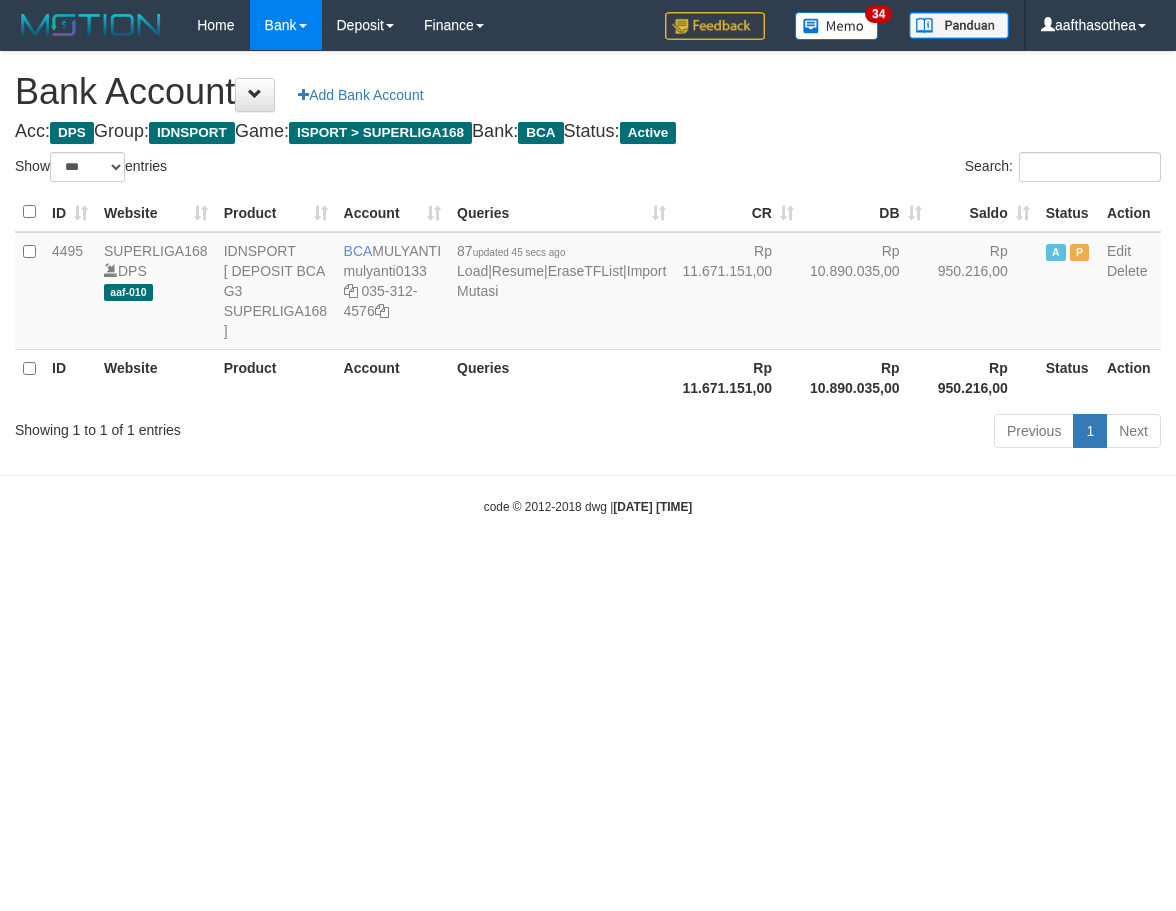select on "***" 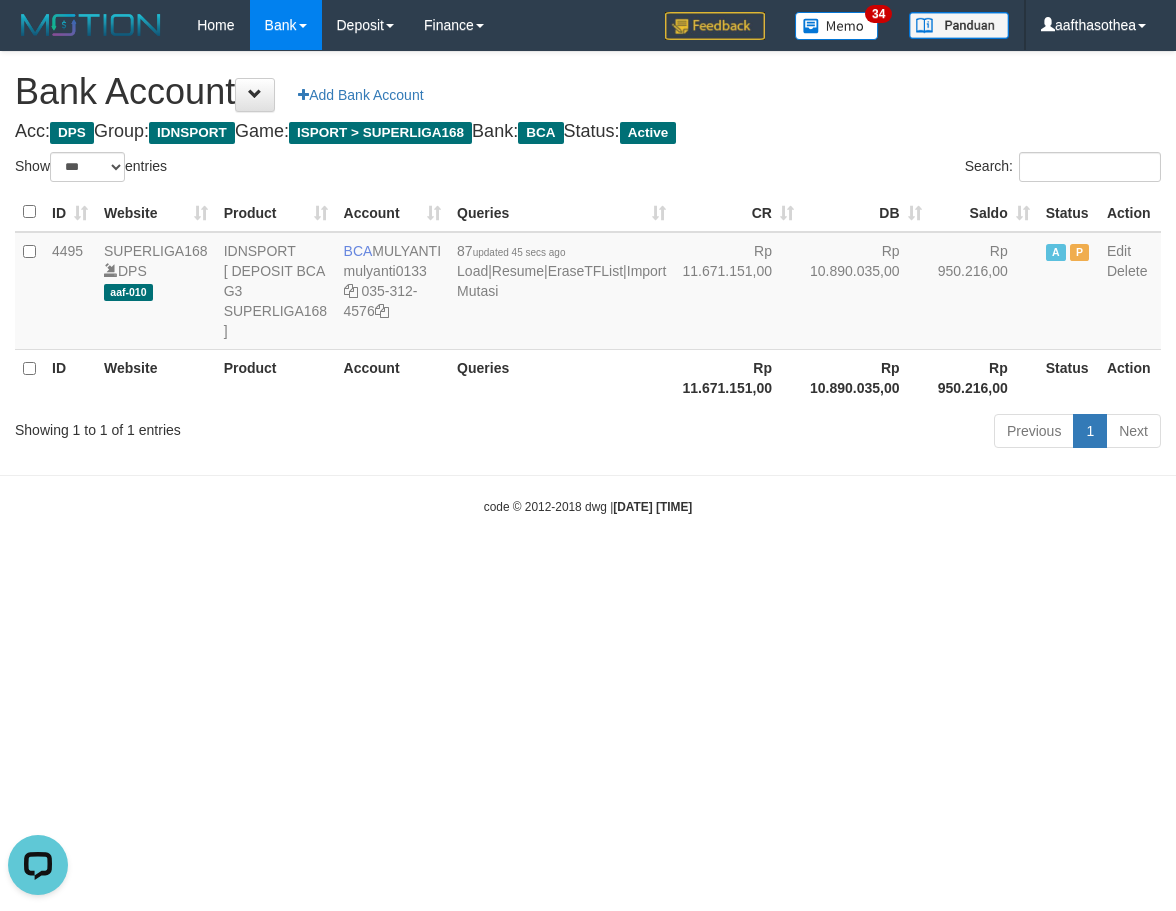 scroll, scrollTop: 0, scrollLeft: 0, axis: both 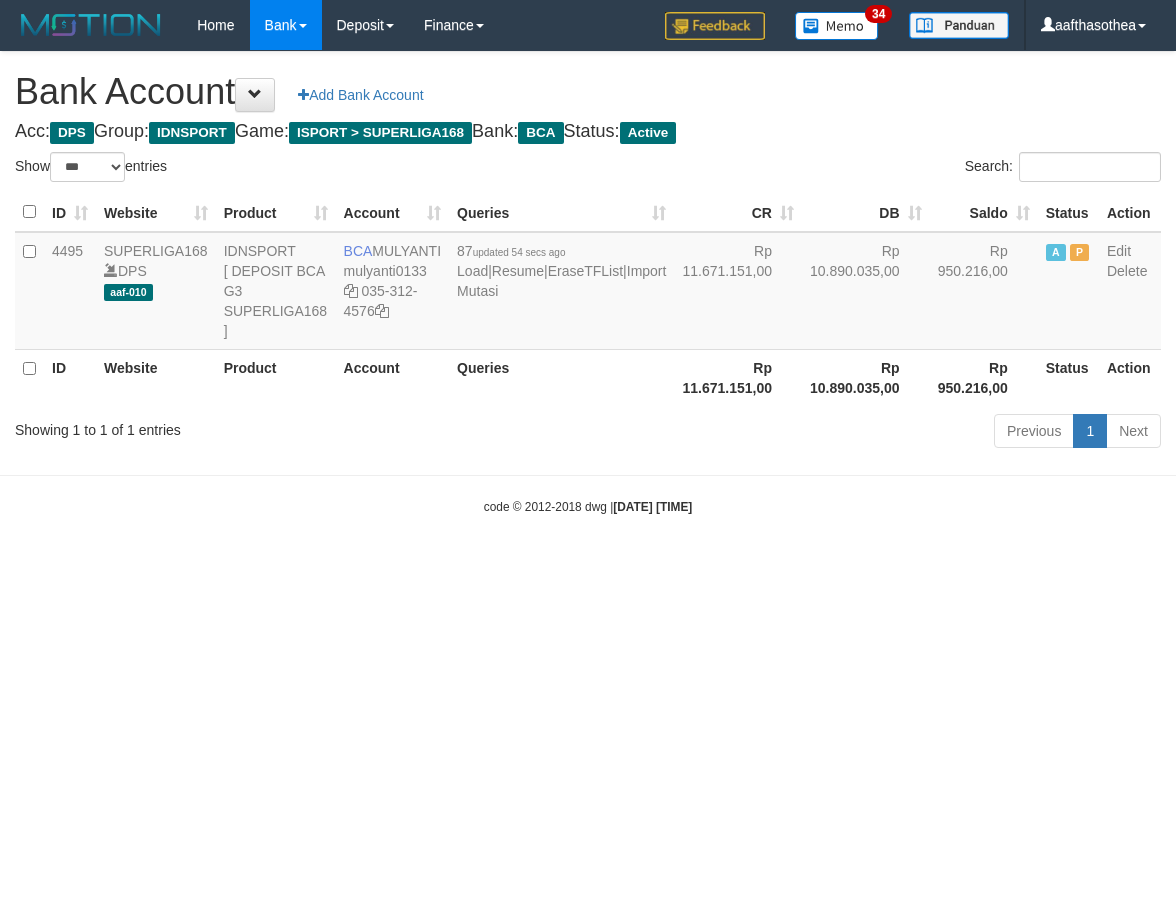 select on "***" 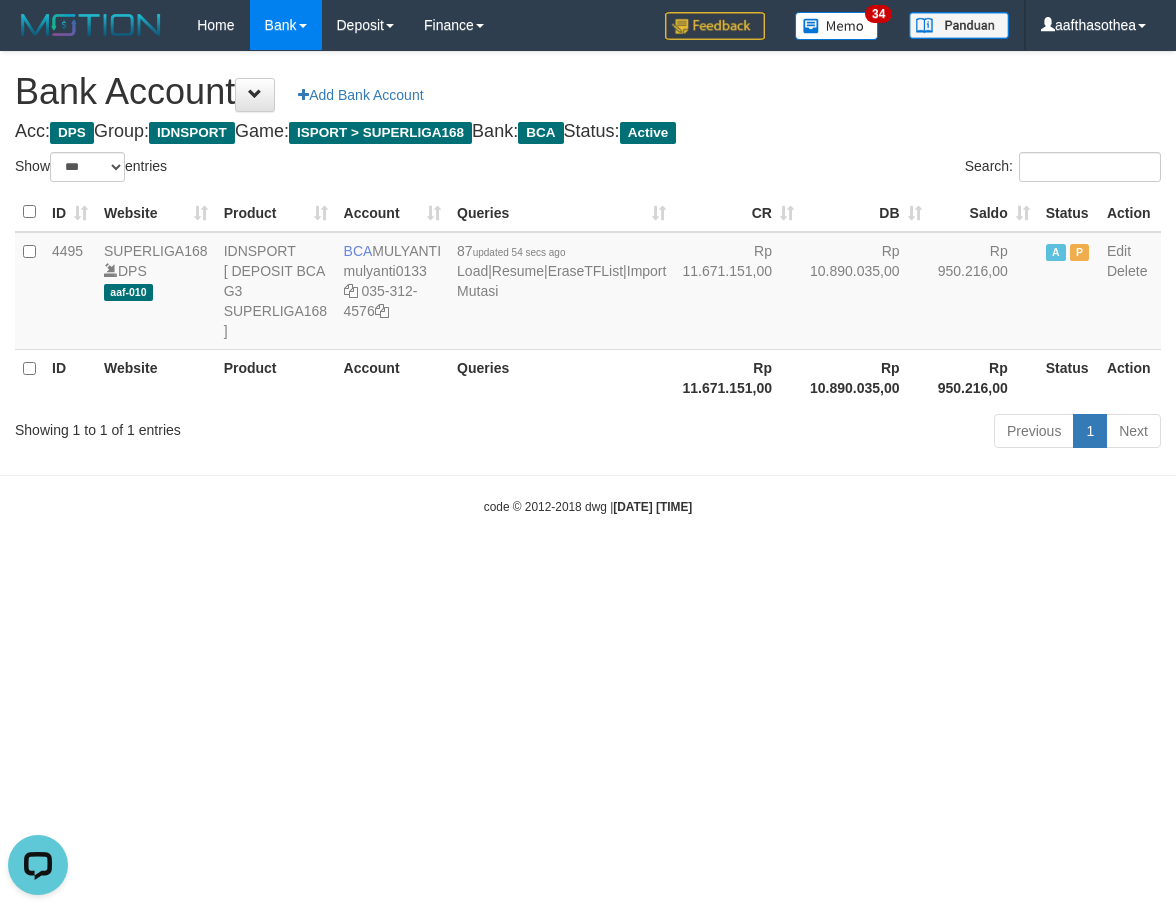 scroll, scrollTop: 0, scrollLeft: 0, axis: both 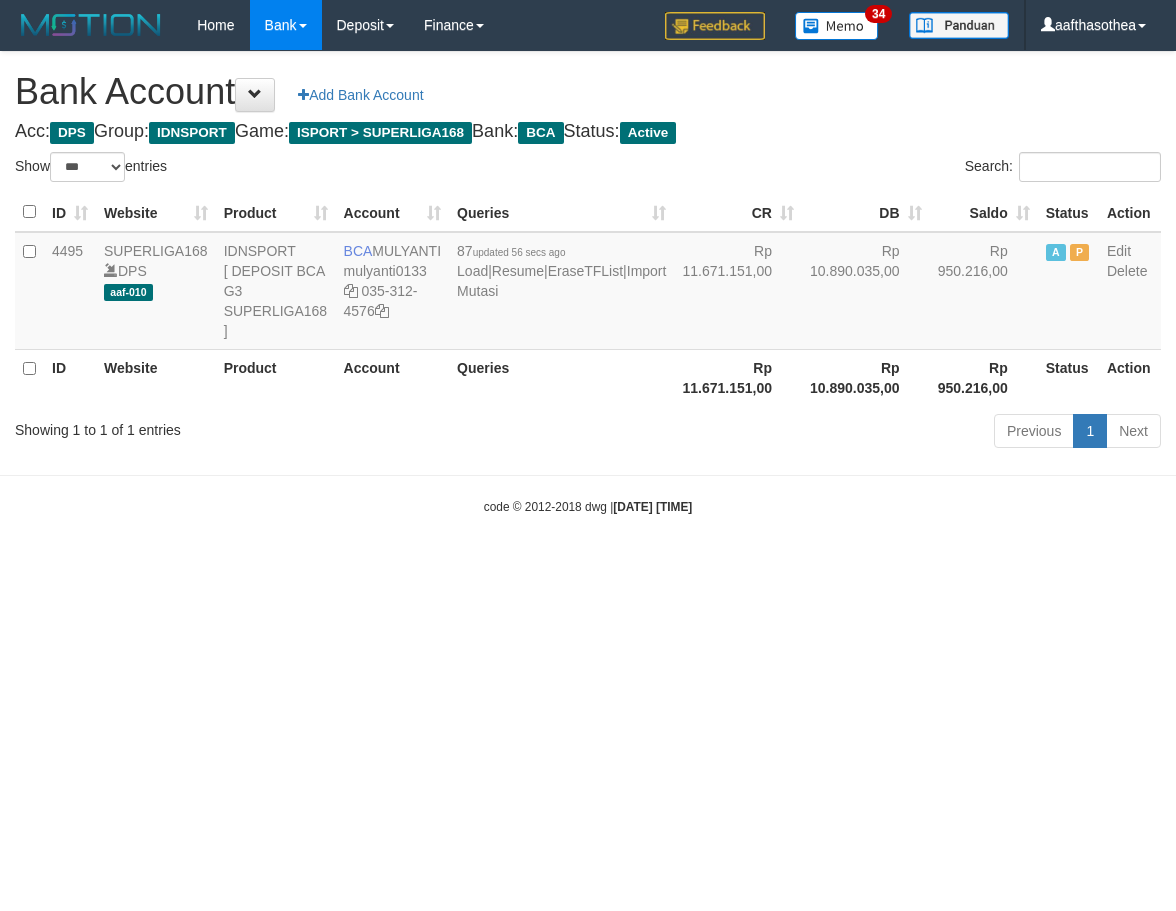 select on "***" 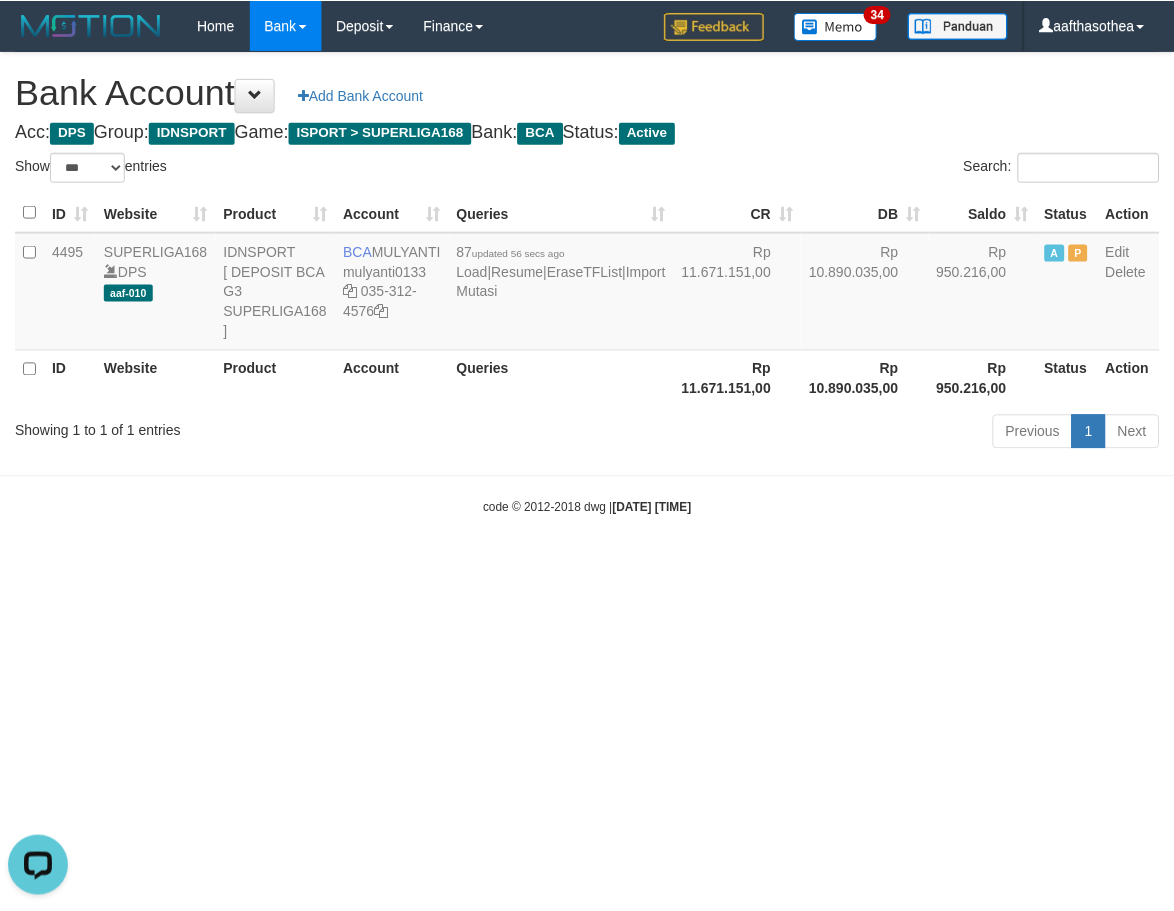 scroll, scrollTop: 0, scrollLeft: 0, axis: both 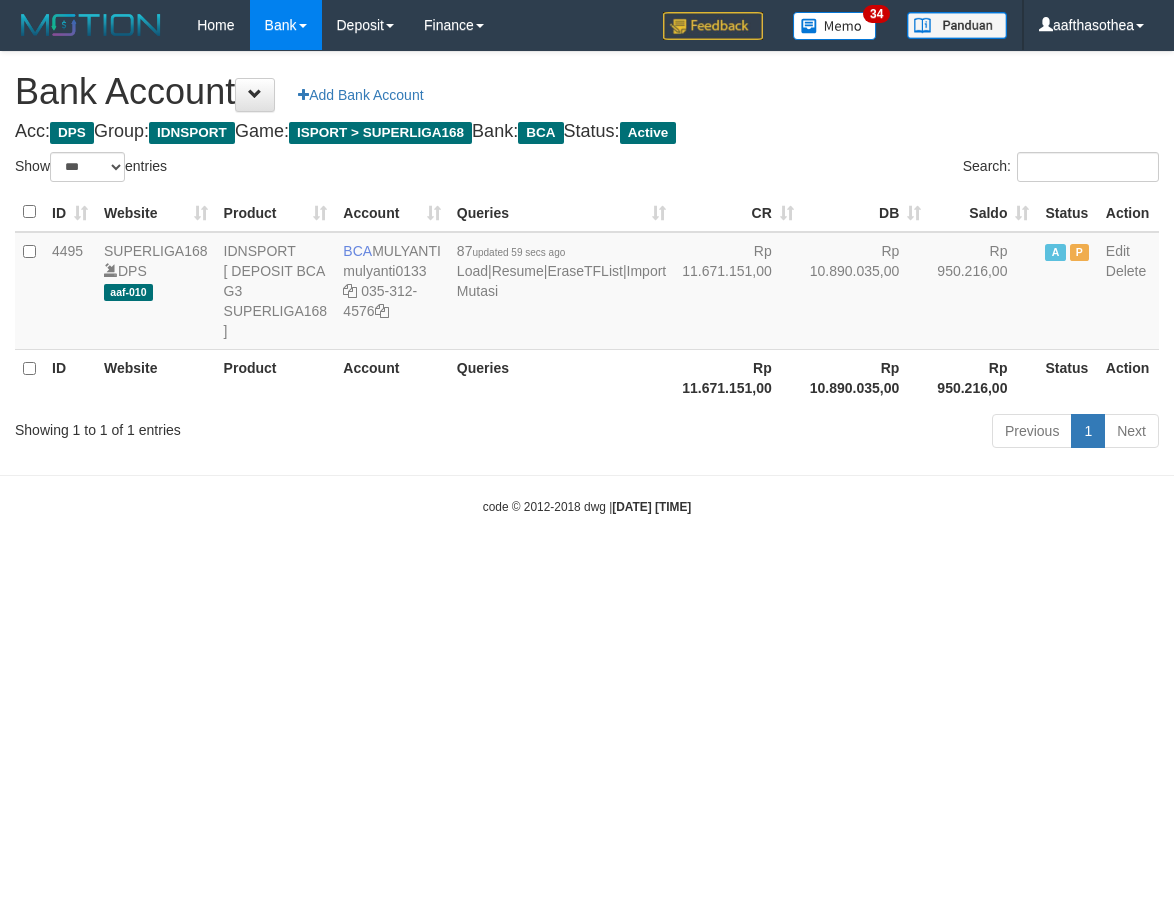 select on "***" 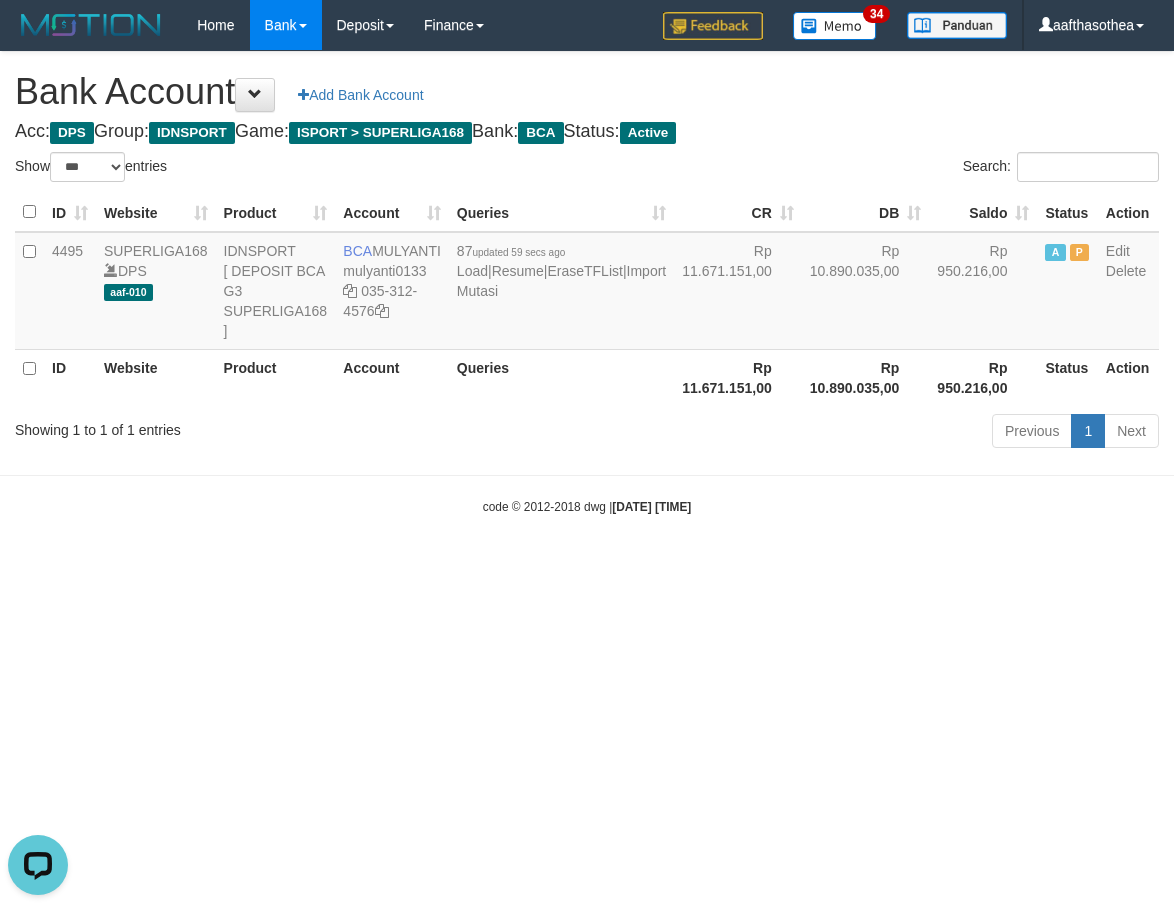 scroll, scrollTop: 0, scrollLeft: 0, axis: both 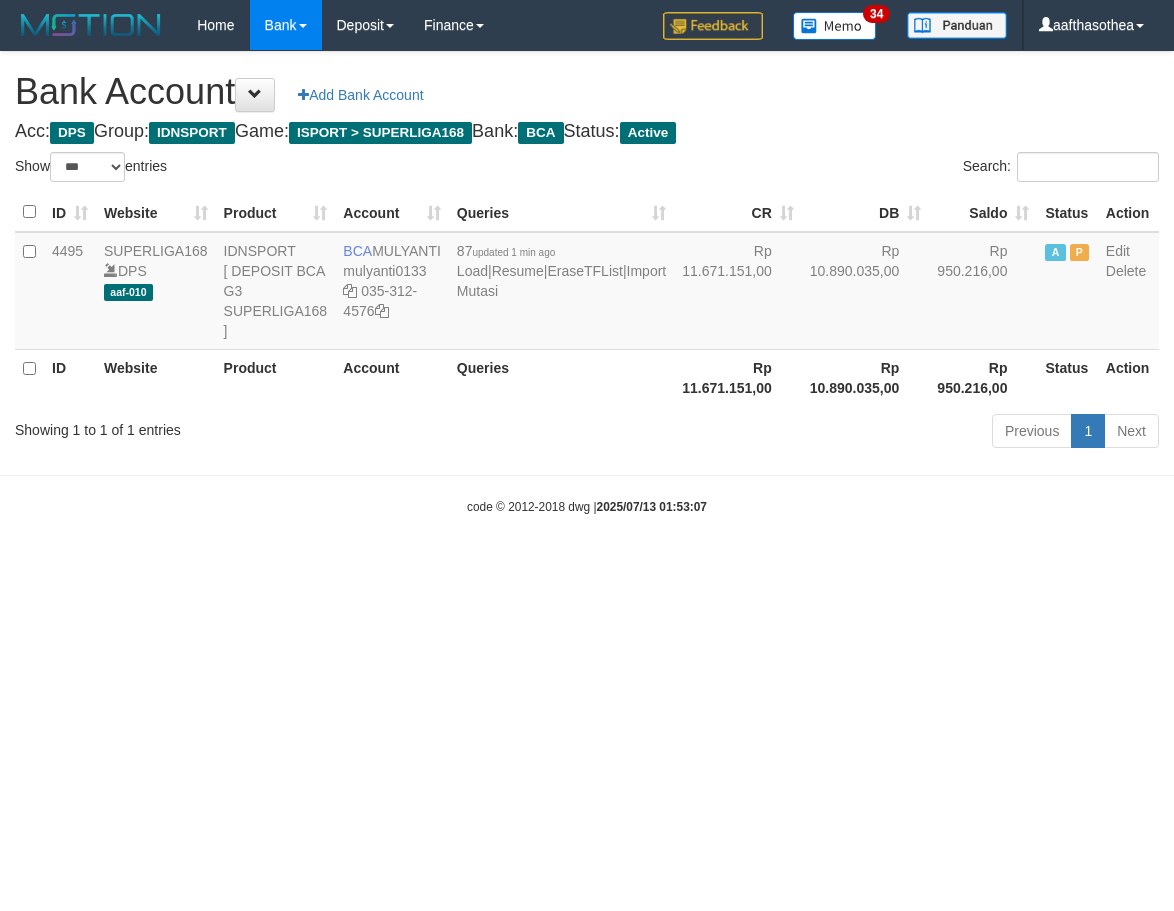 select on "***" 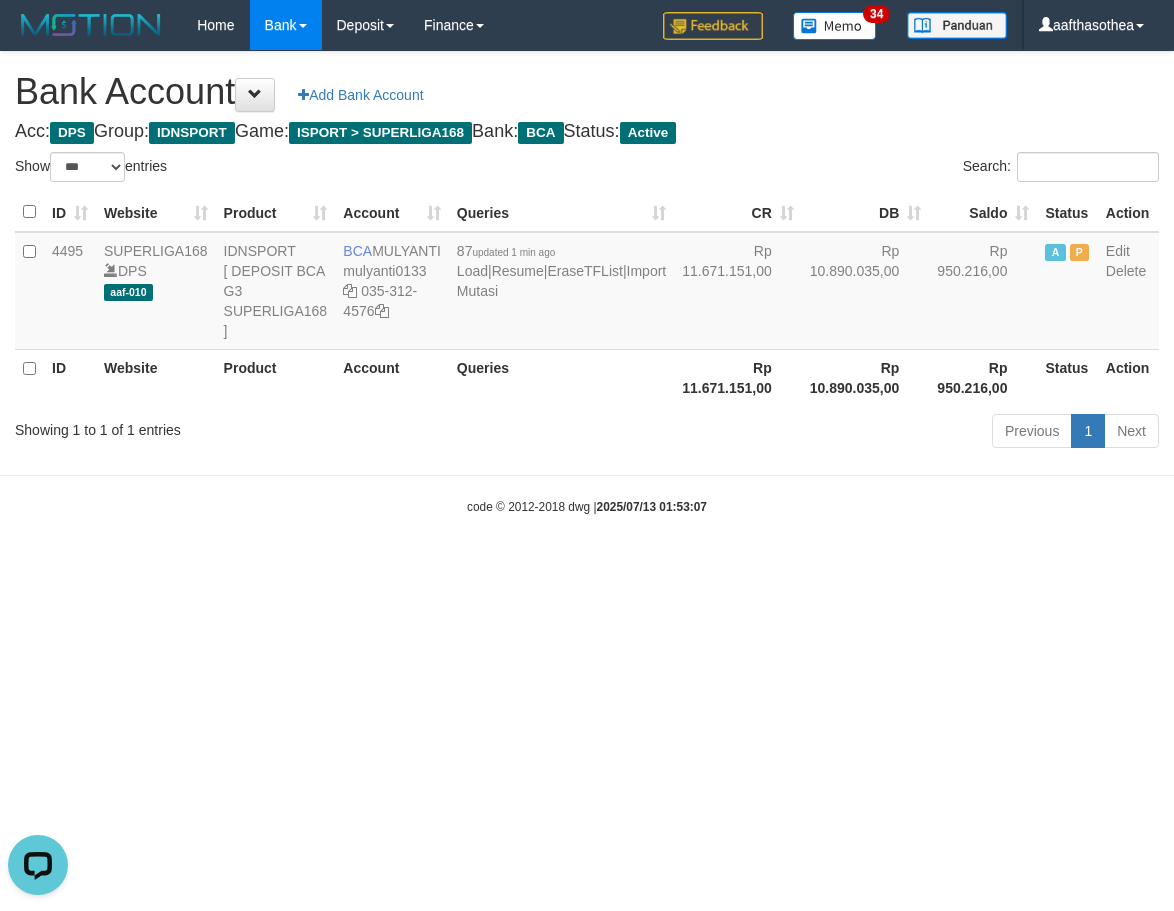 scroll, scrollTop: 0, scrollLeft: 0, axis: both 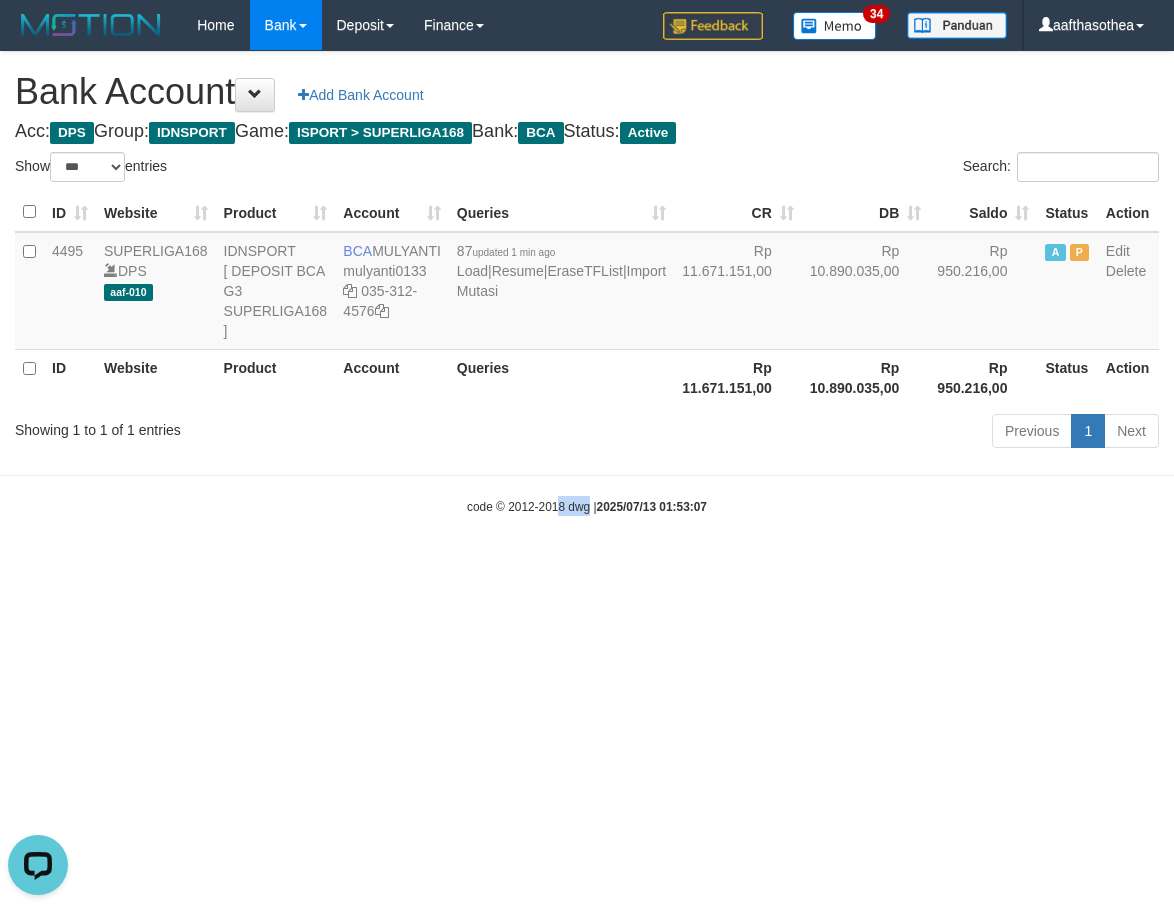 click on "Toggle navigation
Home
Bank
Account List
Load
By Website
Group
[ISPORT]													SUPERLIGA168
By Load Group (DPS)
34" at bounding box center (587, 283) 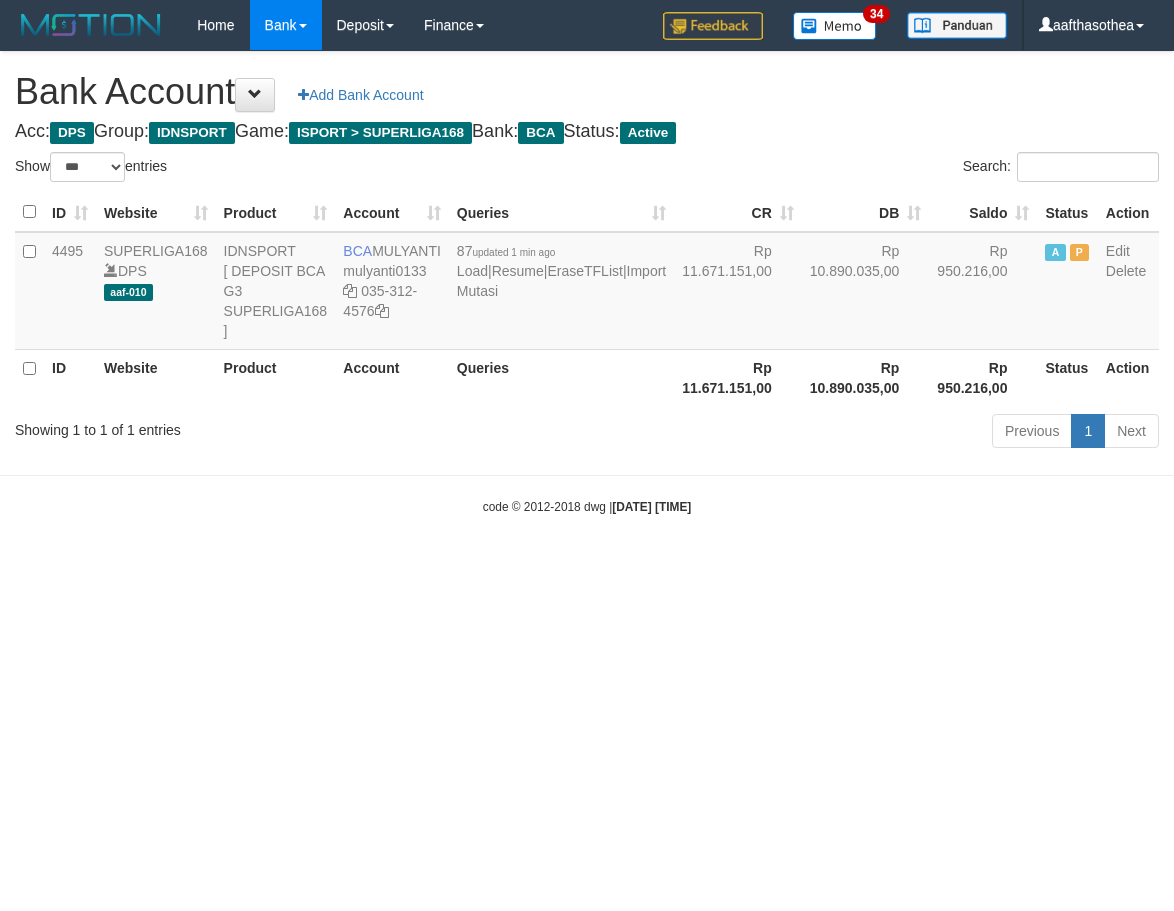 select on "***" 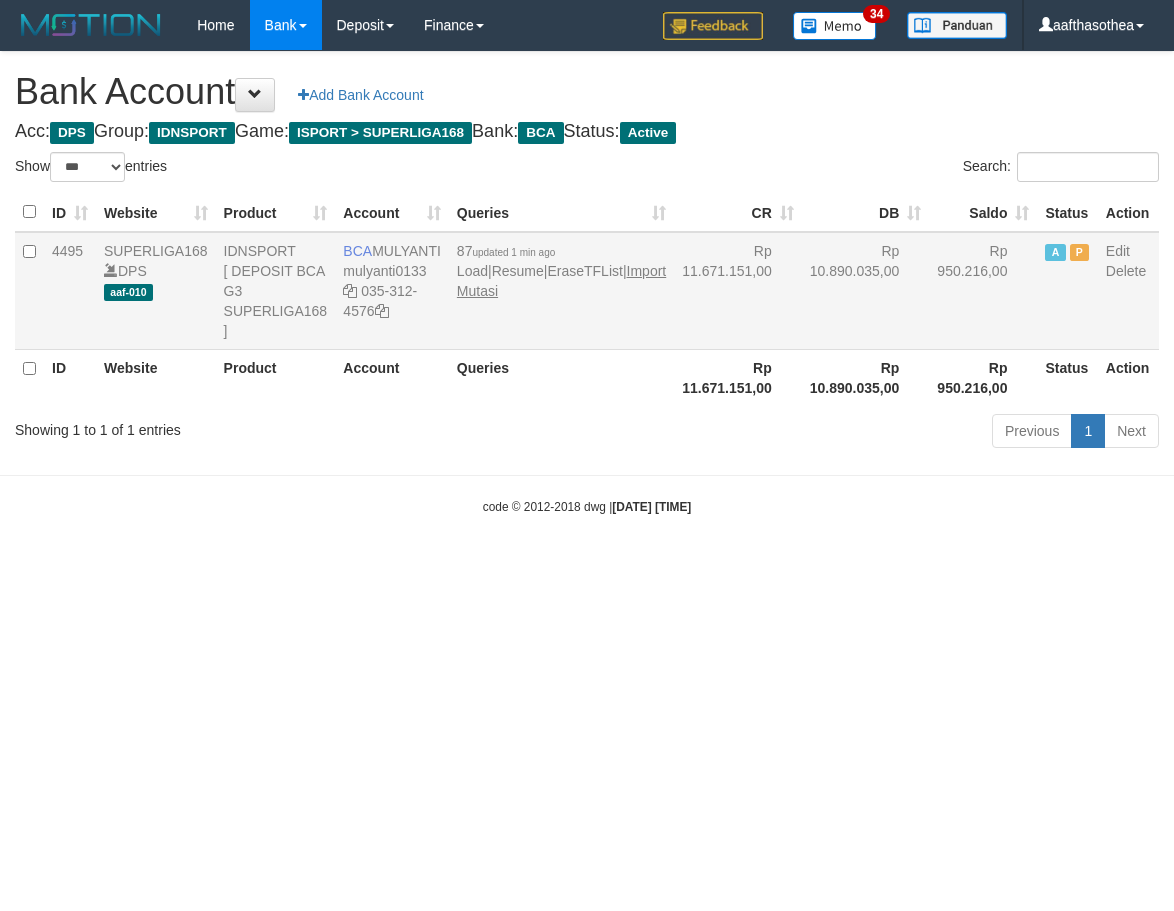 scroll, scrollTop: 0, scrollLeft: 0, axis: both 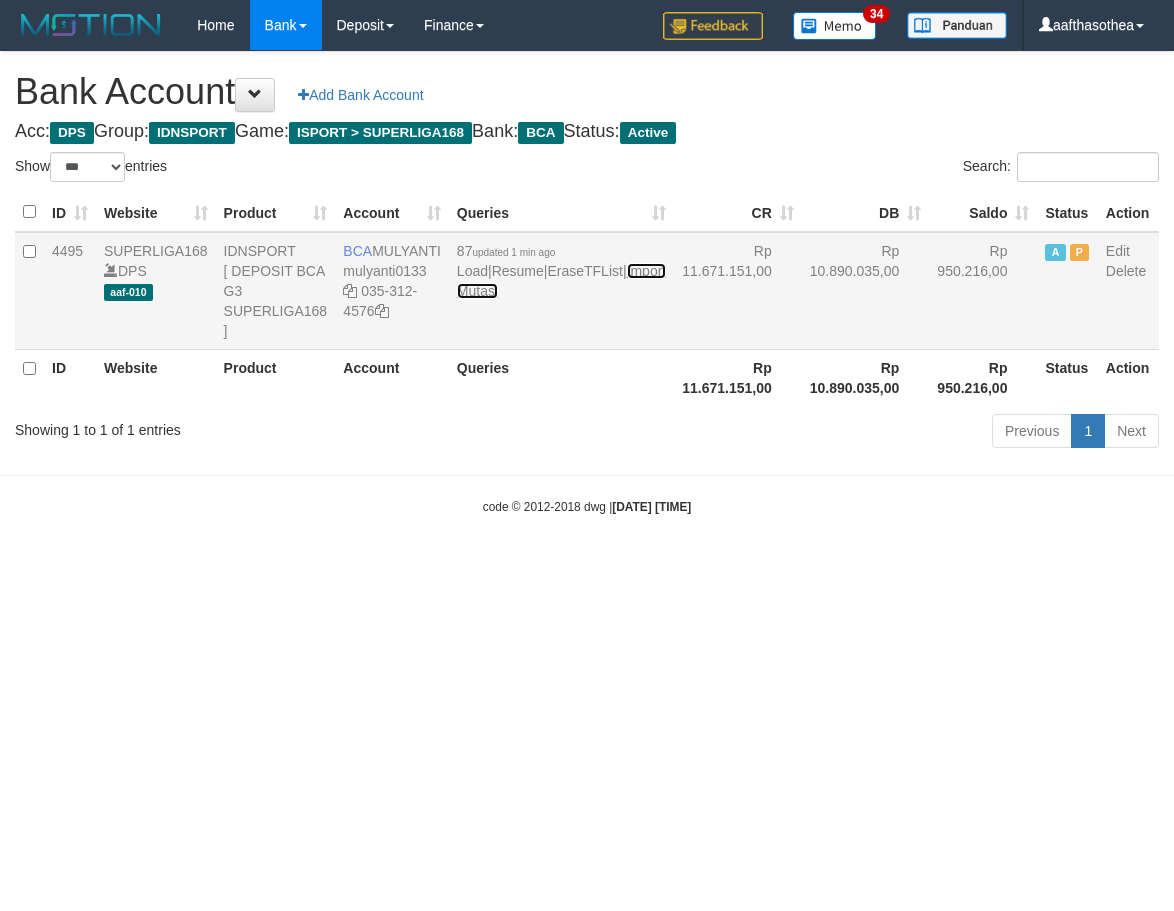 click on "Import Mutasi" at bounding box center (561, 281) 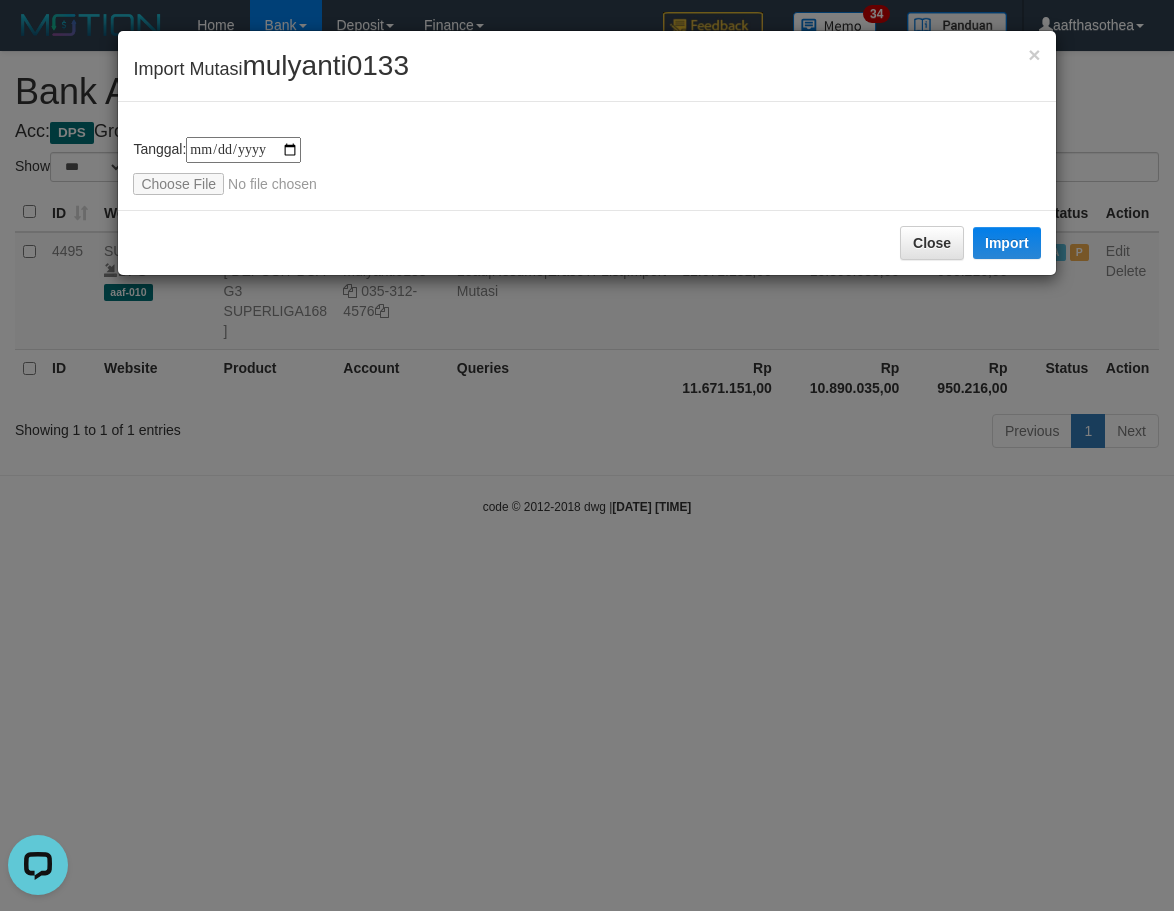 scroll, scrollTop: 0, scrollLeft: 0, axis: both 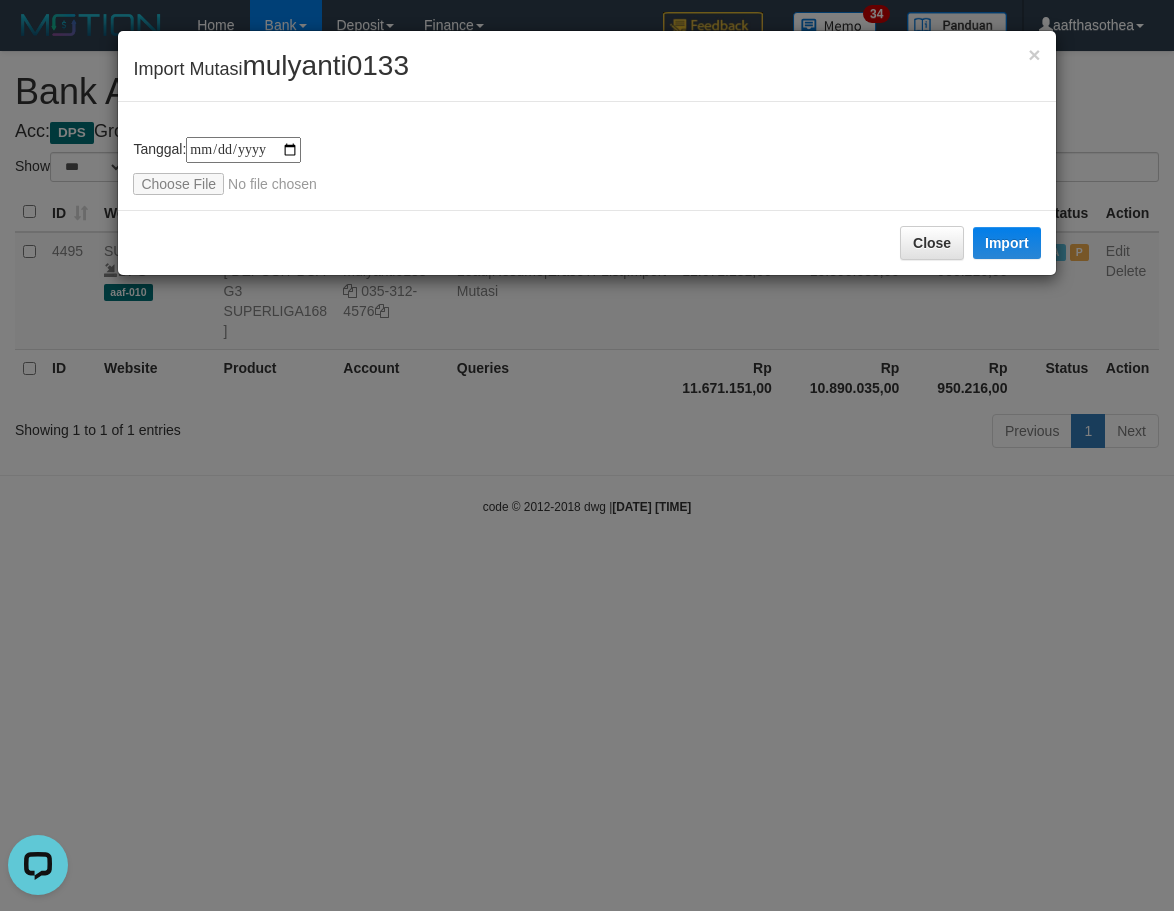 type on "**********" 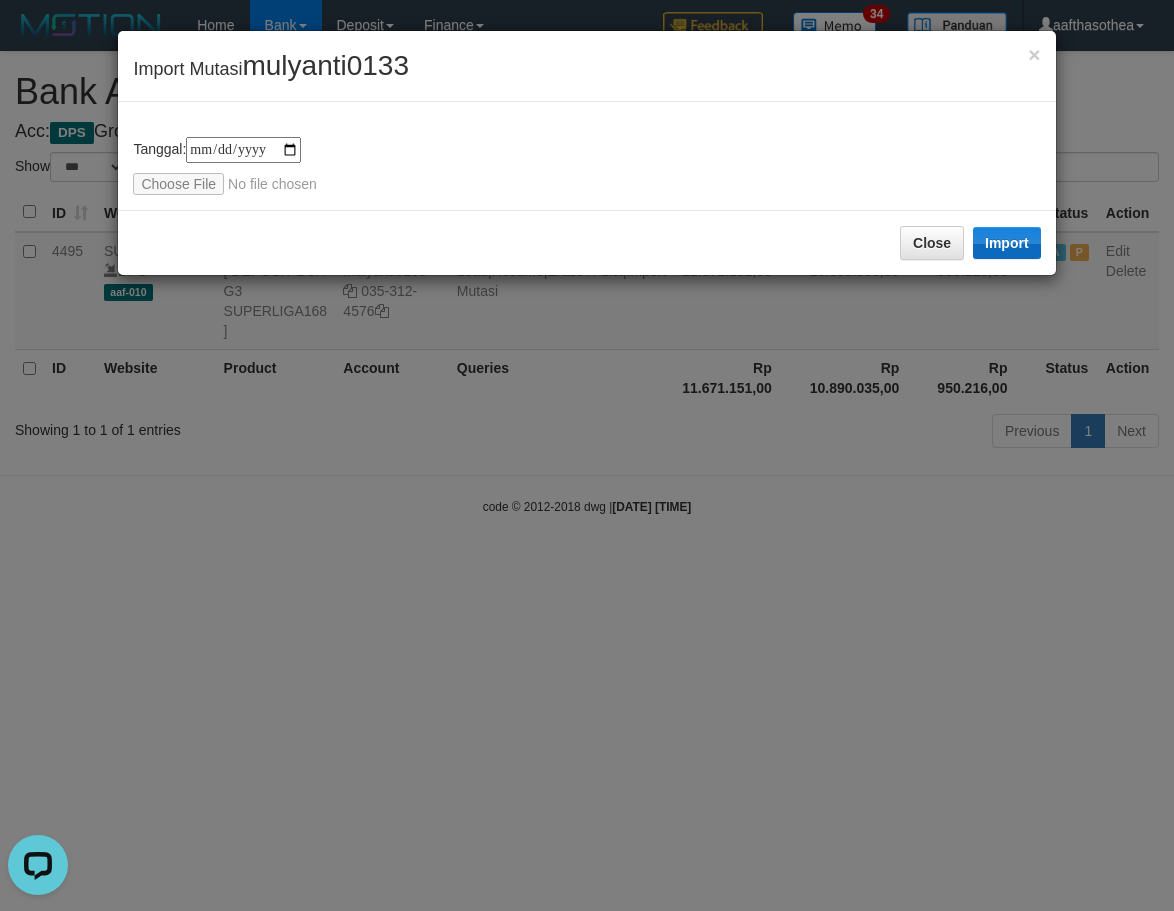 click on "Close
Import" at bounding box center [586, 242] 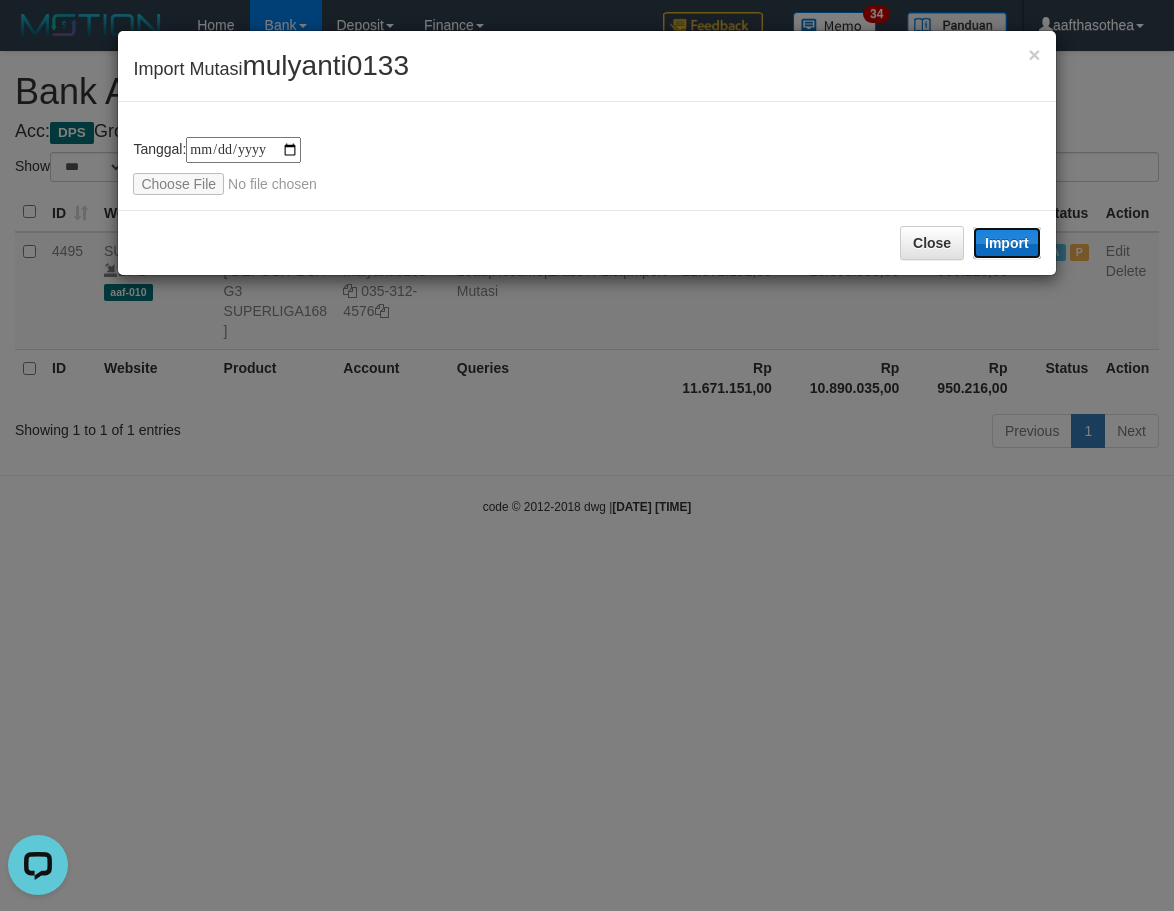 click on "Import" at bounding box center (1007, 243) 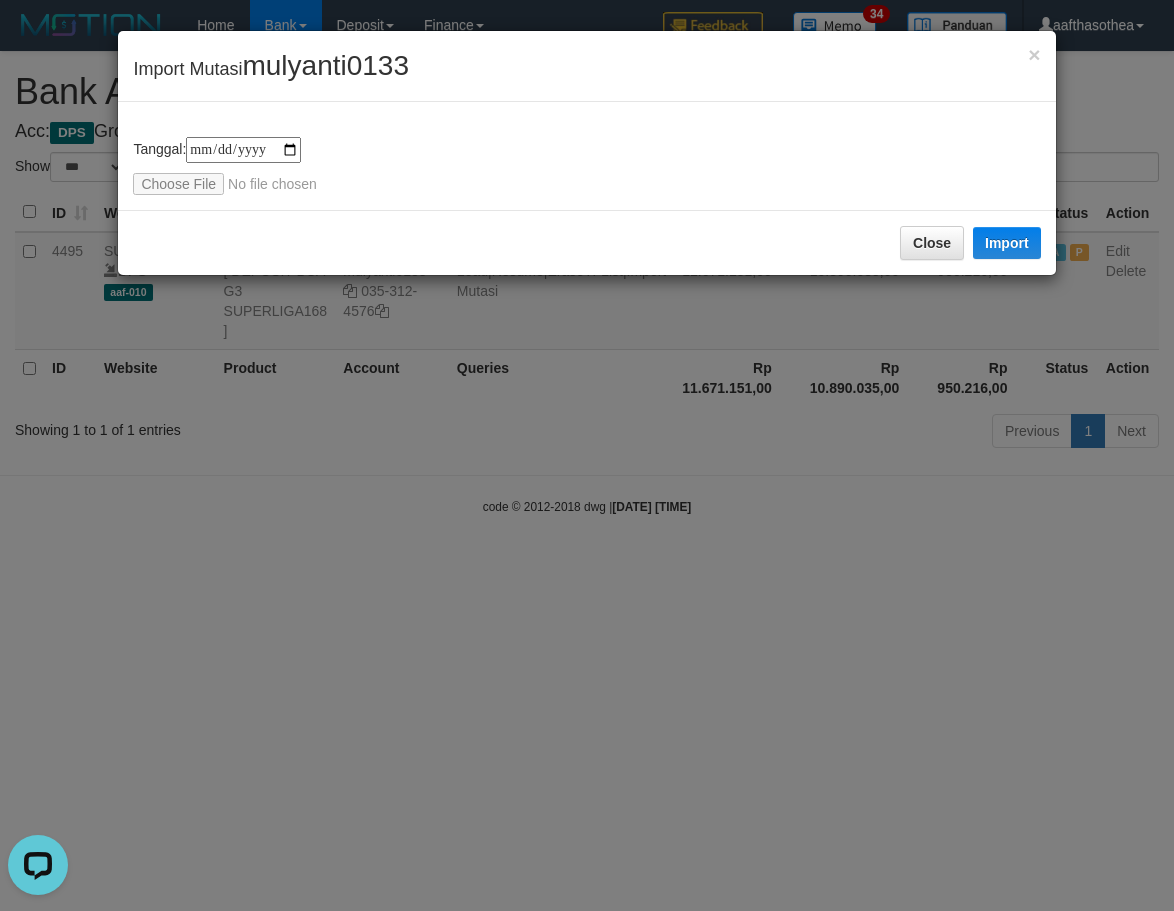 click on "**********" at bounding box center (587, 455) 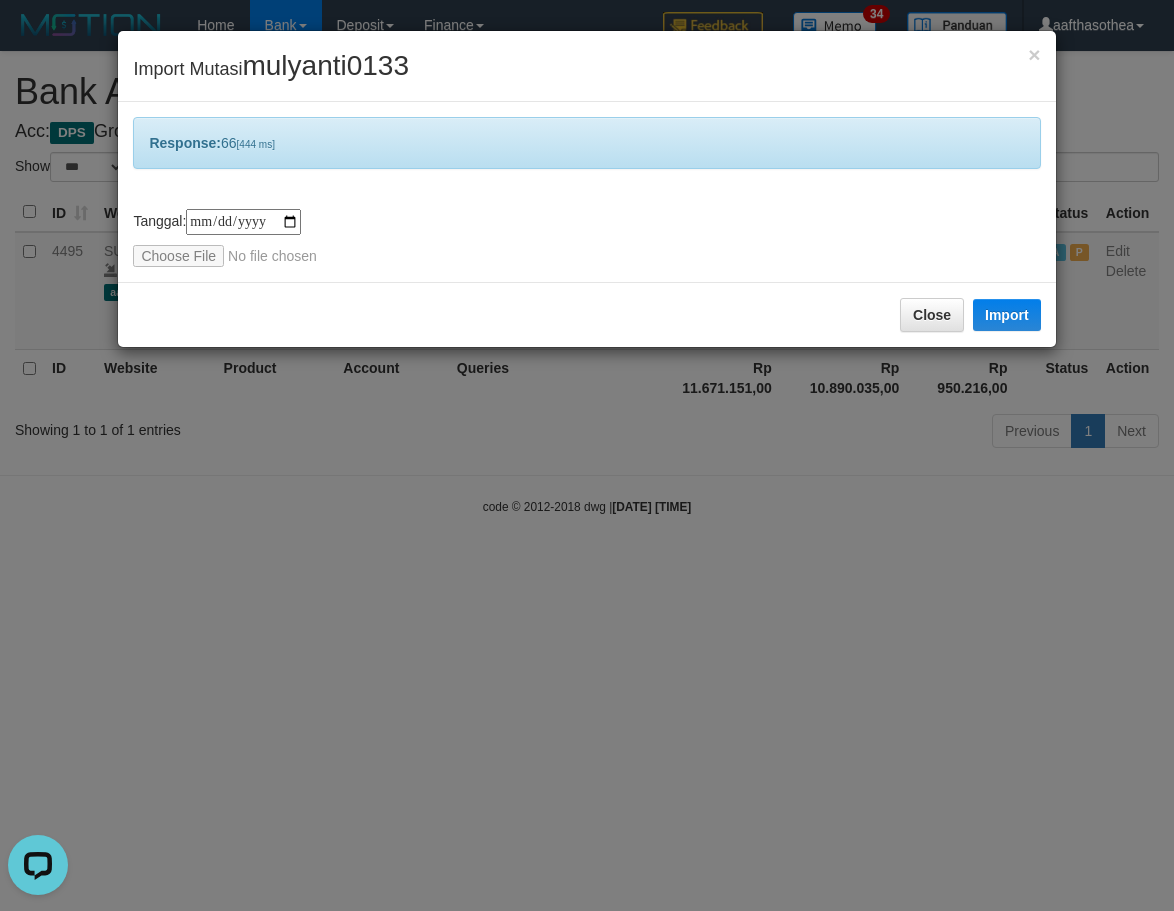 click on "**********" at bounding box center (587, 455) 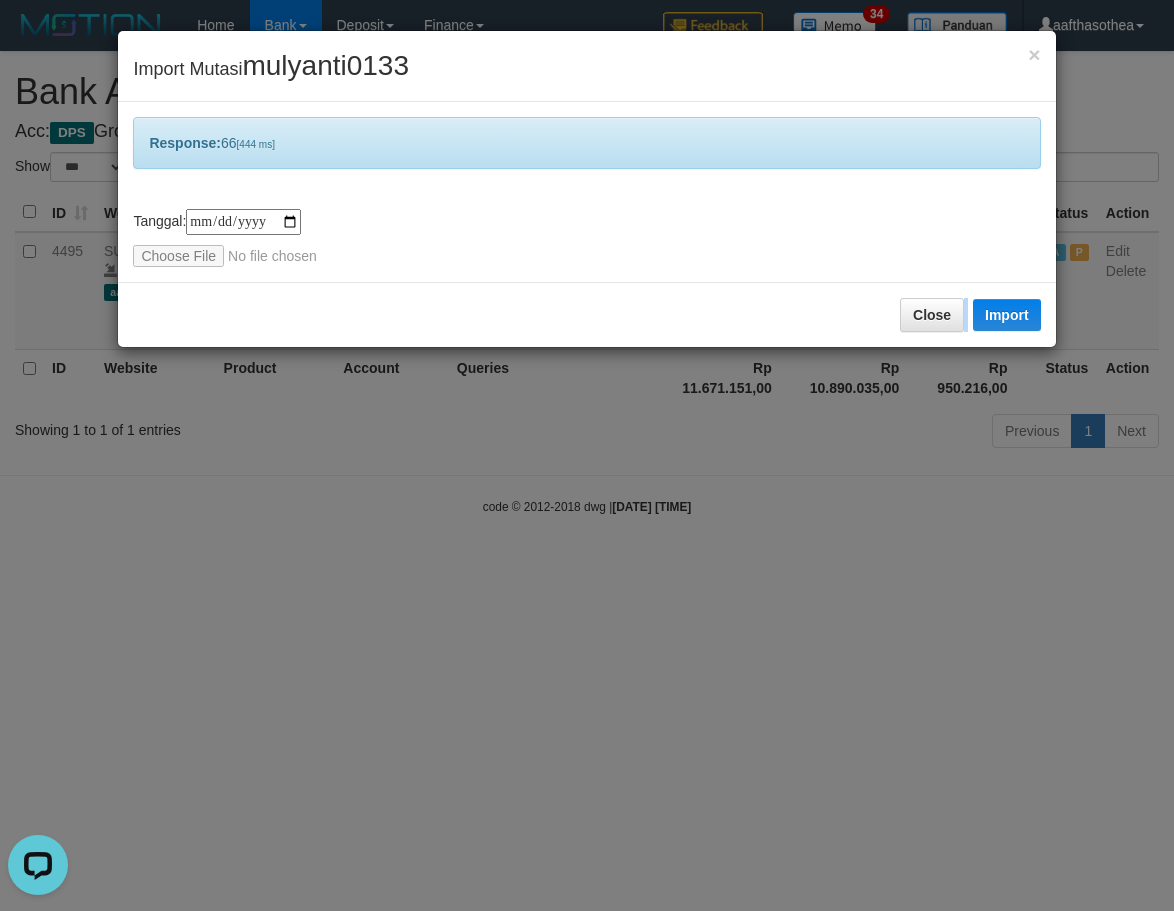 click on "**********" at bounding box center [587, 455] 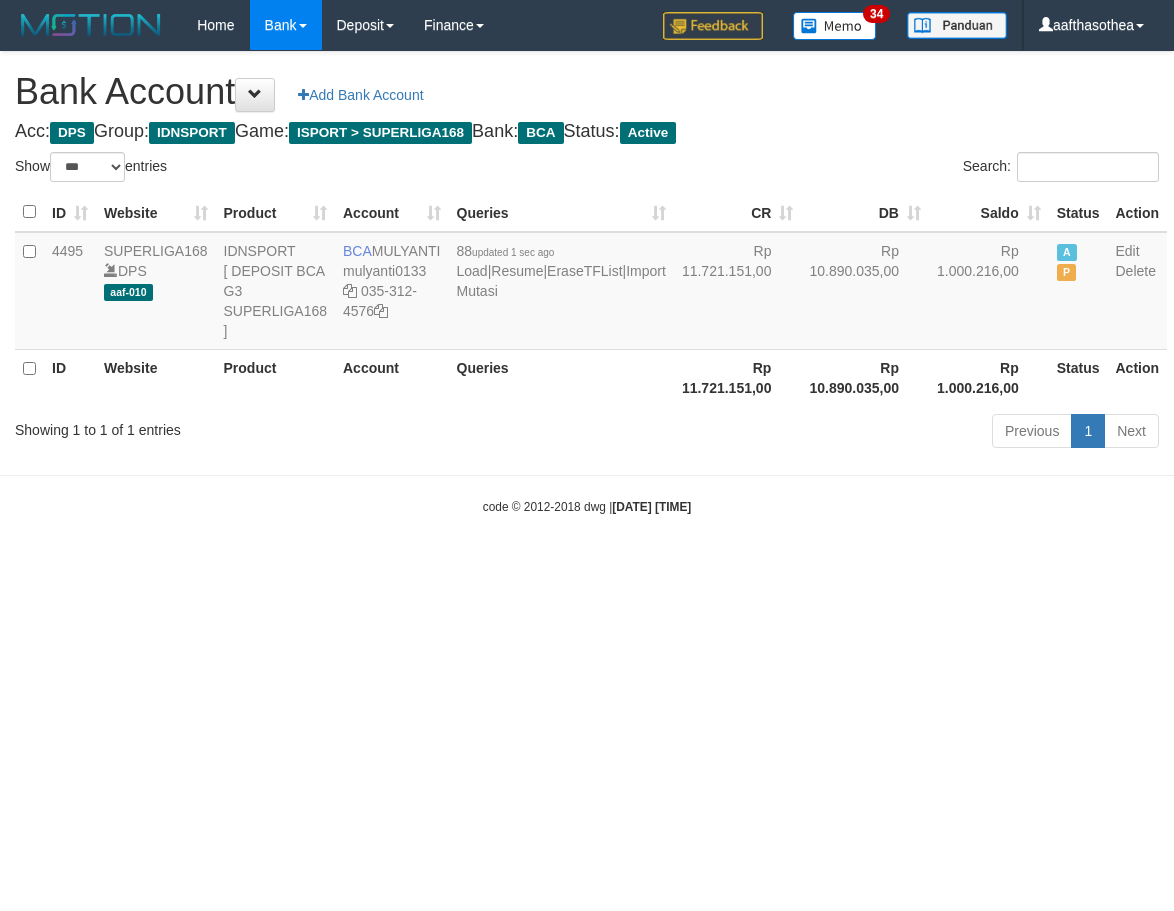 select on "***" 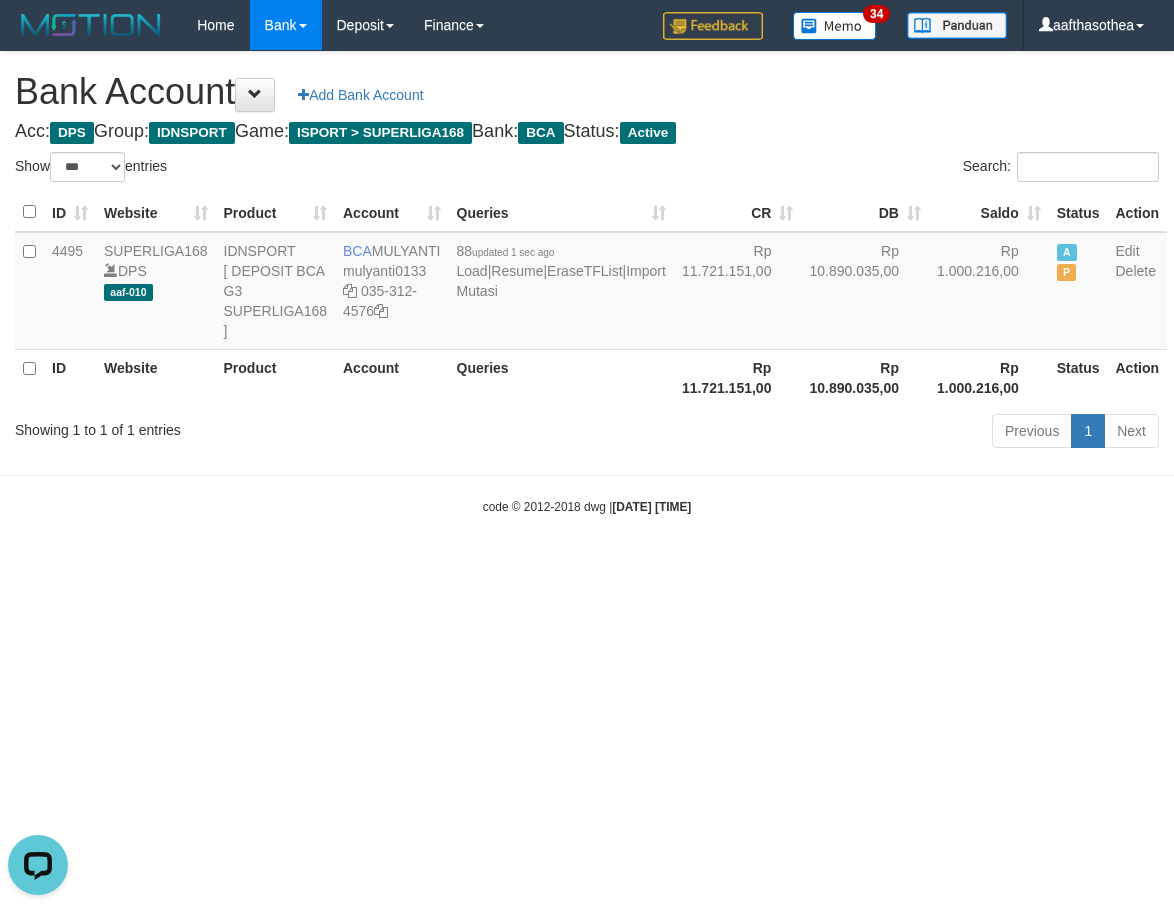 scroll, scrollTop: 0, scrollLeft: 0, axis: both 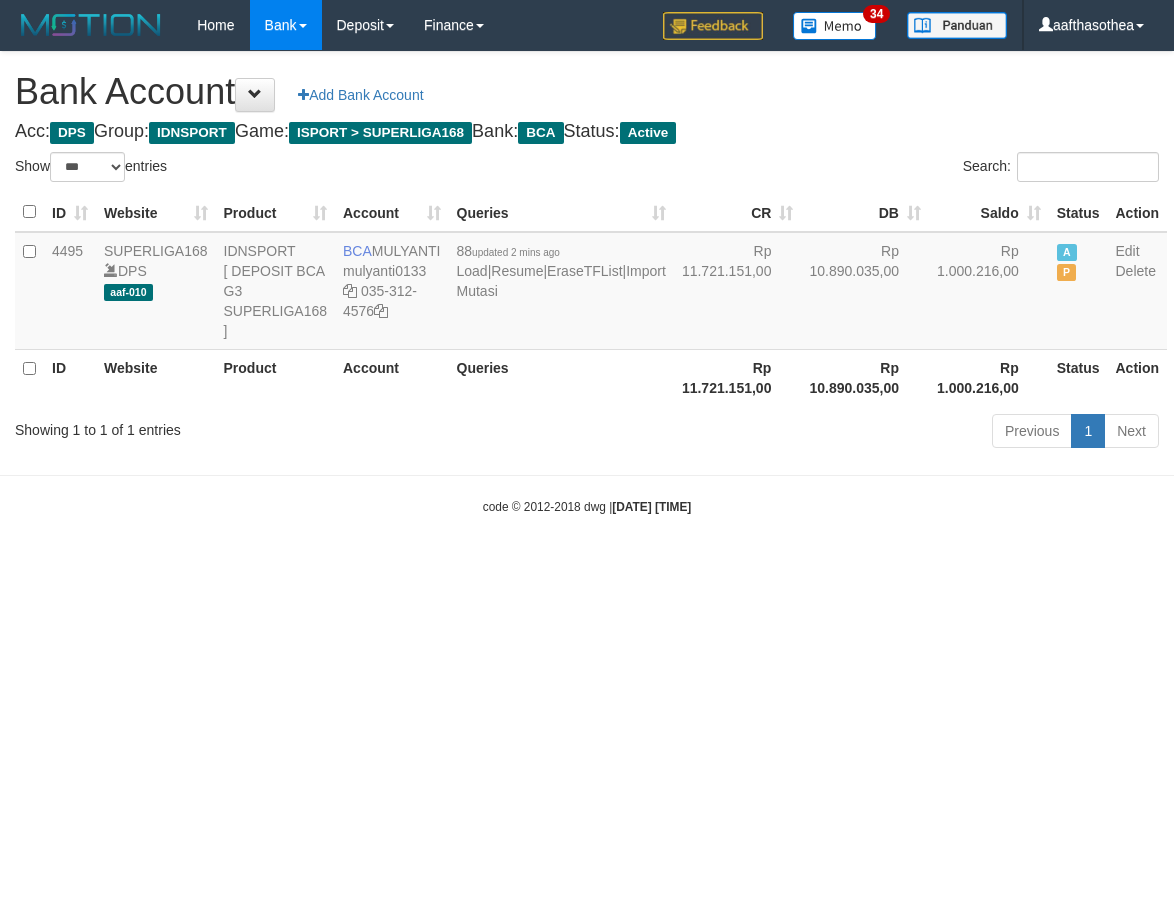 select on "***" 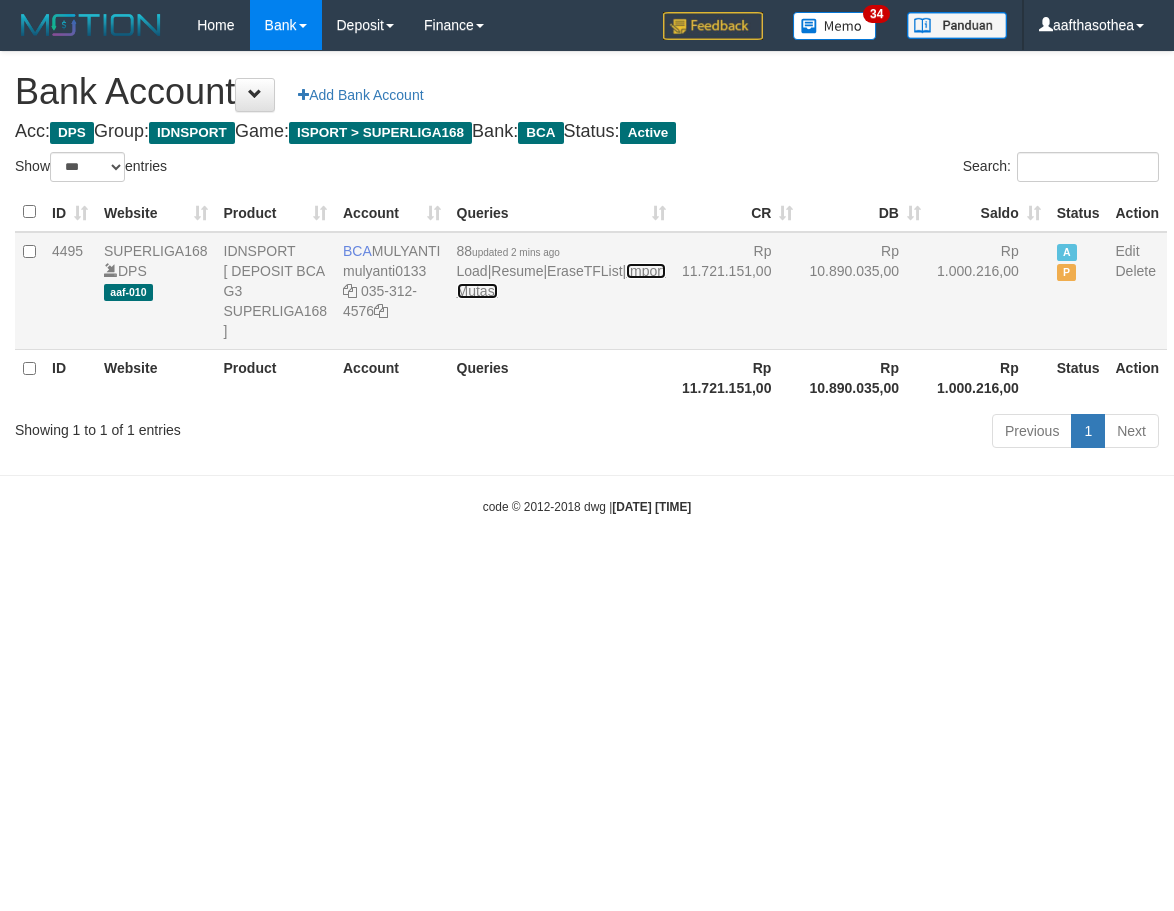 click on "Import Mutasi" at bounding box center (561, 281) 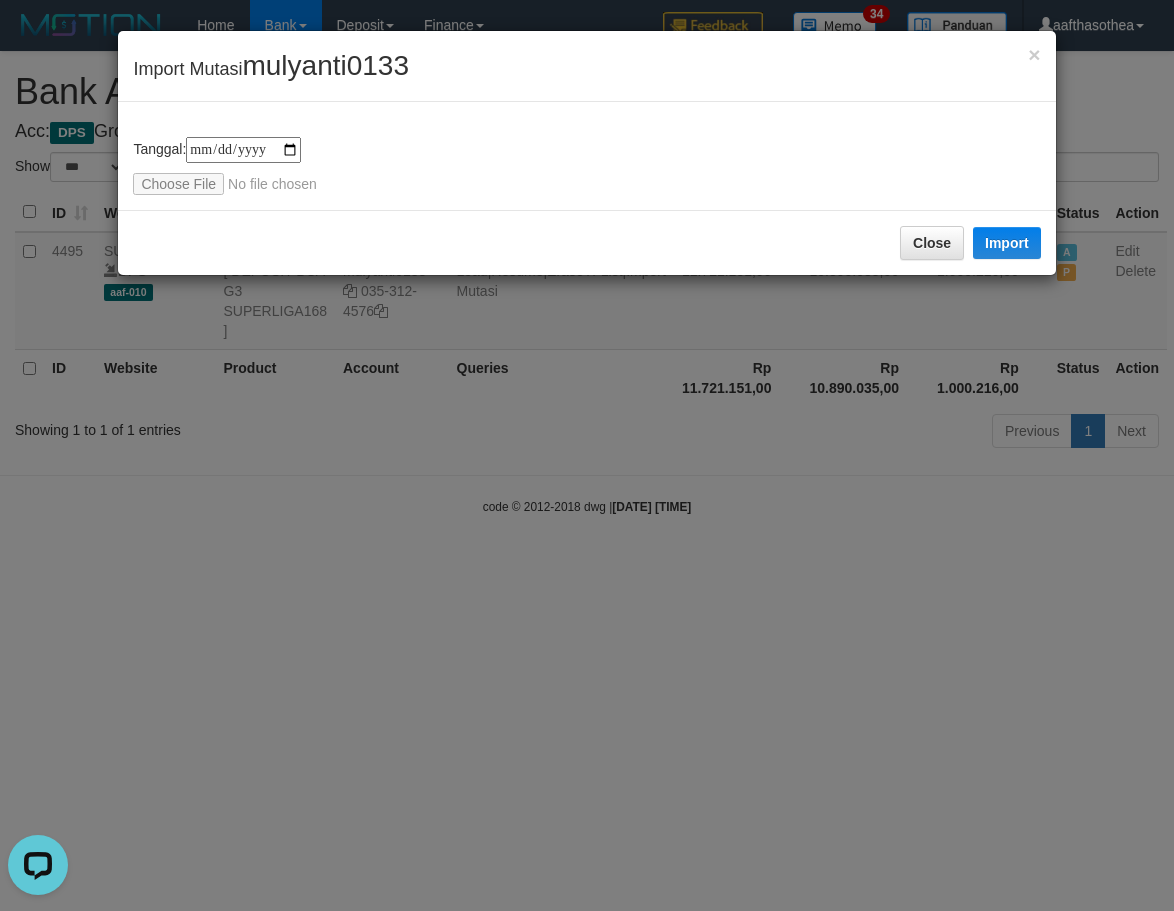 scroll, scrollTop: 0, scrollLeft: 0, axis: both 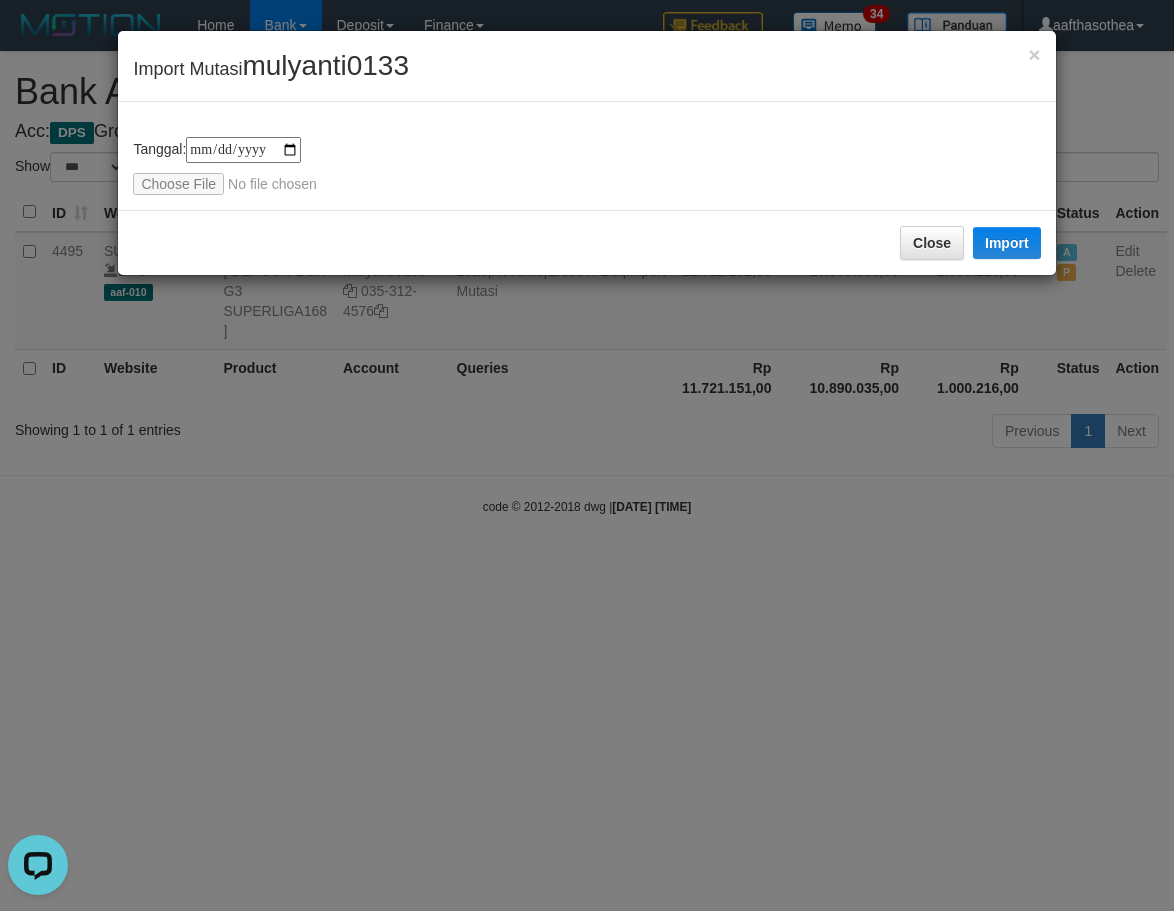 type on "**********" 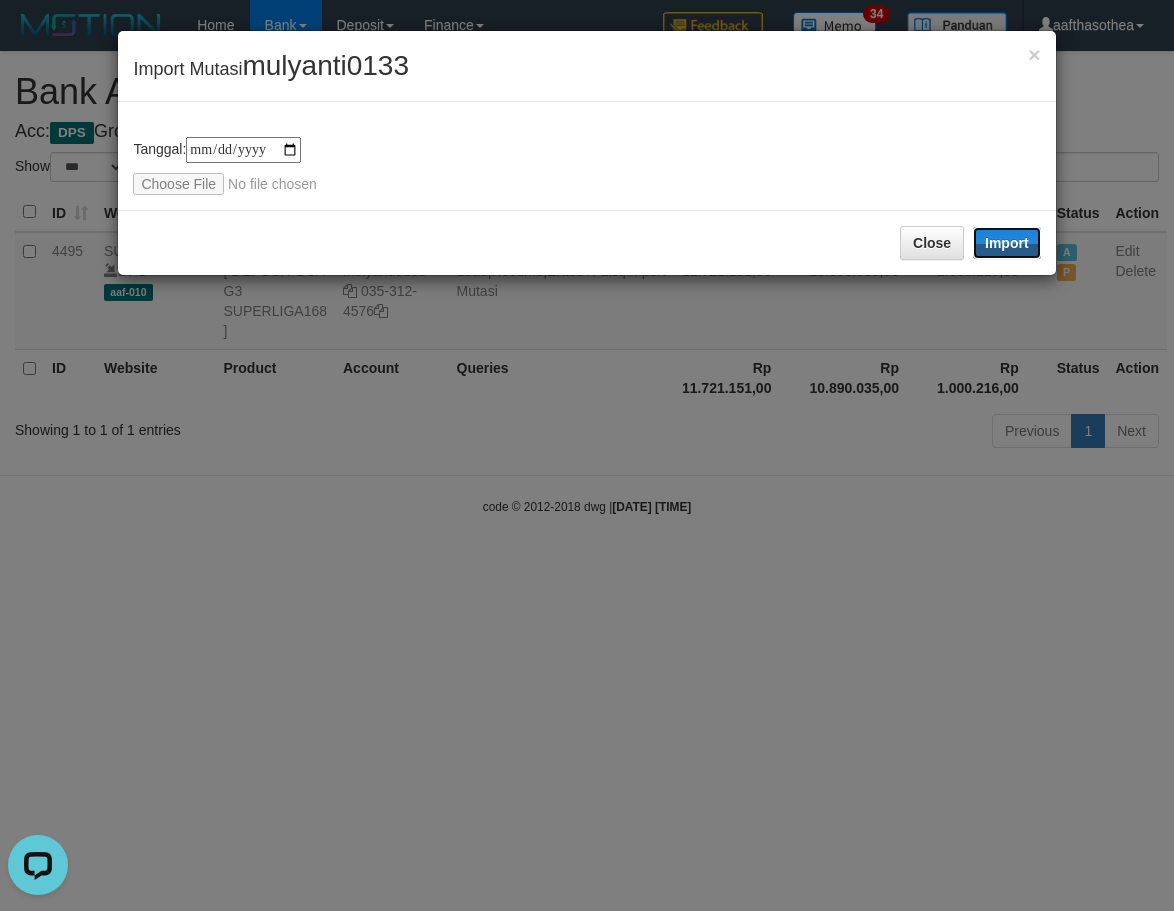 drag, startPoint x: 1022, startPoint y: 250, endPoint x: 651, endPoint y: 542, distance: 472.12817 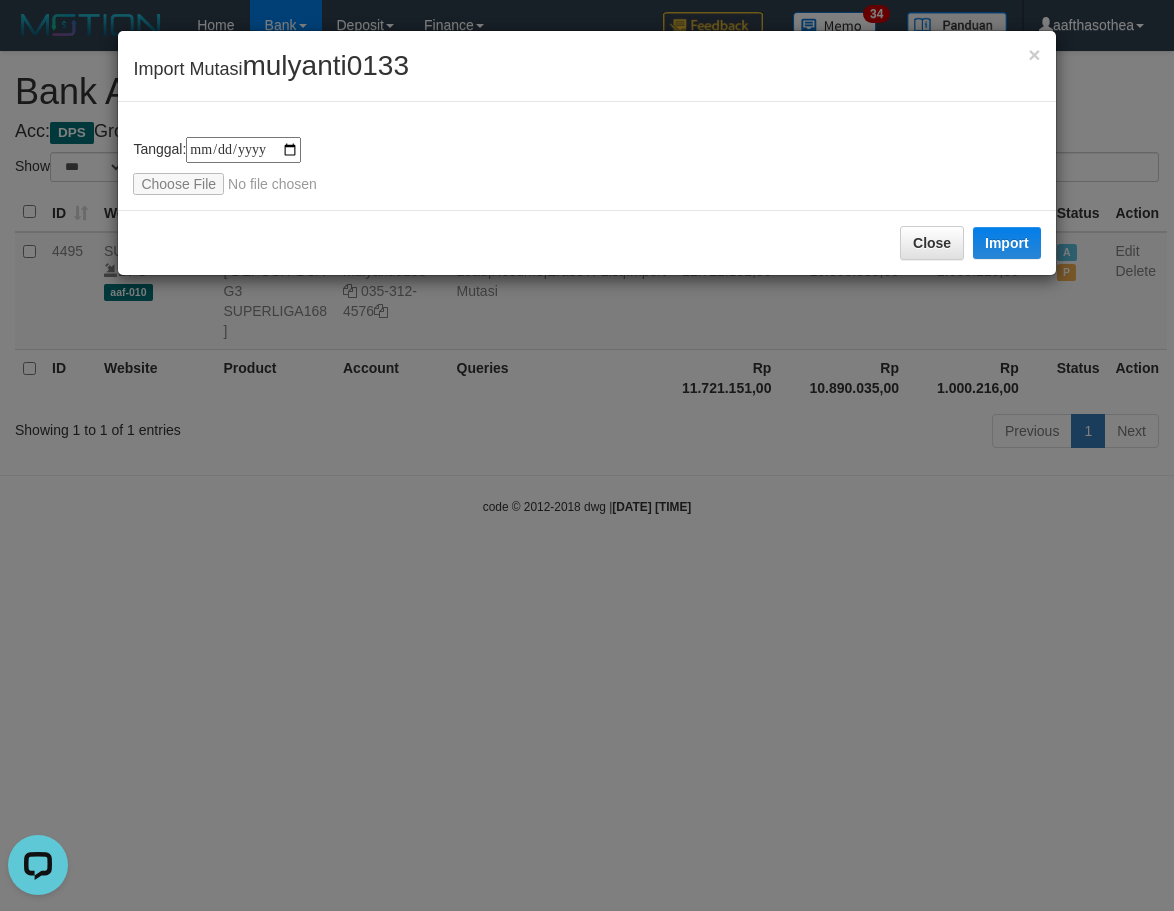 click on "**********" at bounding box center (587, 455) 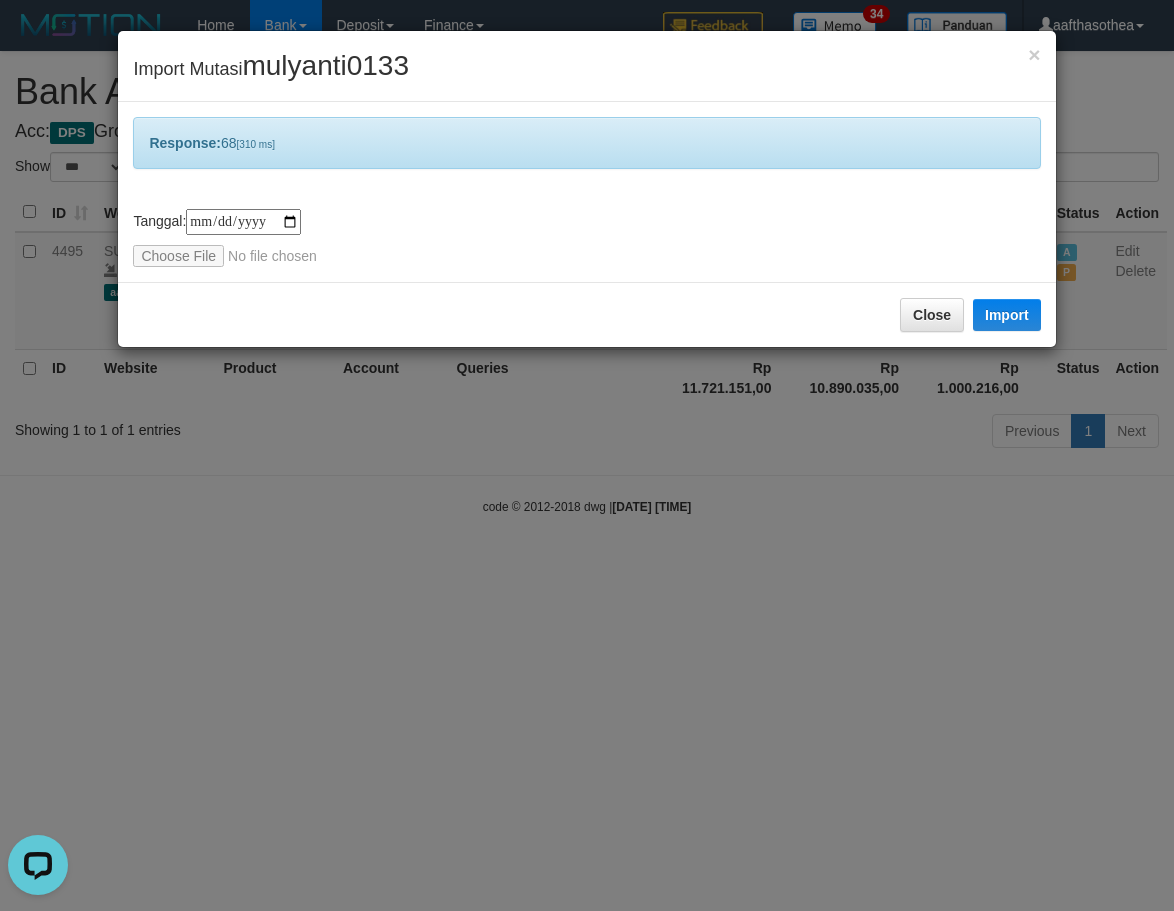 click on "**********" at bounding box center (587, 455) 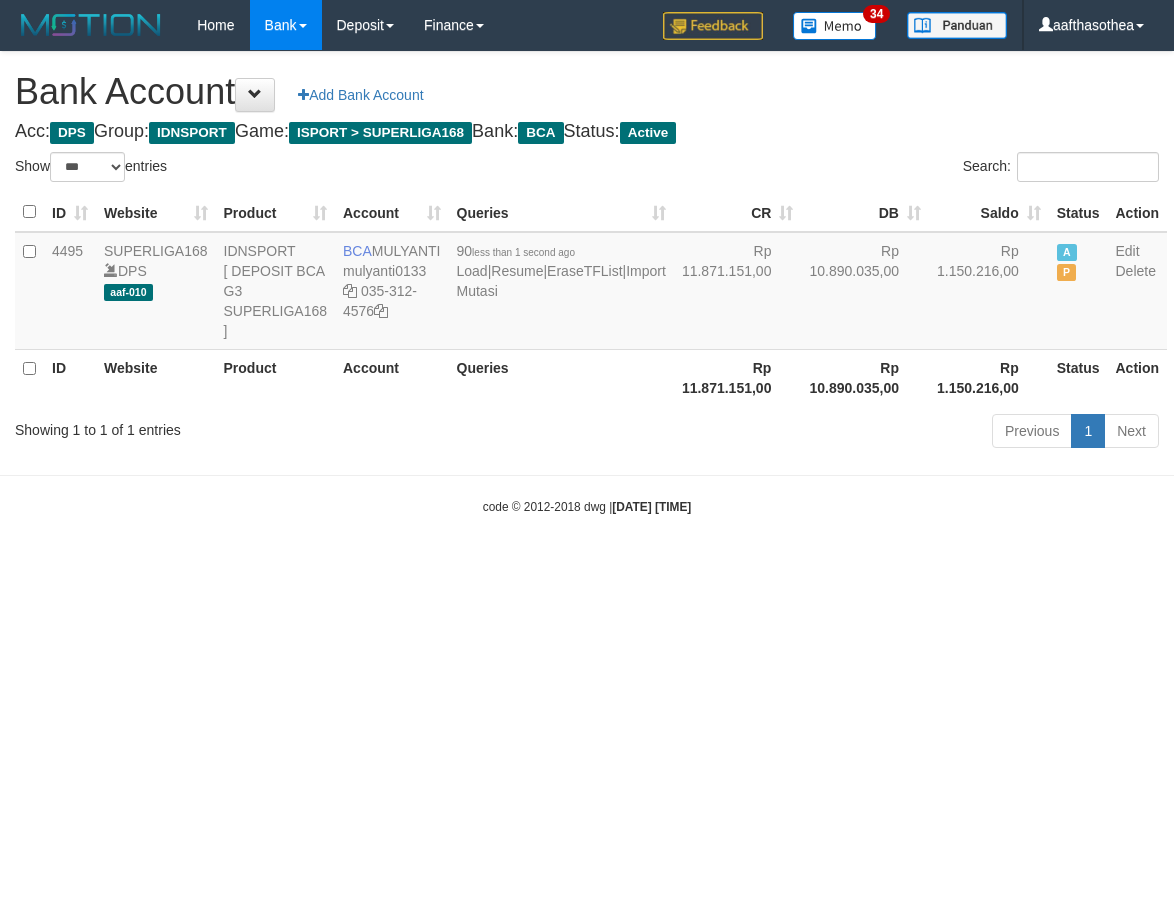 select on "***" 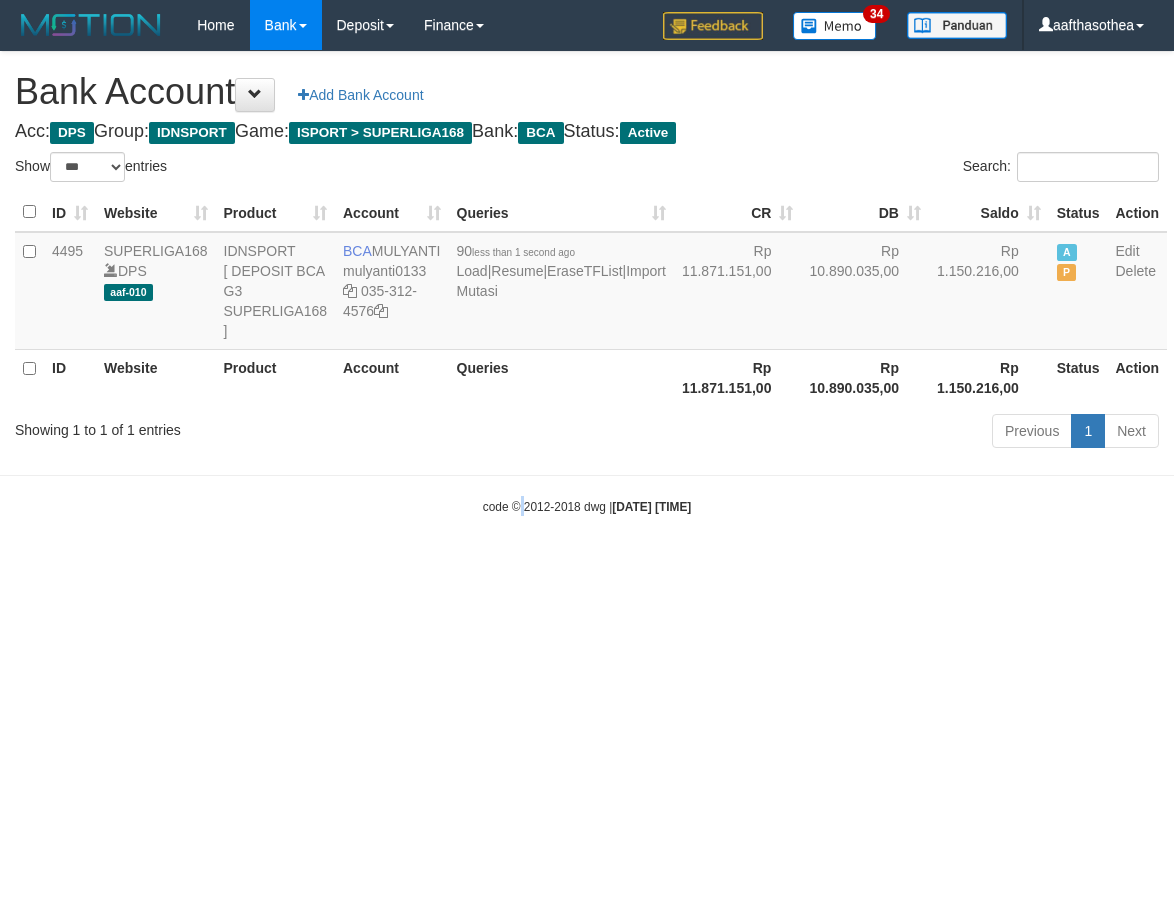 click on "Toggle navigation
Home
Bank
Account List
Load
By Website
Group
[ISPORT]													SUPERLIGA168
By Load Group (DPS)
34" at bounding box center (587, 283) 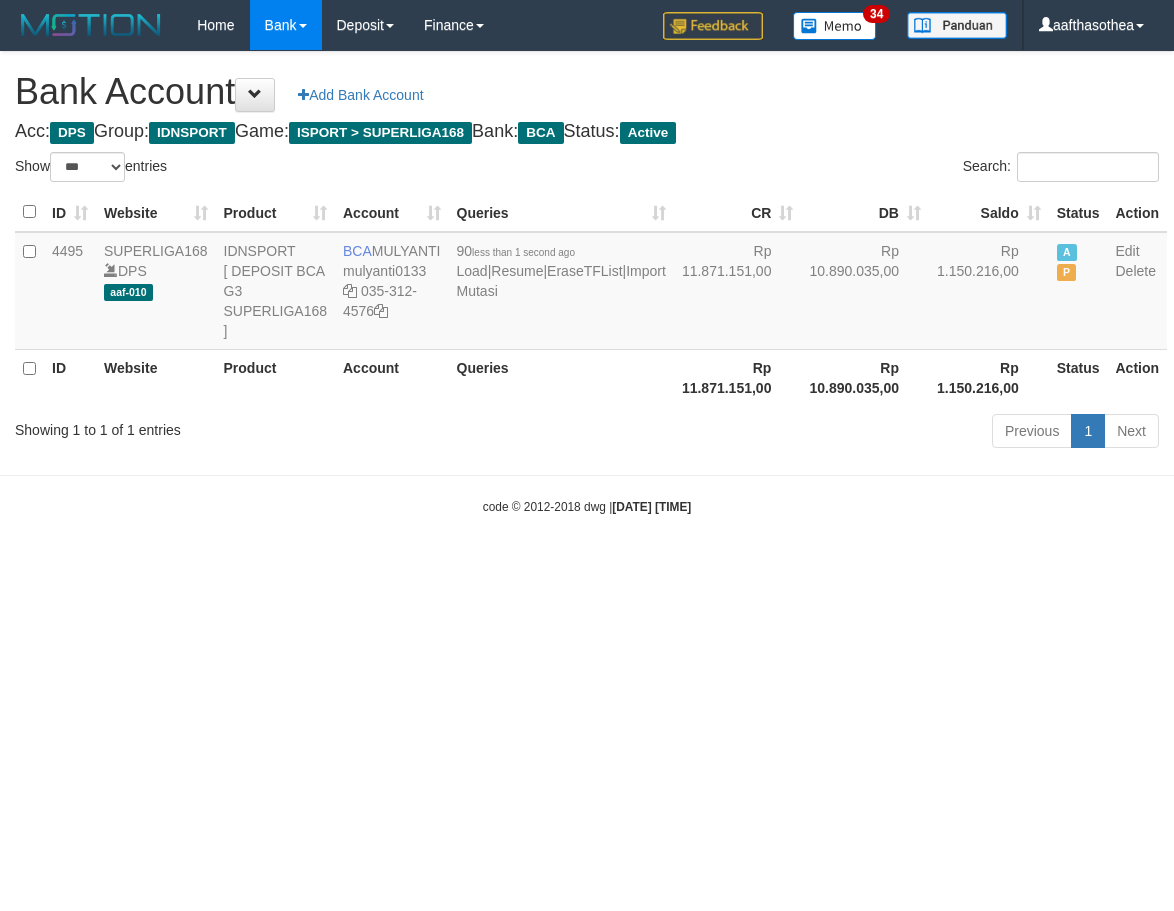 click on "Toggle navigation
Home
Bank
Account List
Load
By Website
Group
[ISPORT]													SUPERLIGA168
By Load Group (DPS)
34" at bounding box center (587, 283) 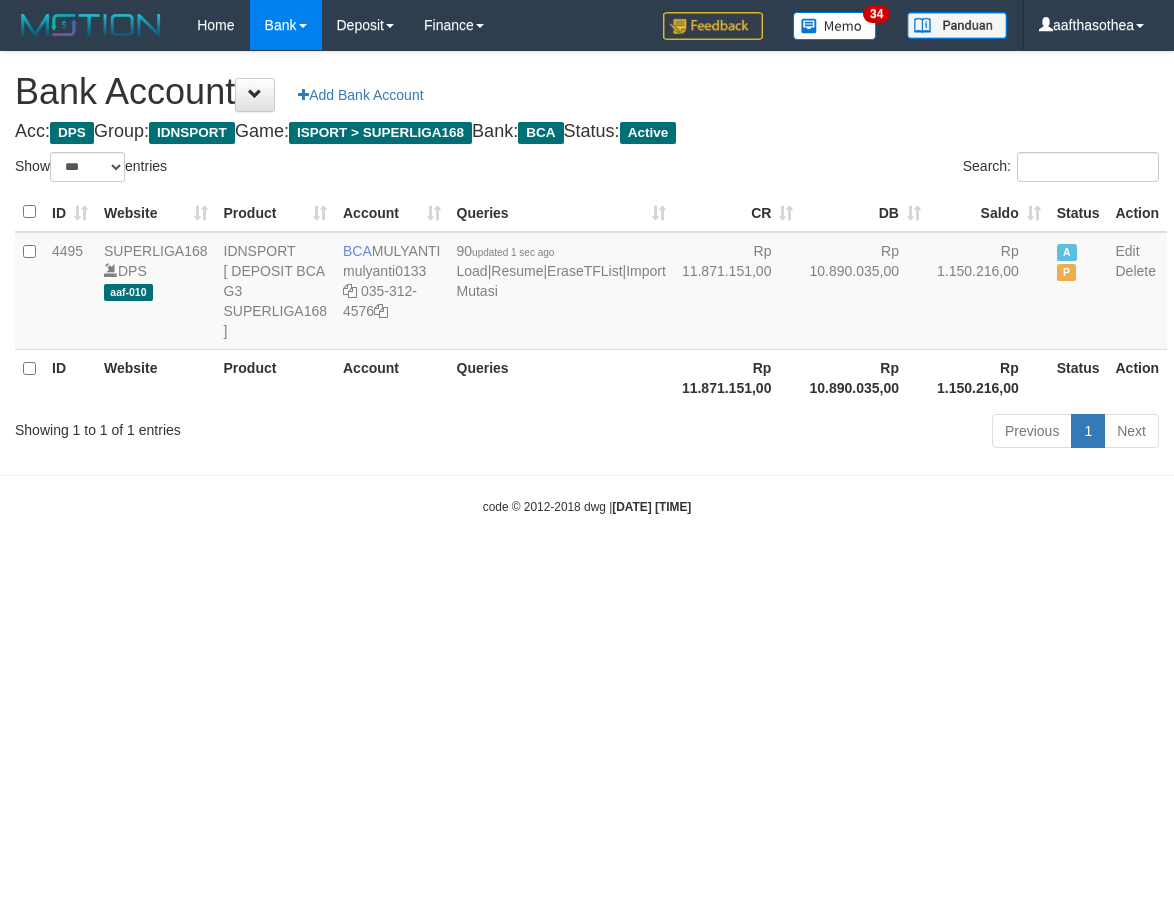 select on "***" 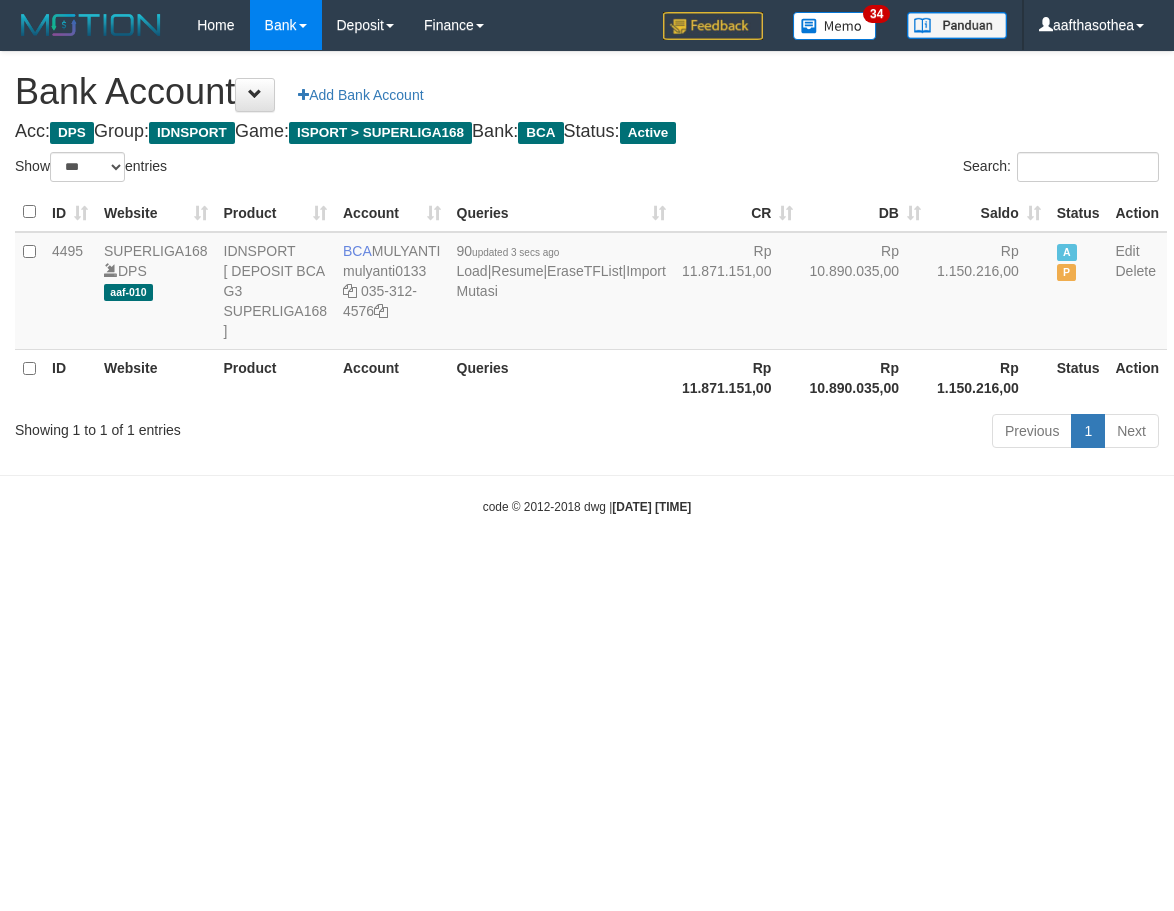select on "***" 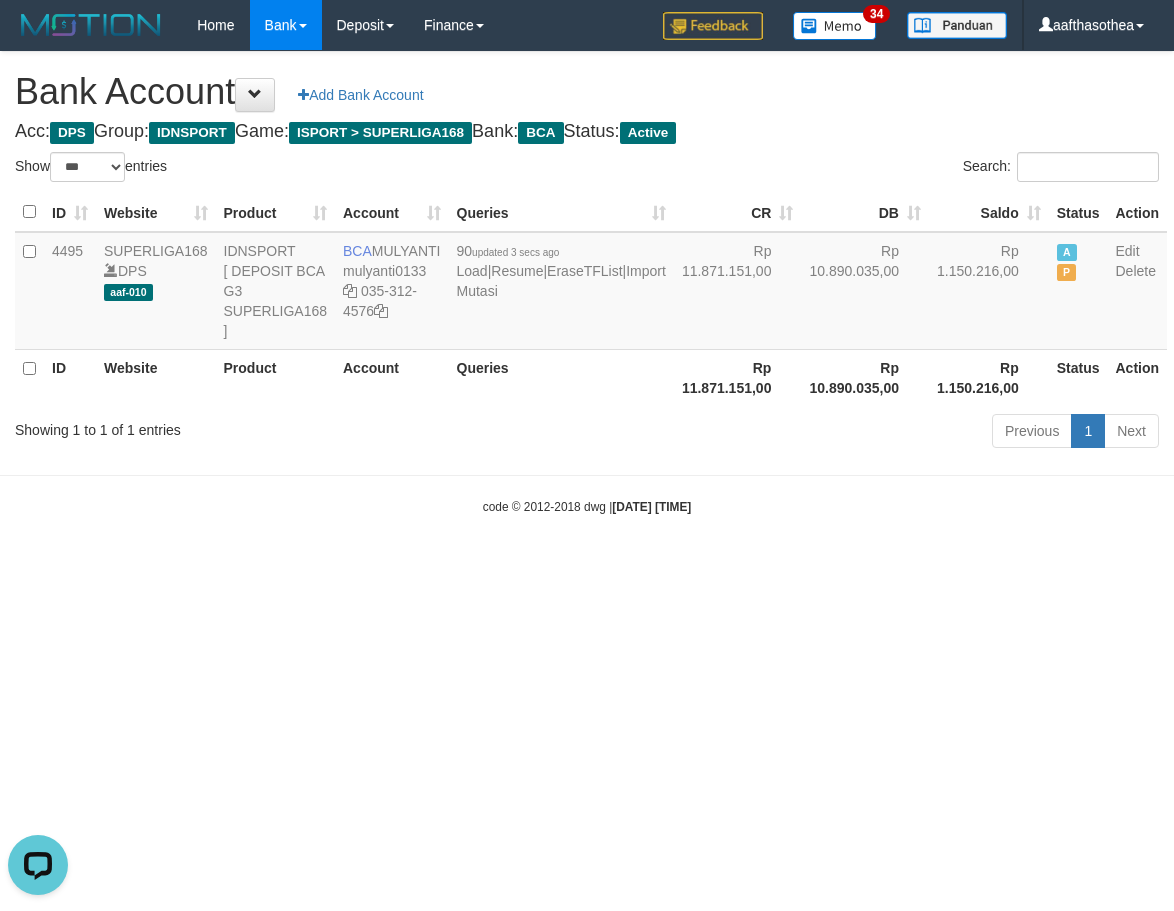 scroll, scrollTop: 0, scrollLeft: 0, axis: both 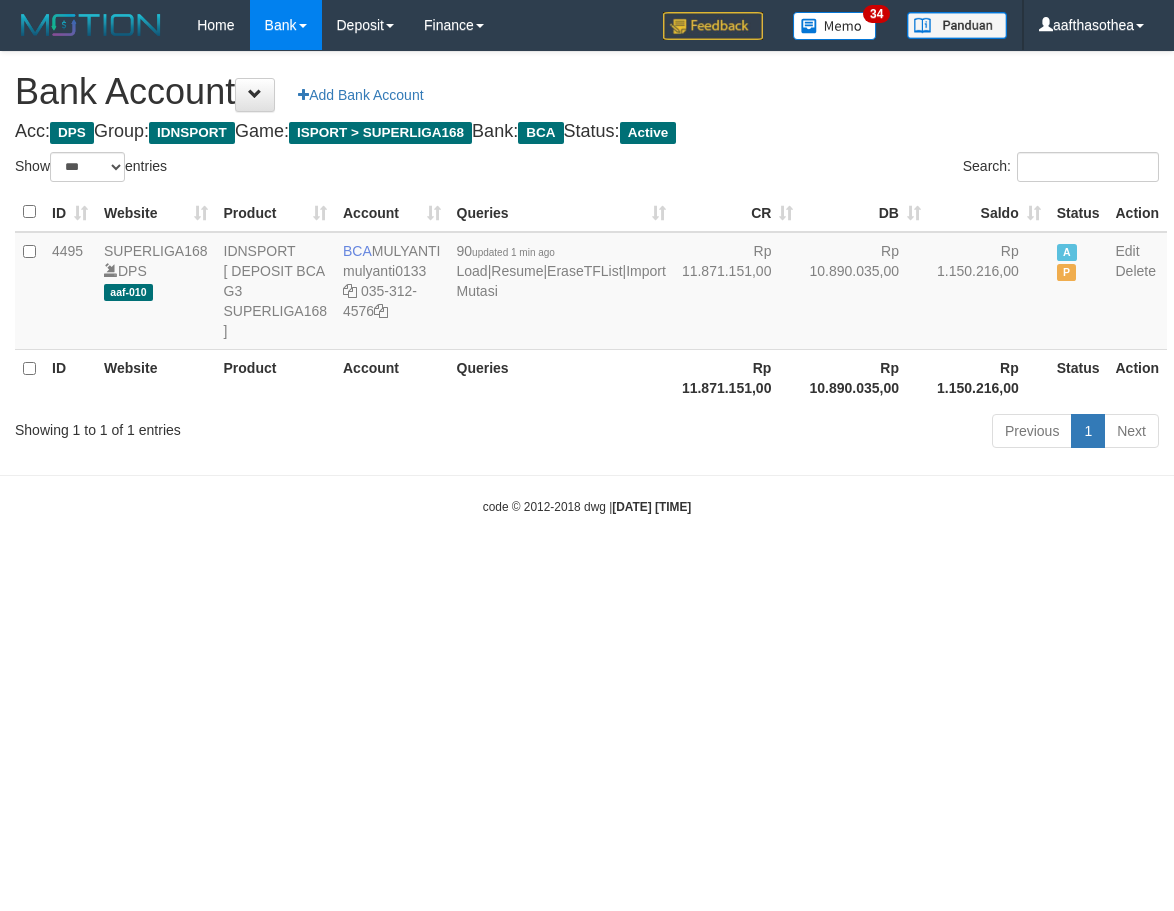 select on "***" 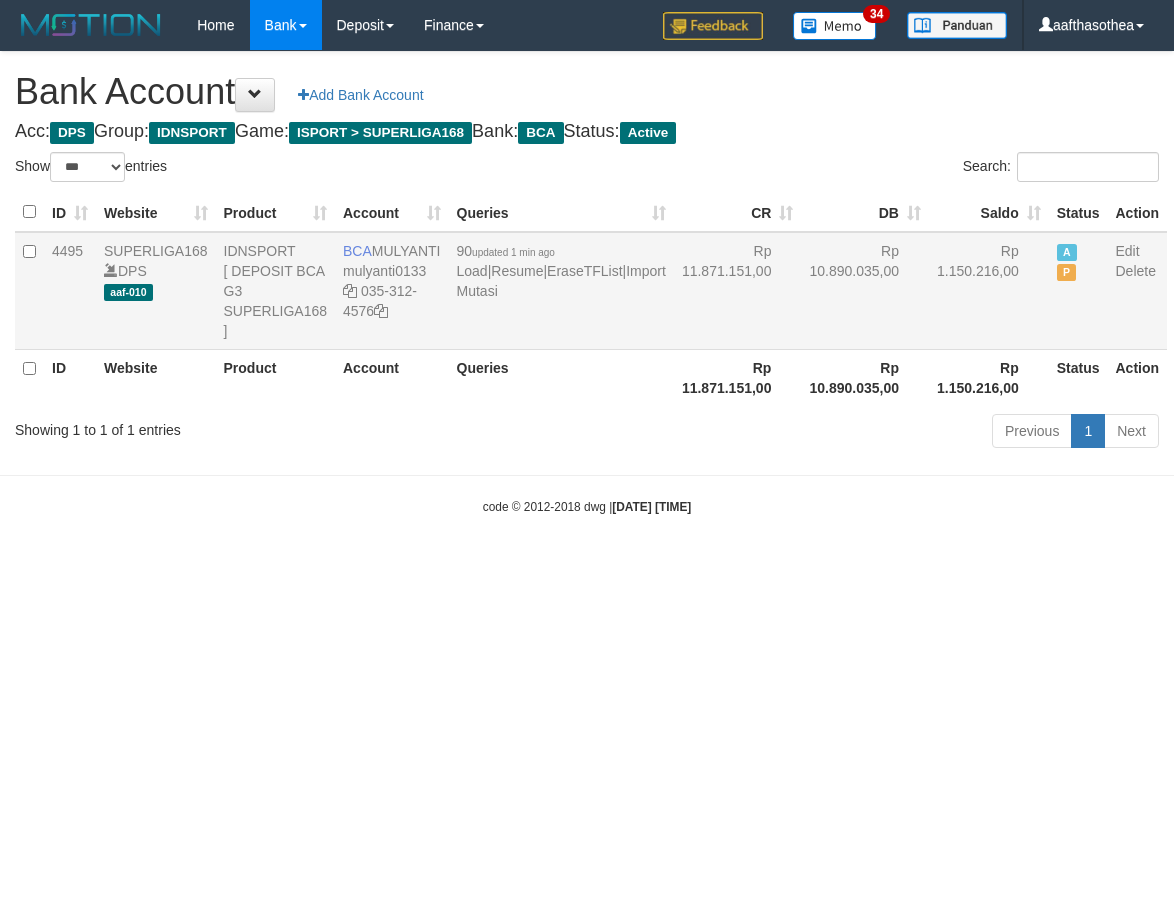 click on "90  updated 1 min ago
Load
|
Resume
|
EraseTFList
|
Import Mutasi" at bounding box center (561, 291) 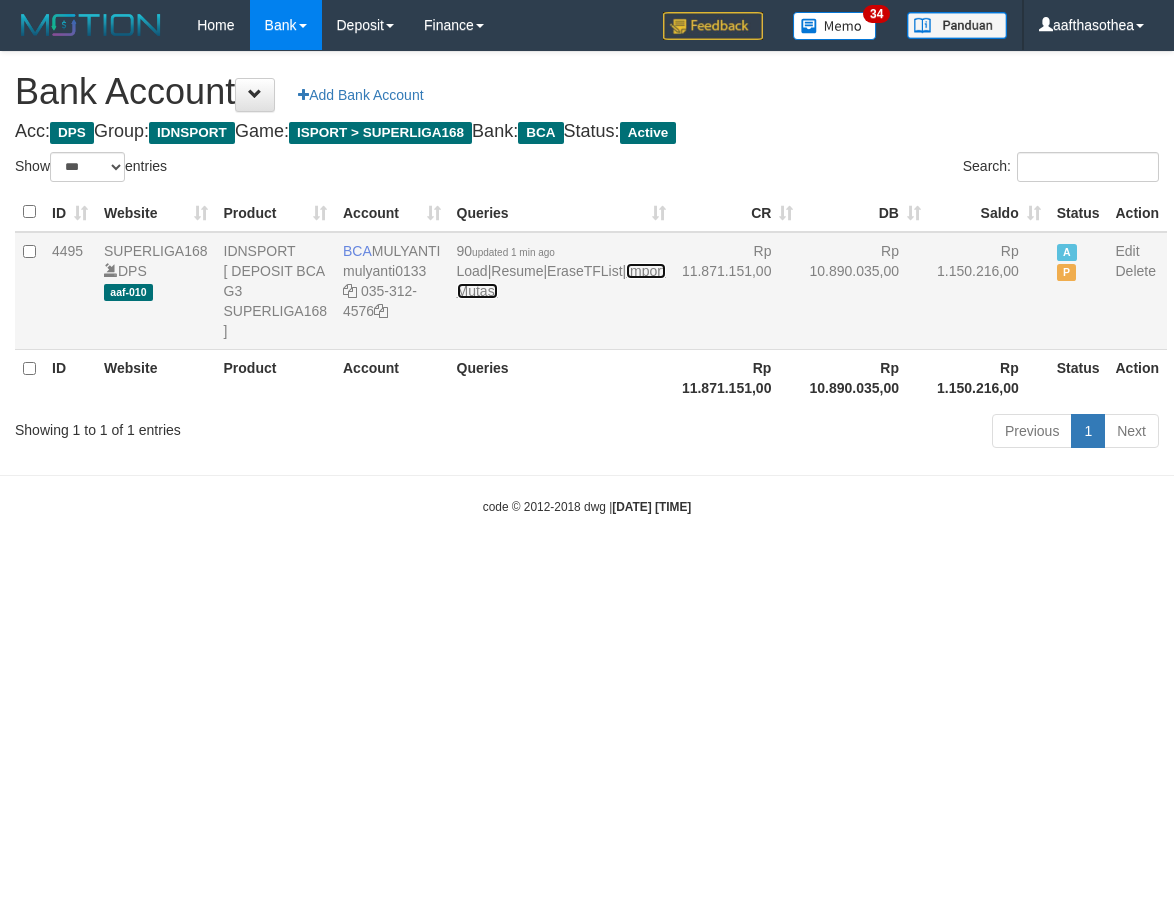 click on "Import Mutasi" at bounding box center (561, 281) 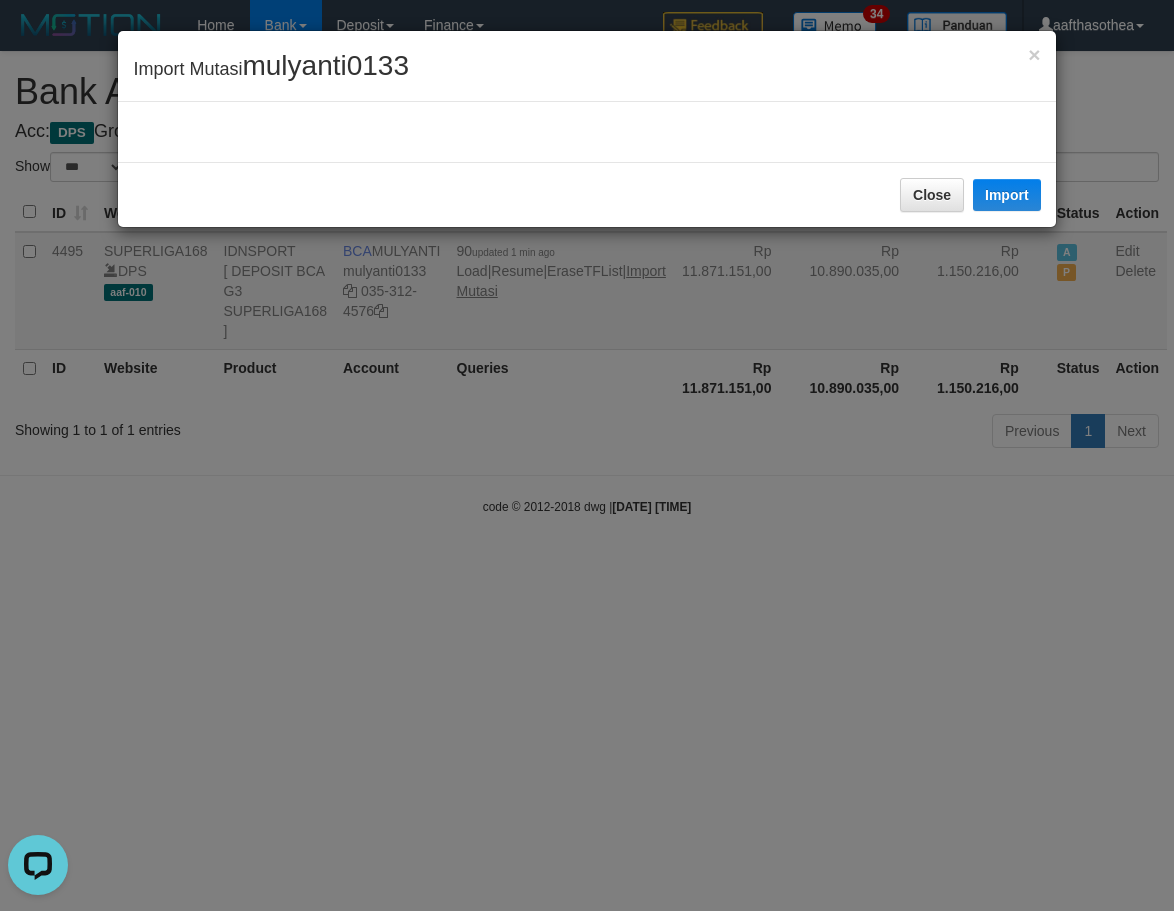 scroll, scrollTop: 0, scrollLeft: 0, axis: both 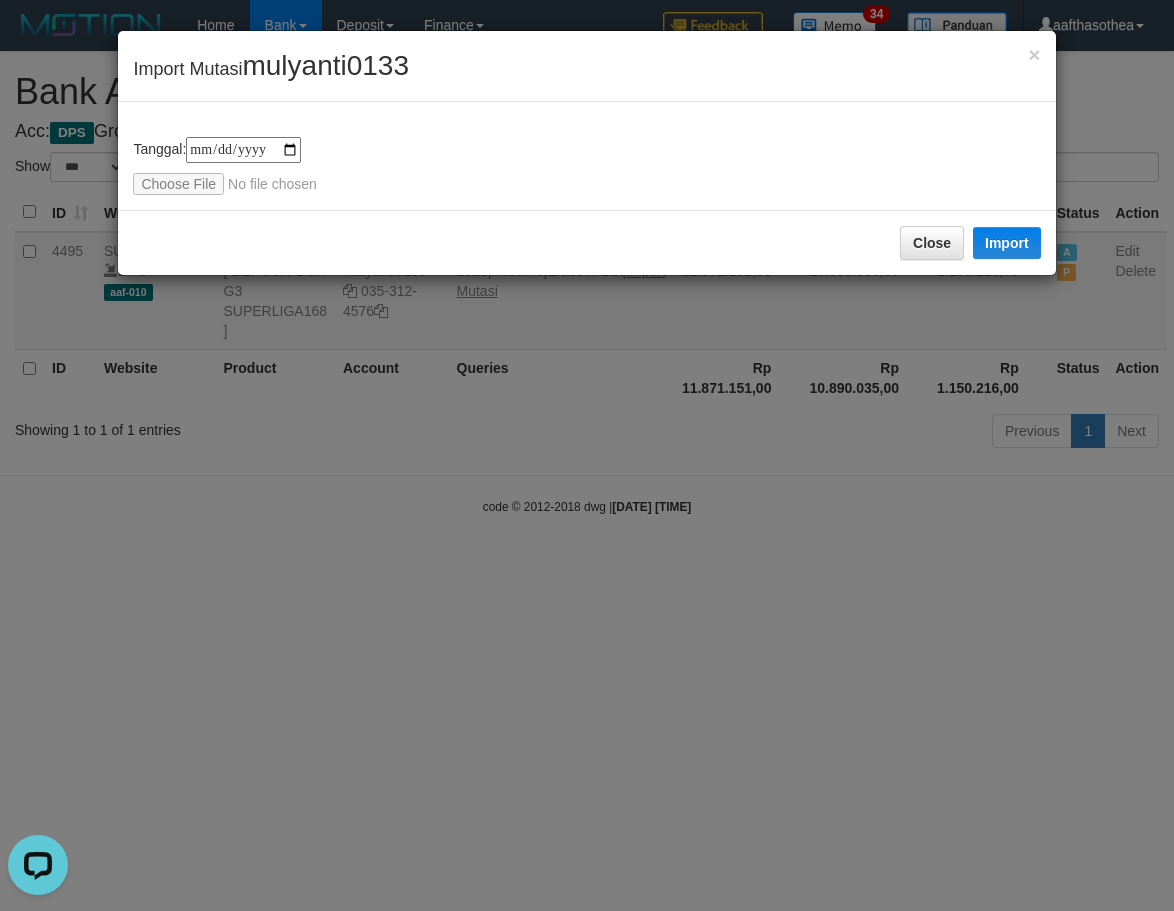 type on "**********" 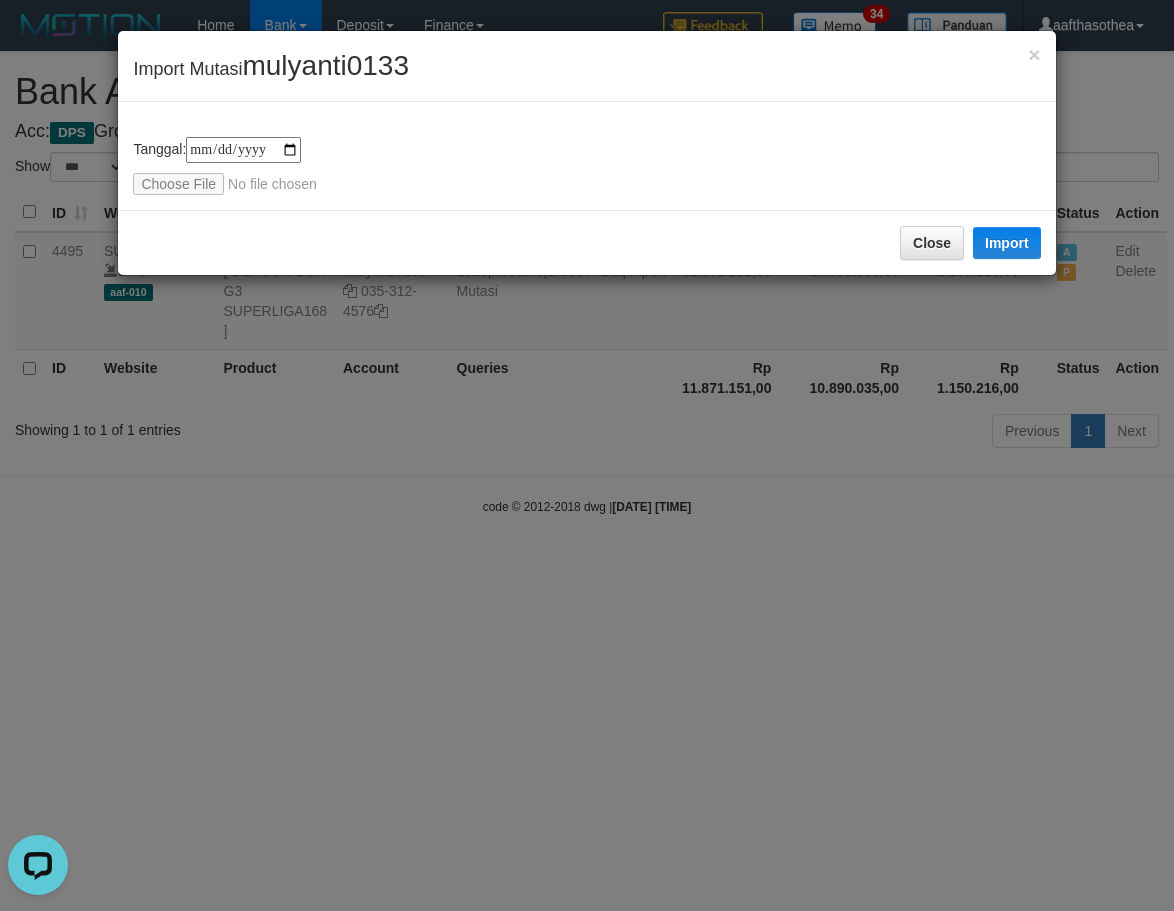 click on "**********" at bounding box center [586, 166] 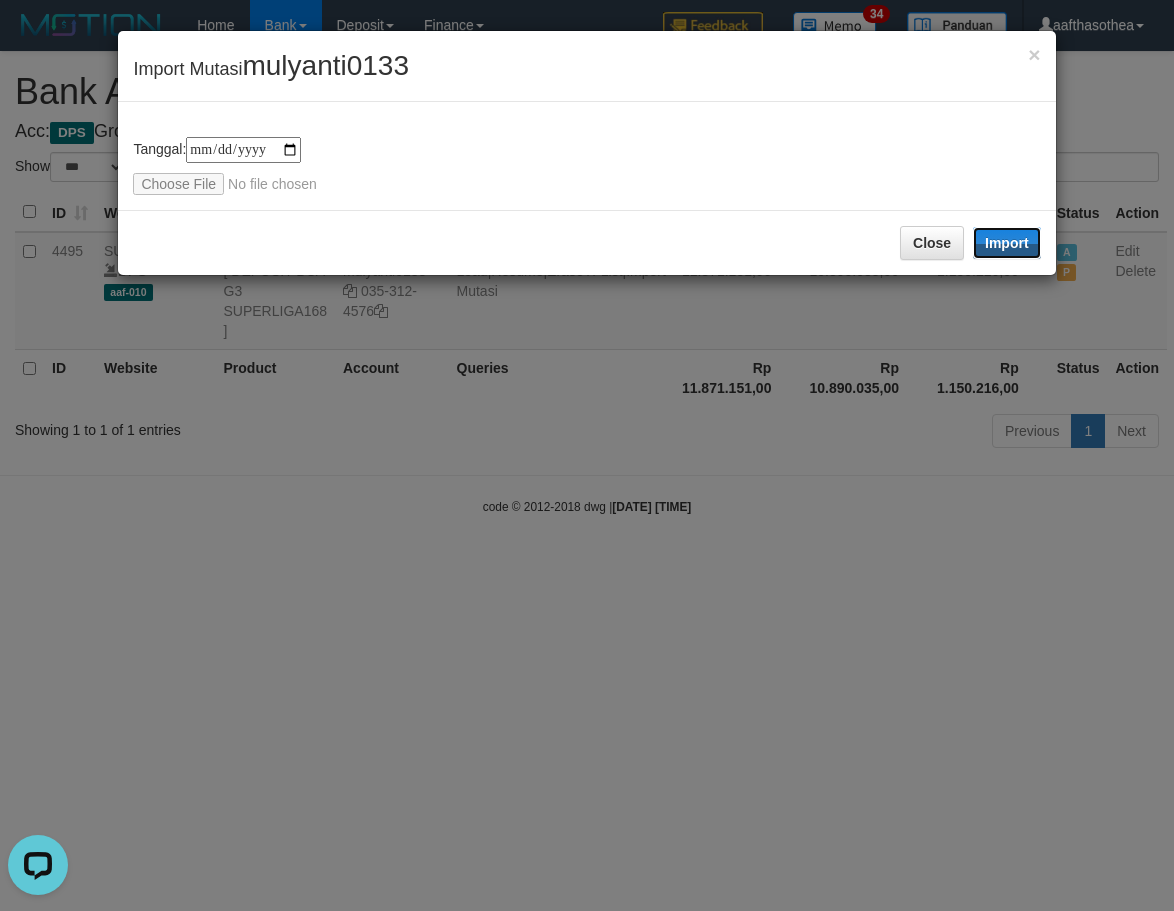 drag, startPoint x: 1018, startPoint y: 251, endPoint x: 617, endPoint y: 700, distance: 601.99835 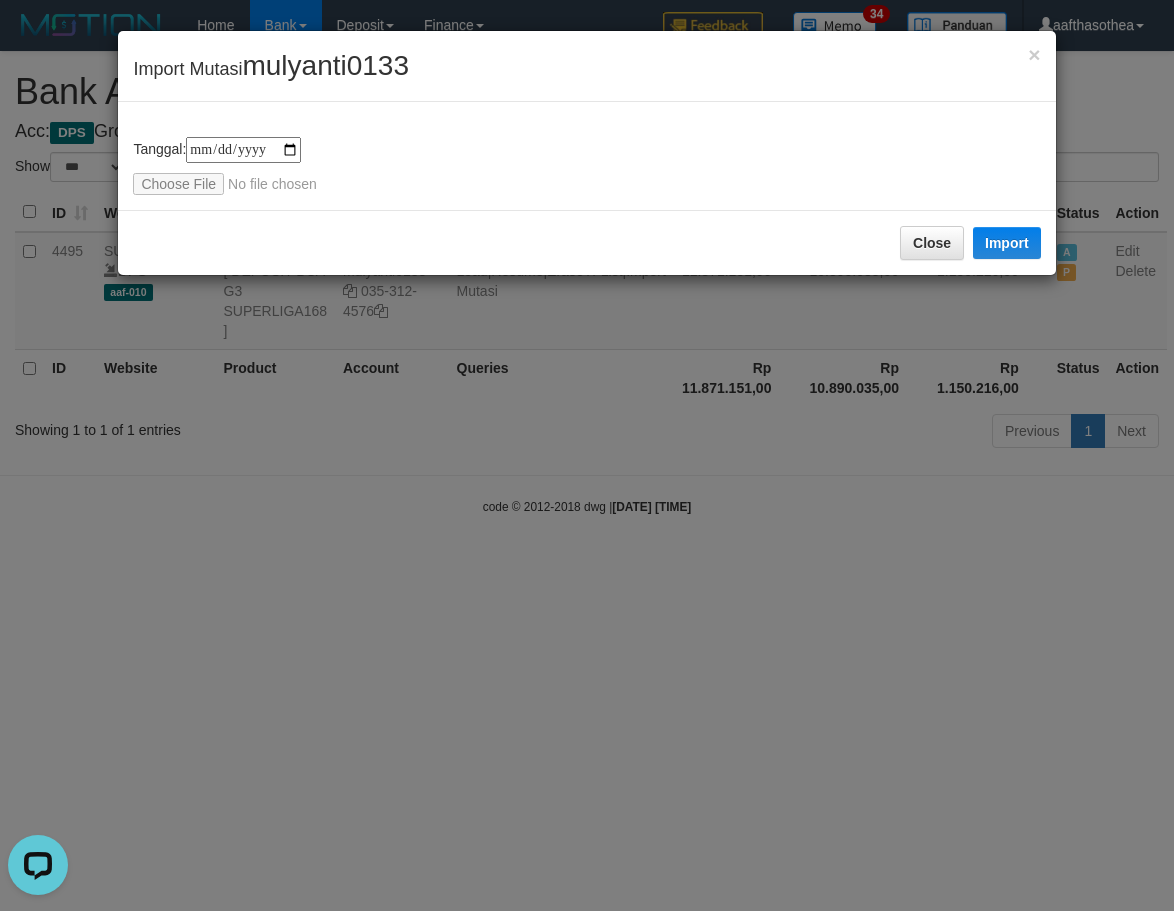 click on "**********" at bounding box center [587, 455] 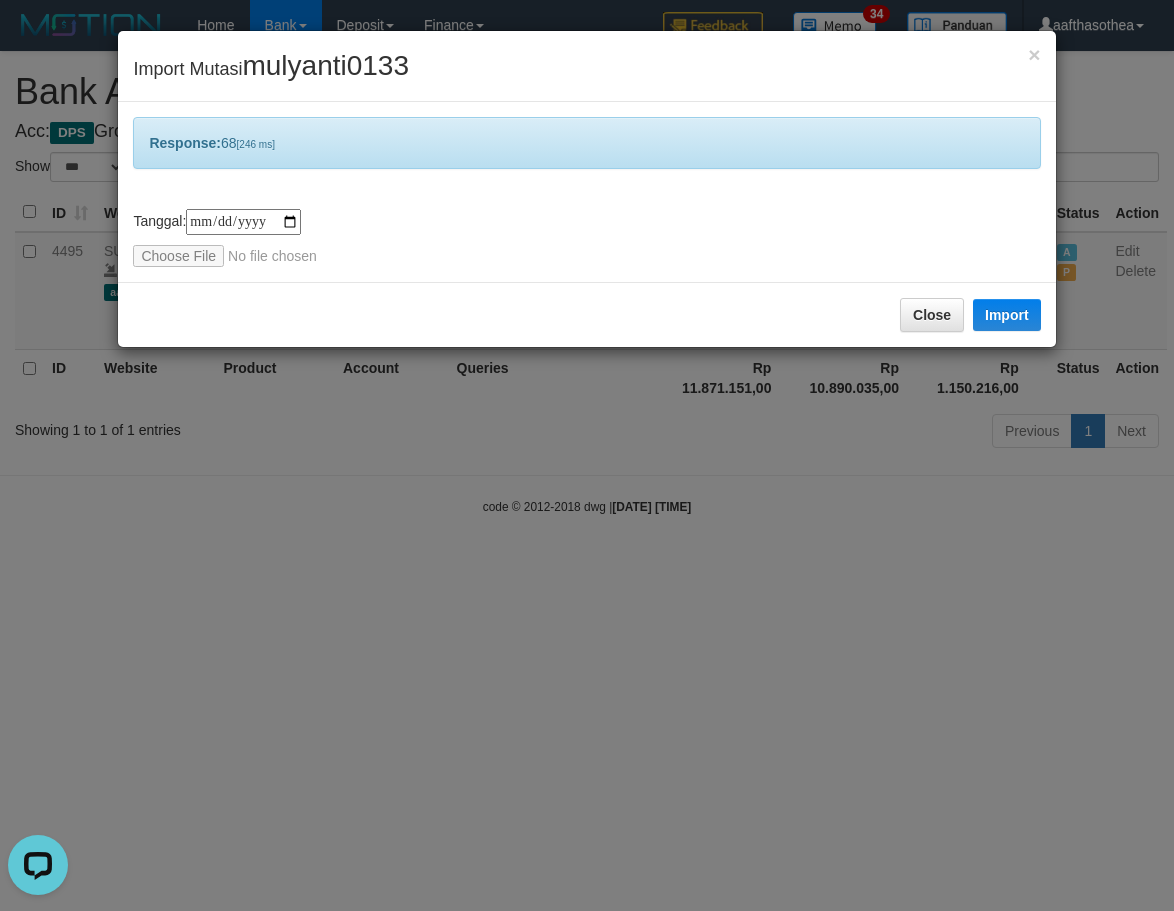 click on "**********" at bounding box center [587, 455] 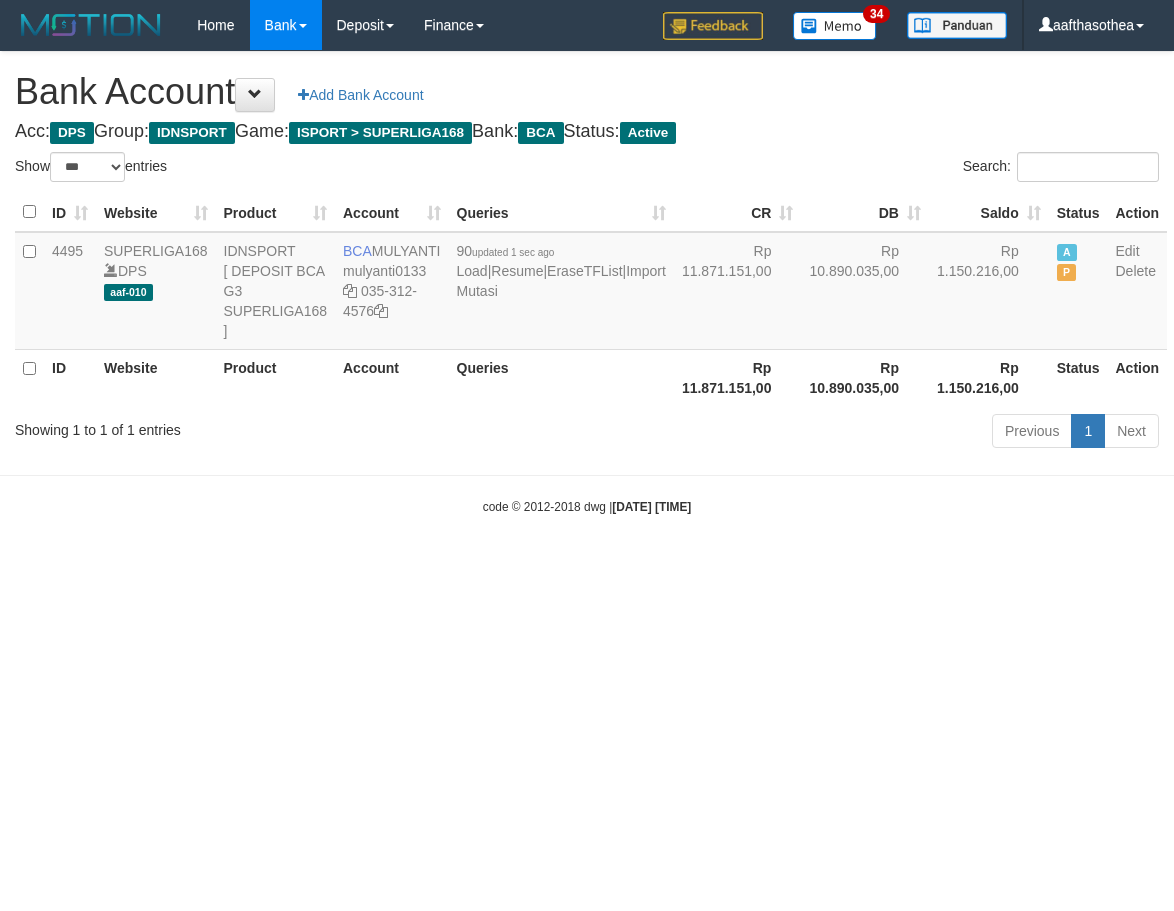 select on "***" 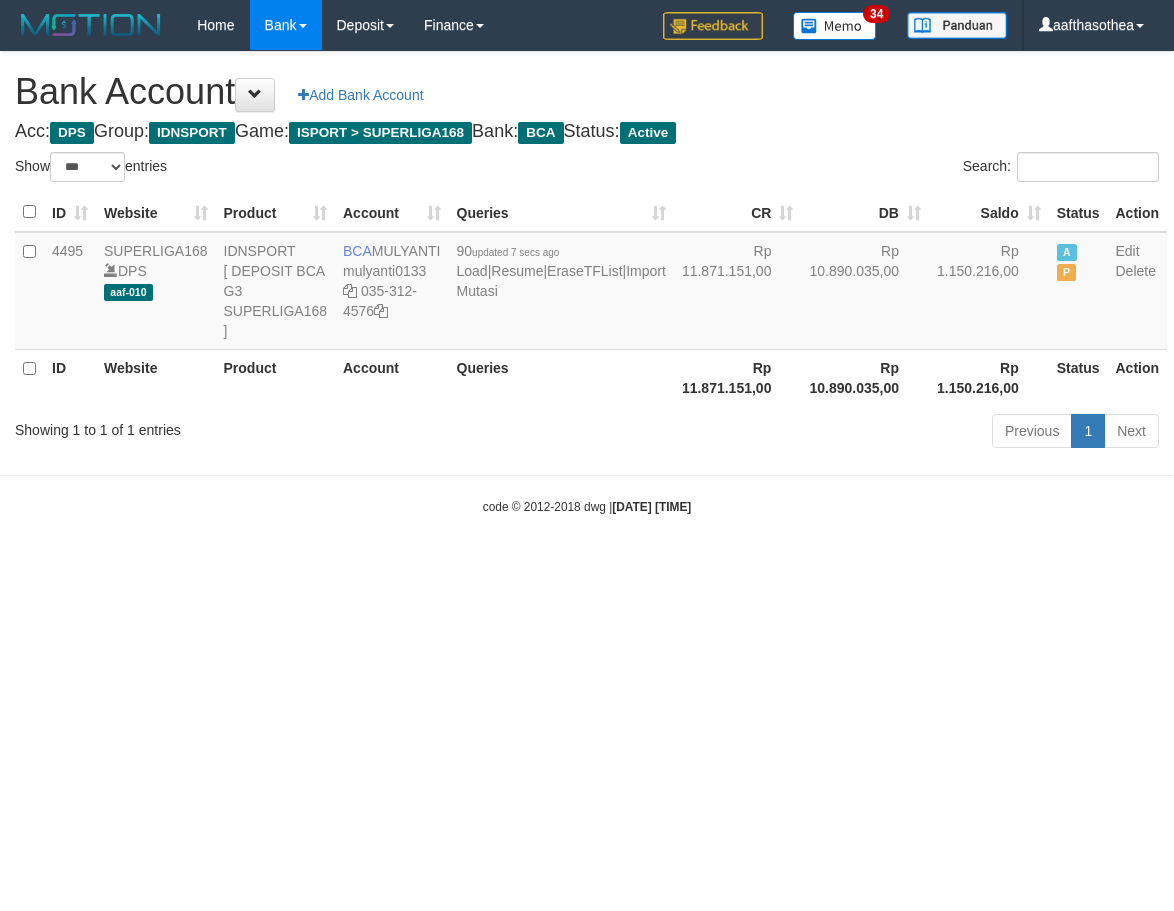 select on "***" 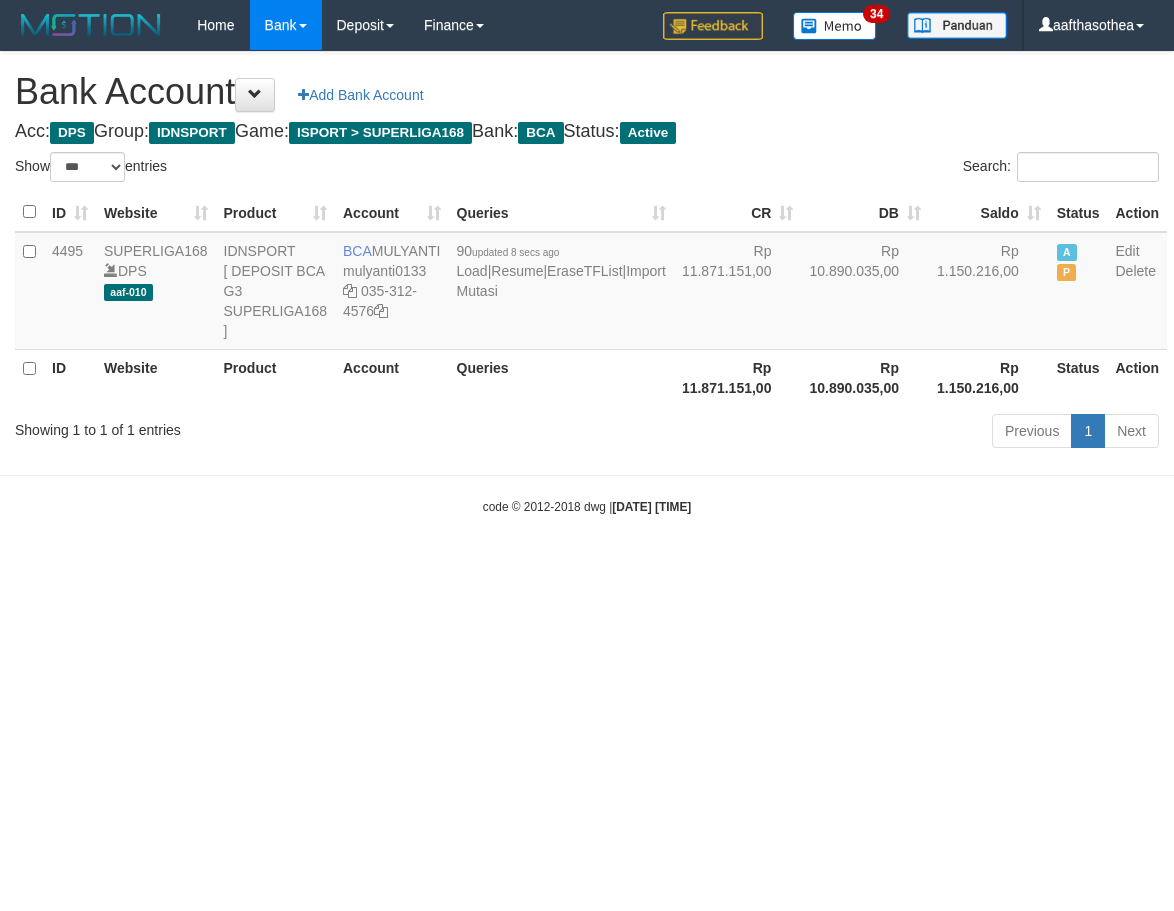 select on "***" 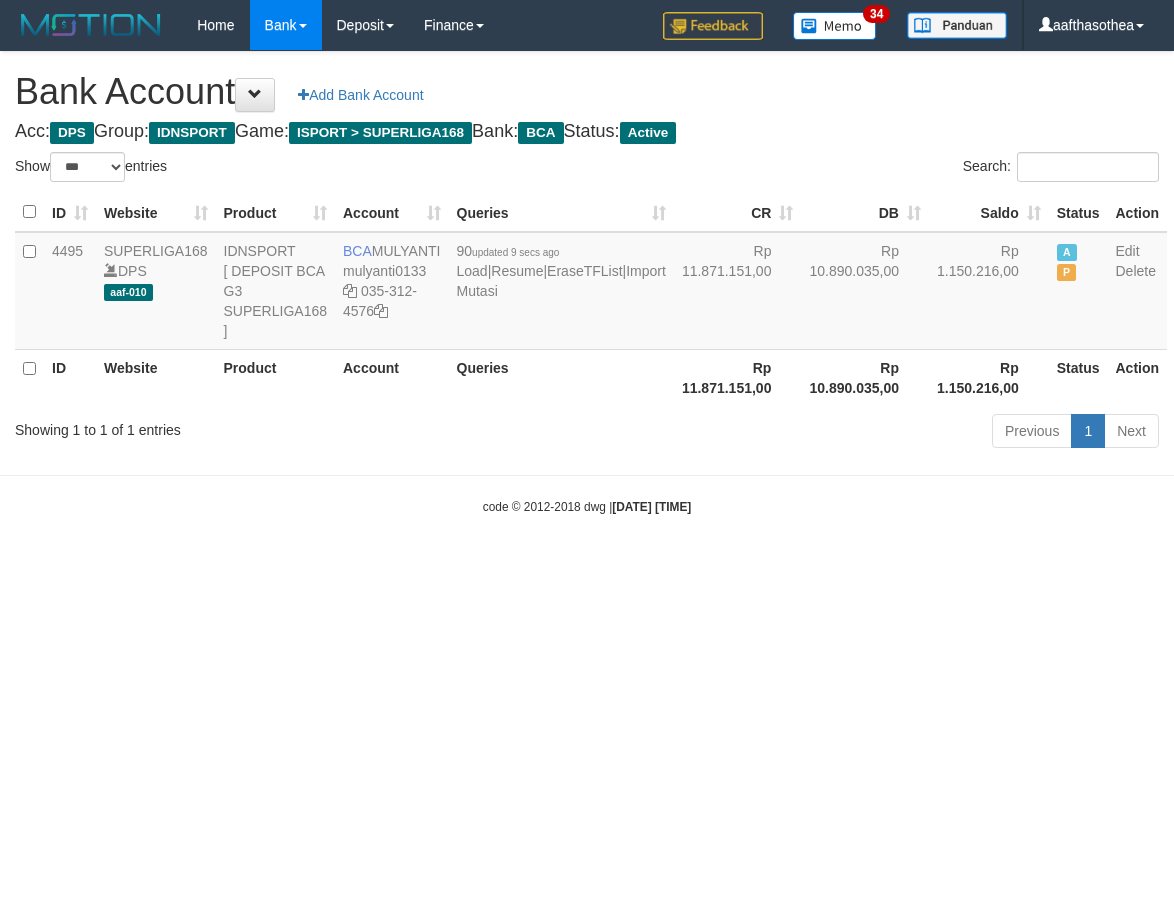 select on "***" 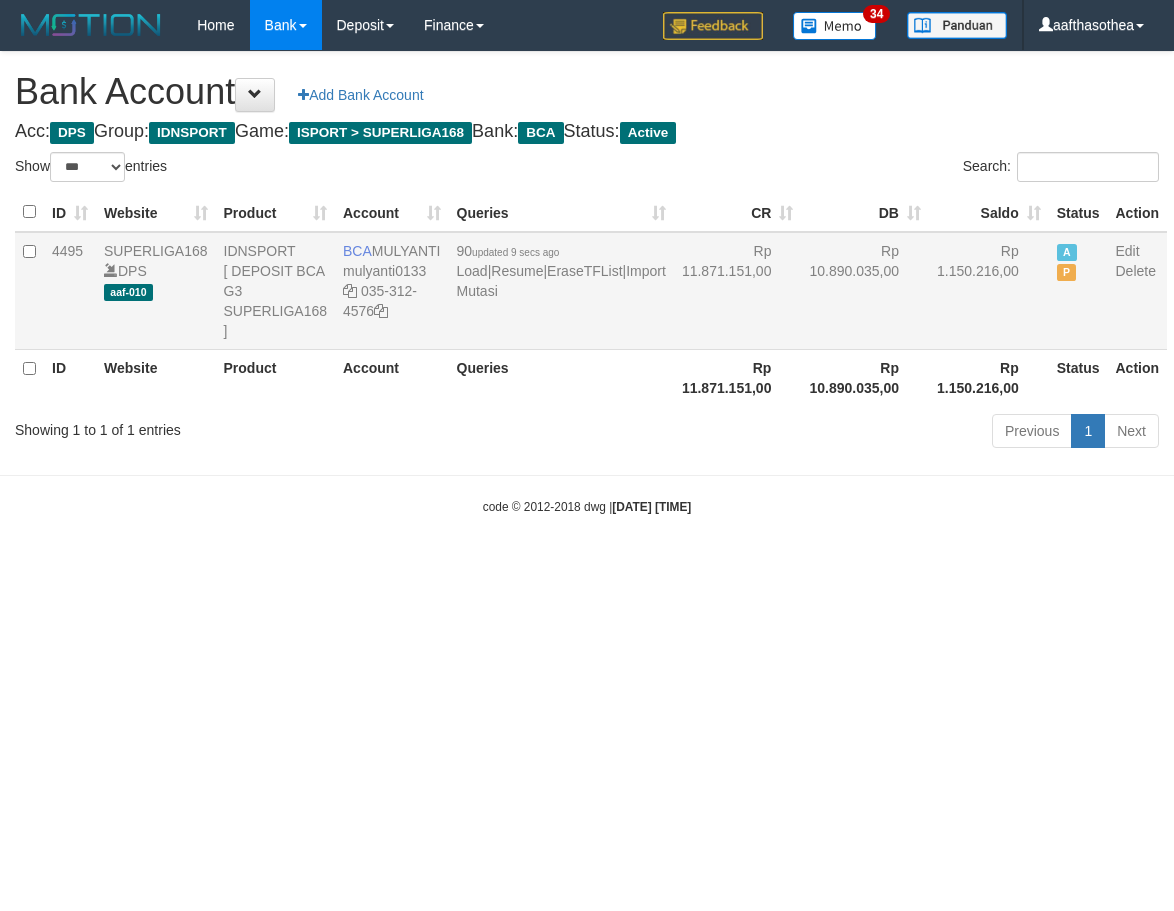 scroll, scrollTop: 0, scrollLeft: 0, axis: both 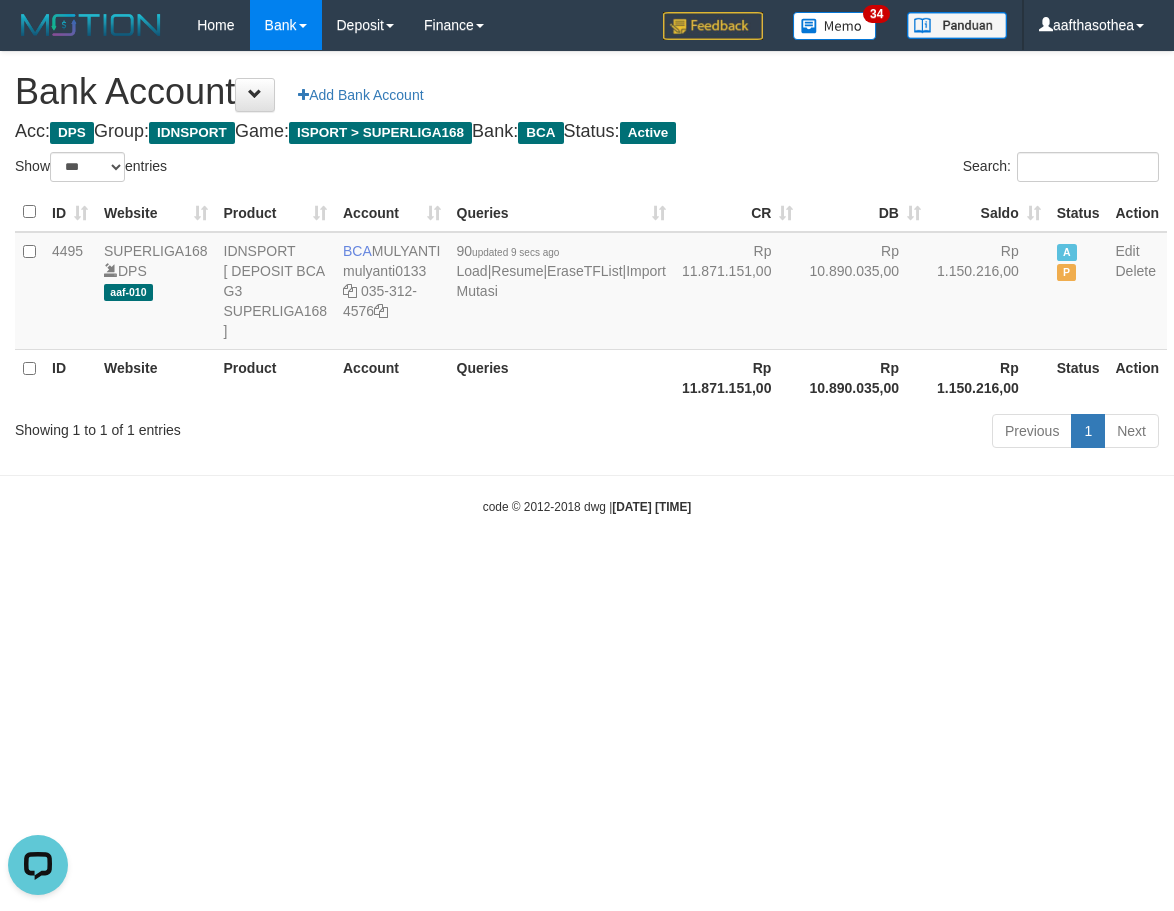 drag, startPoint x: 821, startPoint y: 736, endPoint x: 784, endPoint y: 711, distance: 44.65423 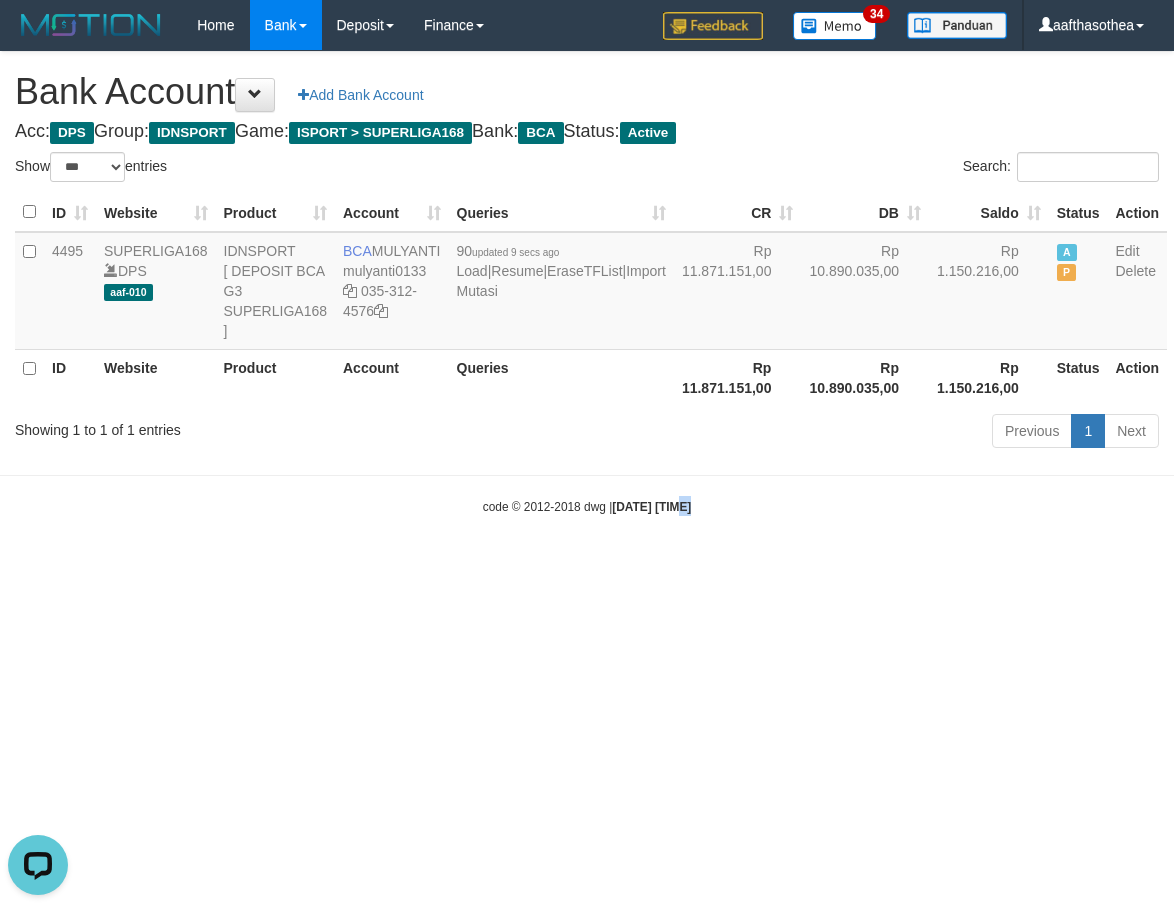 click on "Toggle navigation
Home
Bank
Account List
Load
By Website
Group
[ISPORT]													SUPERLIGA168
By Load Group (DPS)" at bounding box center (587, 283) 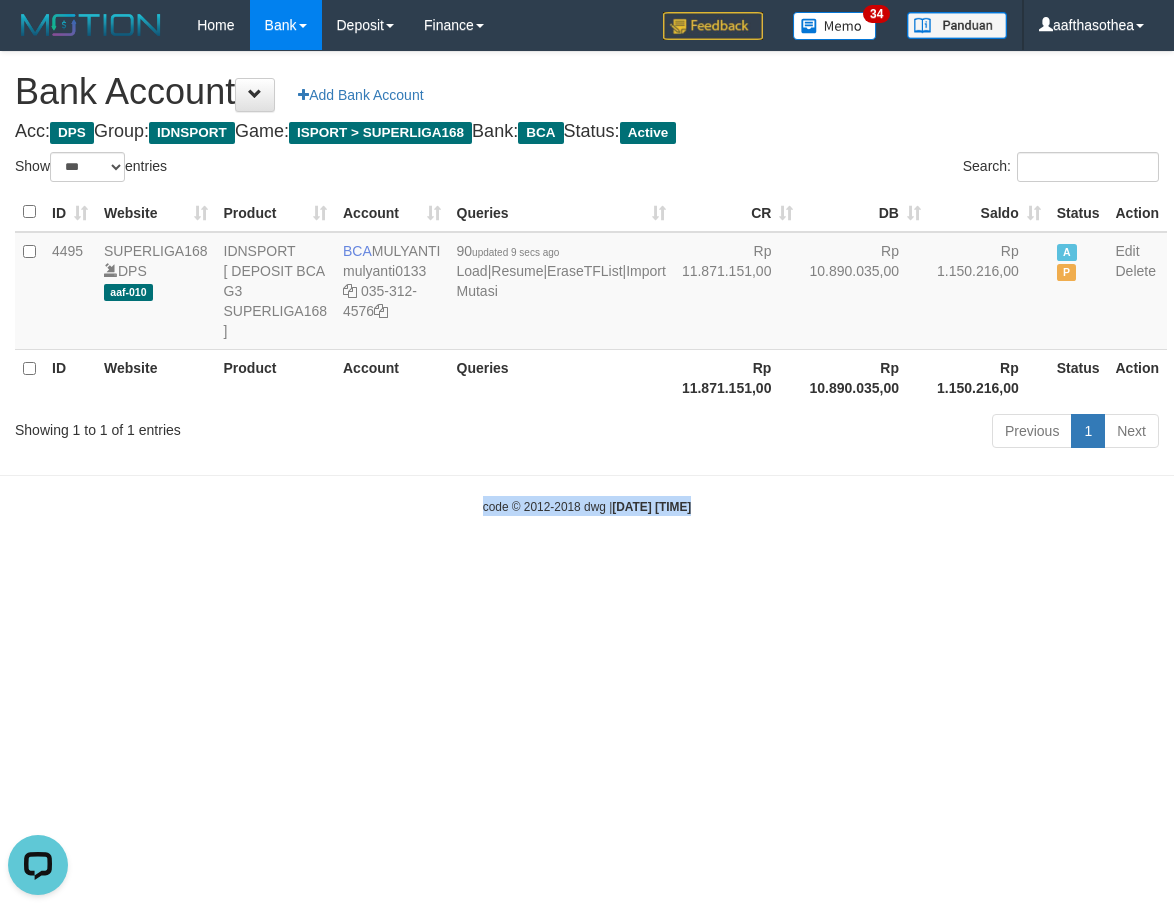 click on "Toggle navigation
Home
Bank
Account List
Load
By Website
Group
[ISPORT]													SUPERLIGA168
By Load Group (DPS)" at bounding box center [587, 283] 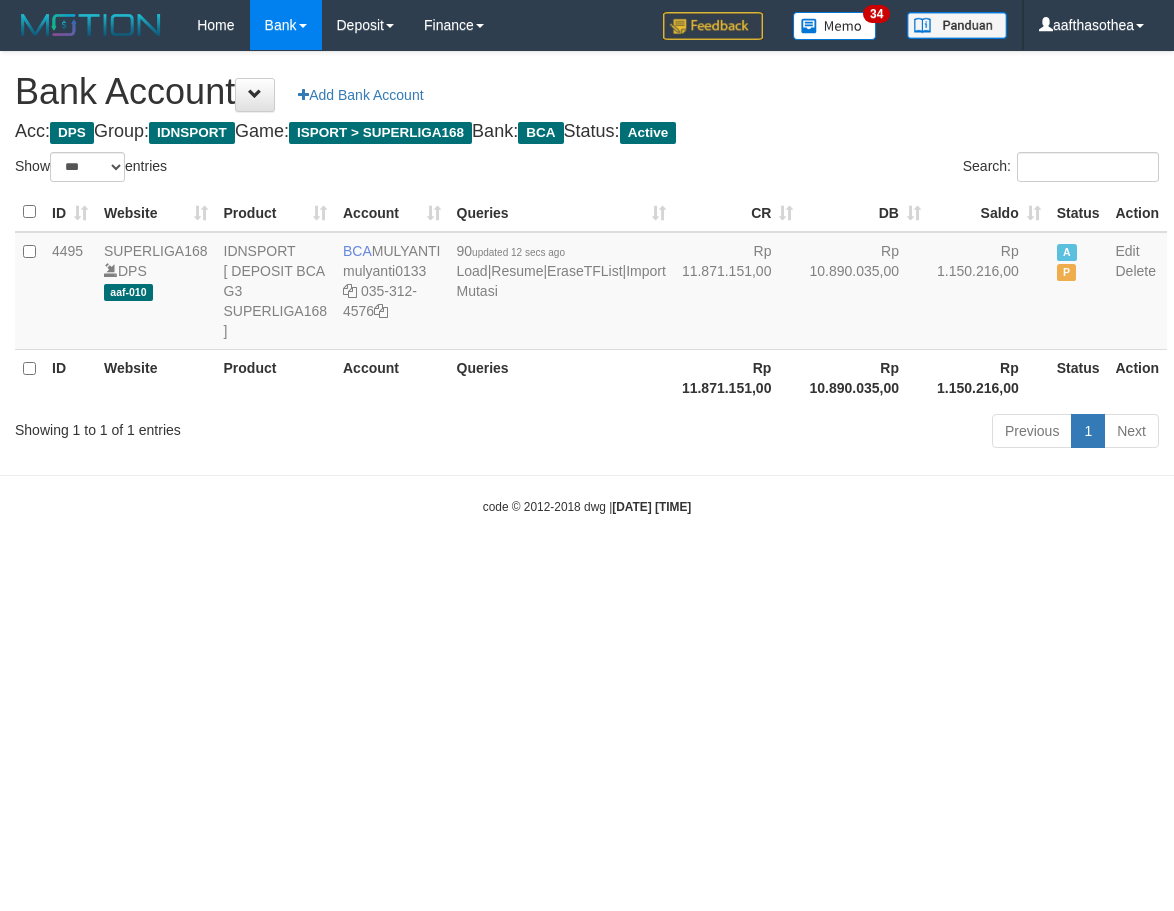 select on "***" 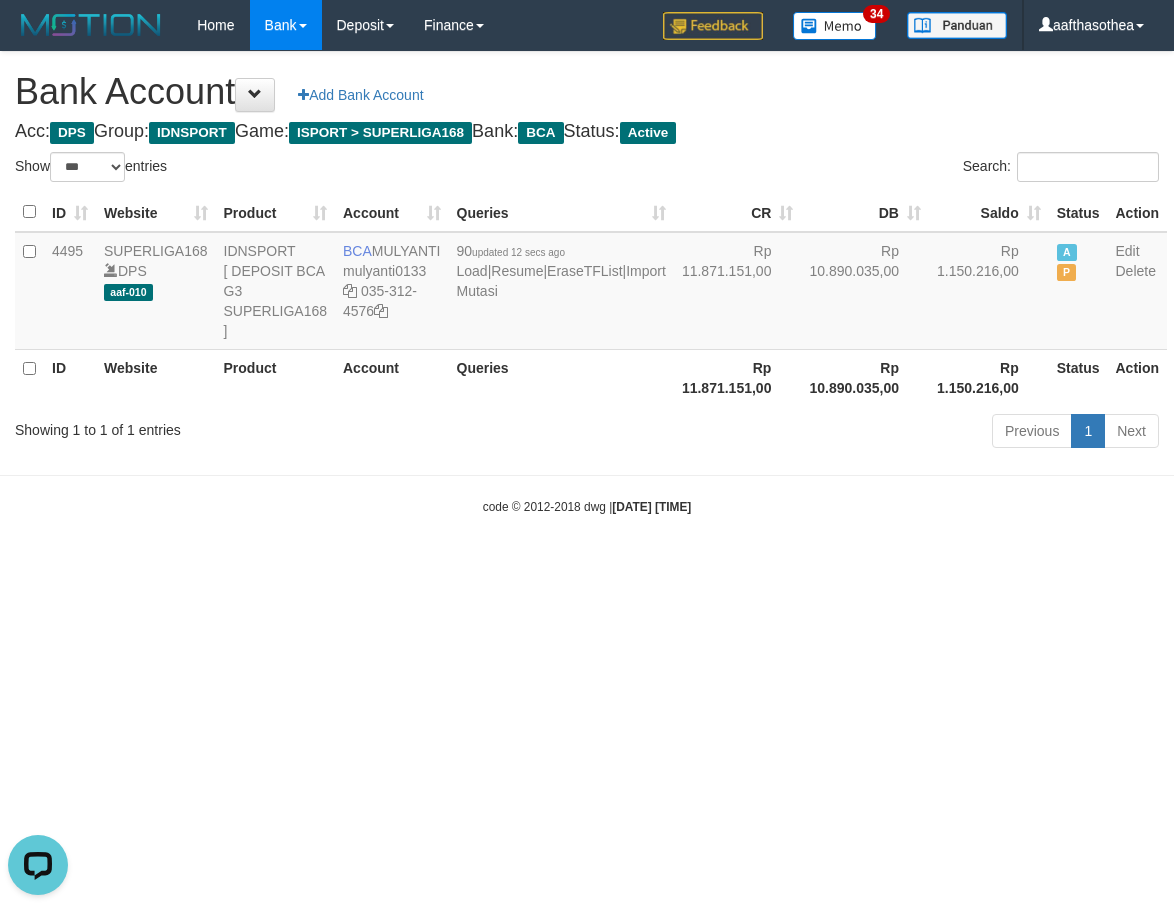 scroll, scrollTop: 0, scrollLeft: 0, axis: both 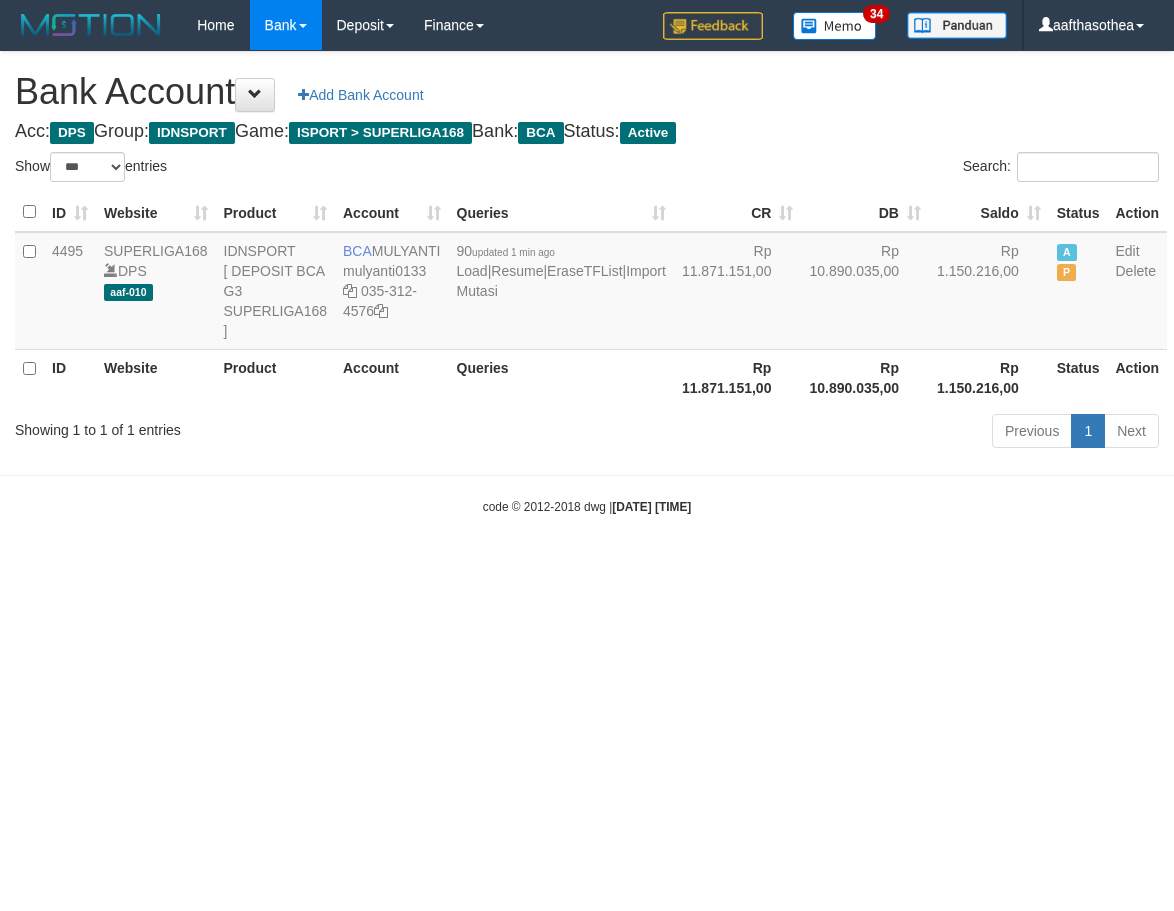 select on "***" 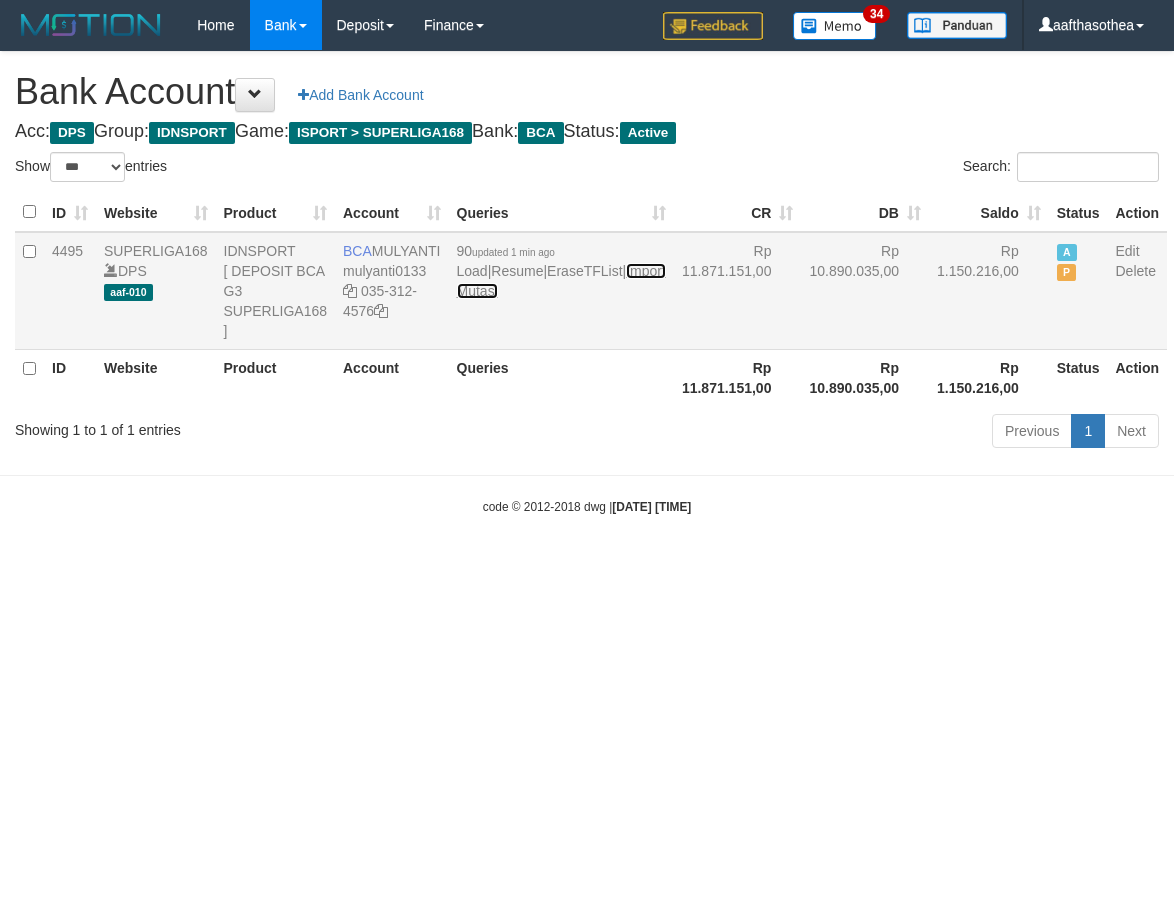 click on "Import Mutasi" at bounding box center (561, 281) 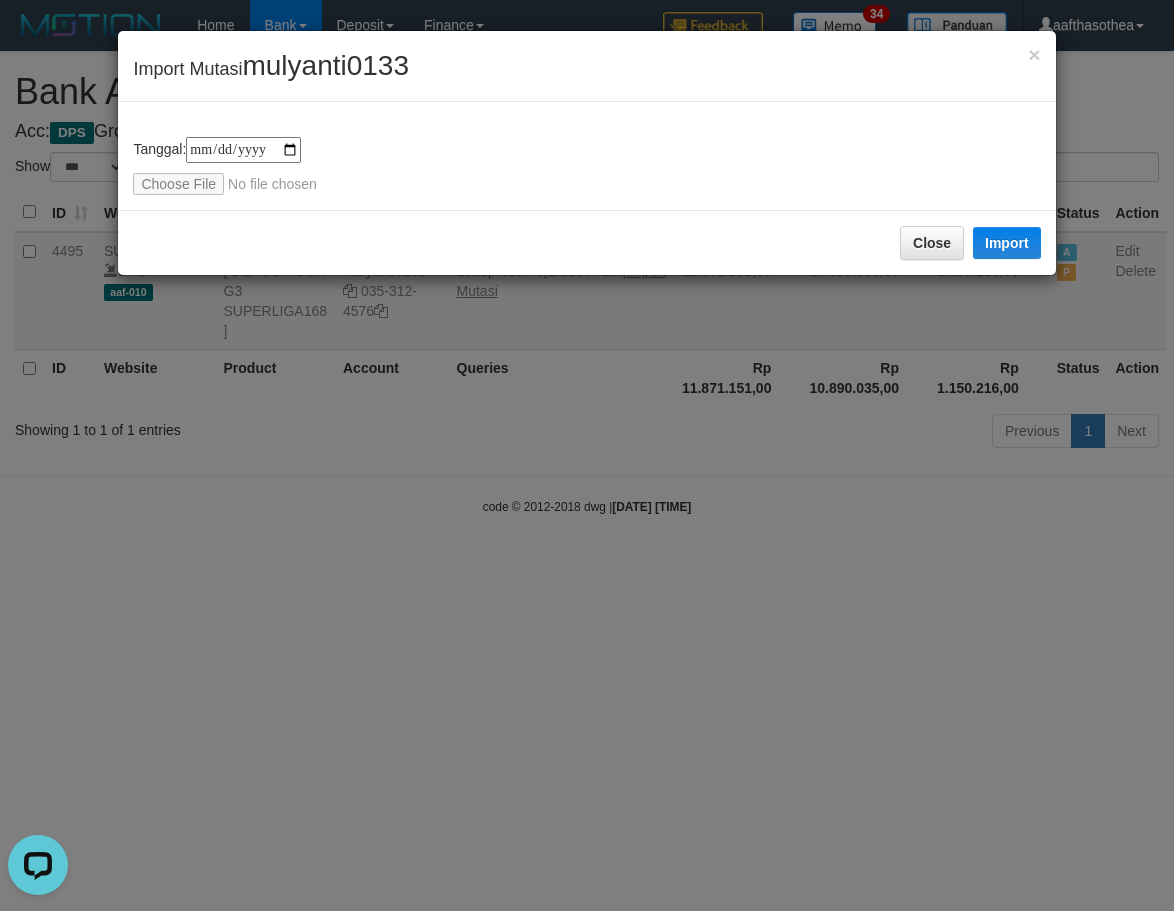 scroll, scrollTop: 0, scrollLeft: 0, axis: both 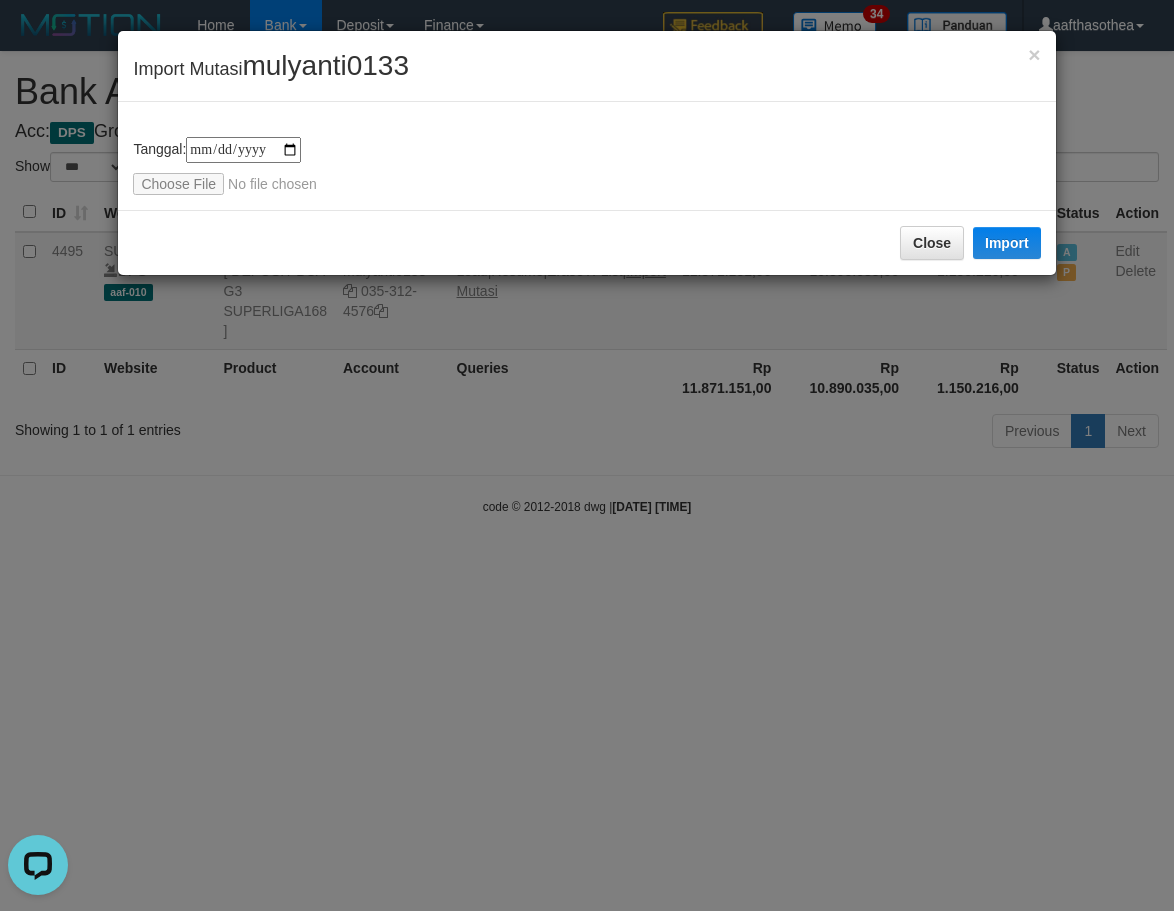 type on "**********" 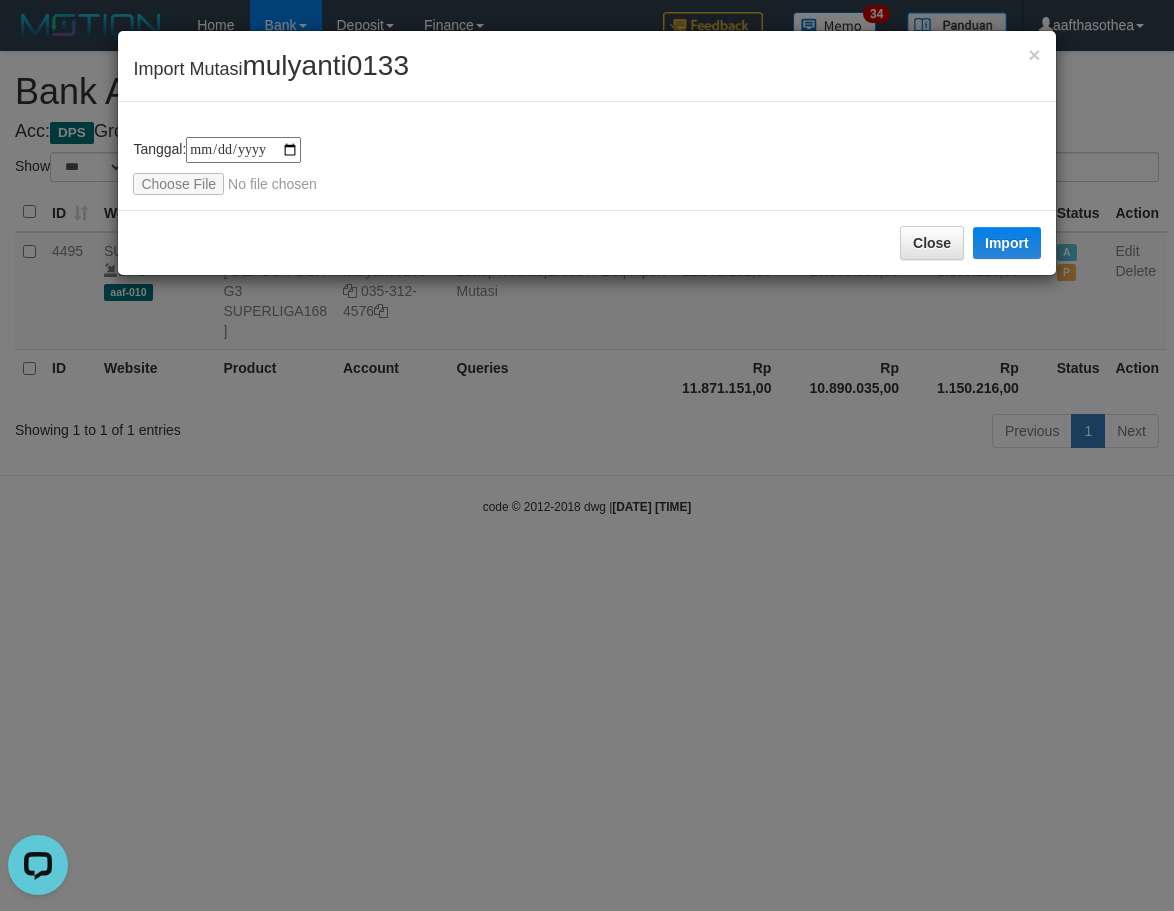 click on "**********" at bounding box center (586, 166) 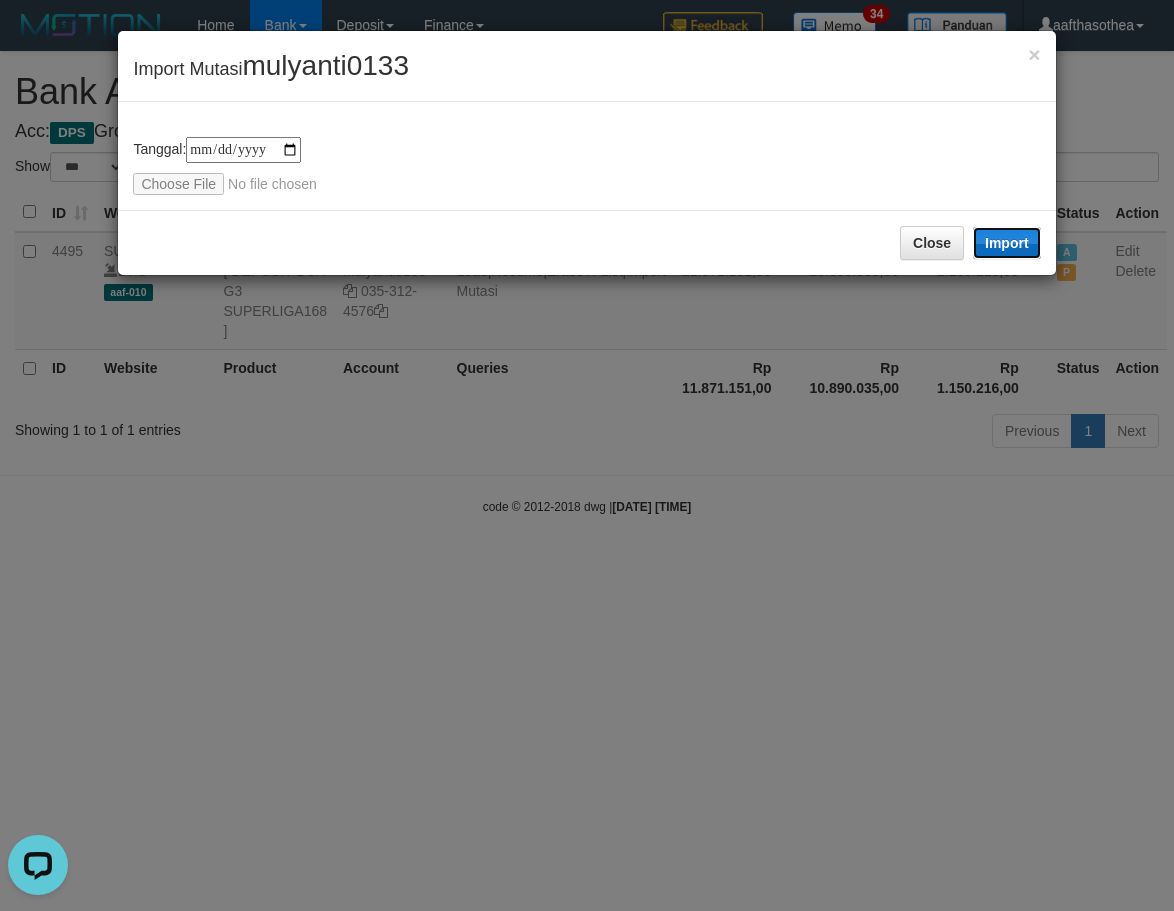 click on "Import" at bounding box center [1007, 243] 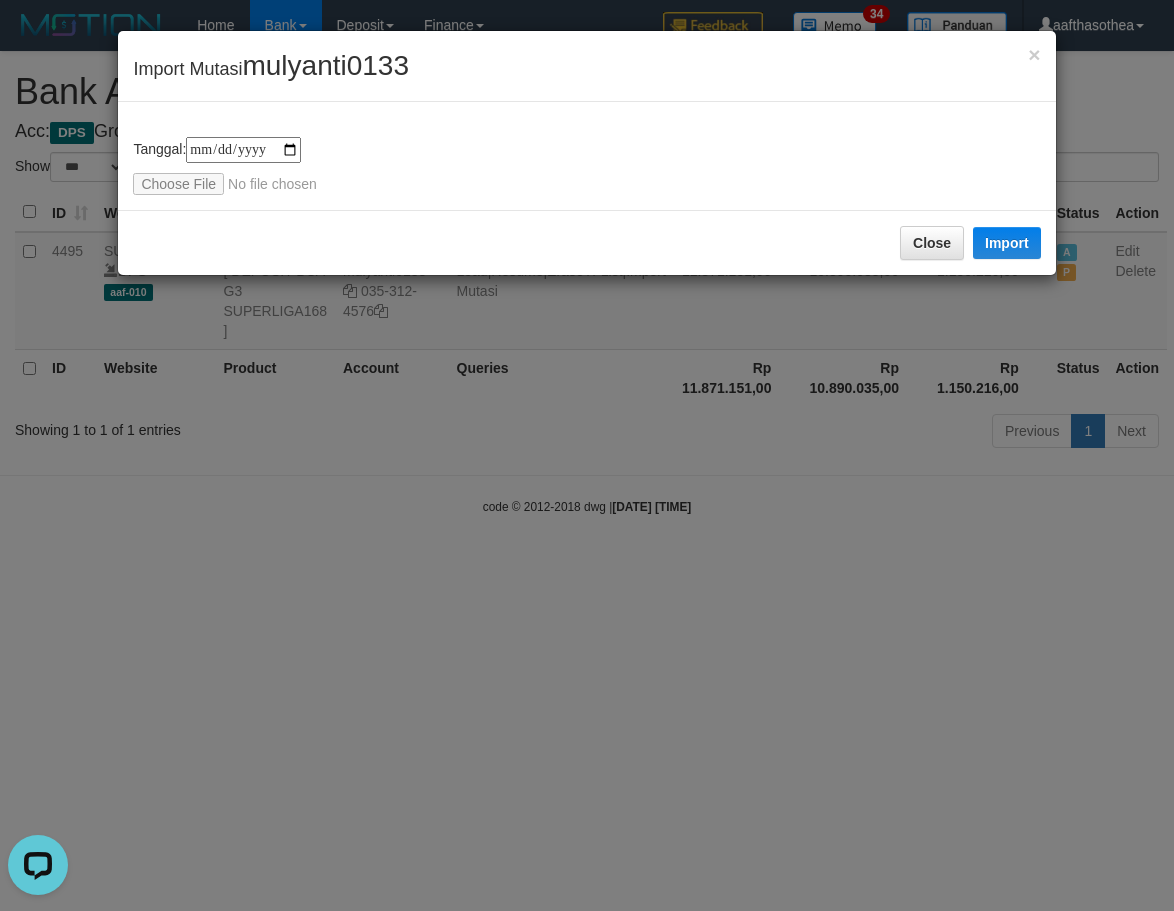 click on "**********" at bounding box center [587, 455] 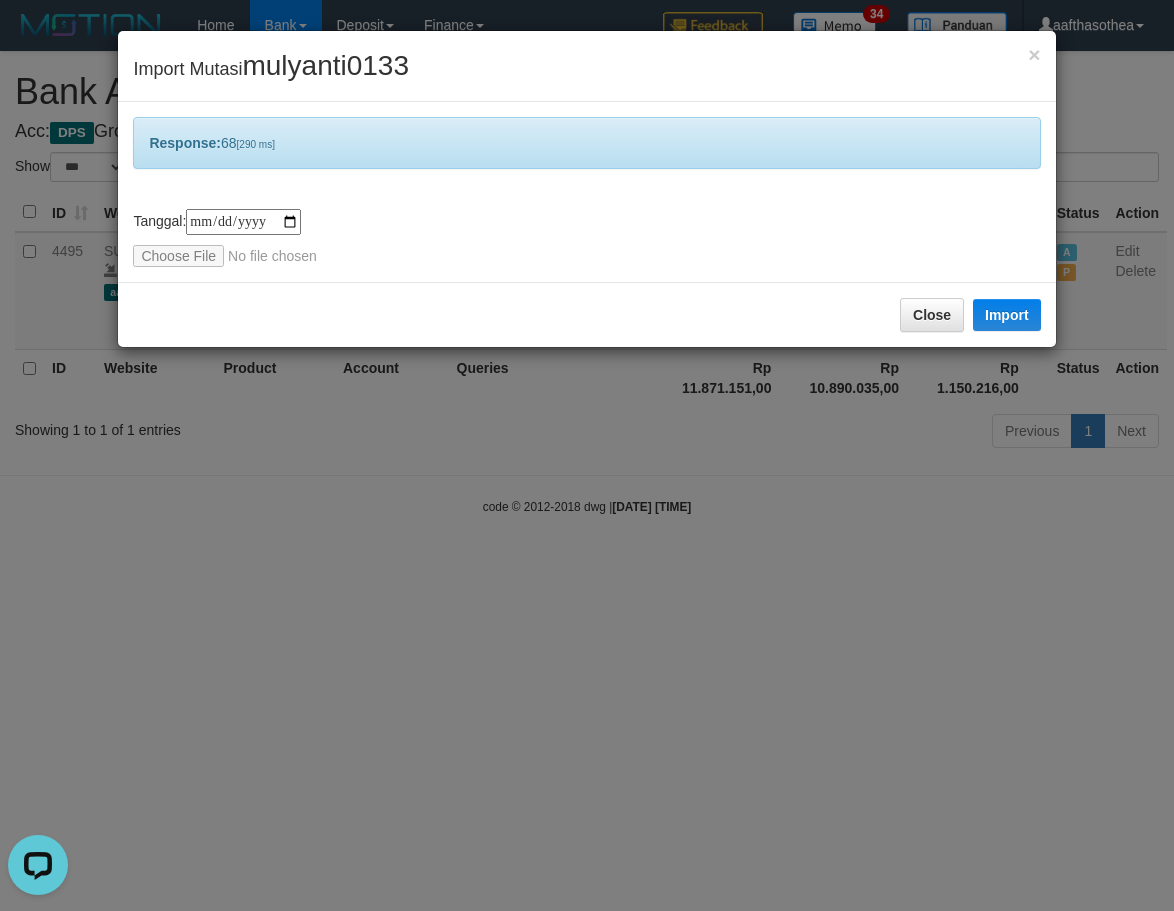 click on "**********" at bounding box center [587, 455] 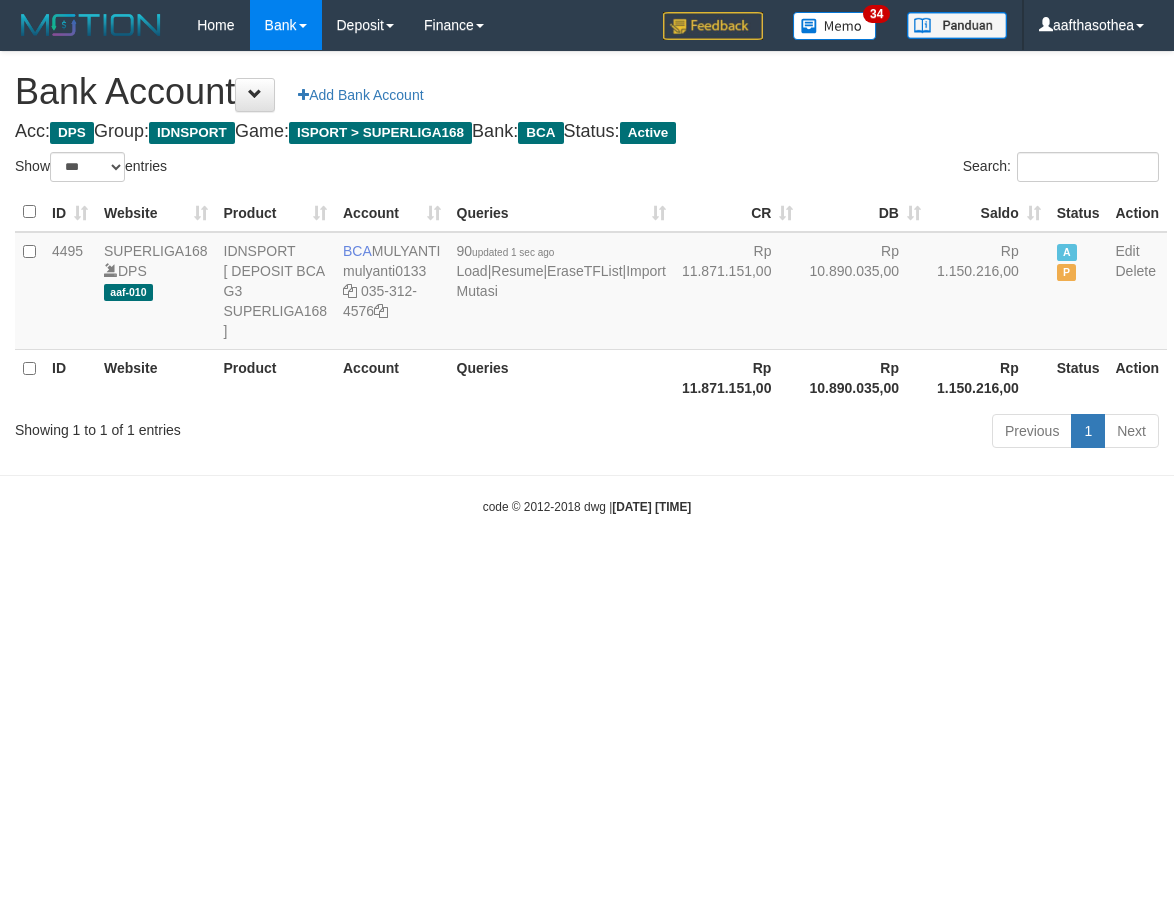 select on "***" 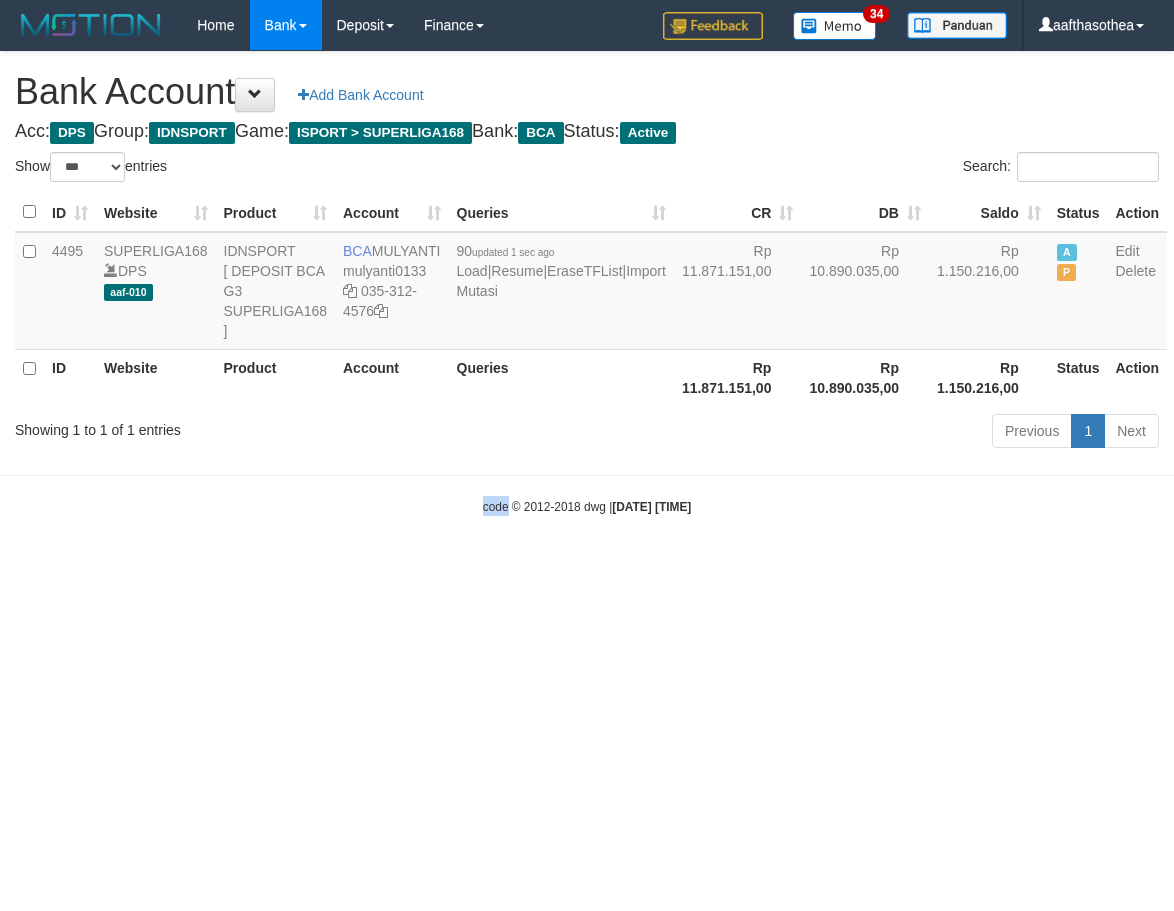click on "Toggle navigation
Home
Bank
Account List
Load
By Website
Group
[ISPORT]													SUPERLIGA168
By Load Group (DPS)" at bounding box center (587, 283) 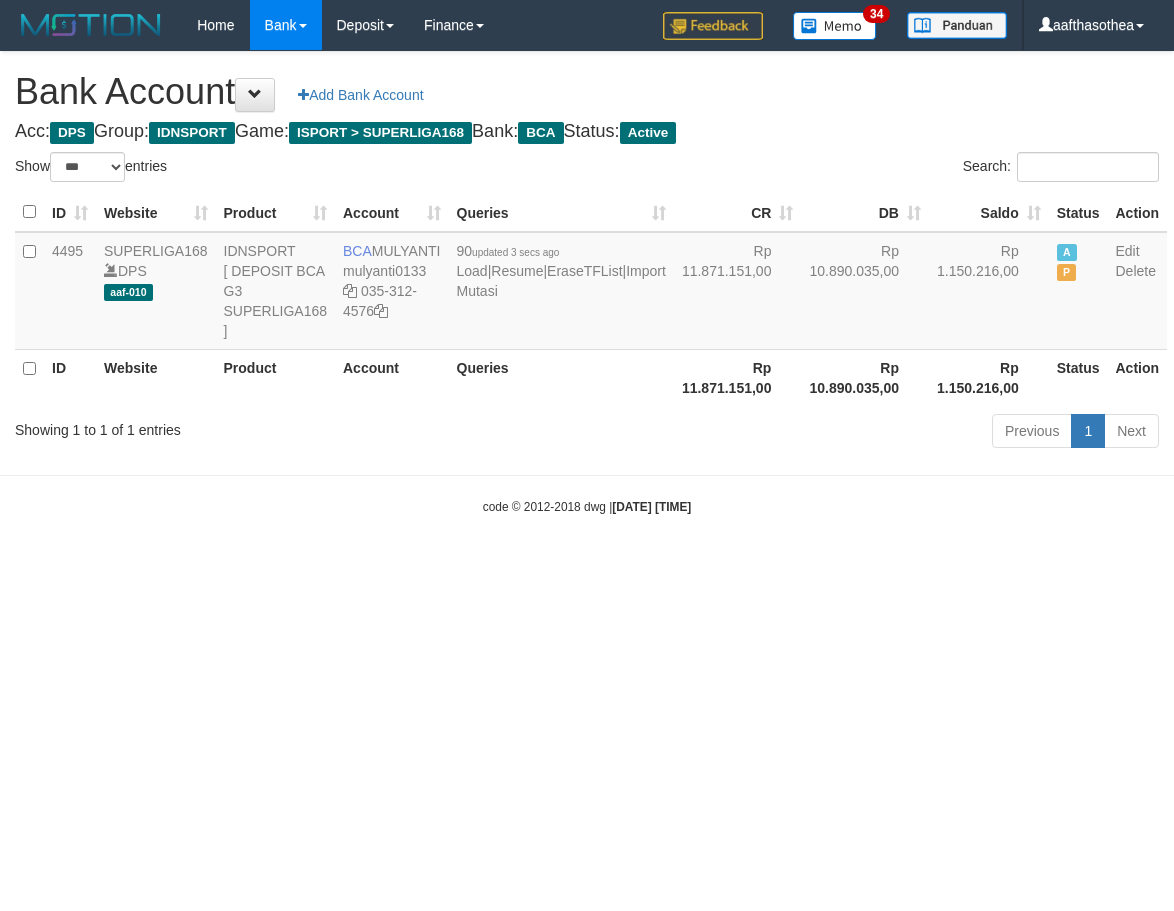 select on "***" 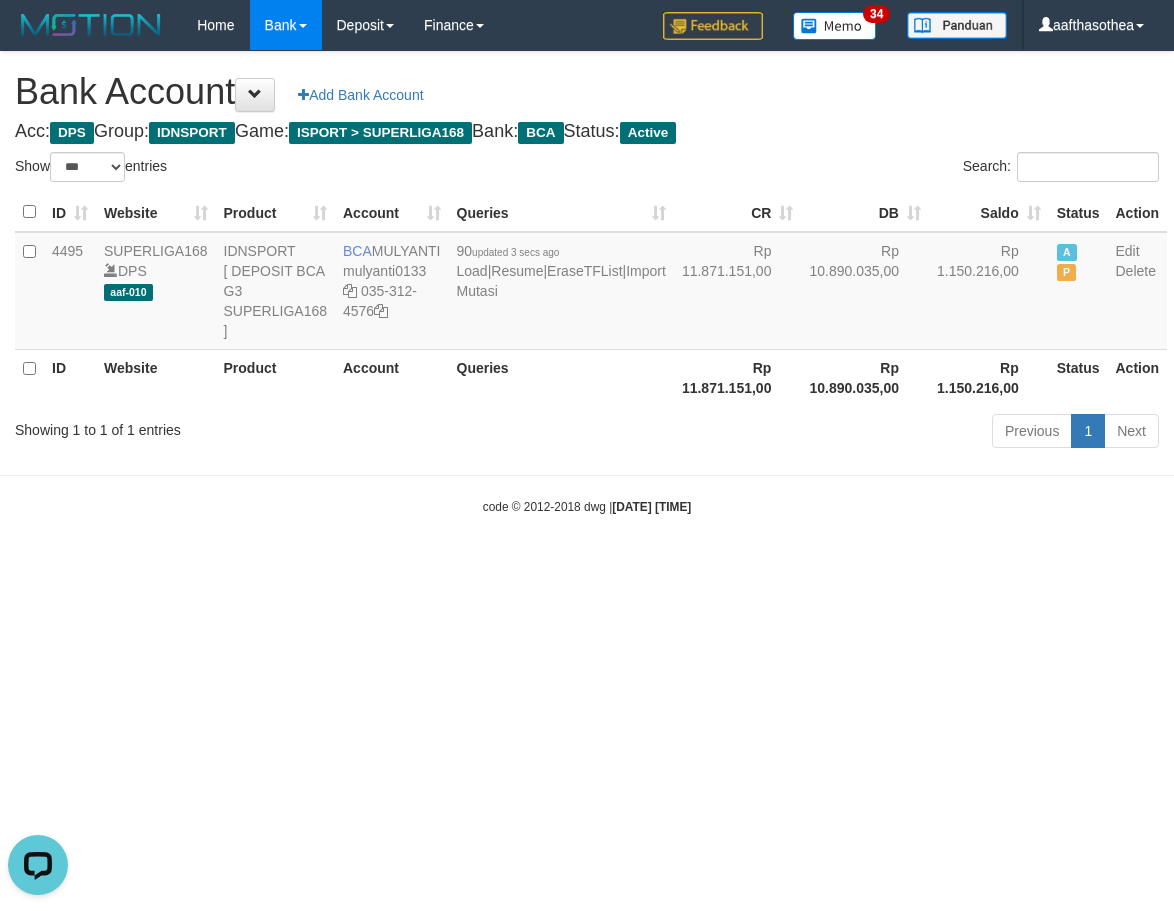 scroll, scrollTop: 0, scrollLeft: 0, axis: both 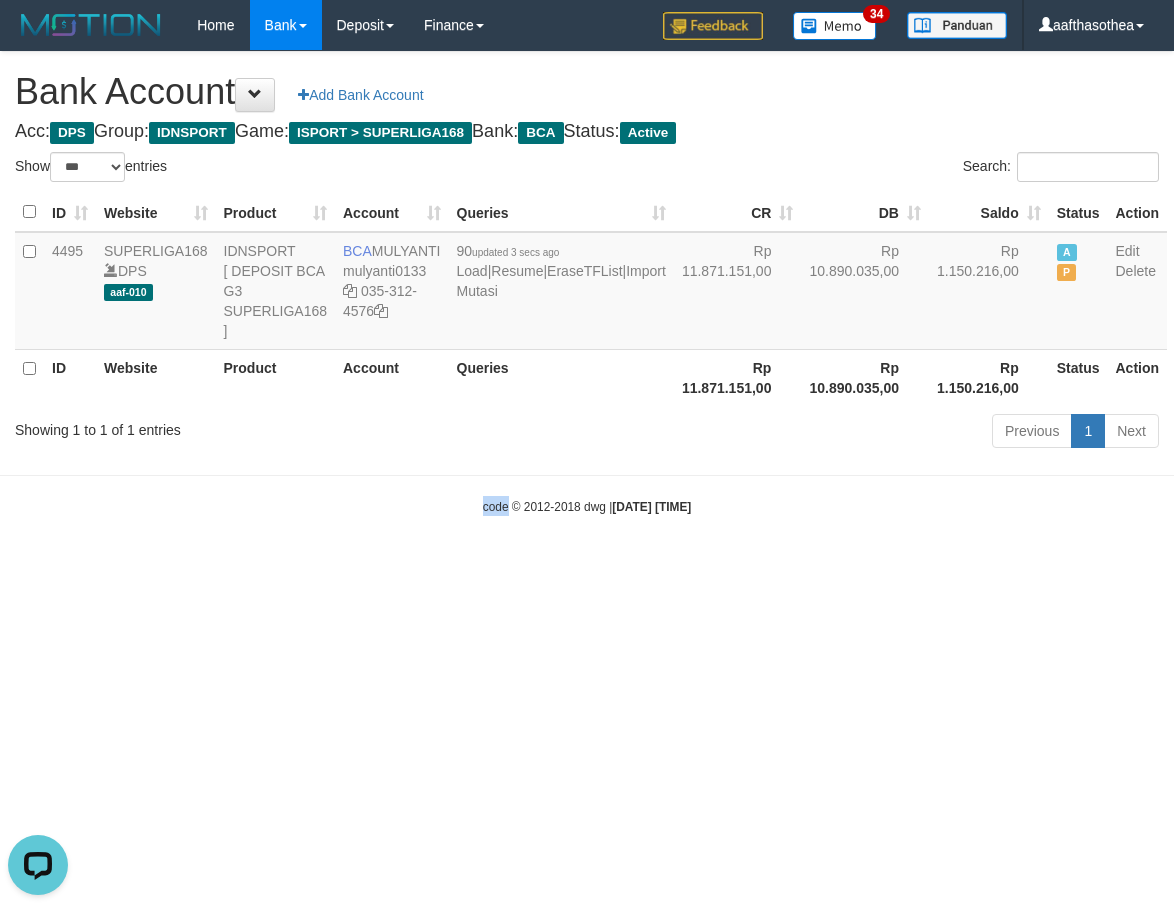 click on "Toggle navigation
Home
Bank
Account List
Load
By Website
Group
[ISPORT]													SUPERLIGA168
By Load Group (DPS)" at bounding box center (587, 283) 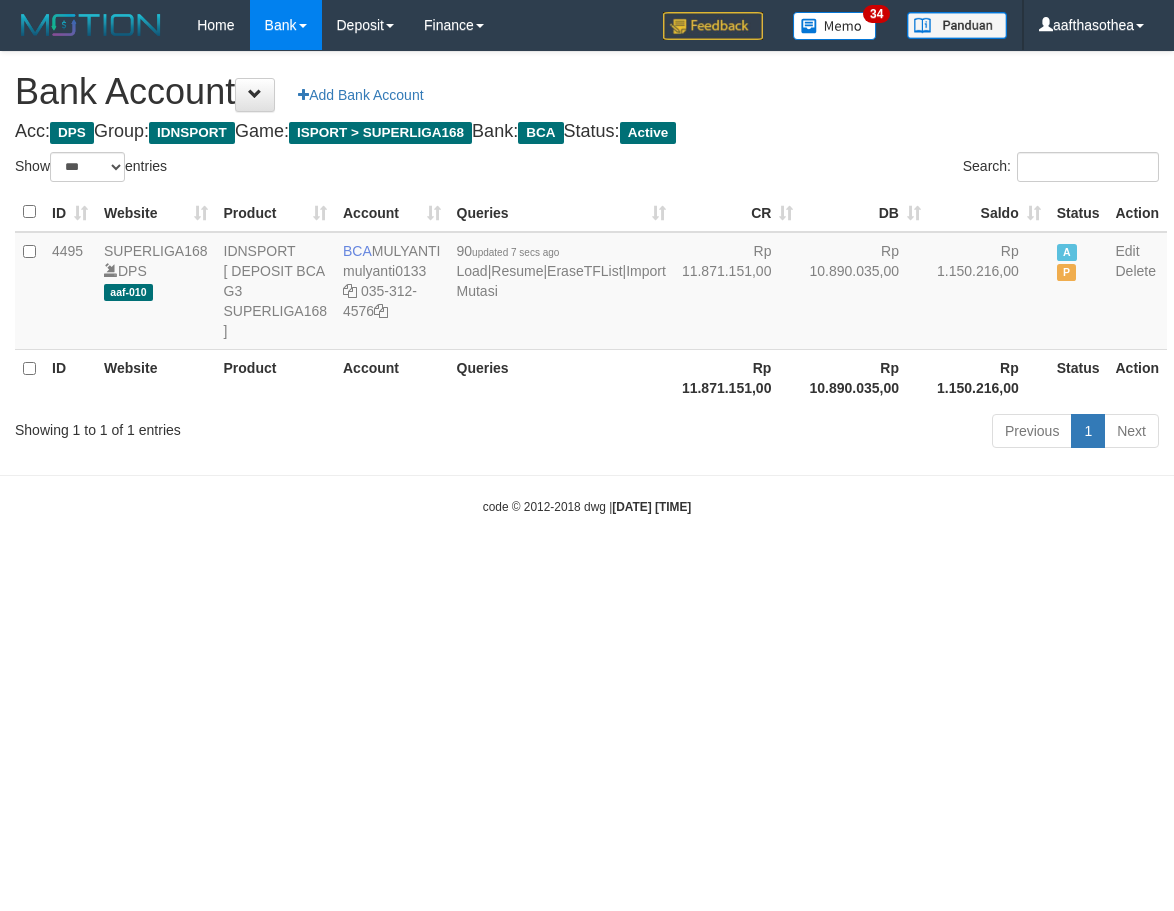 select on "***" 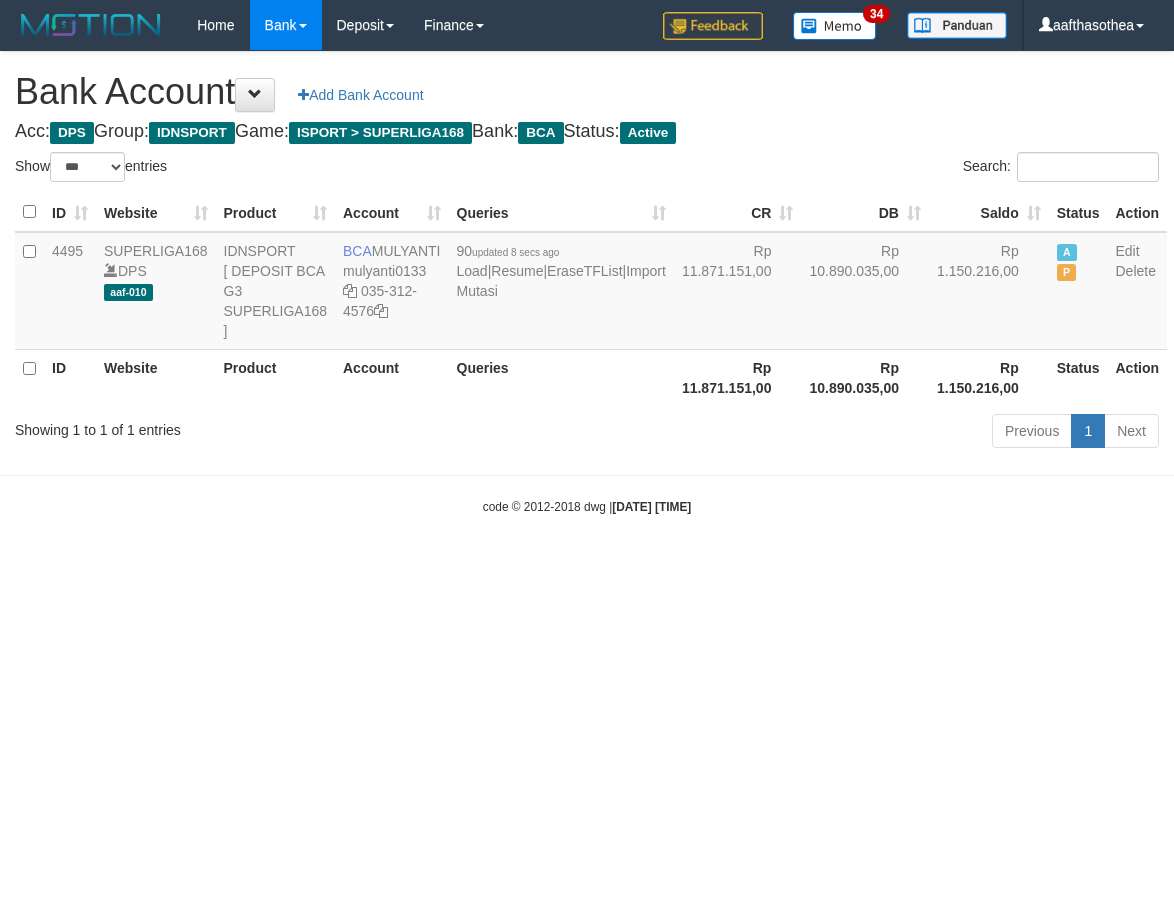 select on "***" 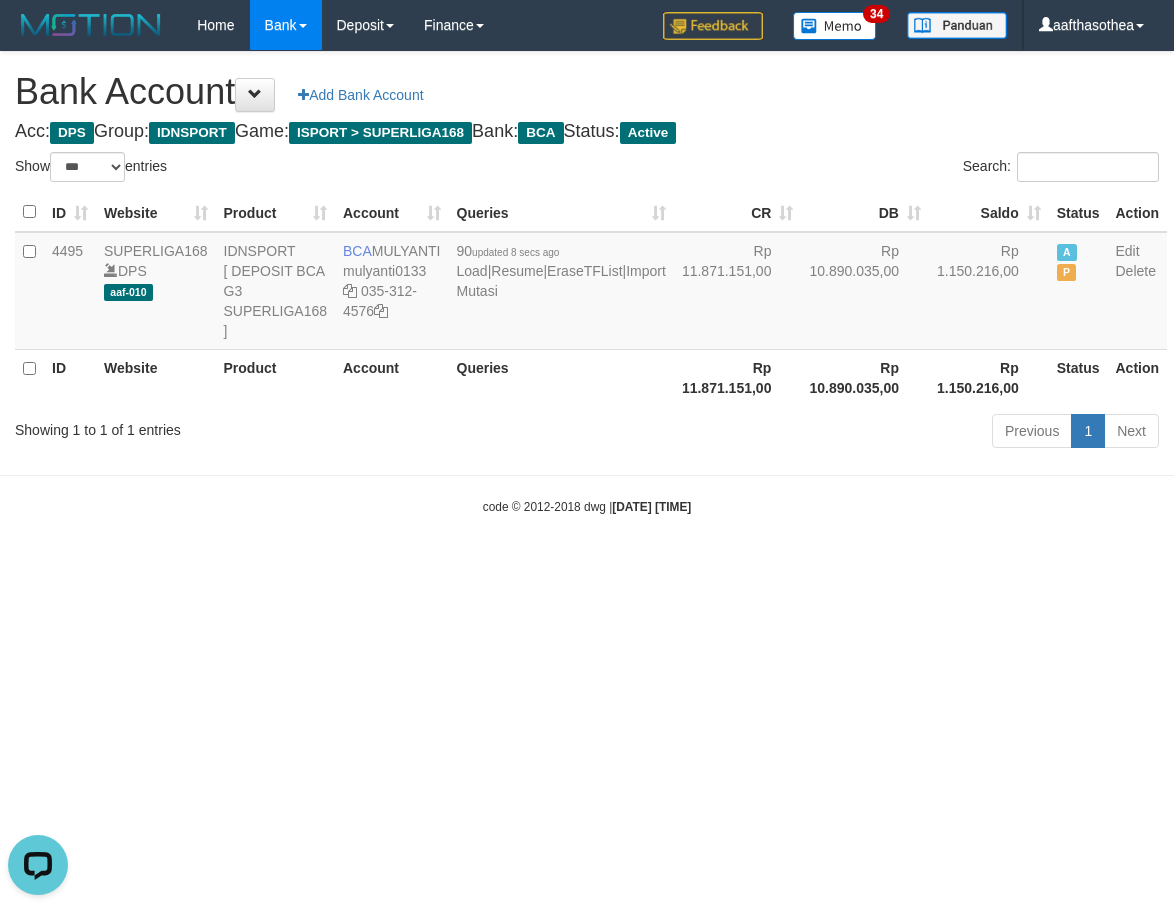 scroll, scrollTop: 0, scrollLeft: 0, axis: both 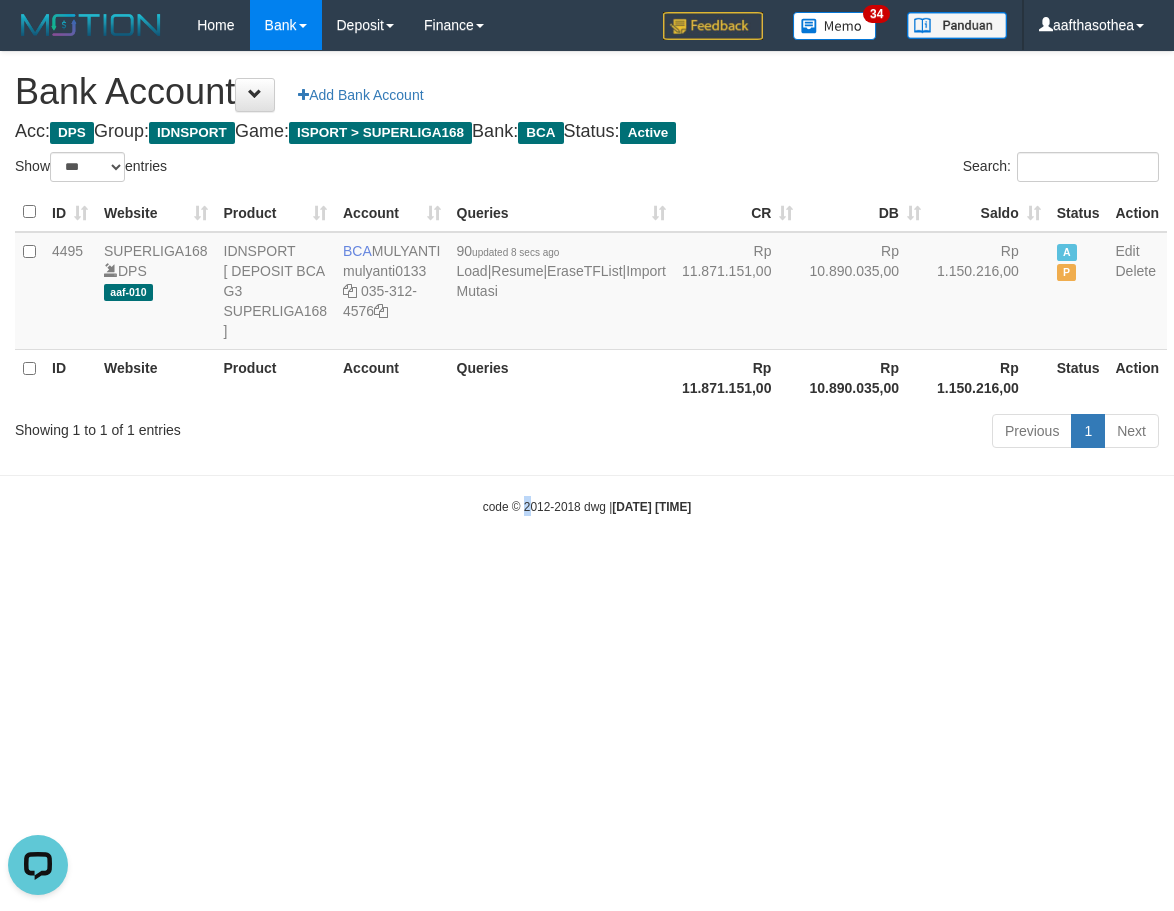 drag, startPoint x: 509, startPoint y: 700, endPoint x: 501, endPoint y: 707, distance: 10.630146 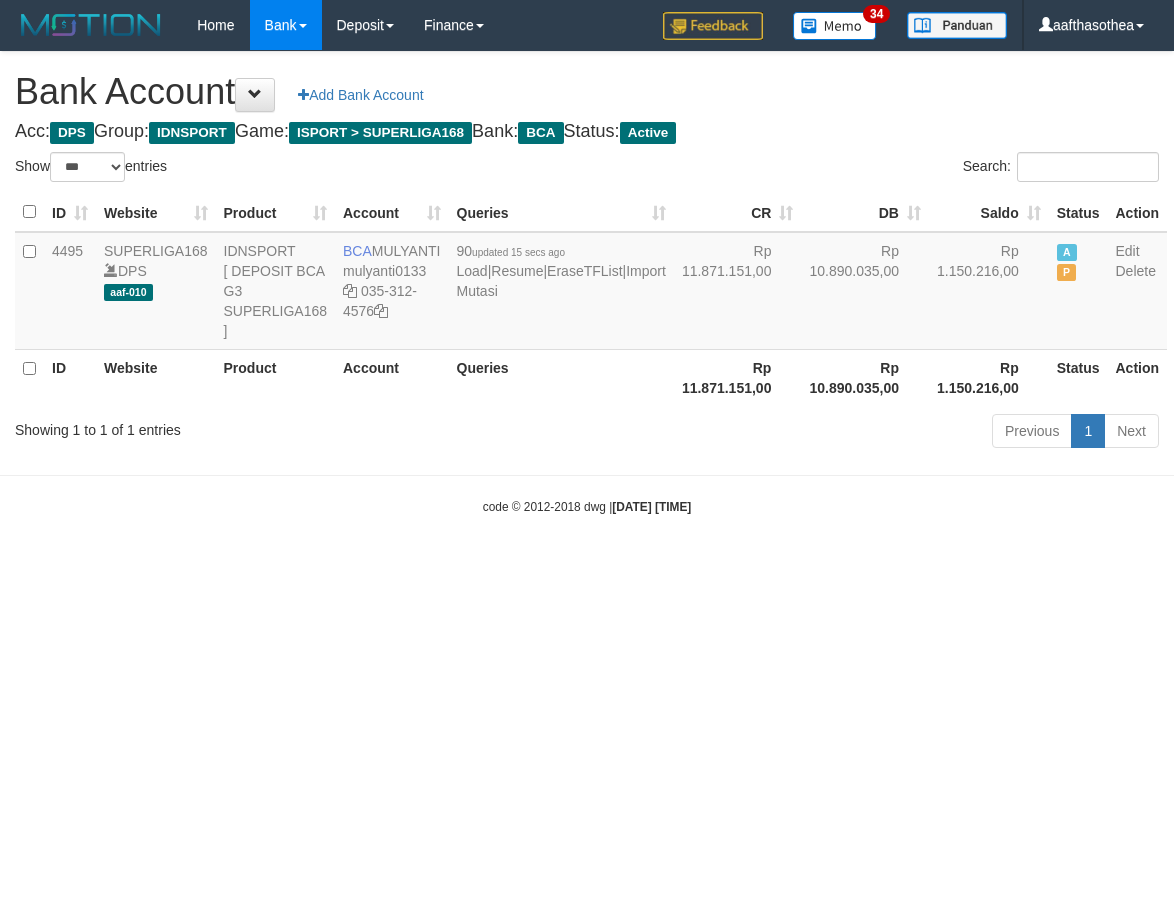 select on "***" 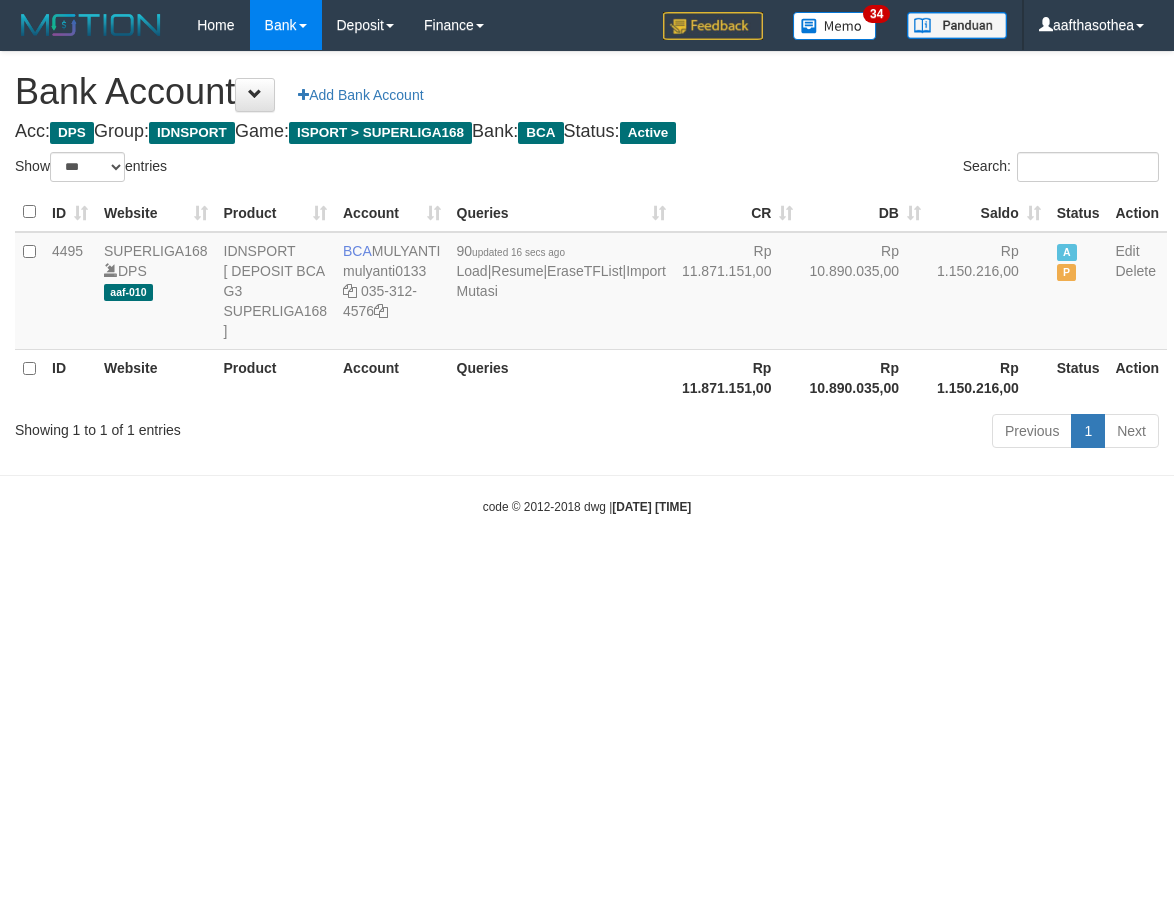 select on "***" 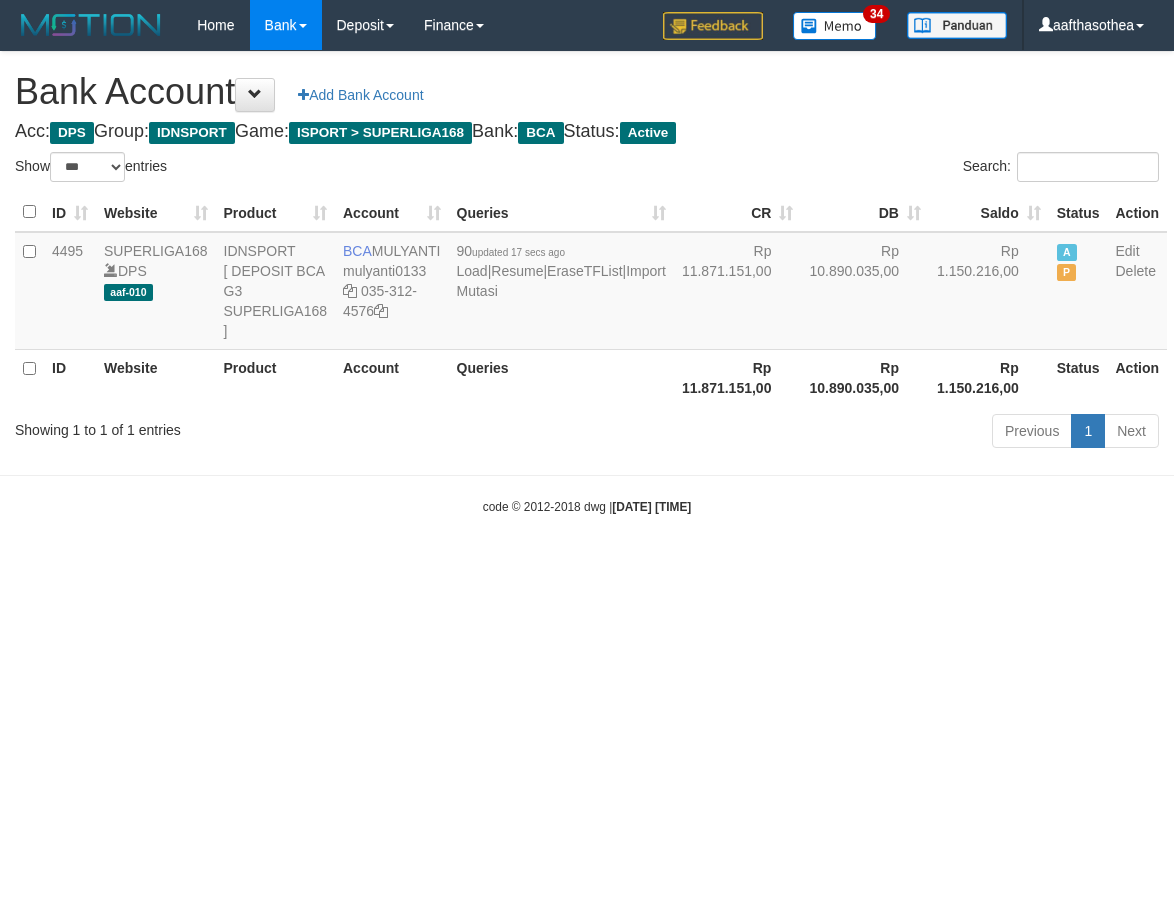 select on "***" 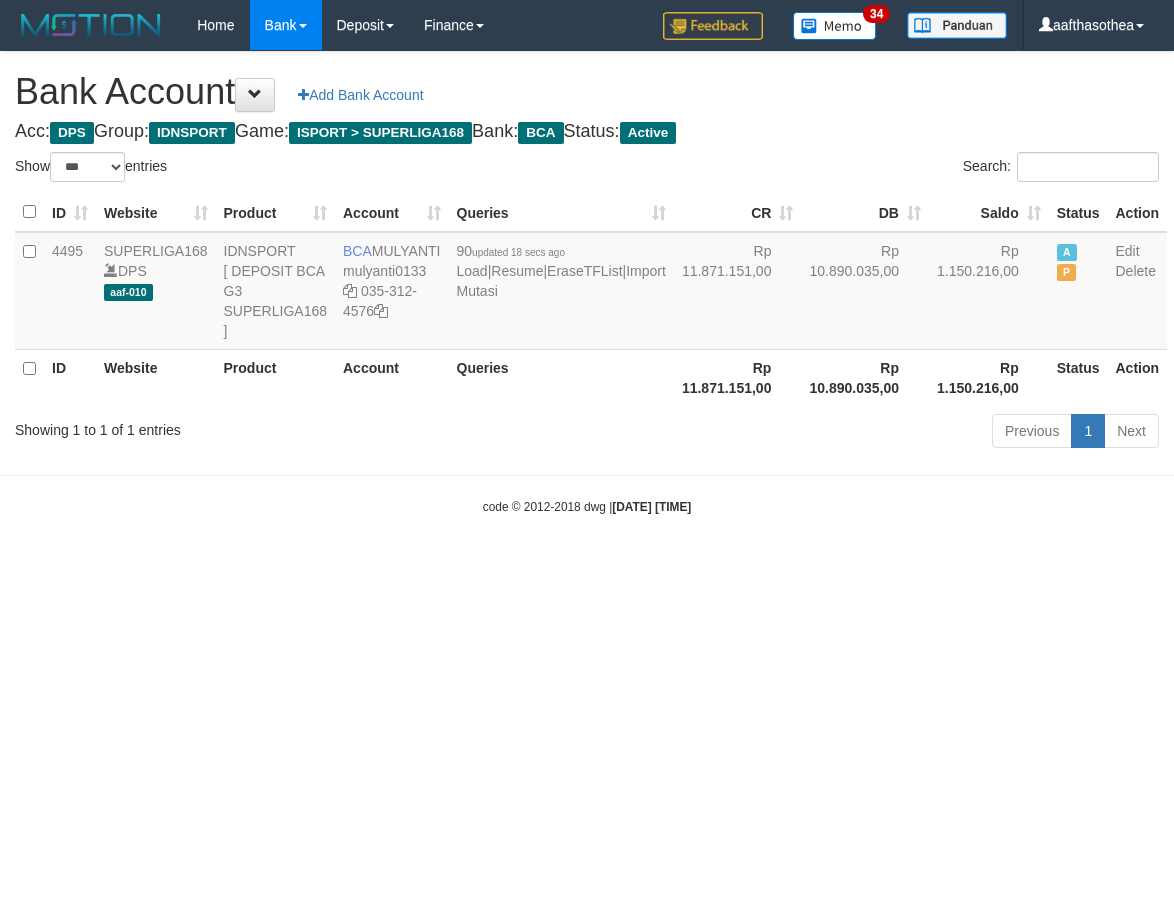 select on "***" 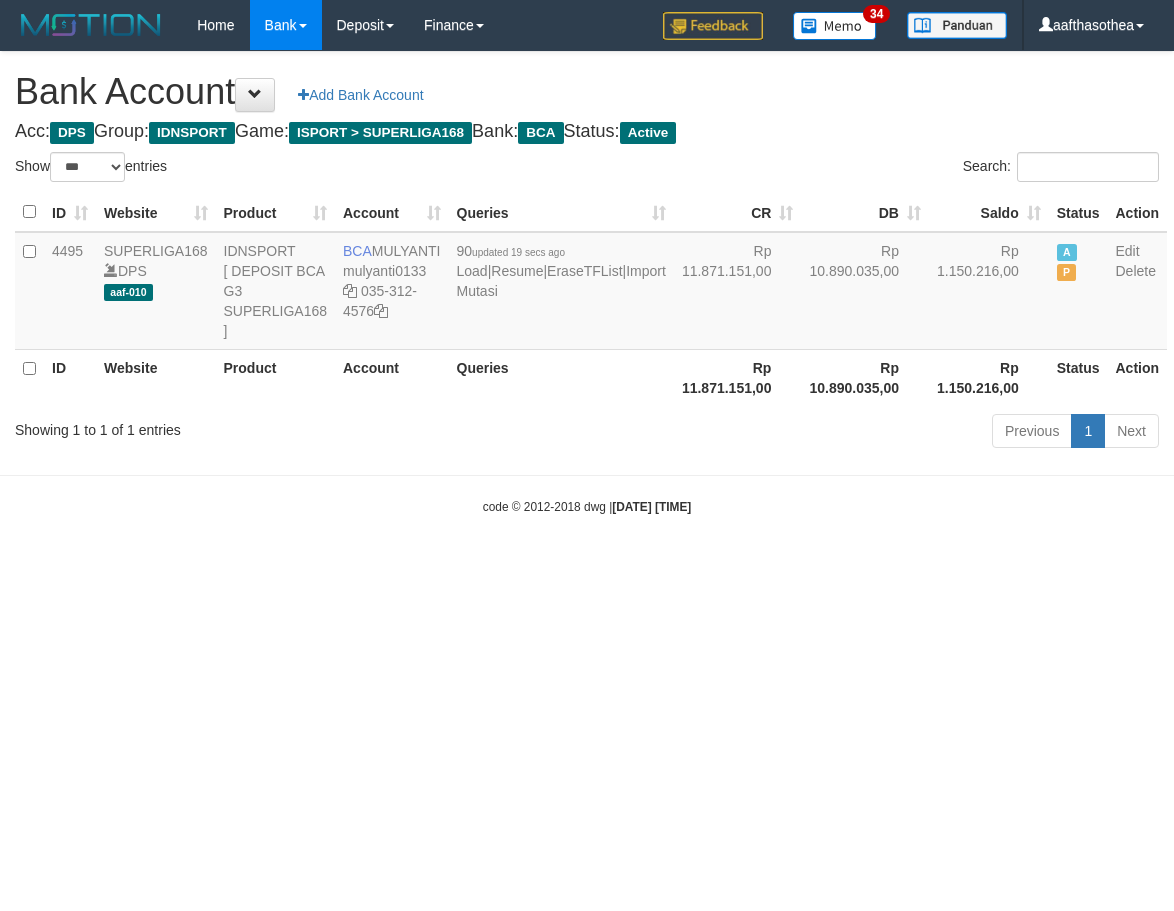 select on "***" 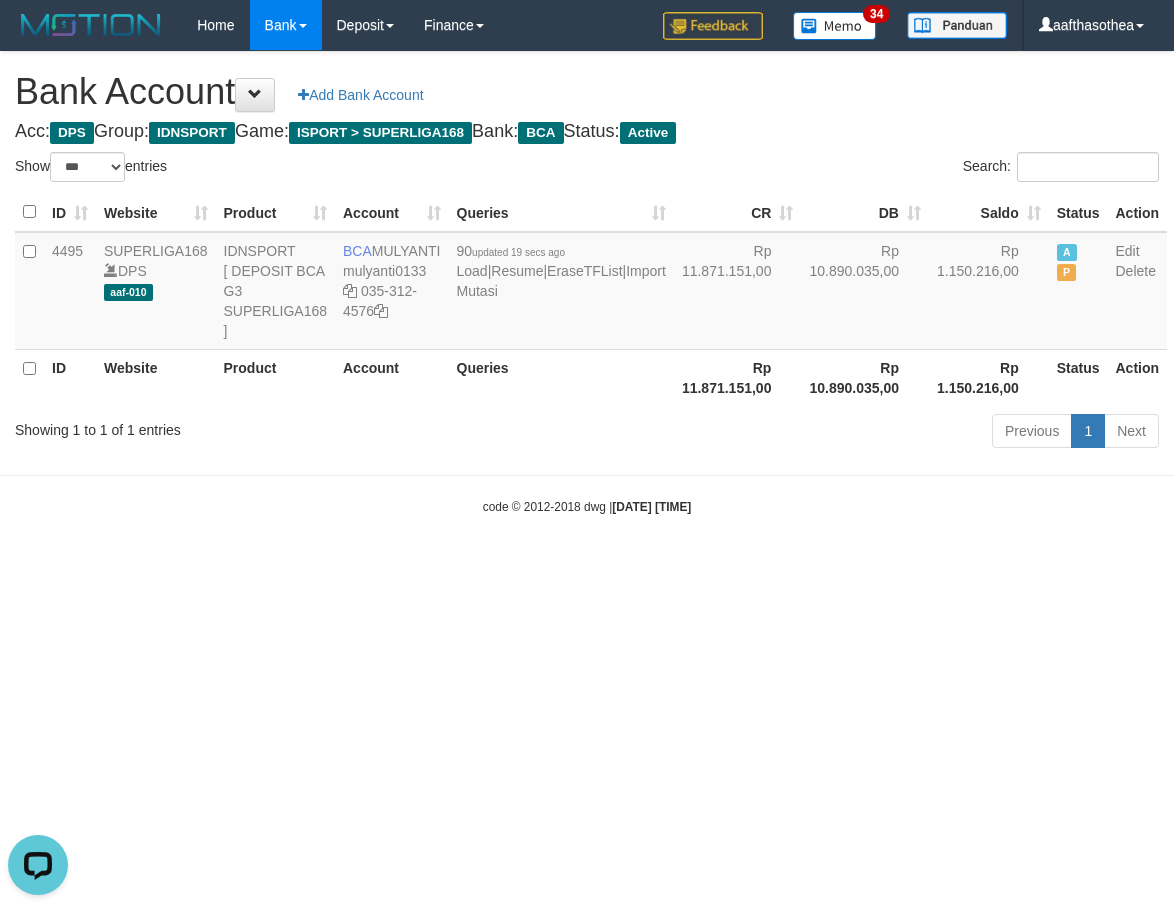 scroll, scrollTop: 0, scrollLeft: 0, axis: both 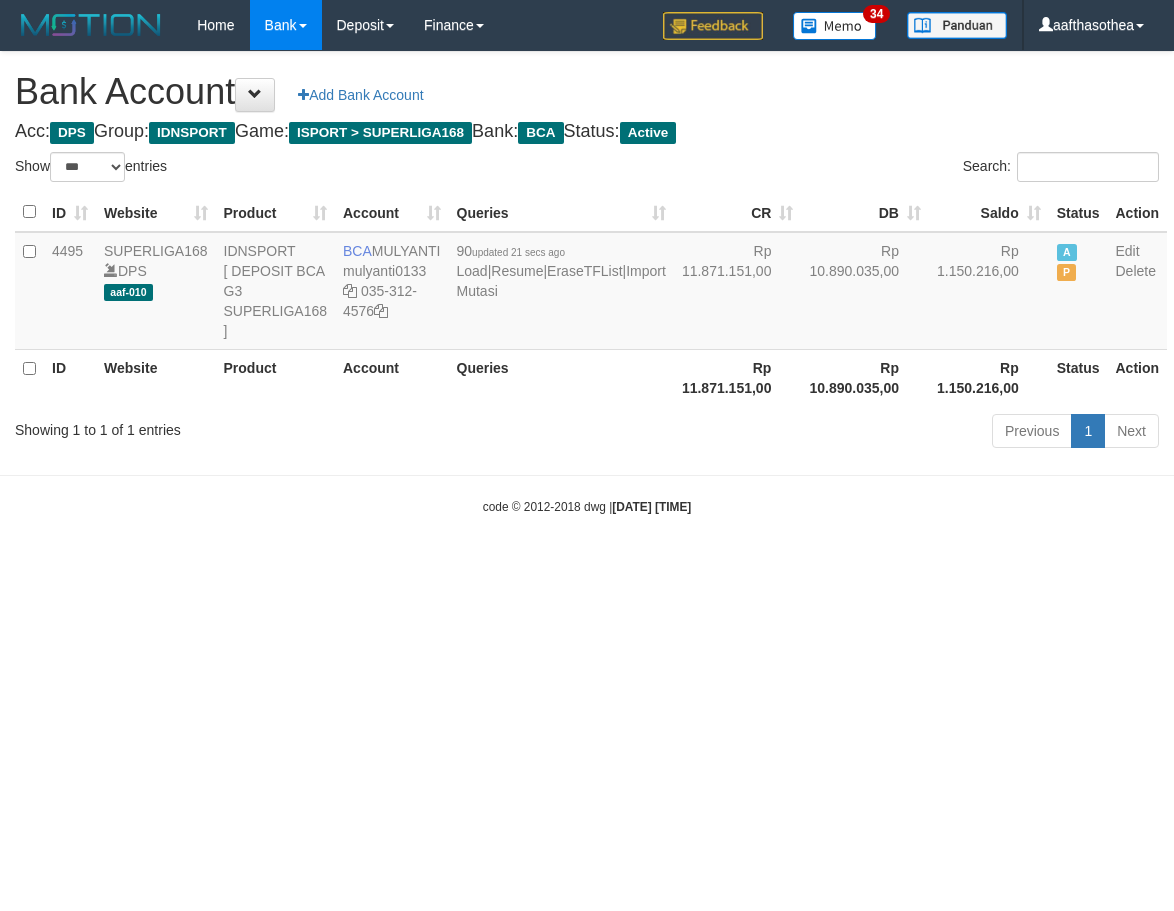 select on "***" 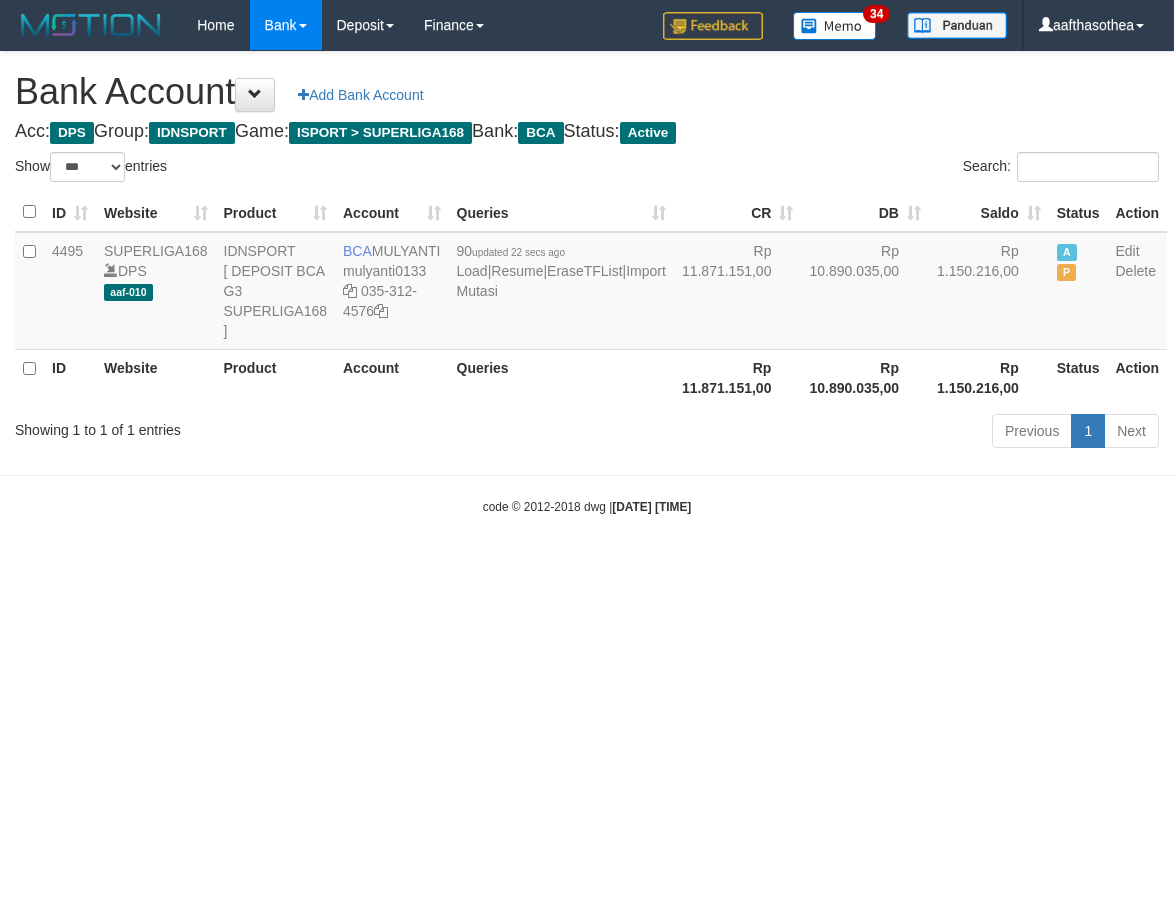 select on "***" 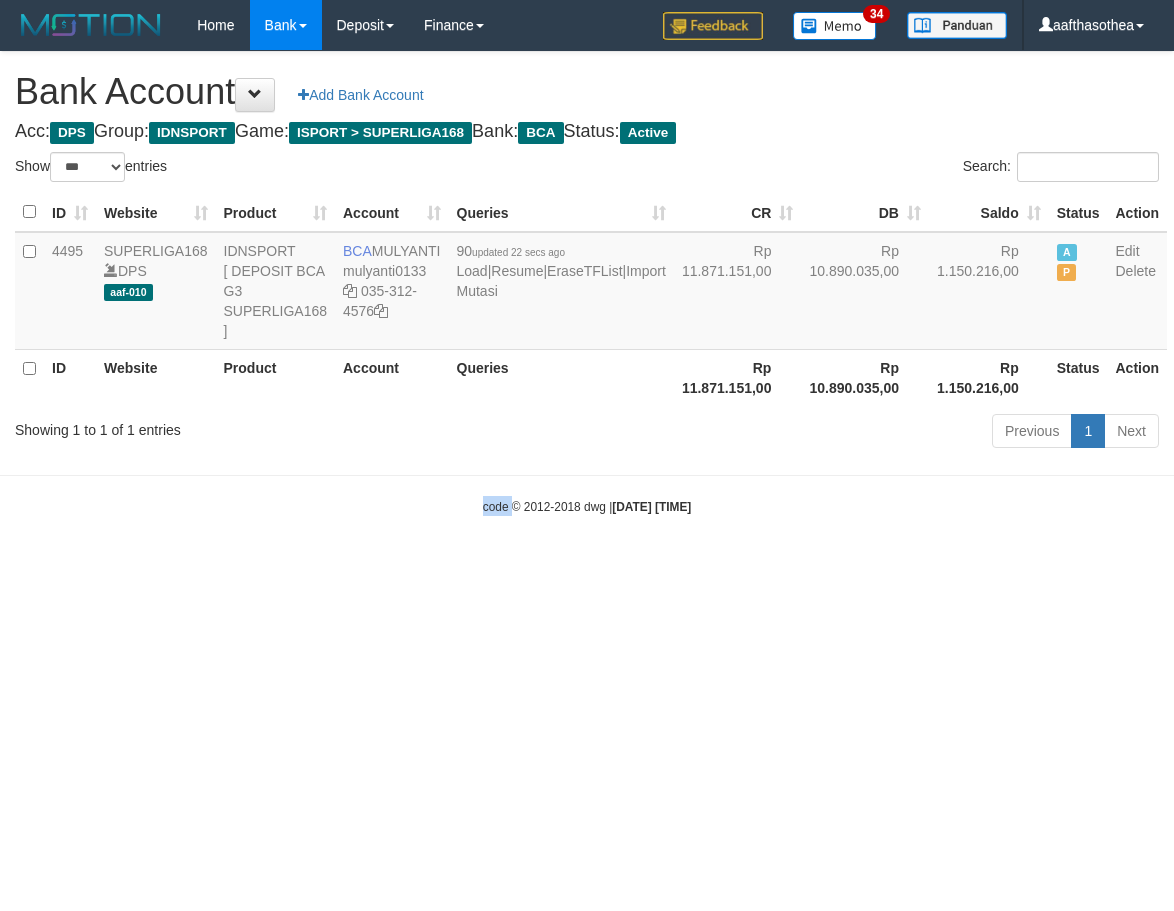 click on "Toggle navigation
Home
Bank
Account List
Load
By Website
Group
[ISPORT]													SUPERLIGA168
By Load Group (DPS)" at bounding box center [587, 283] 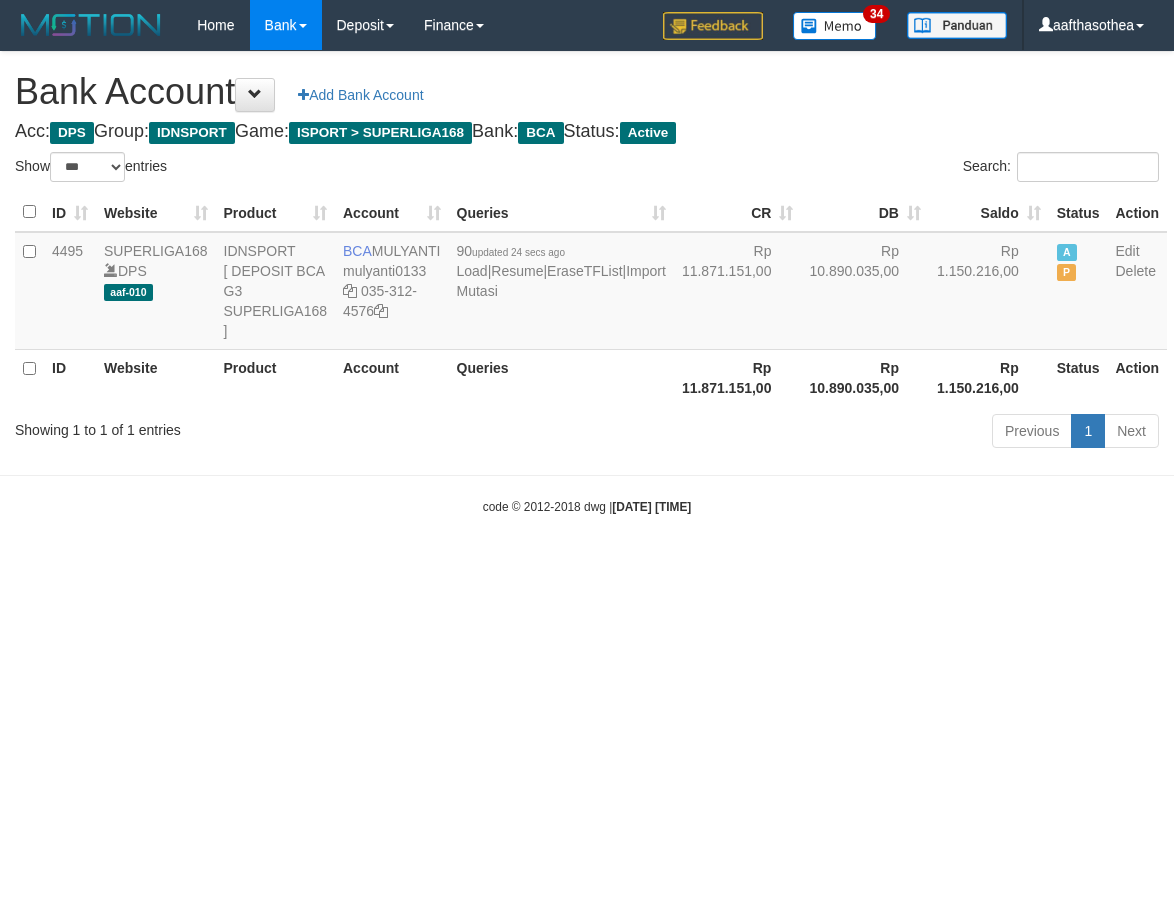 select on "***" 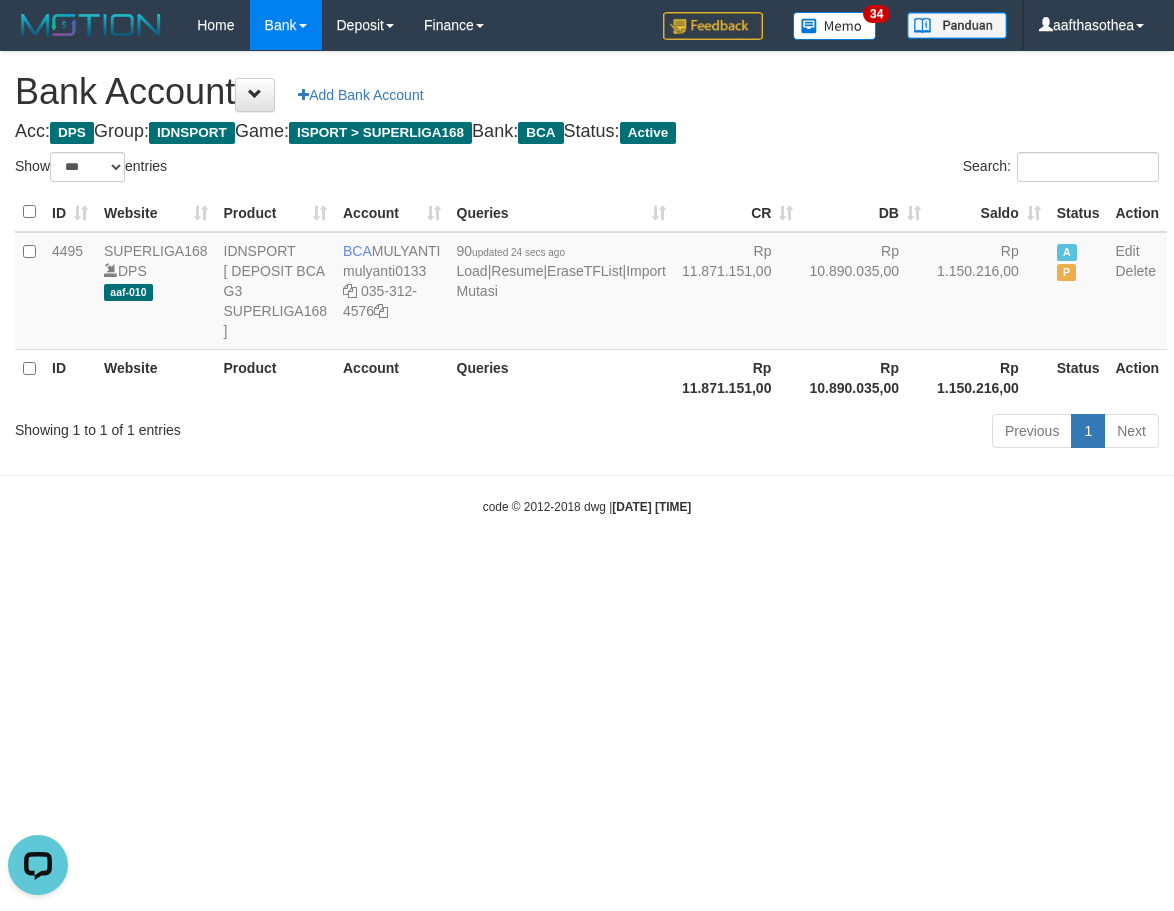 scroll, scrollTop: 0, scrollLeft: 0, axis: both 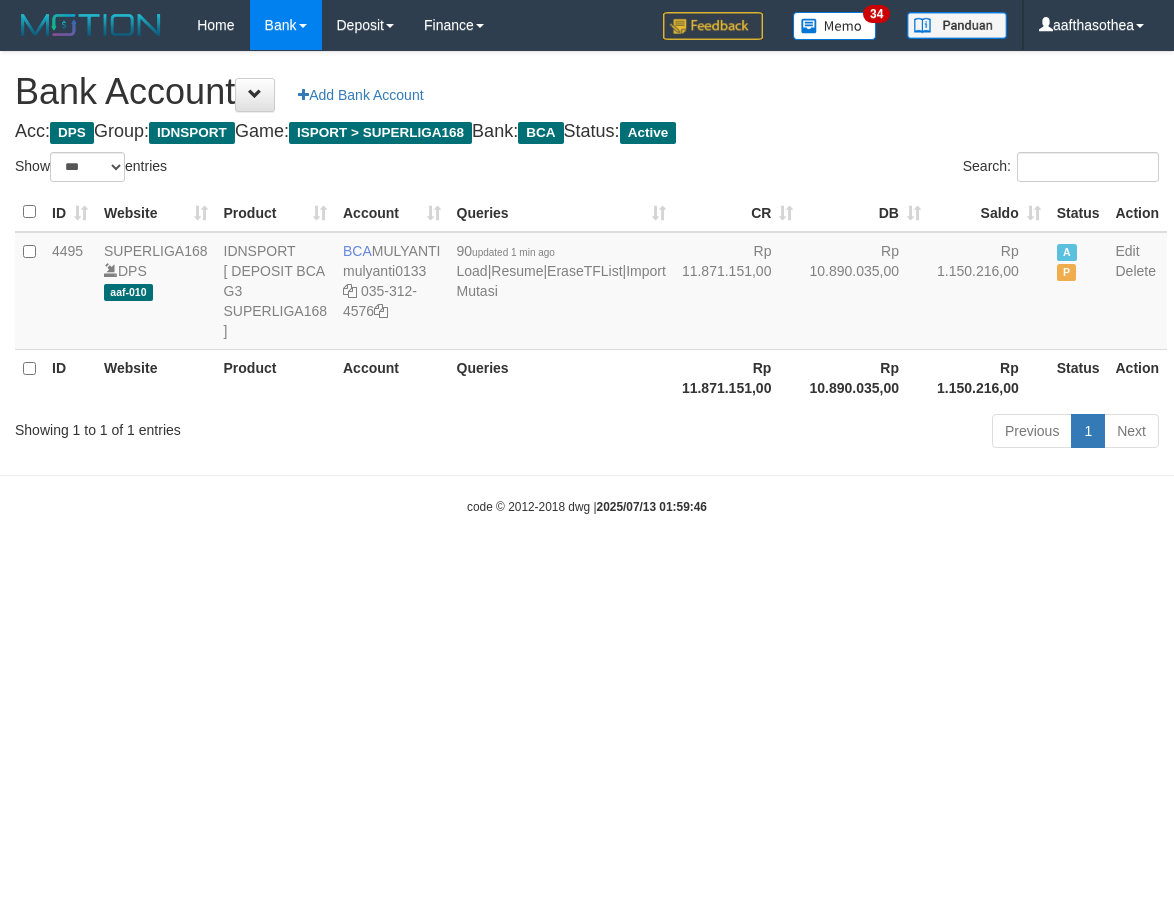 select on "***" 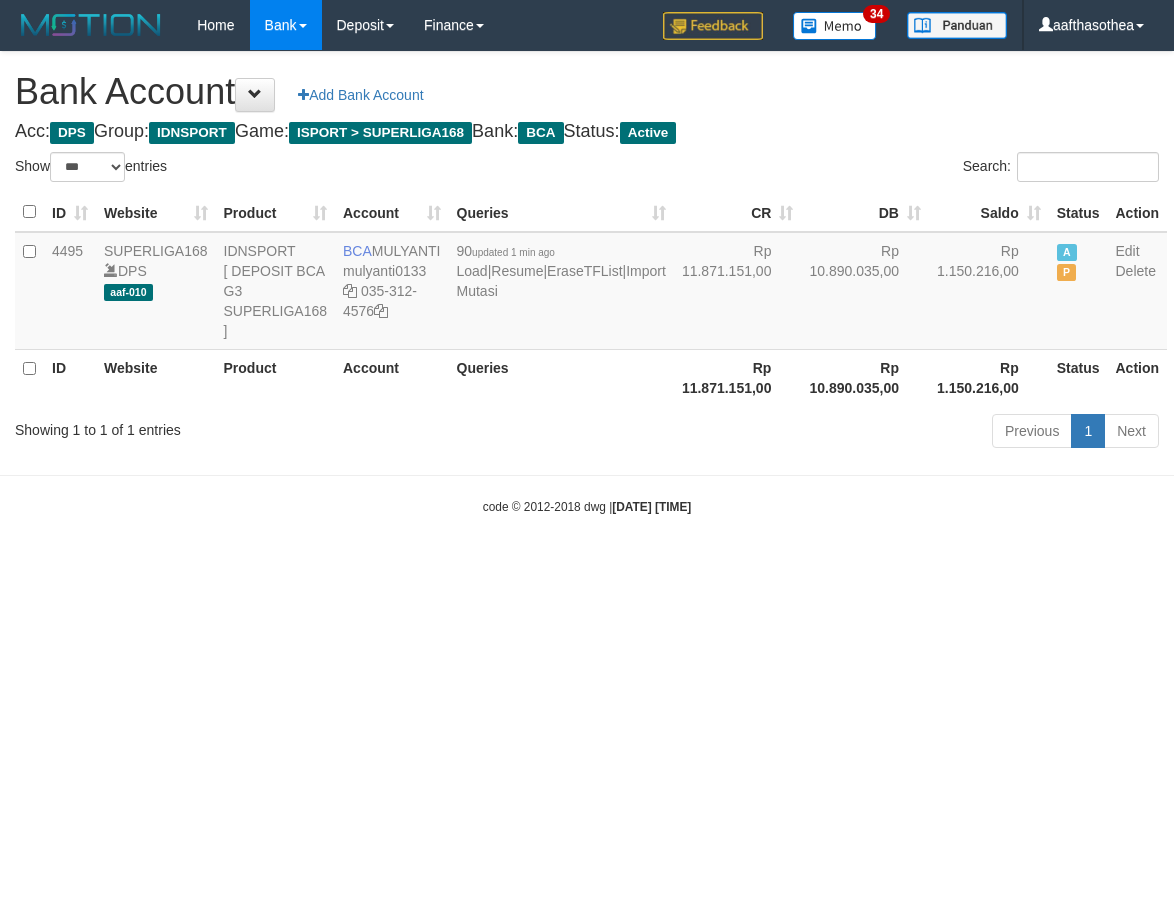 select on "***" 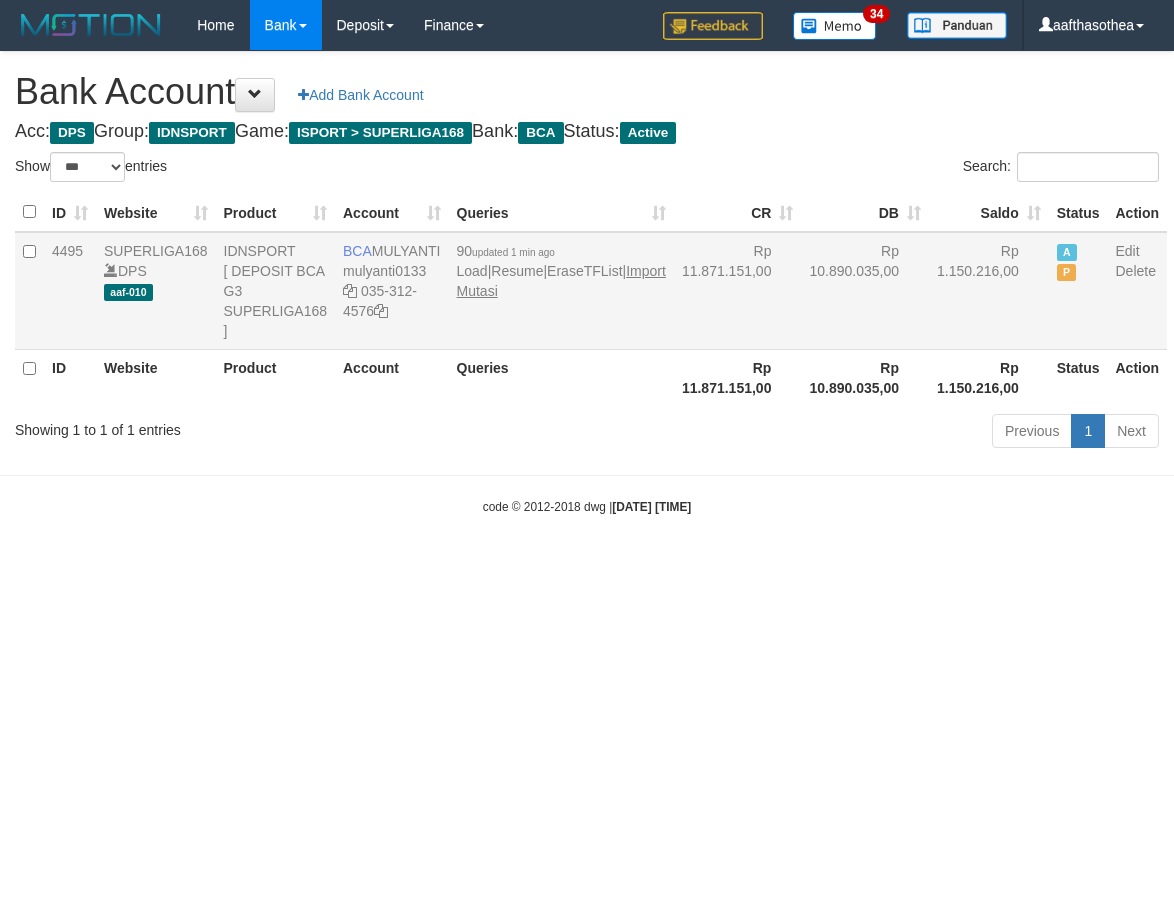 scroll, scrollTop: 0, scrollLeft: 0, axis: both 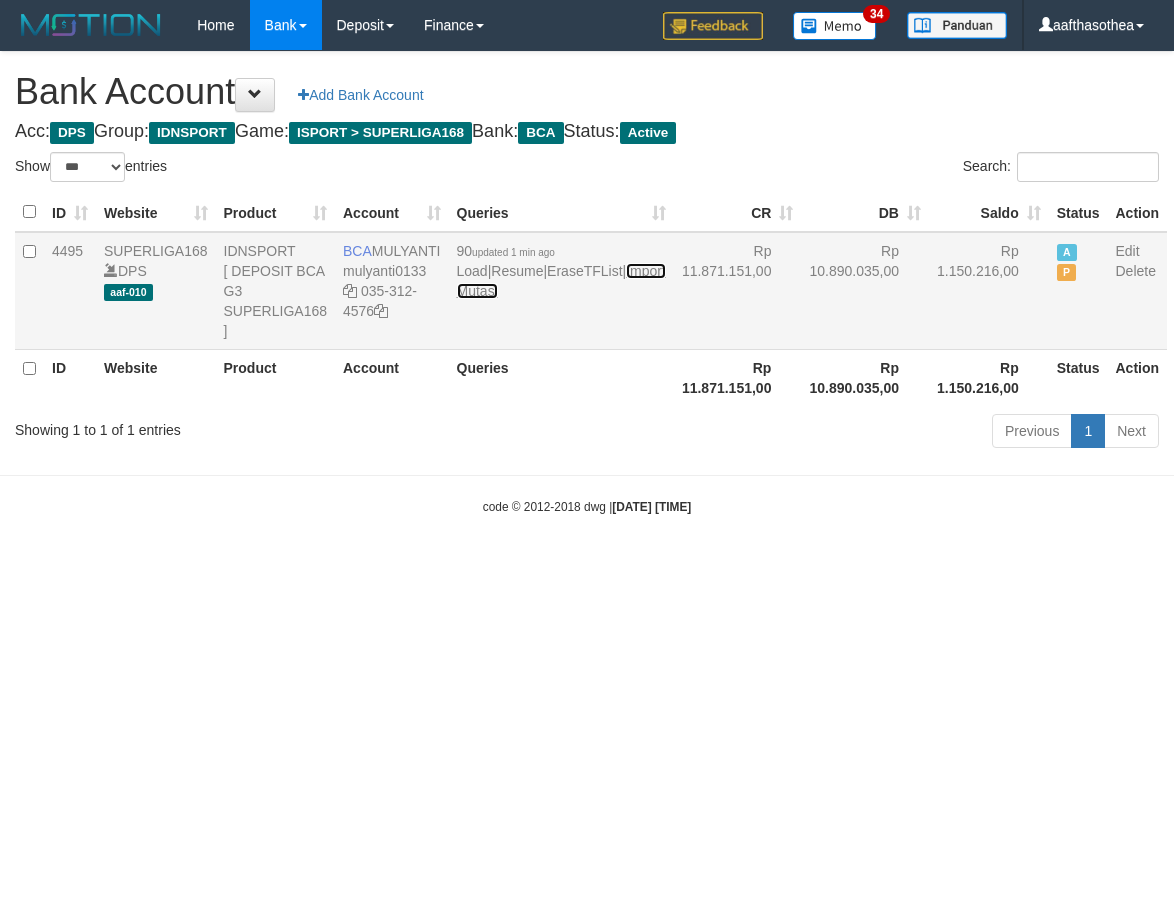 click on "Import Mutasi" at bounding box center [561, 281] 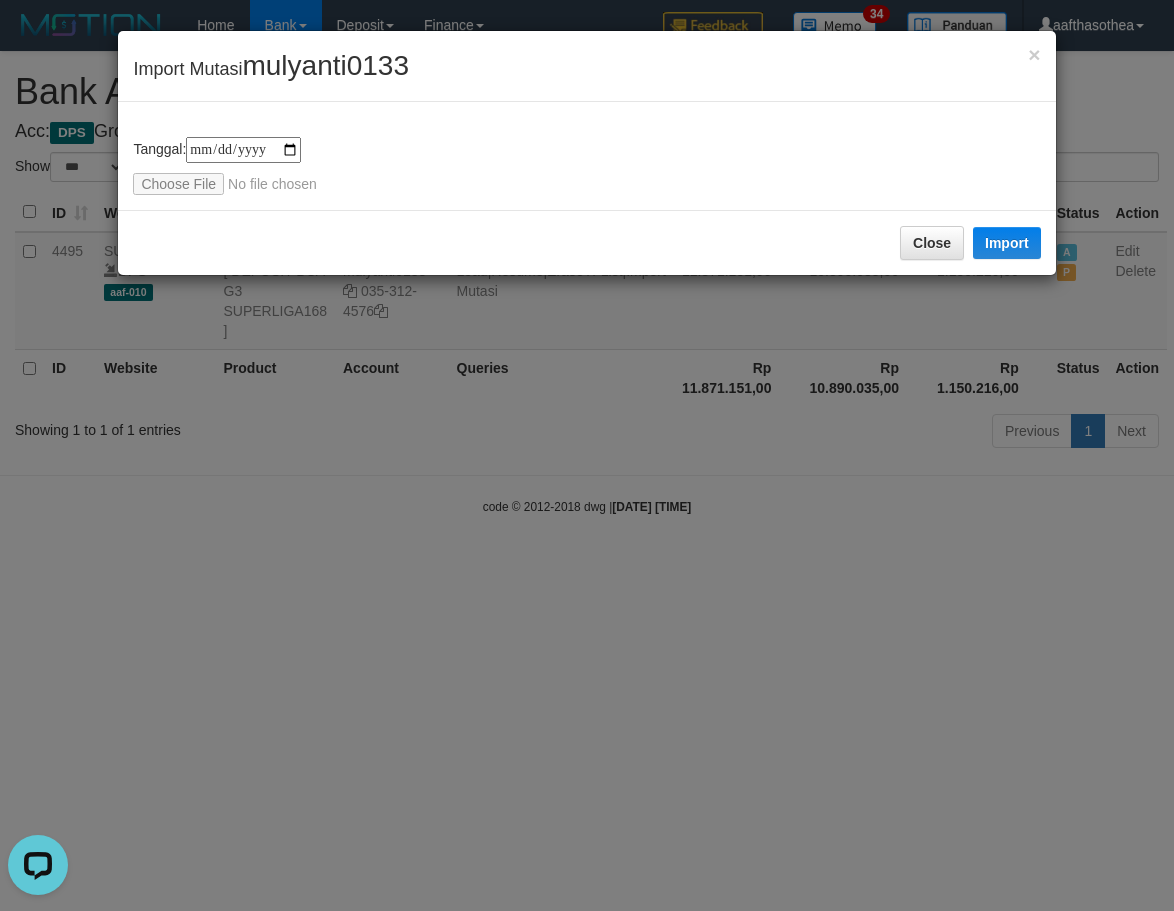 scroll, scrollTop: 0, scrollLeft: 0, axis: both 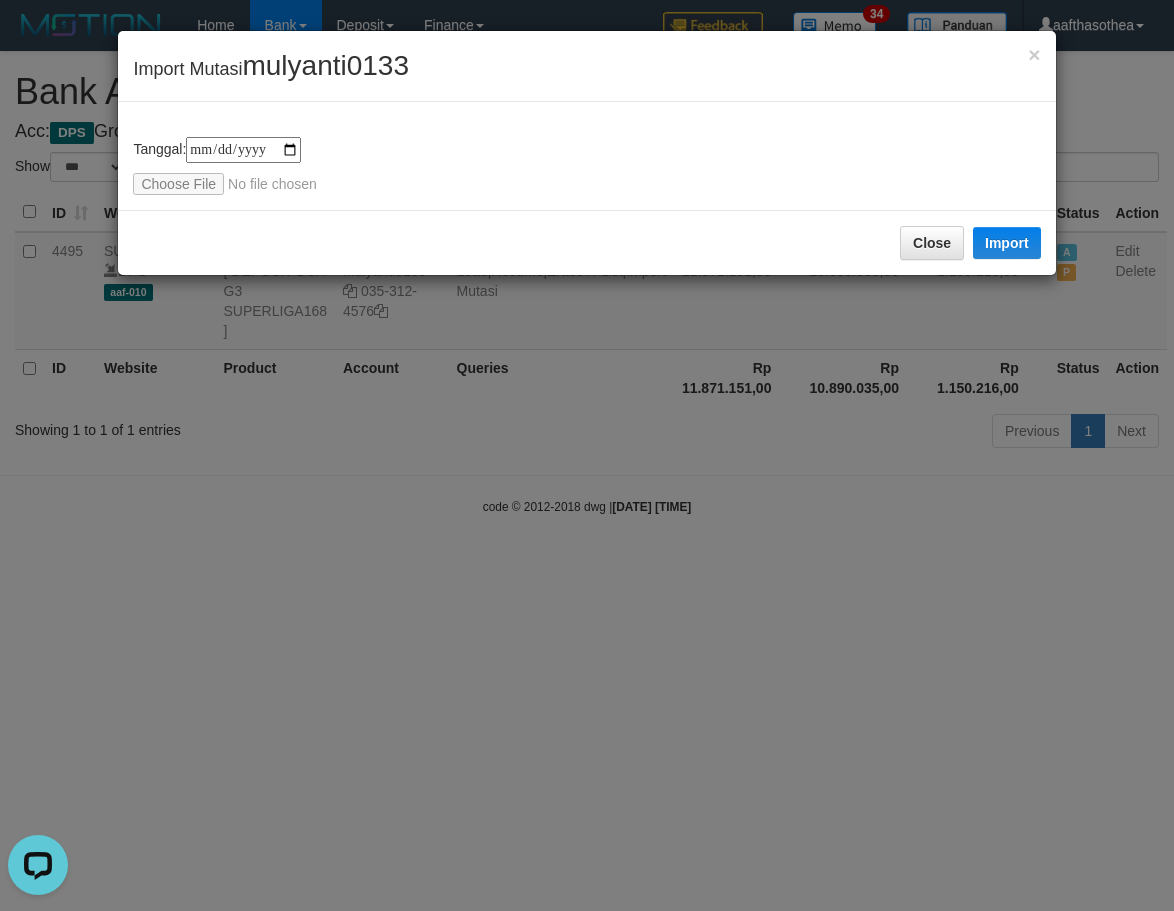 type on "**********" 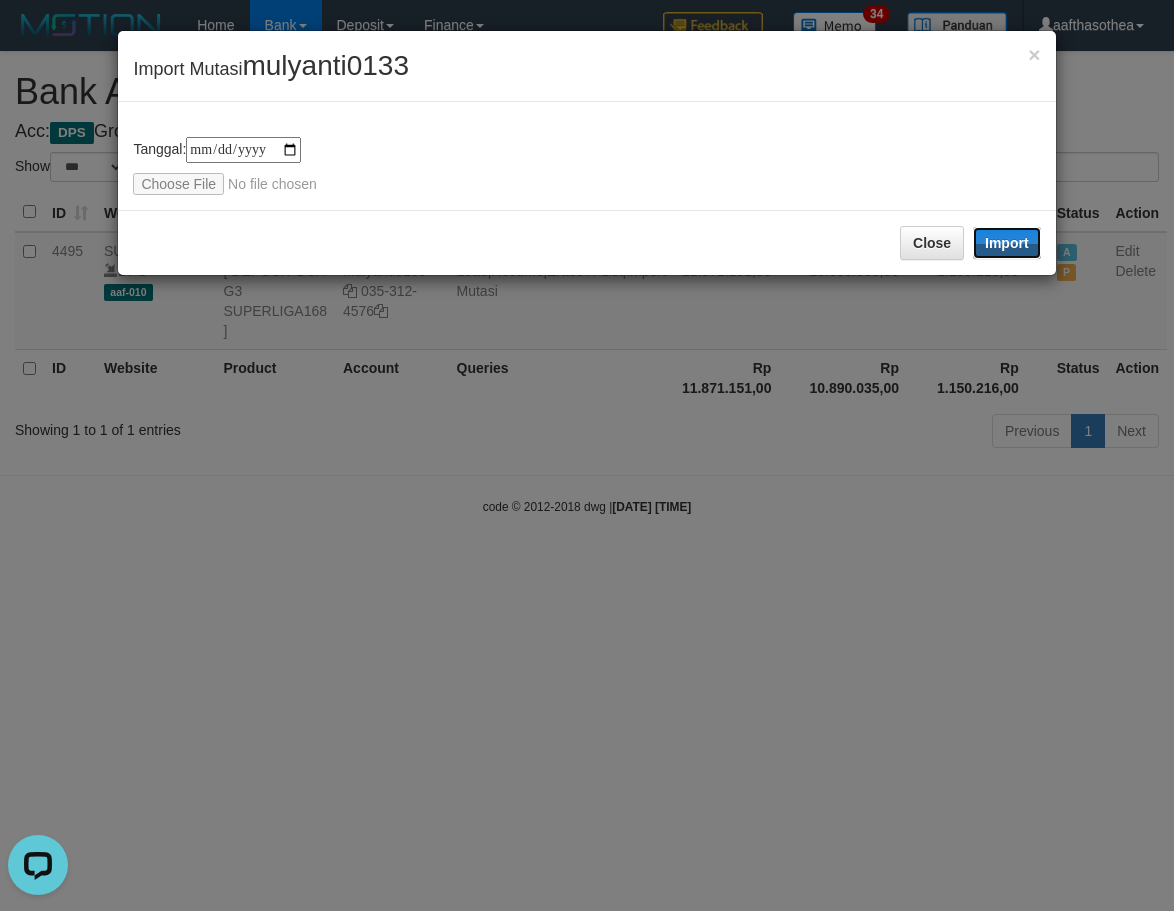click on "Import" at bounding box center [1007, 243] 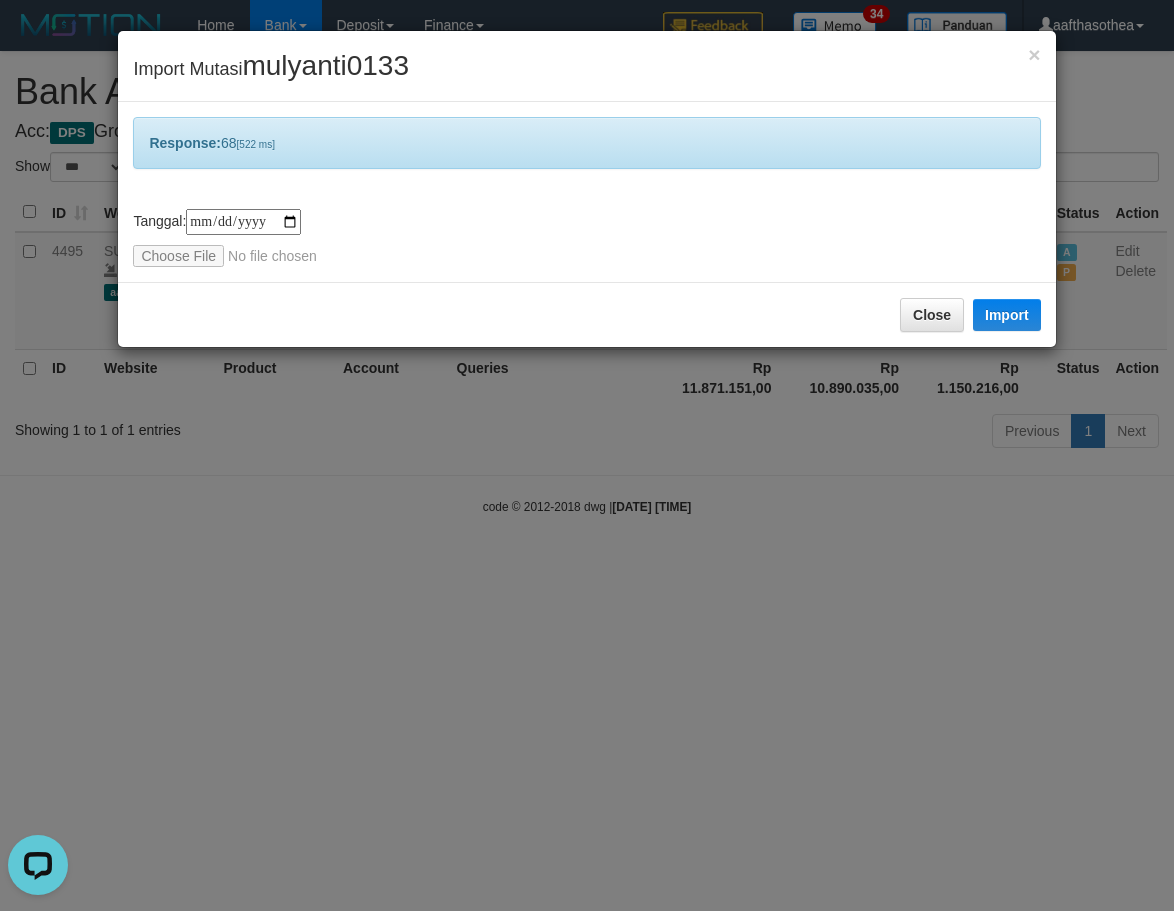 click on "**********" at bounding box center (587, 455) 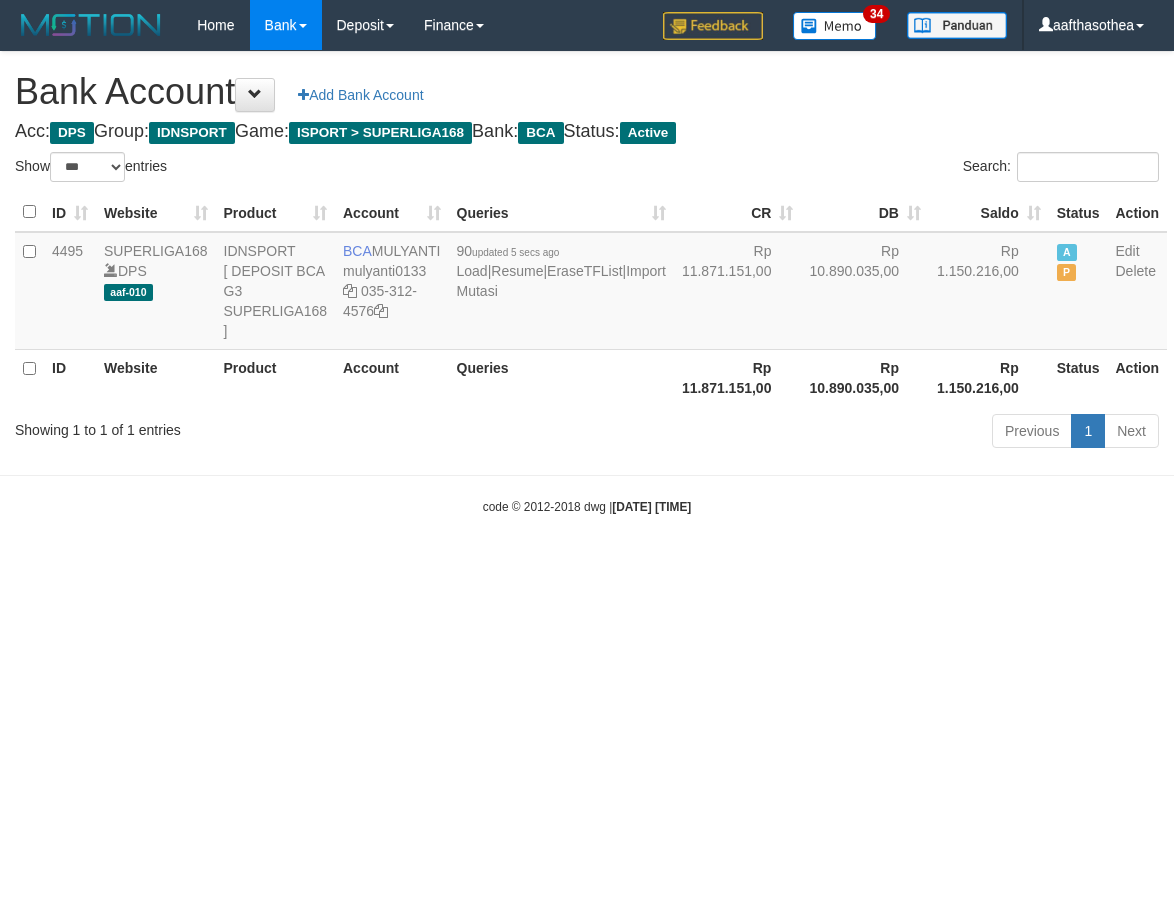 select on "***" 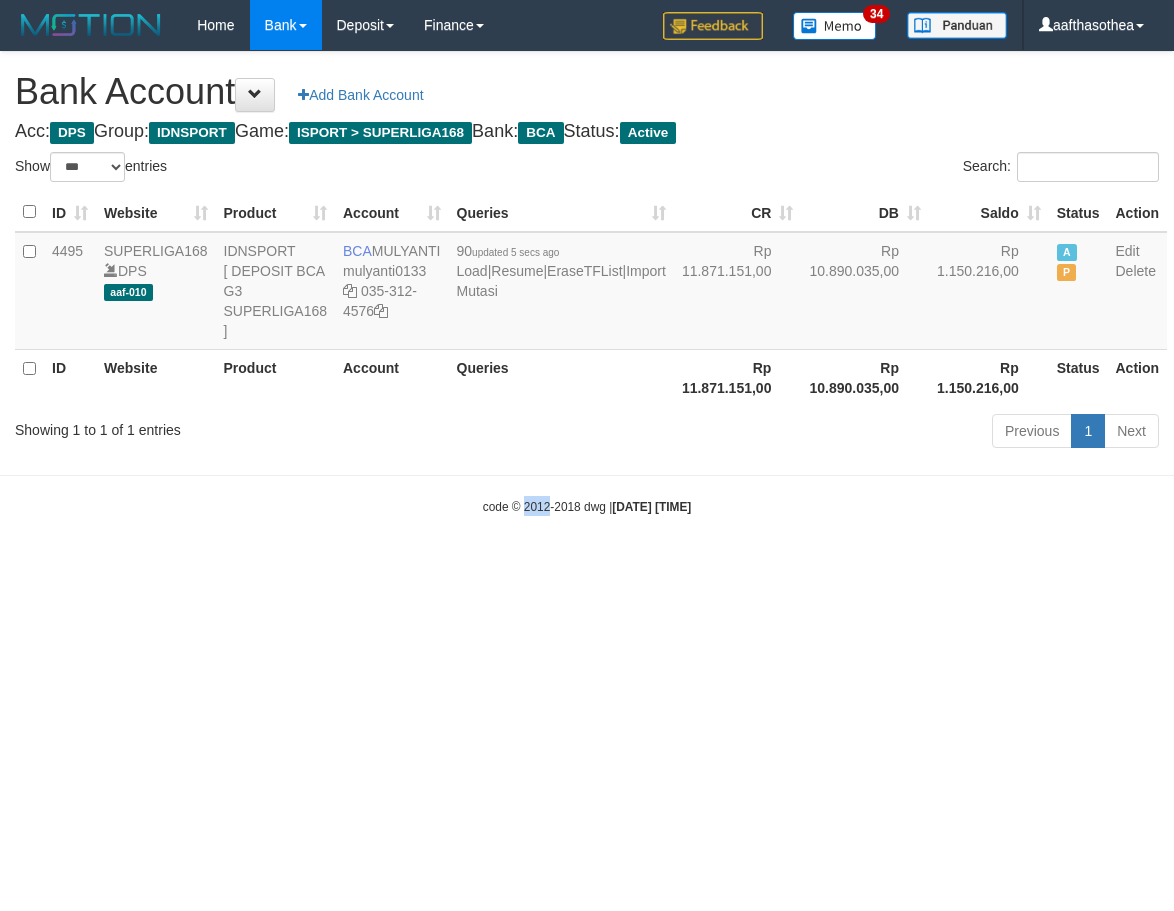 click on "code © 2012-2018 dwg |  2025/07/13 01:59:57" at bounding box center (587, 507) 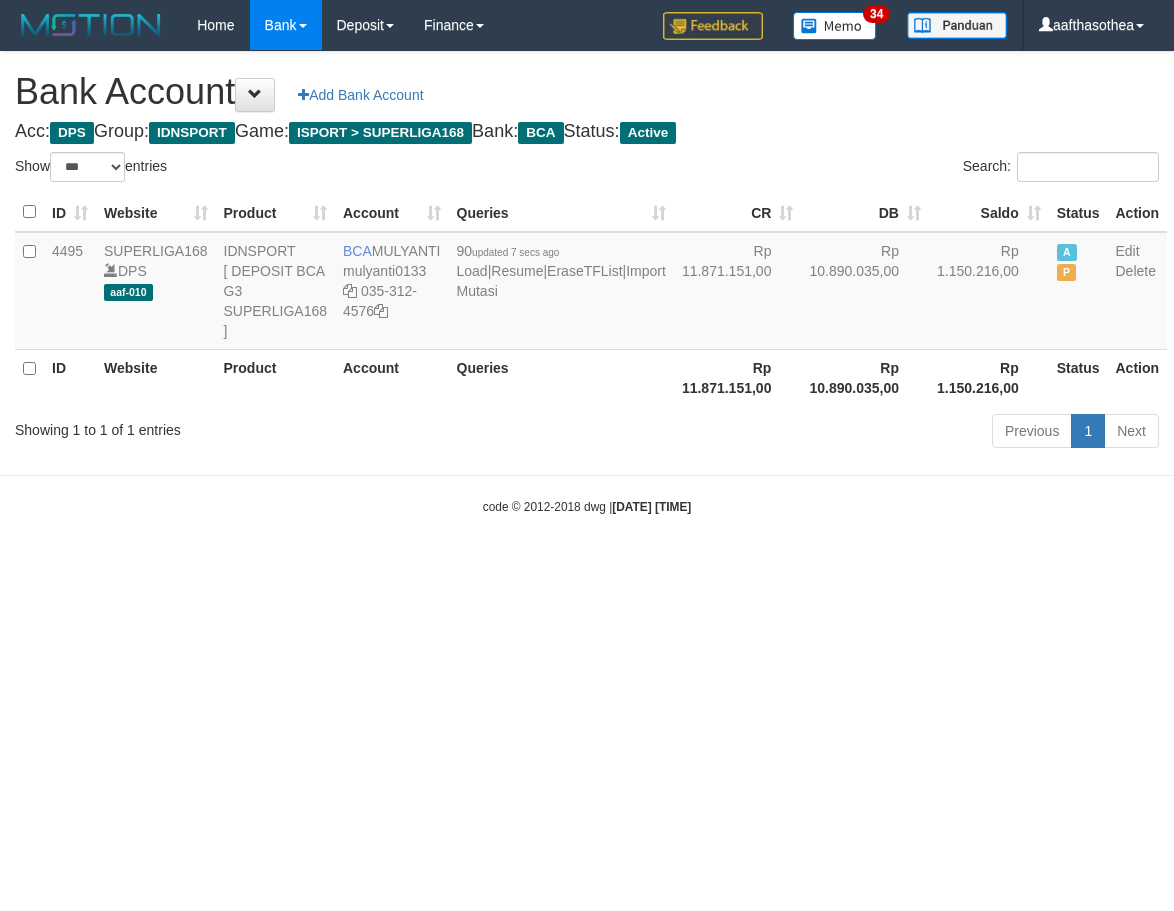 select on "***" 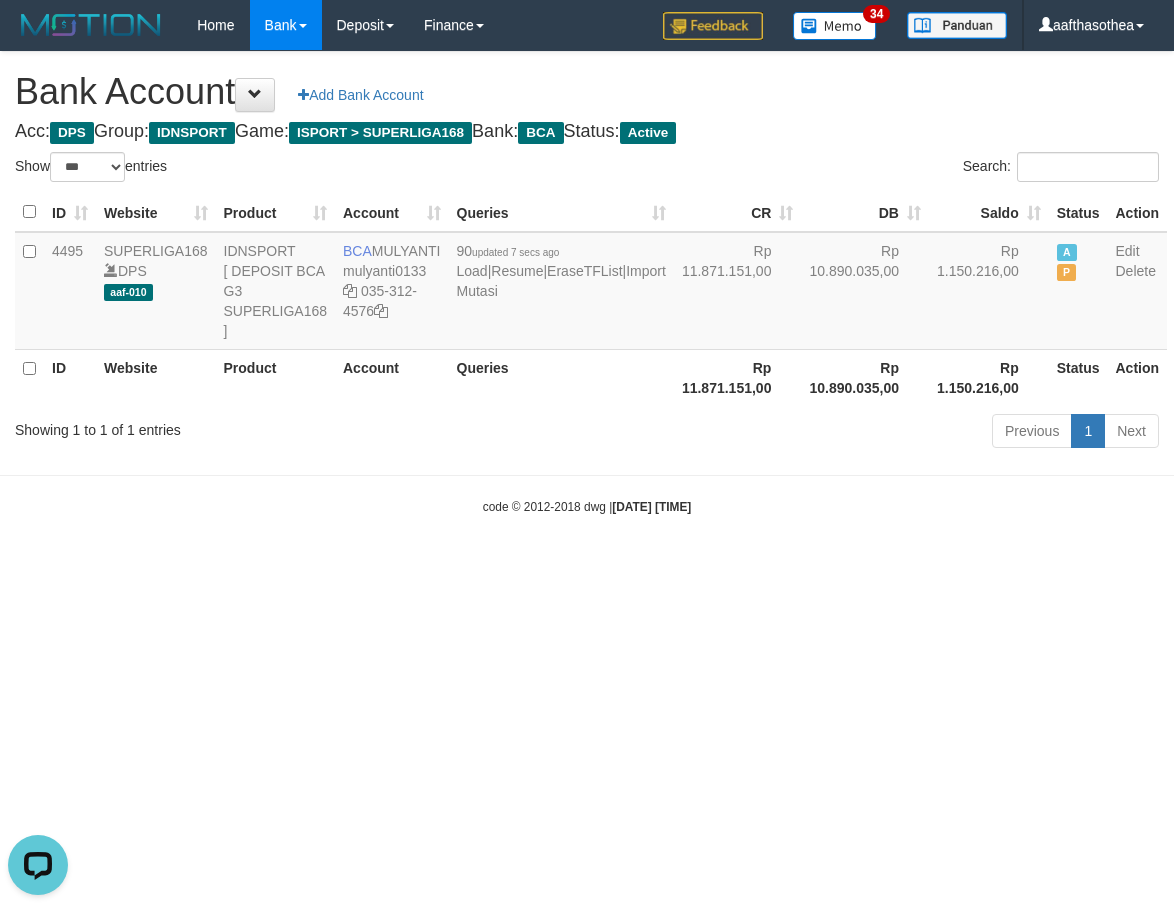 scroll, scrollTop: 0, scrollLeft: 0, axis: both 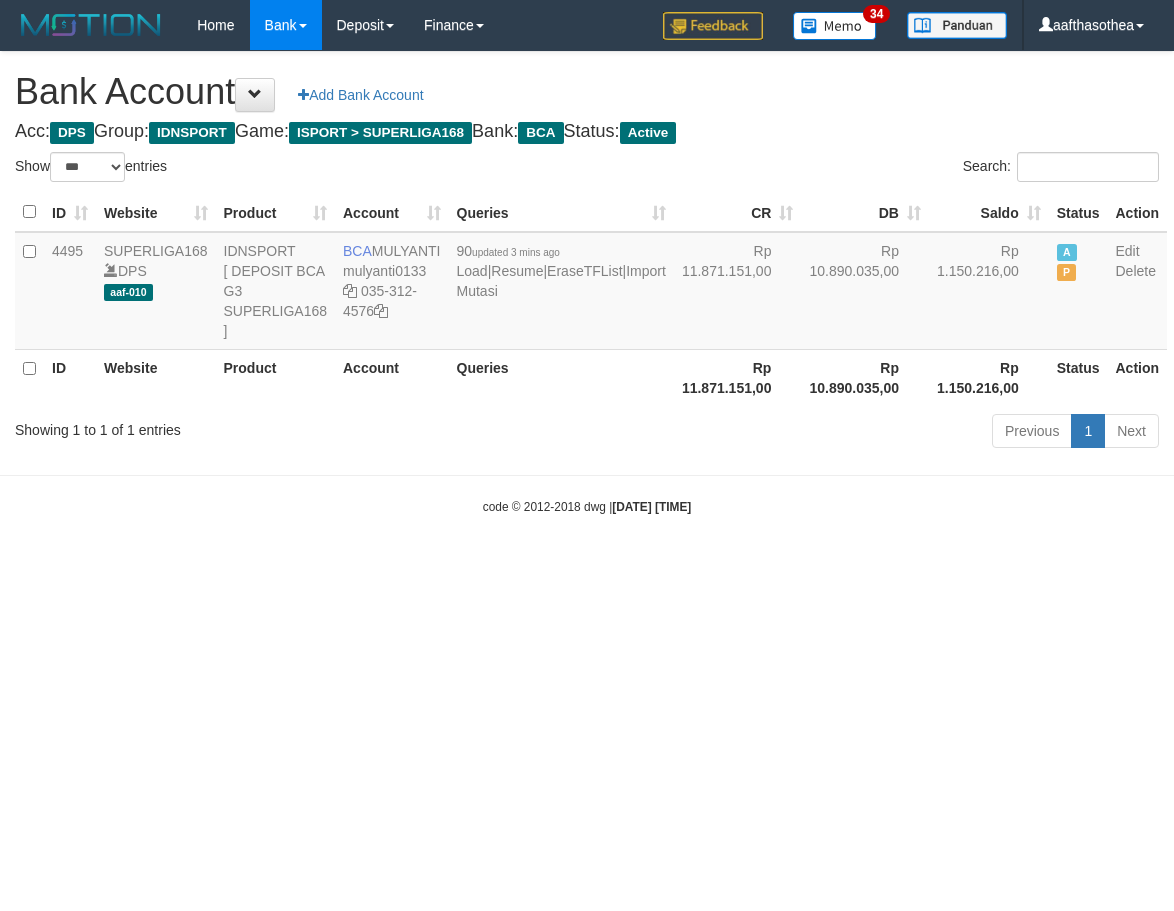 select on "***" 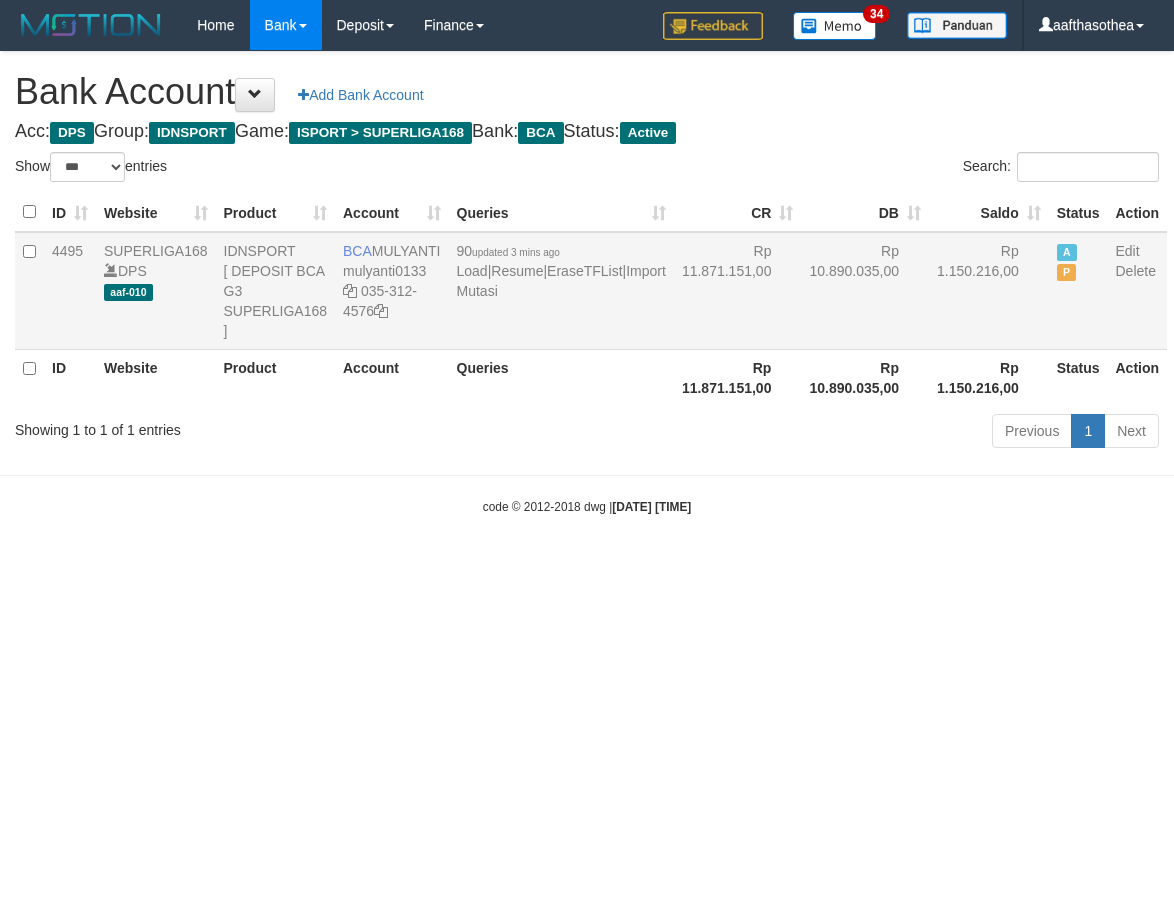 scroll, scrollTop: 0, scrollLeft: 0, axis: both 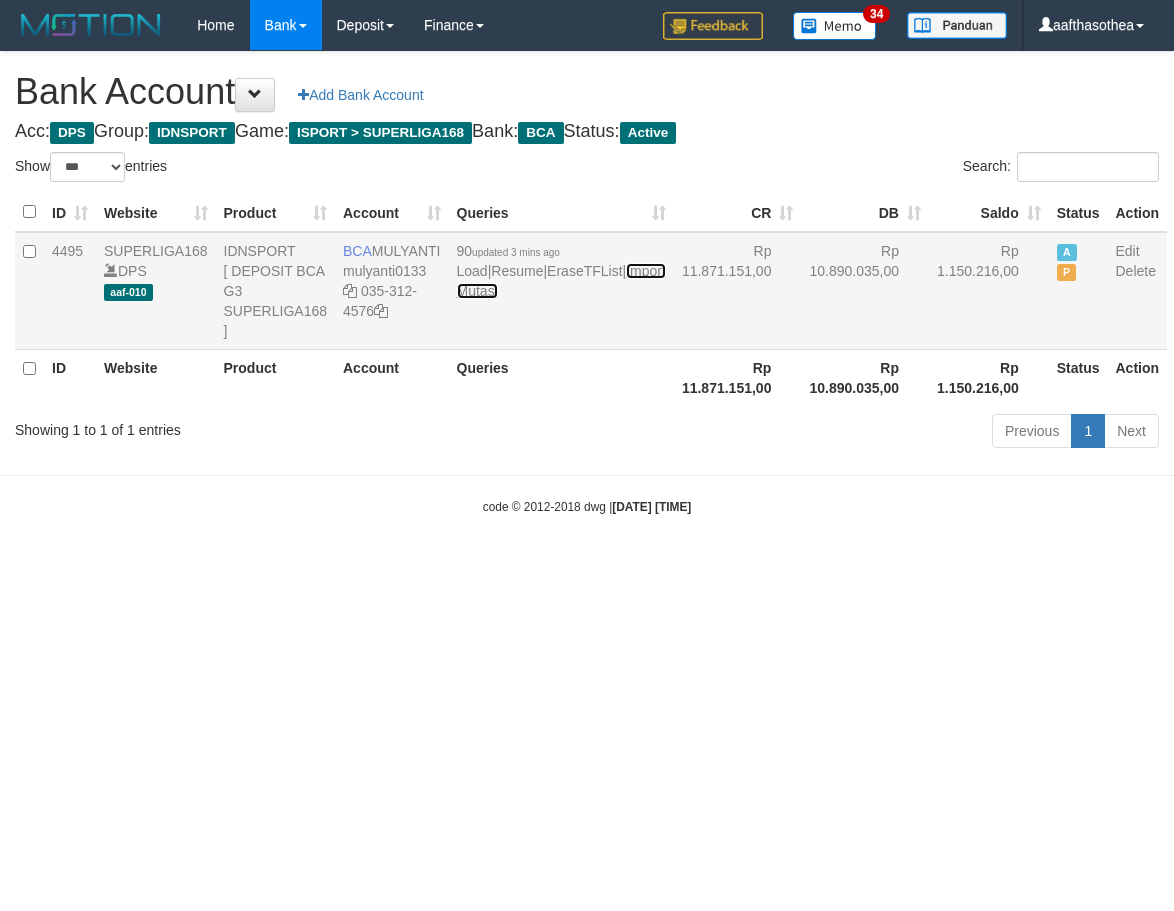 click on "Import Mutasi" at bounding box center (561, 281) 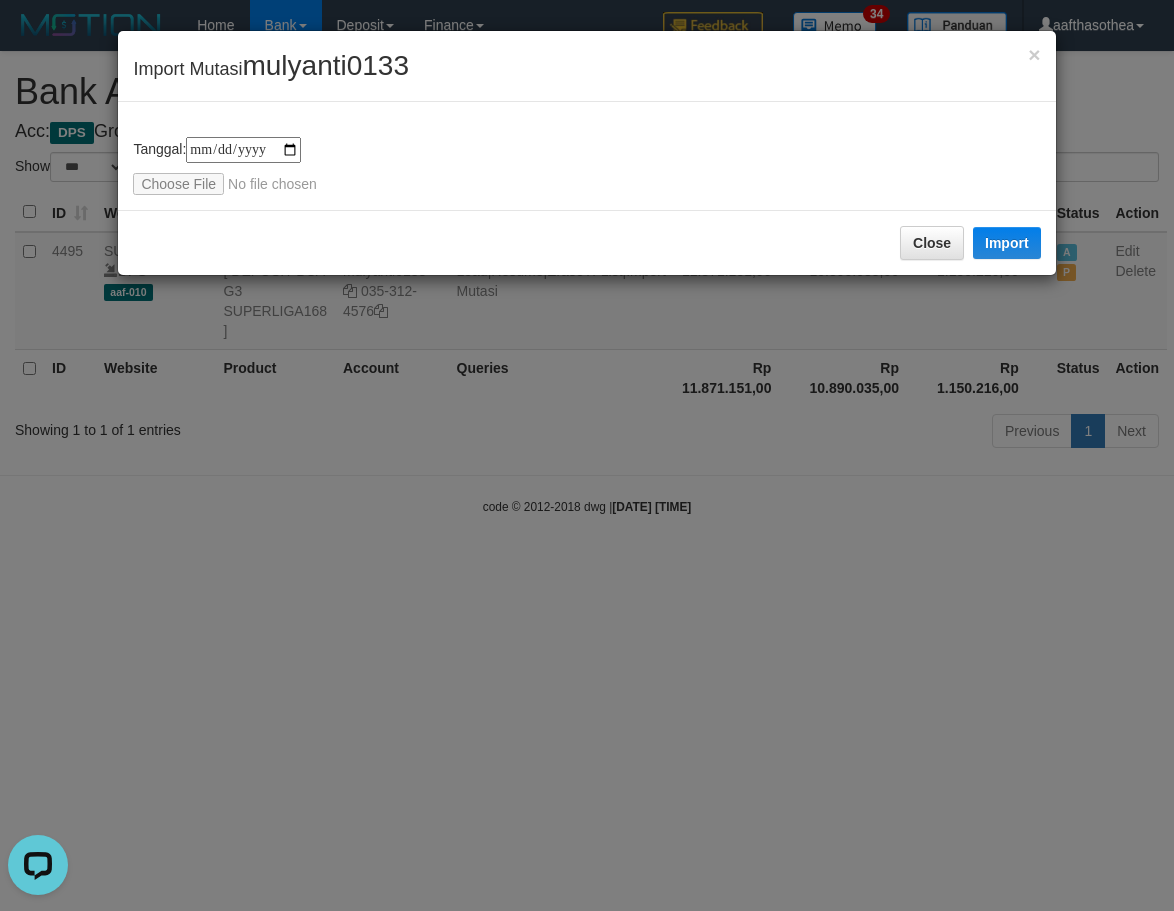 scroll, scrollTop: 0, scrollLeft: 0, axis: both 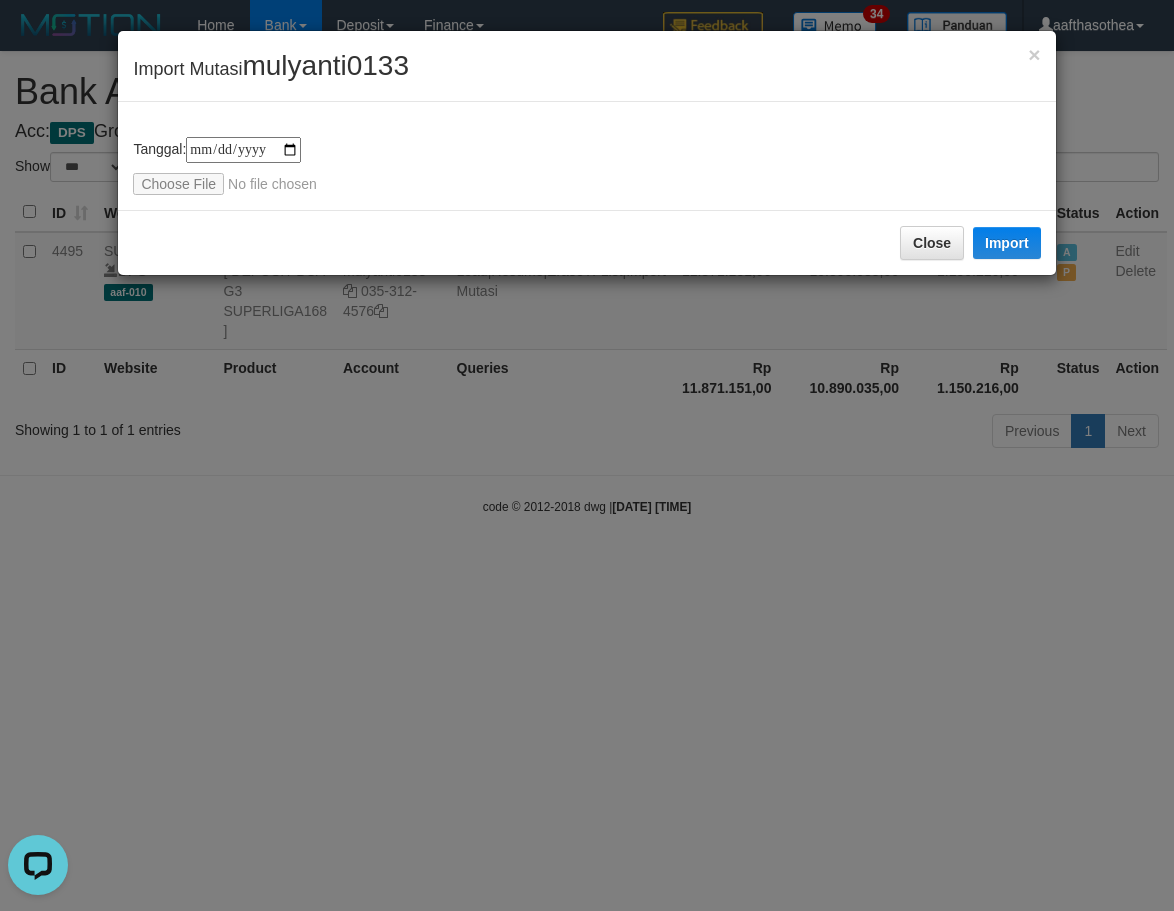 type on "**********" 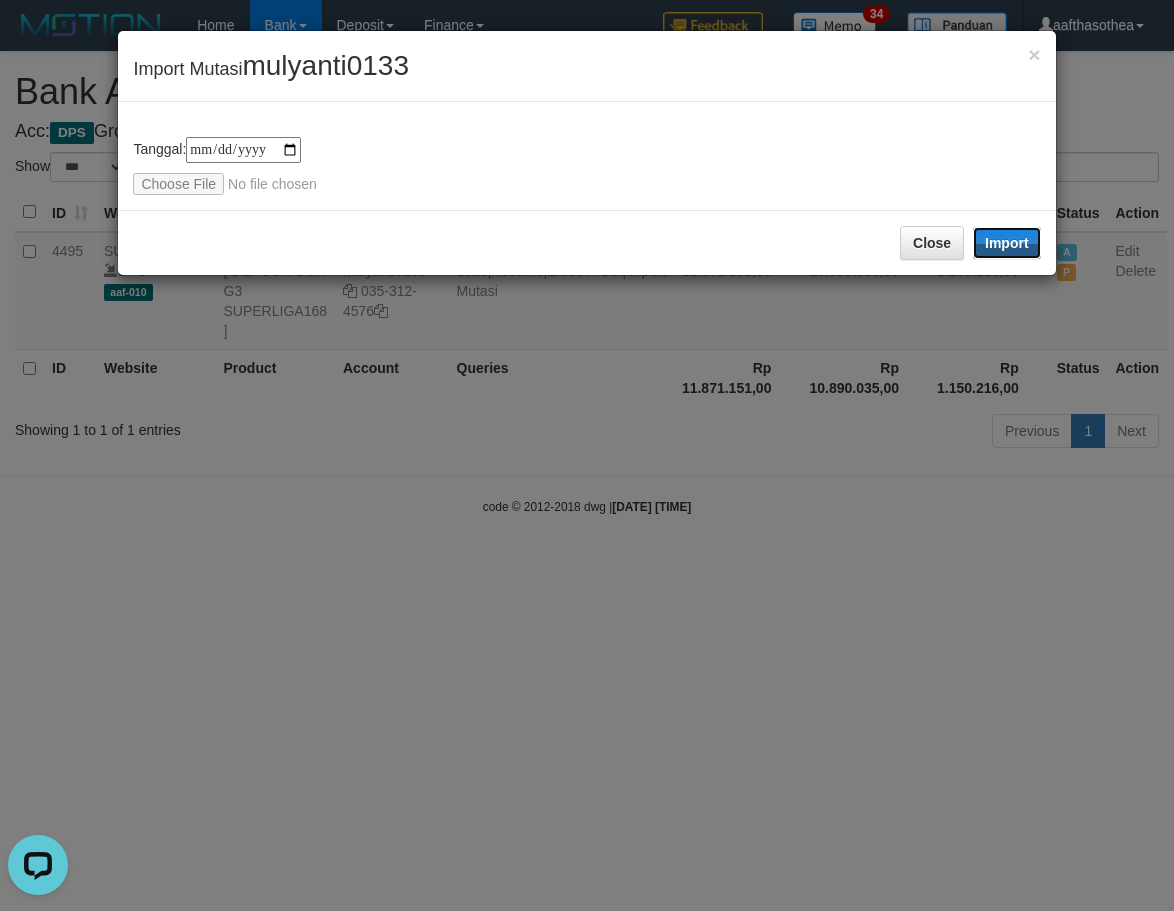 drag, startPoint x: 995, startPoint y: 235, endPoint x: 783, endPoint y: 513, distance: 349.6112 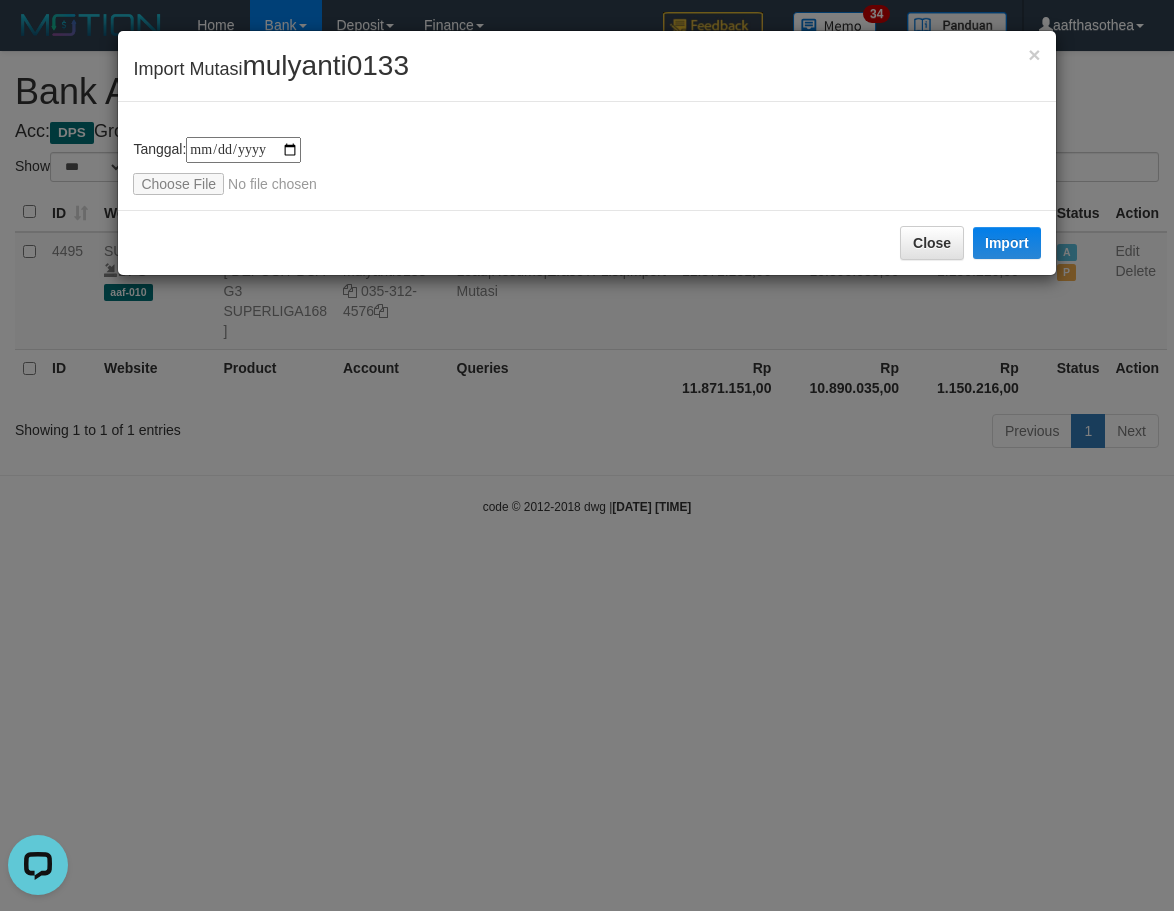 click on "**********" at bounding box center [587, 455] 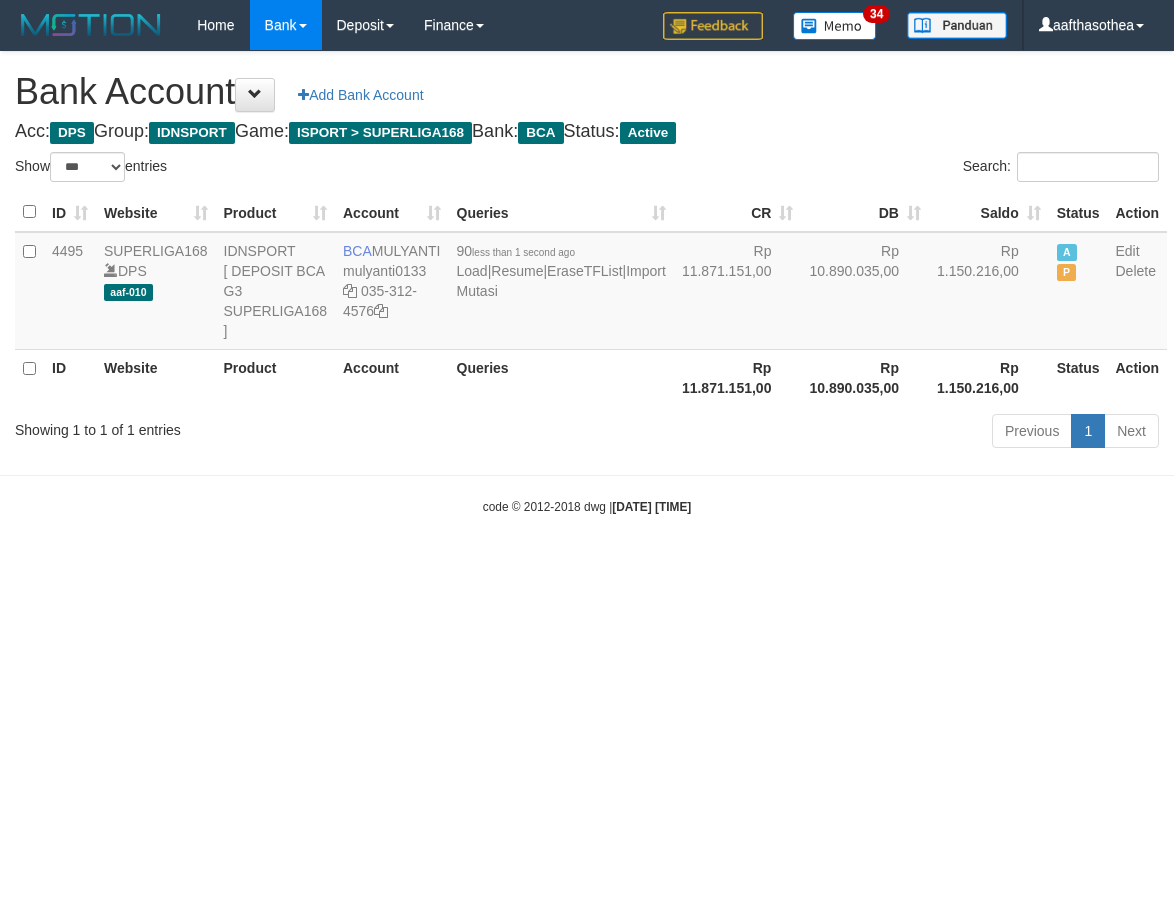 select on "***" 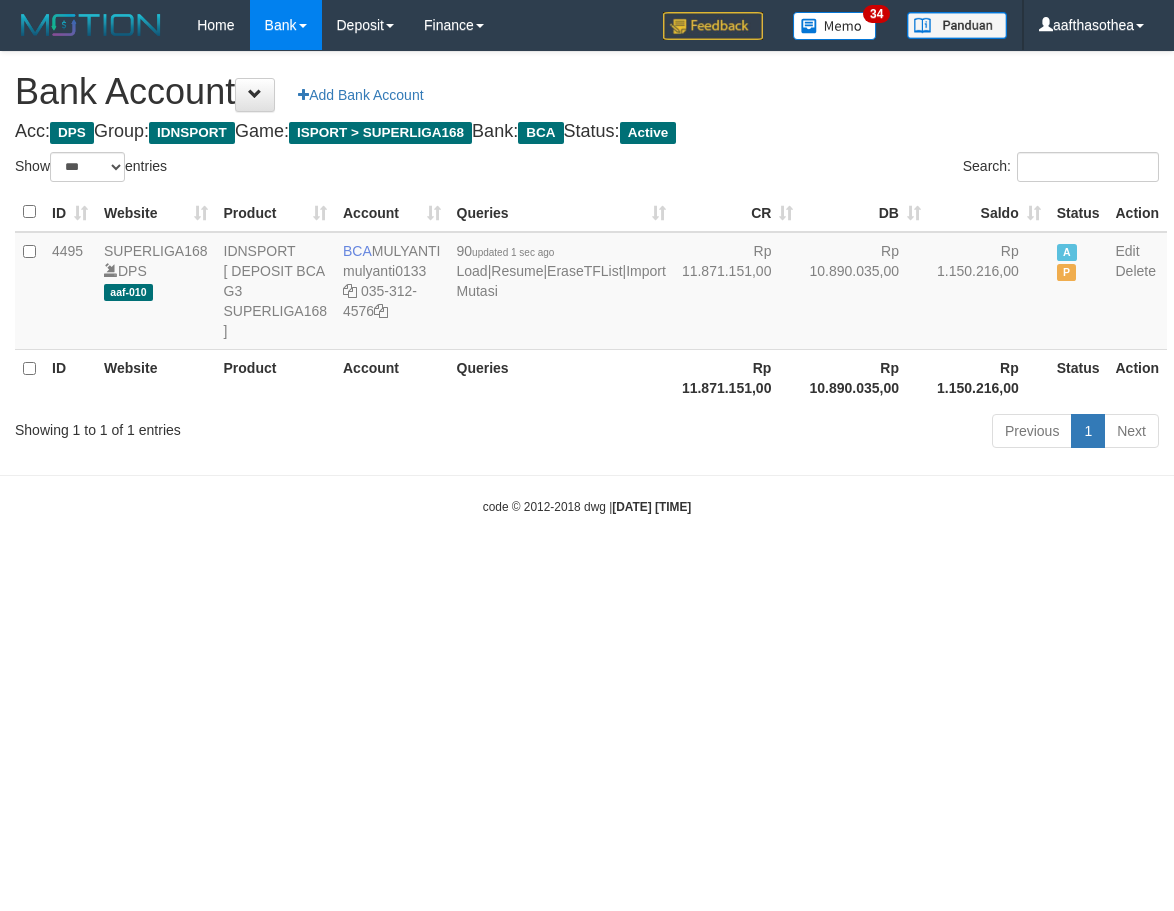 select on "***" 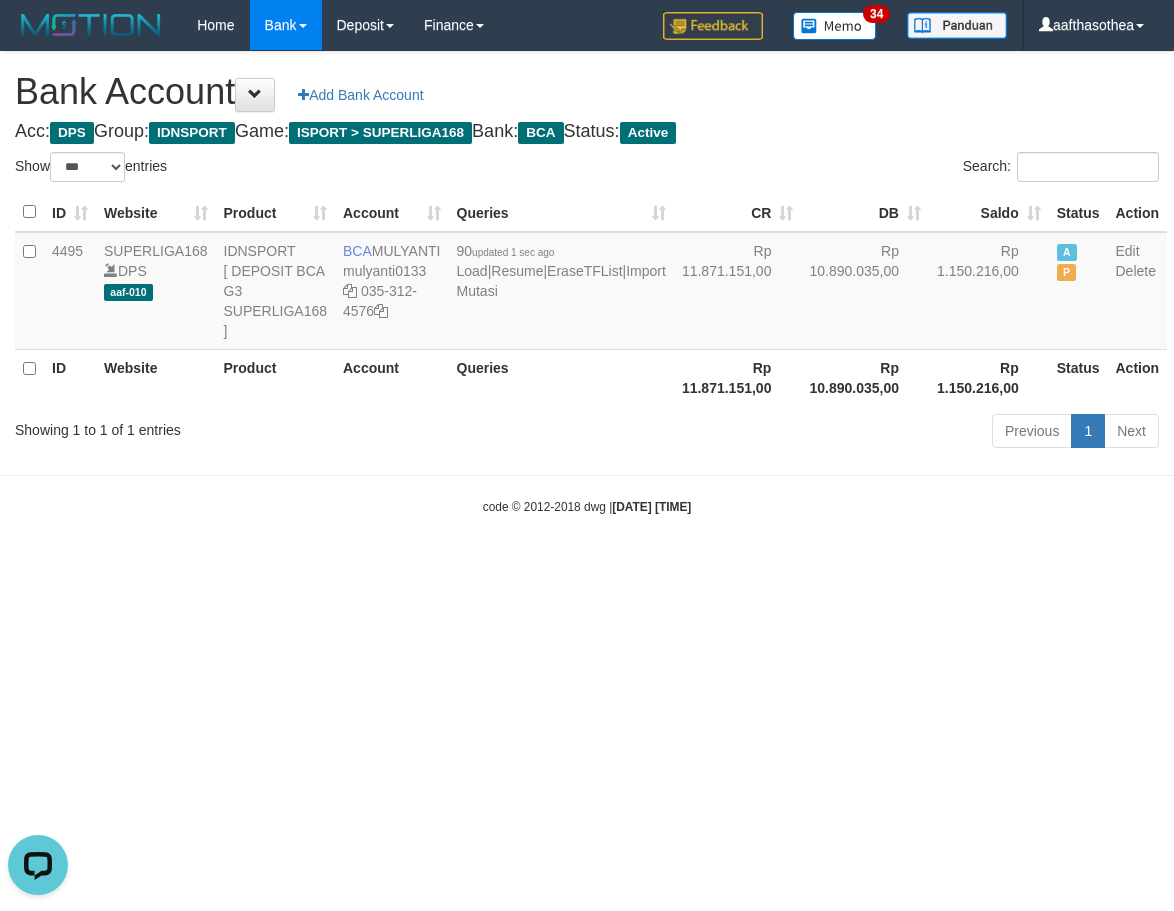 scroll, scrollTop: 0, scrollLeft: 0, axis: both 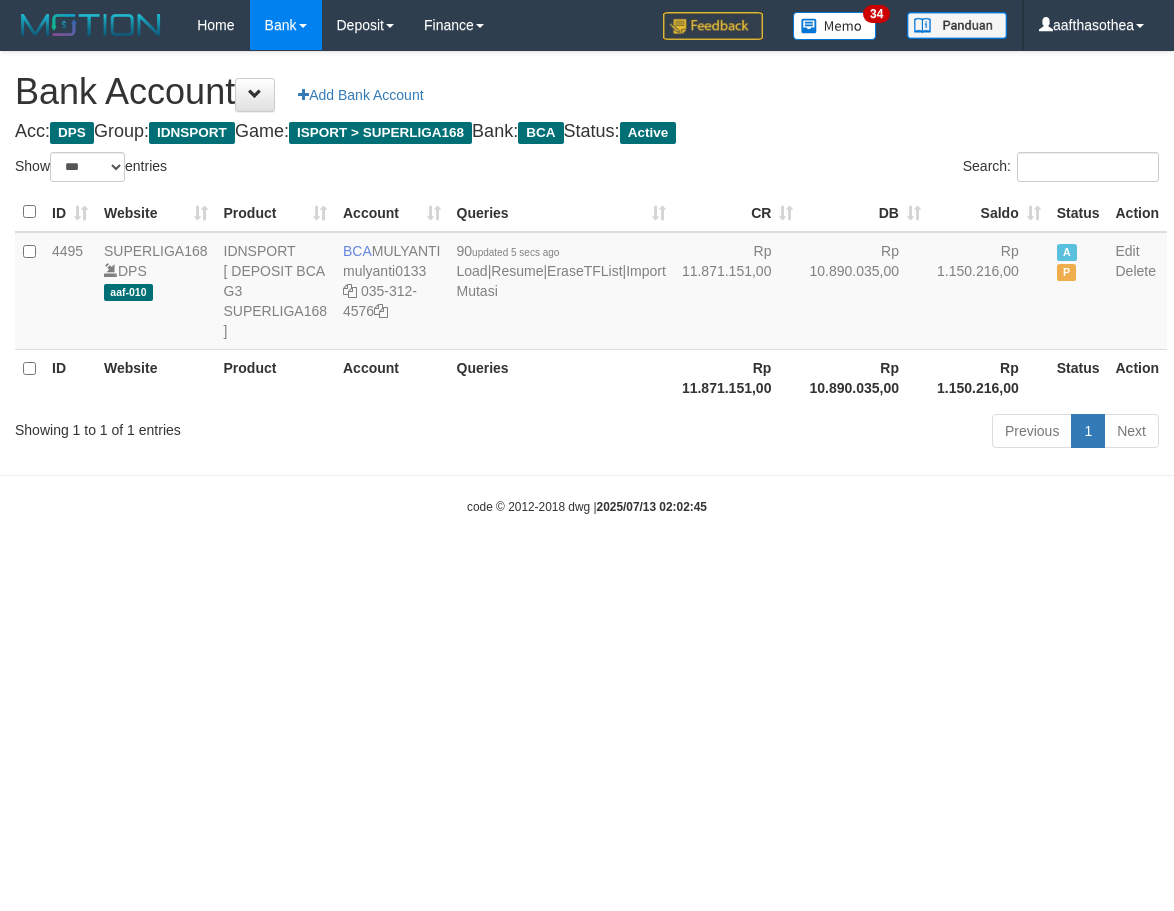 select on "***" 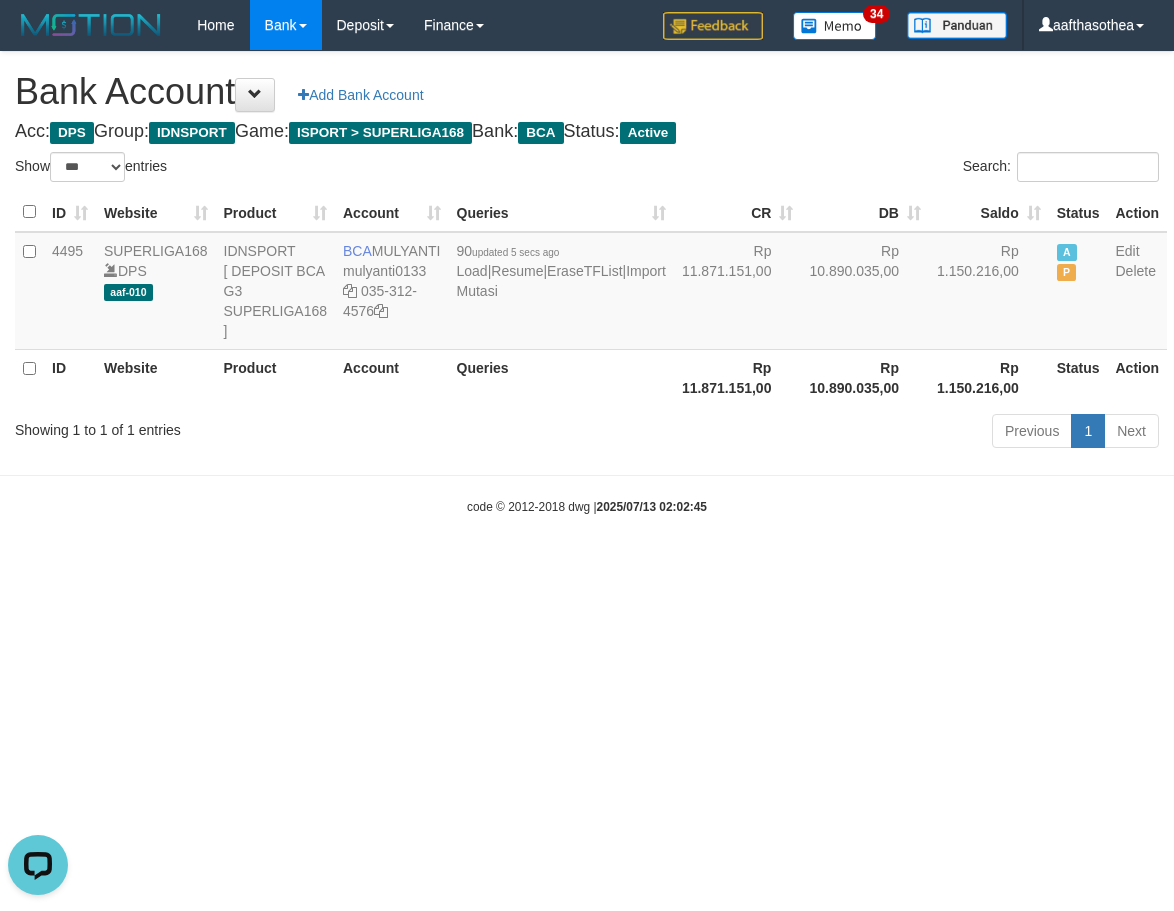 scroll, scrollTop: 0, scrollLeft: 0, axis: both 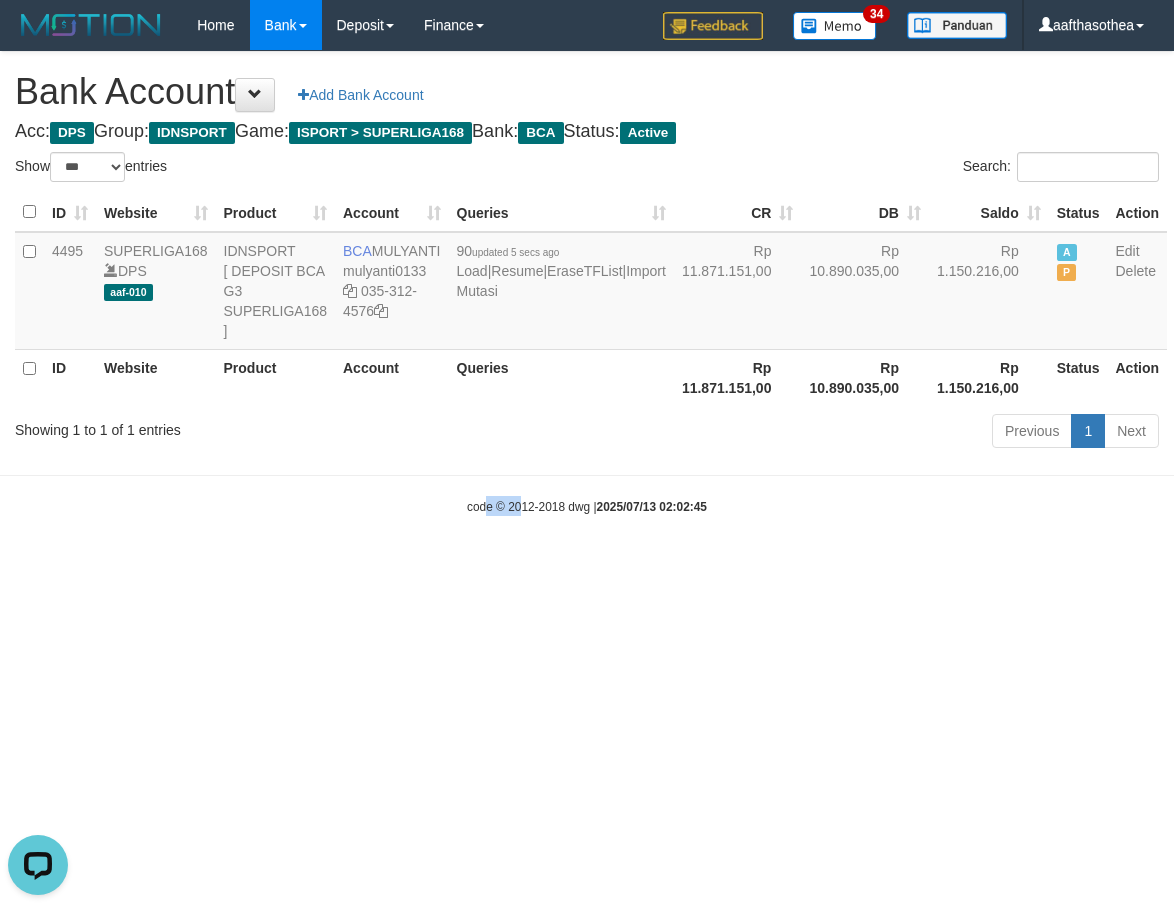 drag, startPoint x: 487, startPoint y: 622, endPoint x: 523, endPoint y: 621, distance: 36.013885 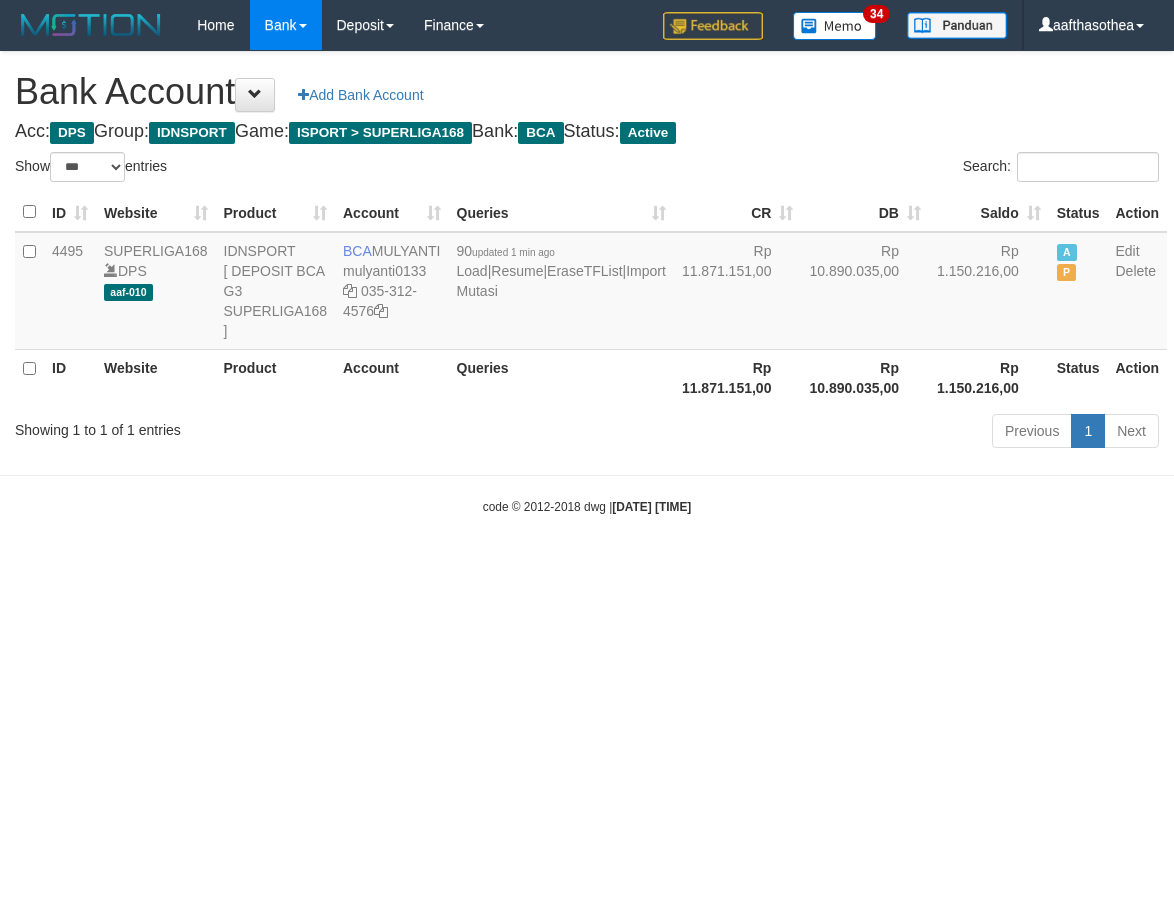 select on "***" 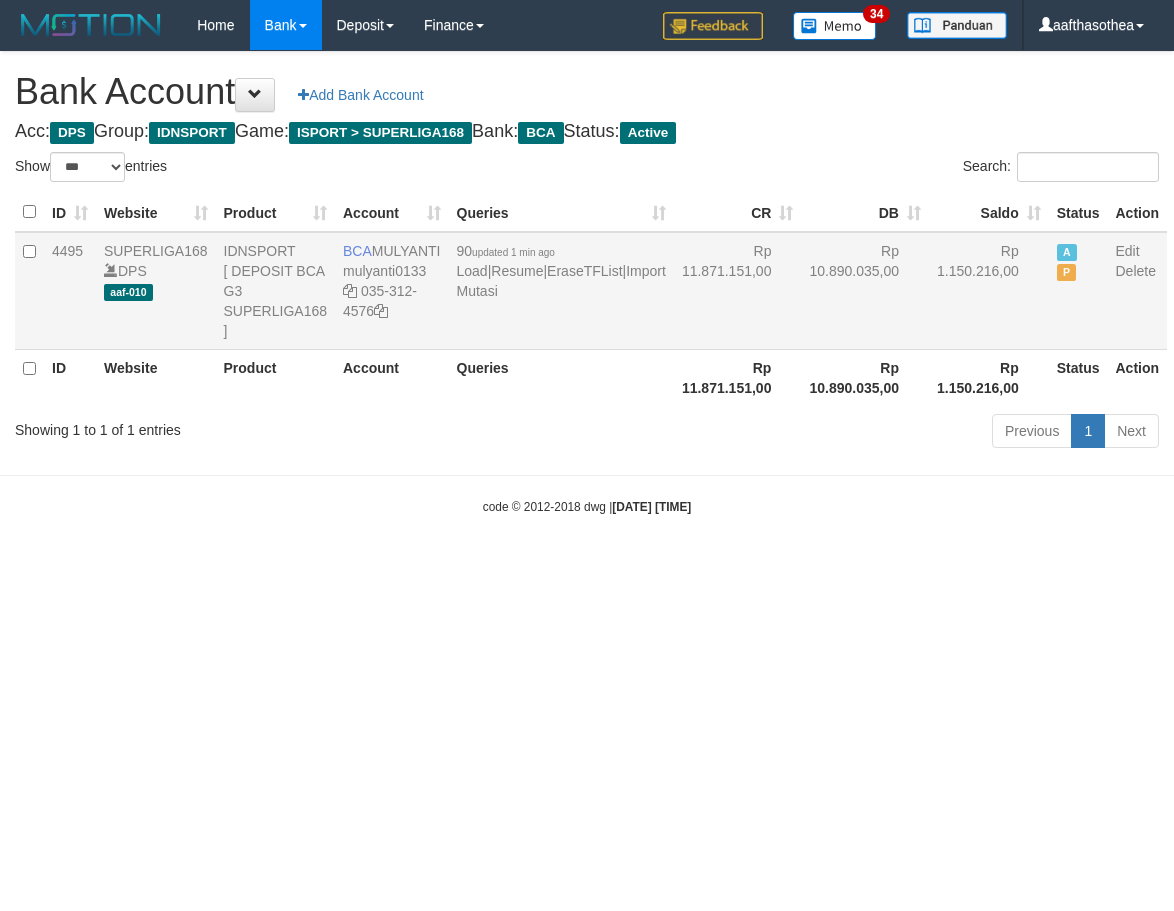 scroll, scrollTop: 0, scrollLeft: 0, axis: both 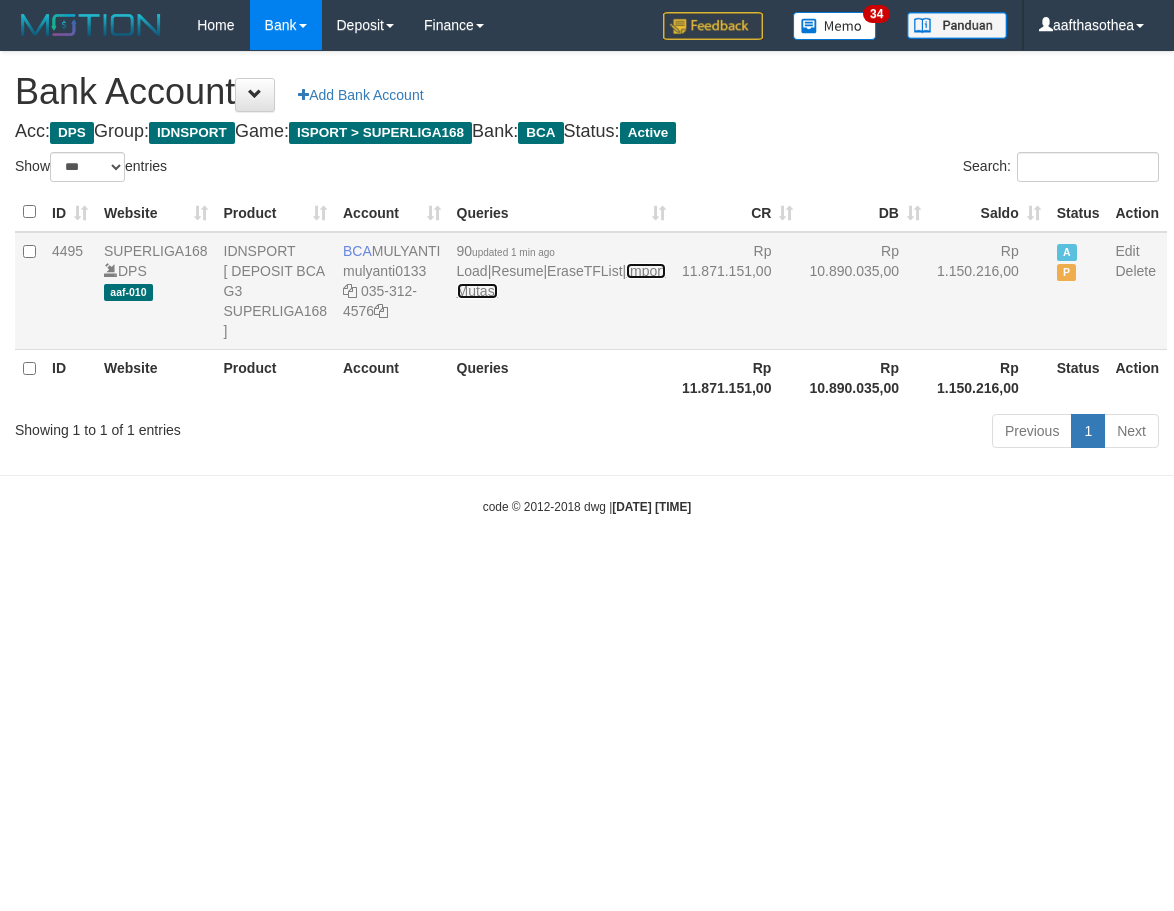 click on "Import Mutasi" at bounding box center (561, 281) 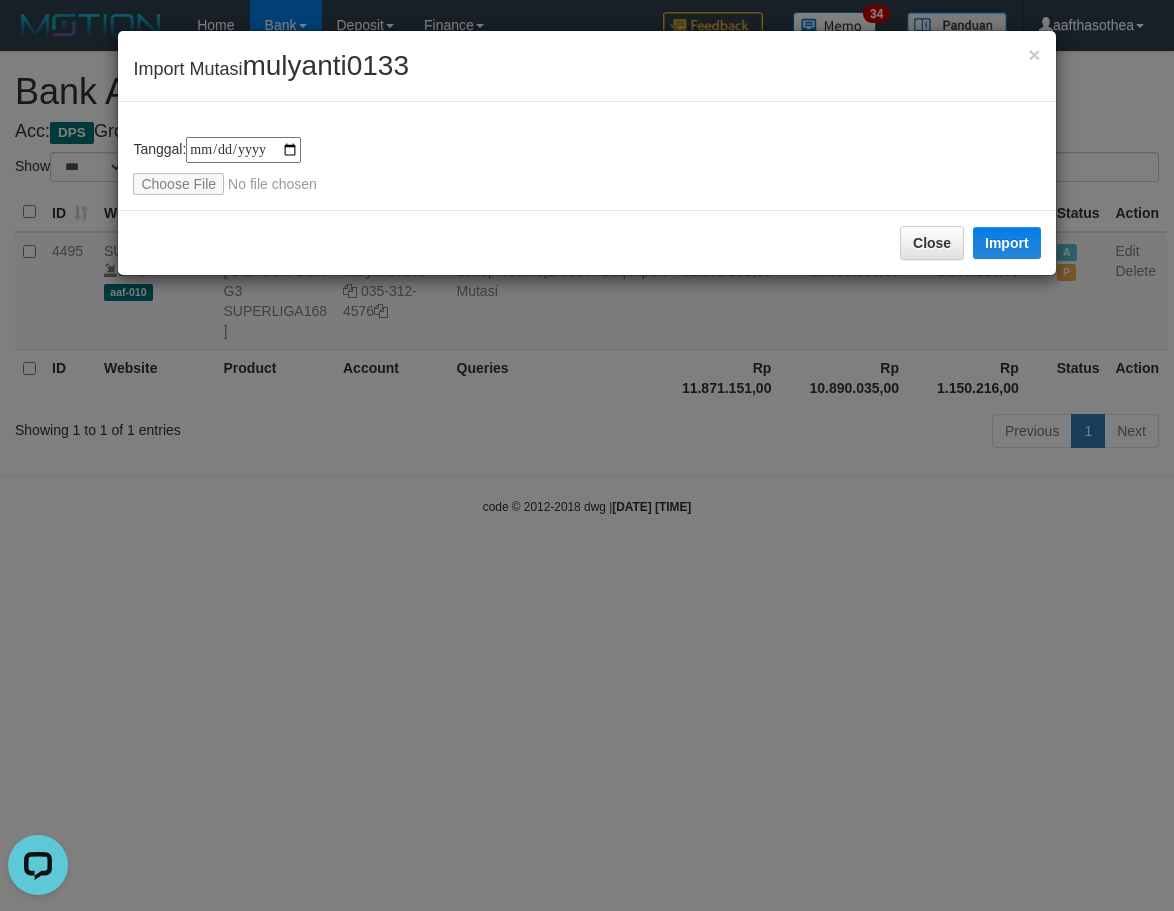 scroll, scrollTop: 0, scrollLeft: 0, axis: both 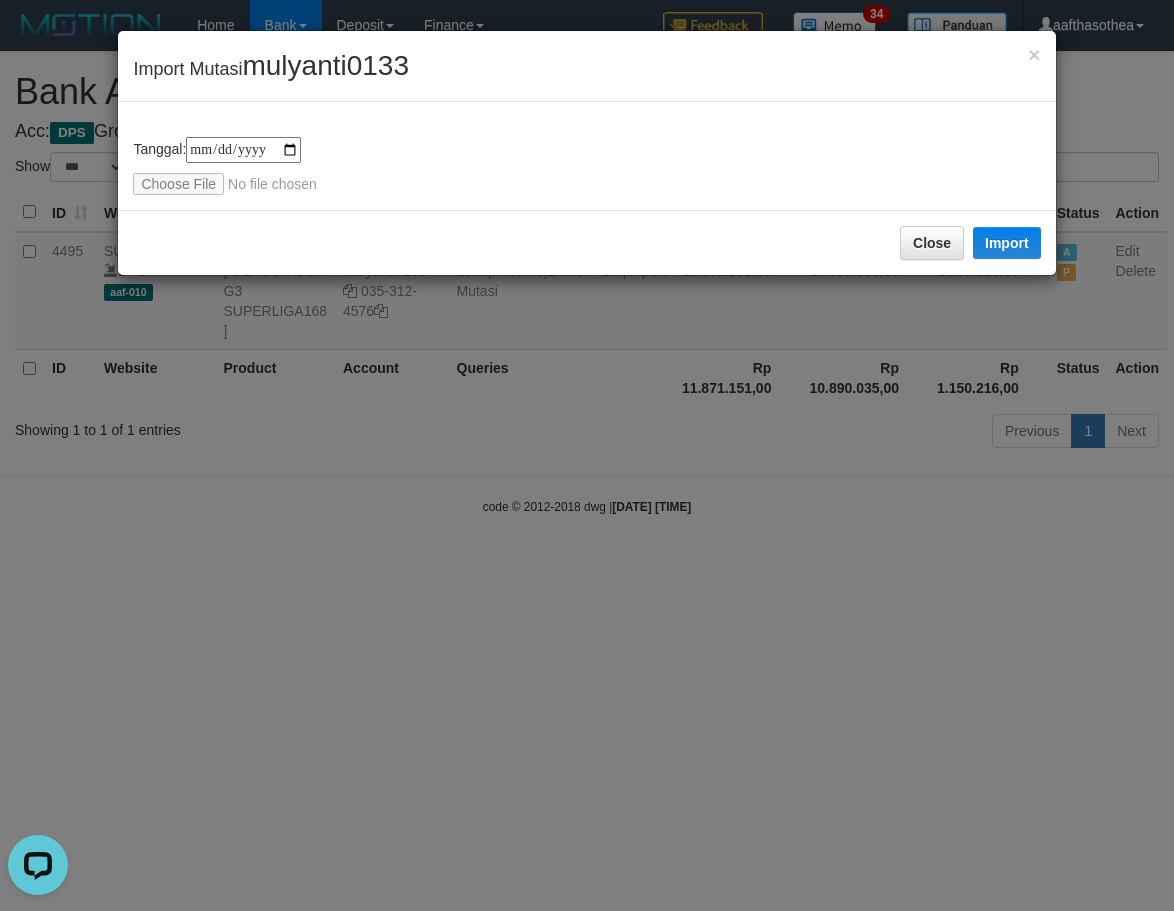 type on "**********" 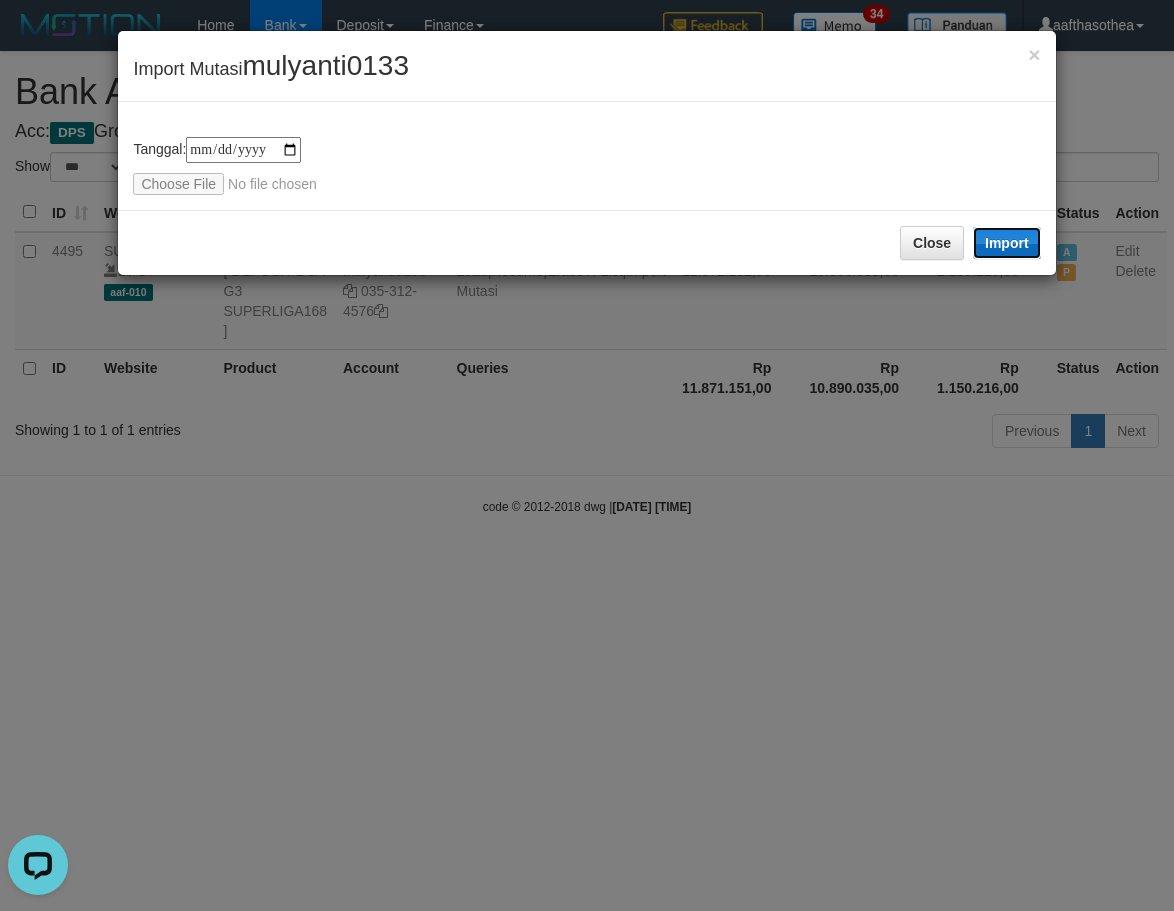drag, startPoint x: 1003, startPoint y: 245, endPoint x: 625, endPoint y: 571, distance: 499.1593 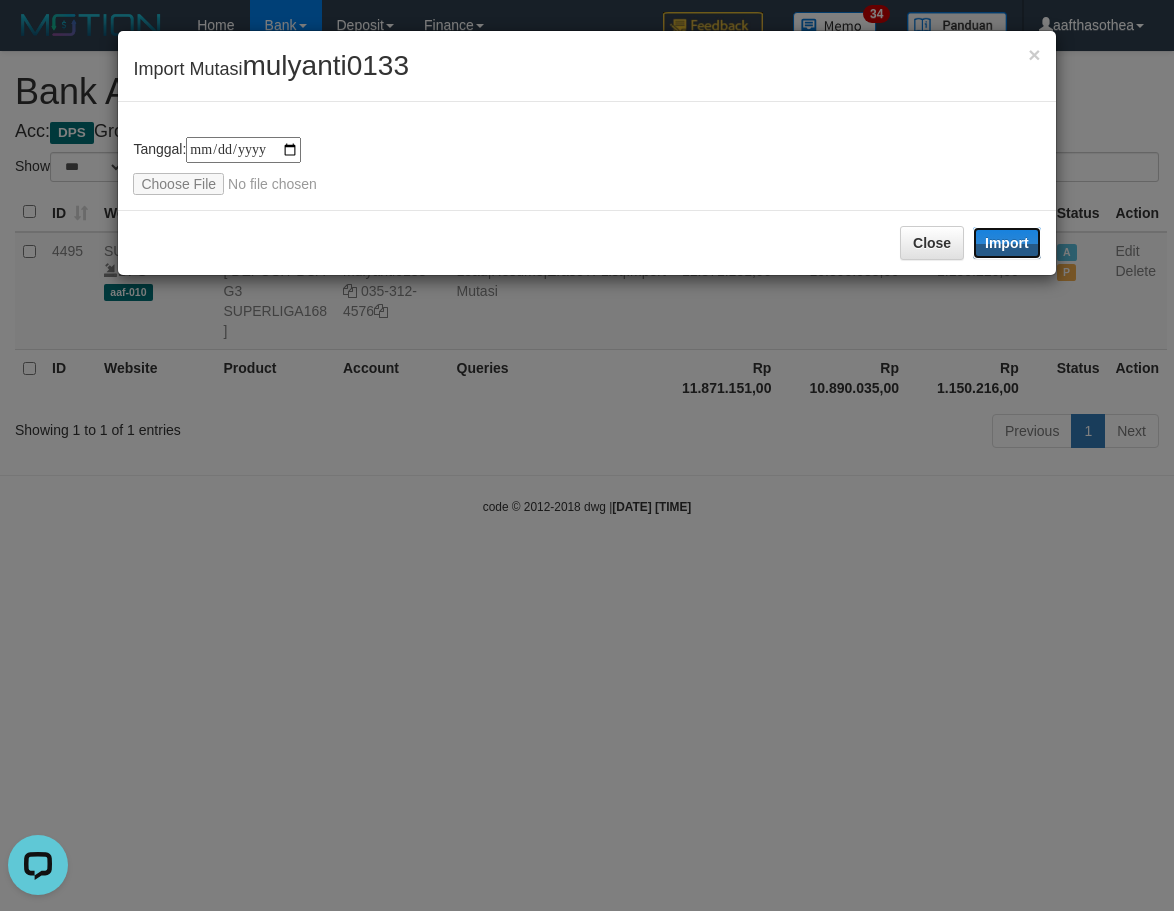 click on "Import" at bounding box center [1007, 243] 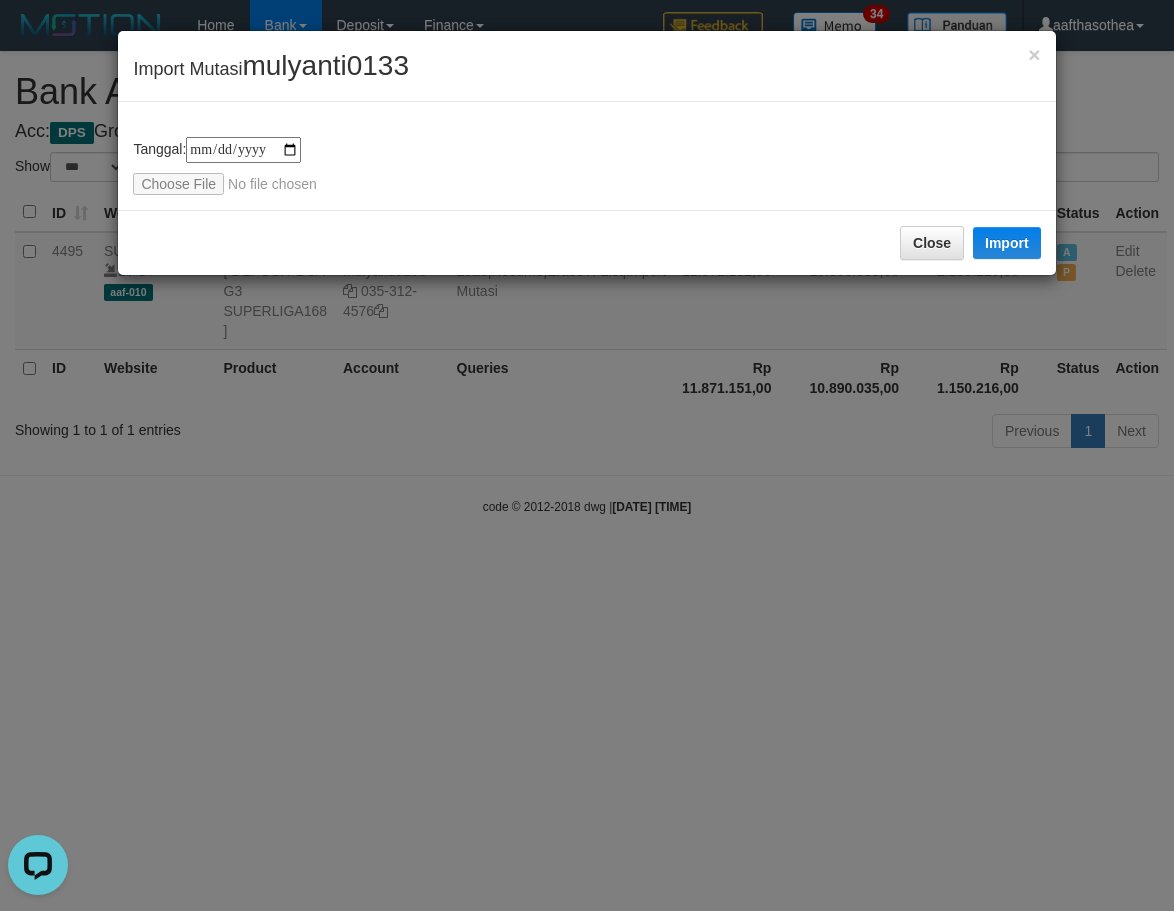 click on "**********" at bounding box center [587, 455] 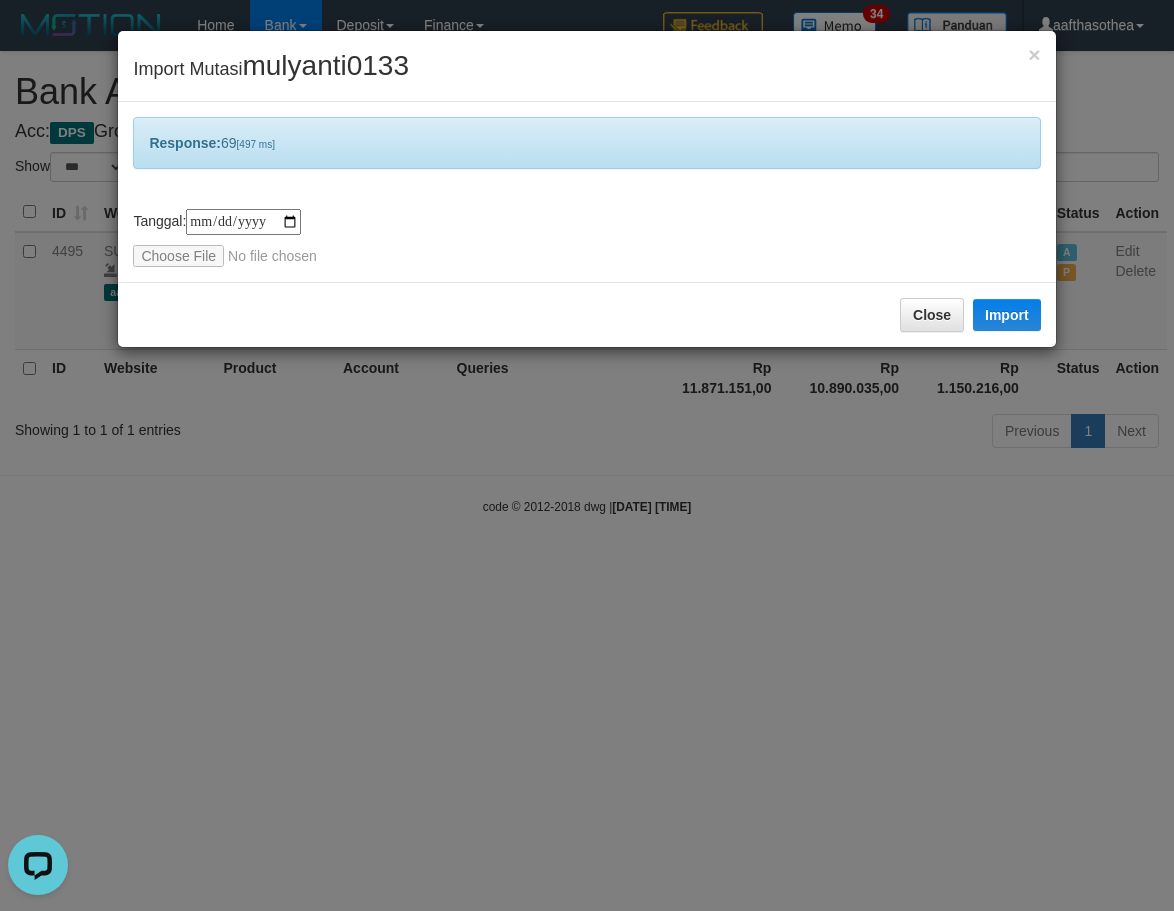 click on "**********" at bounding box center [587, 455] 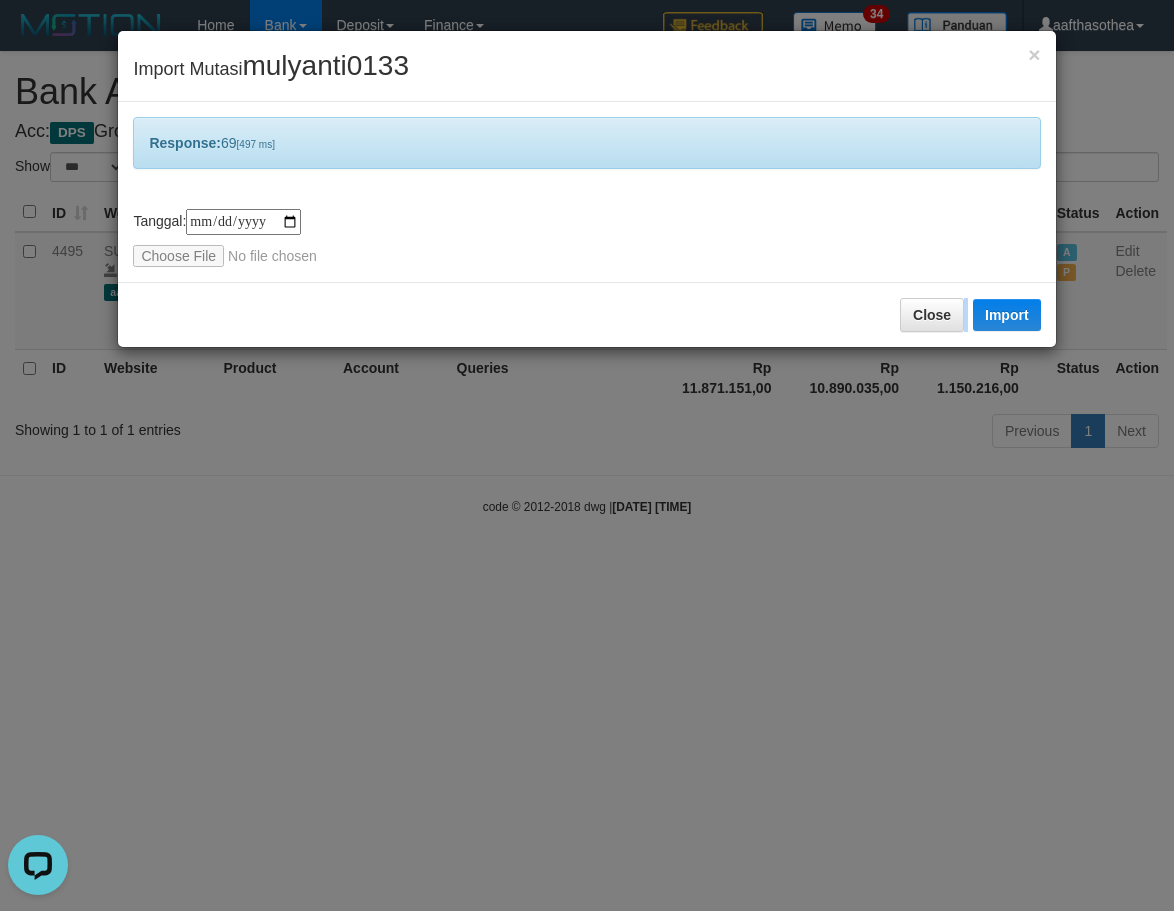 click on "**********" at bounding box center [587, 455] 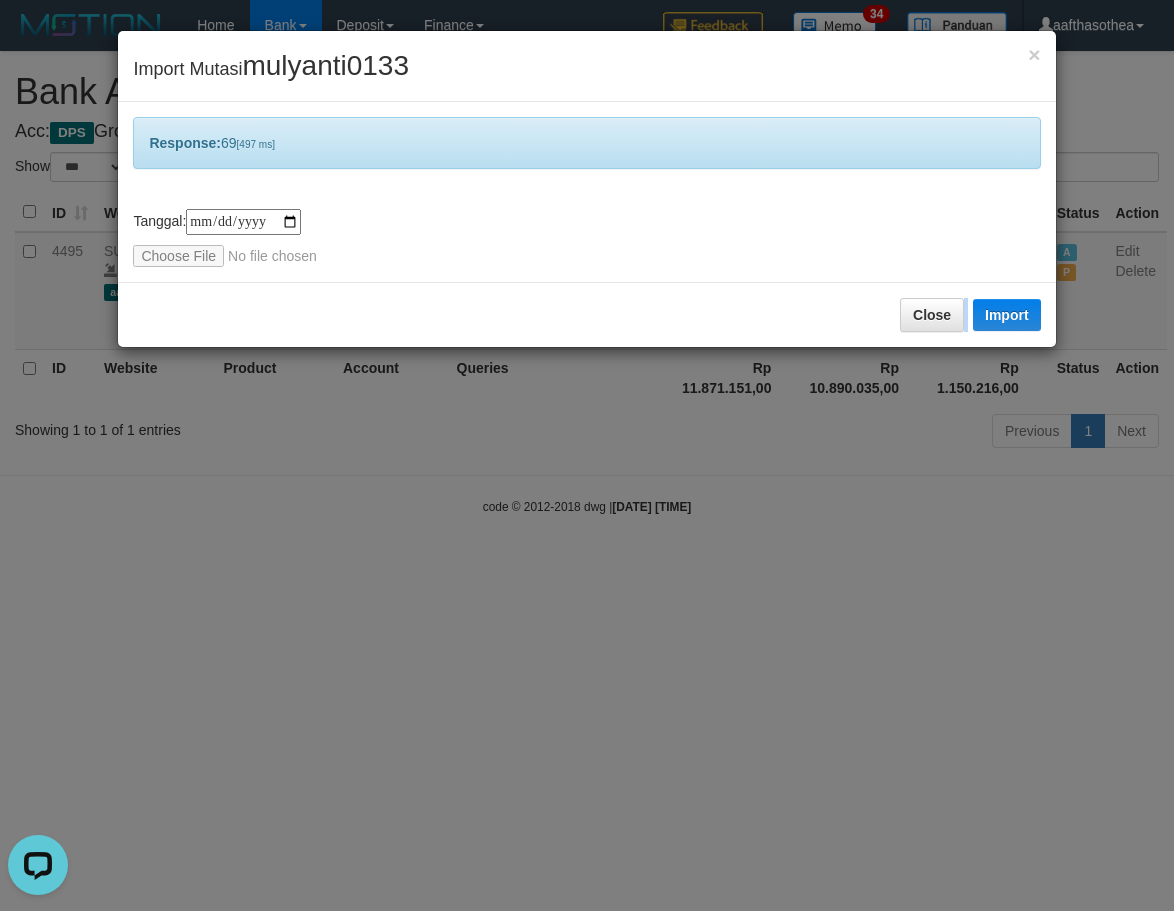 click on "**********" at bounding box center (587, 455) 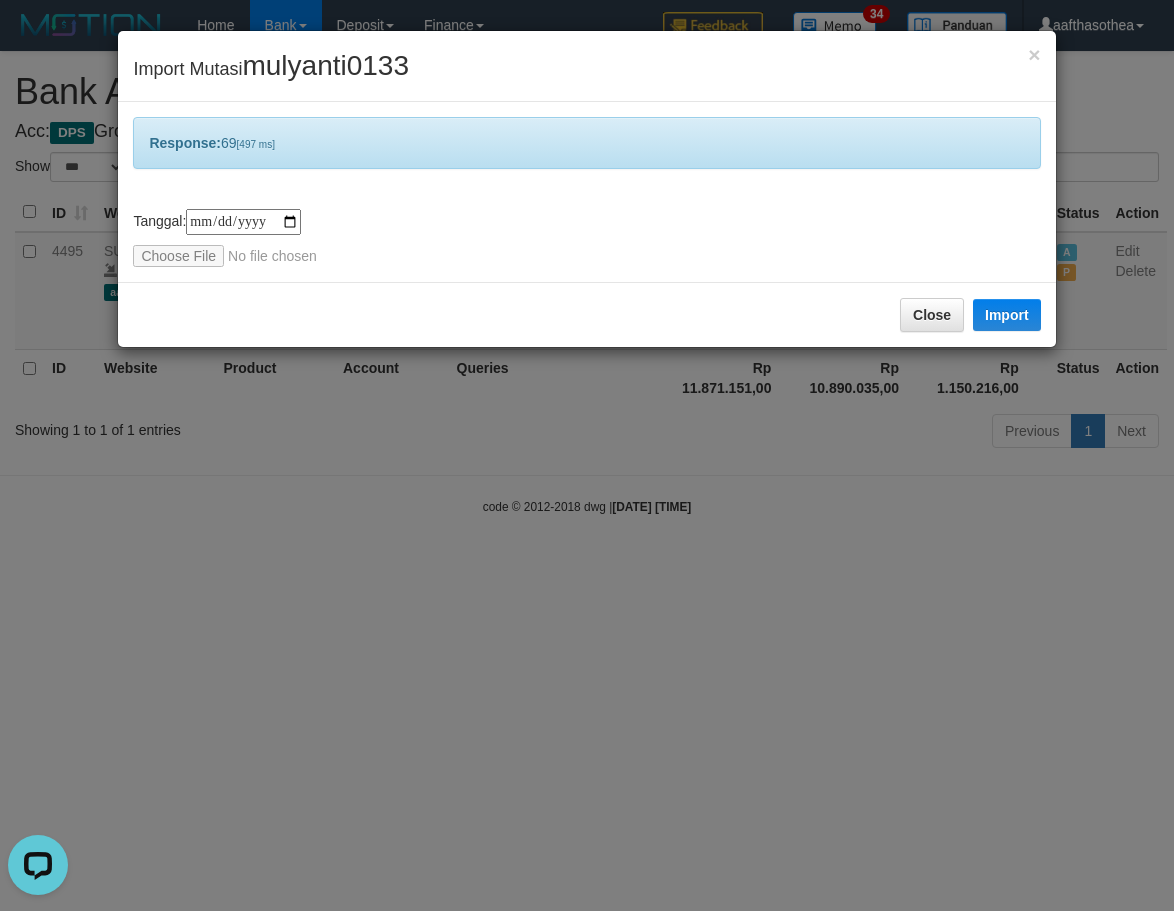 click on "**********" at bounding box center (587, 455) 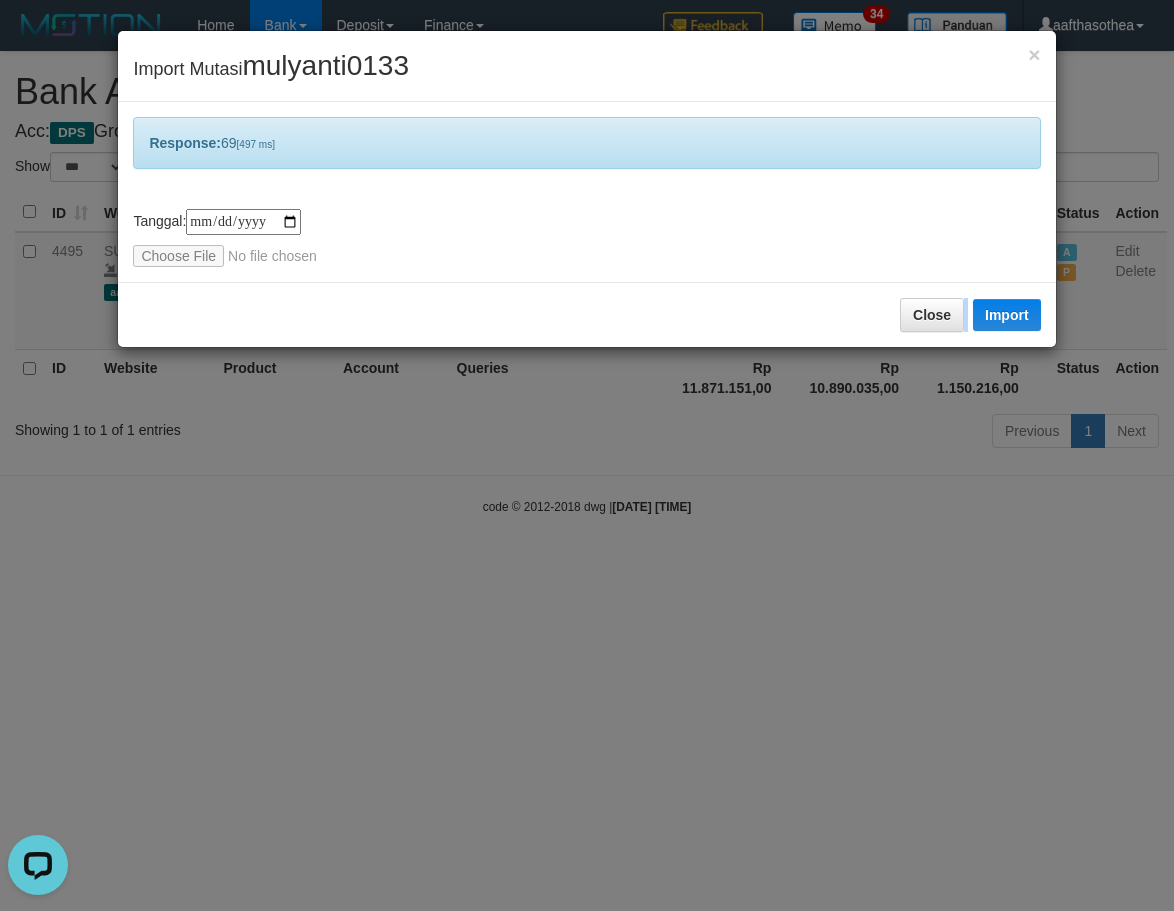 click on "**********" at bounding box center (587, 455) 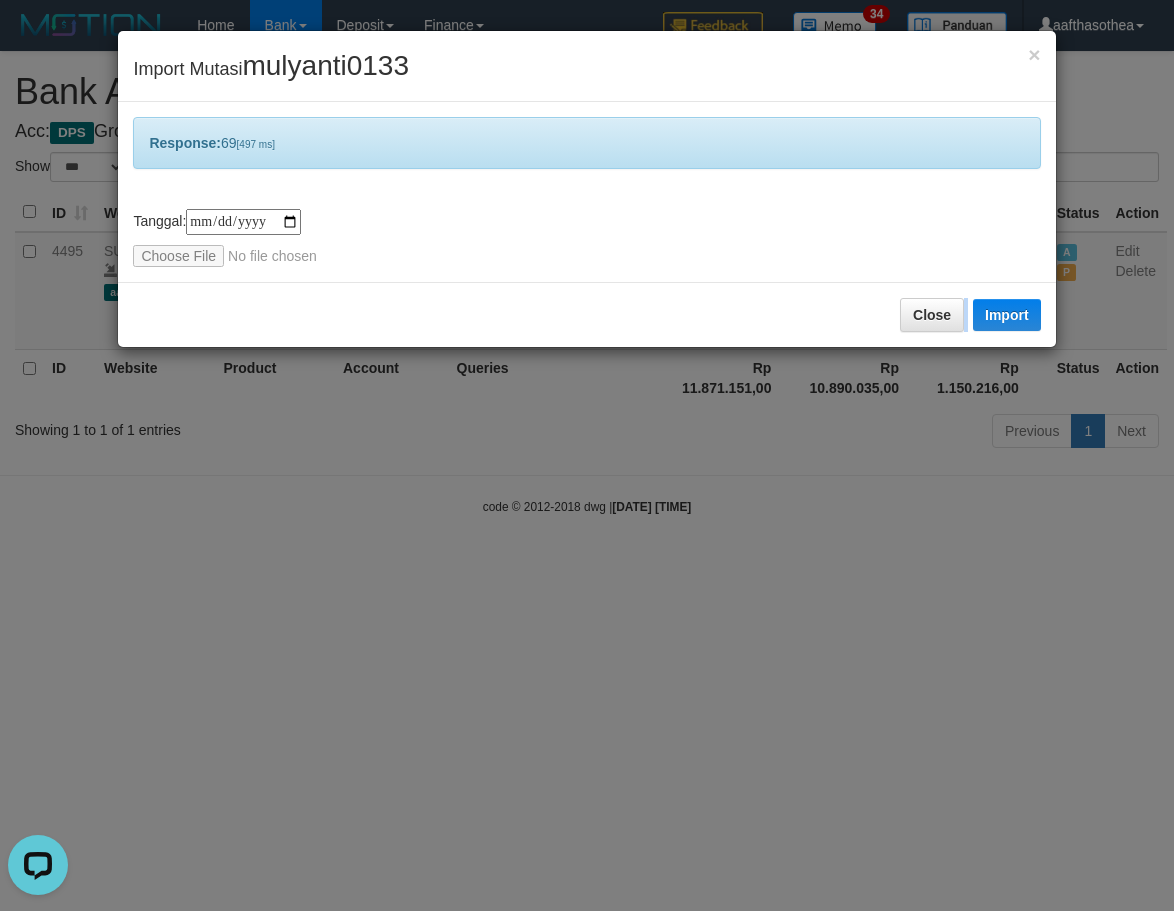 click on "**********" at bounding box center (587, 455) 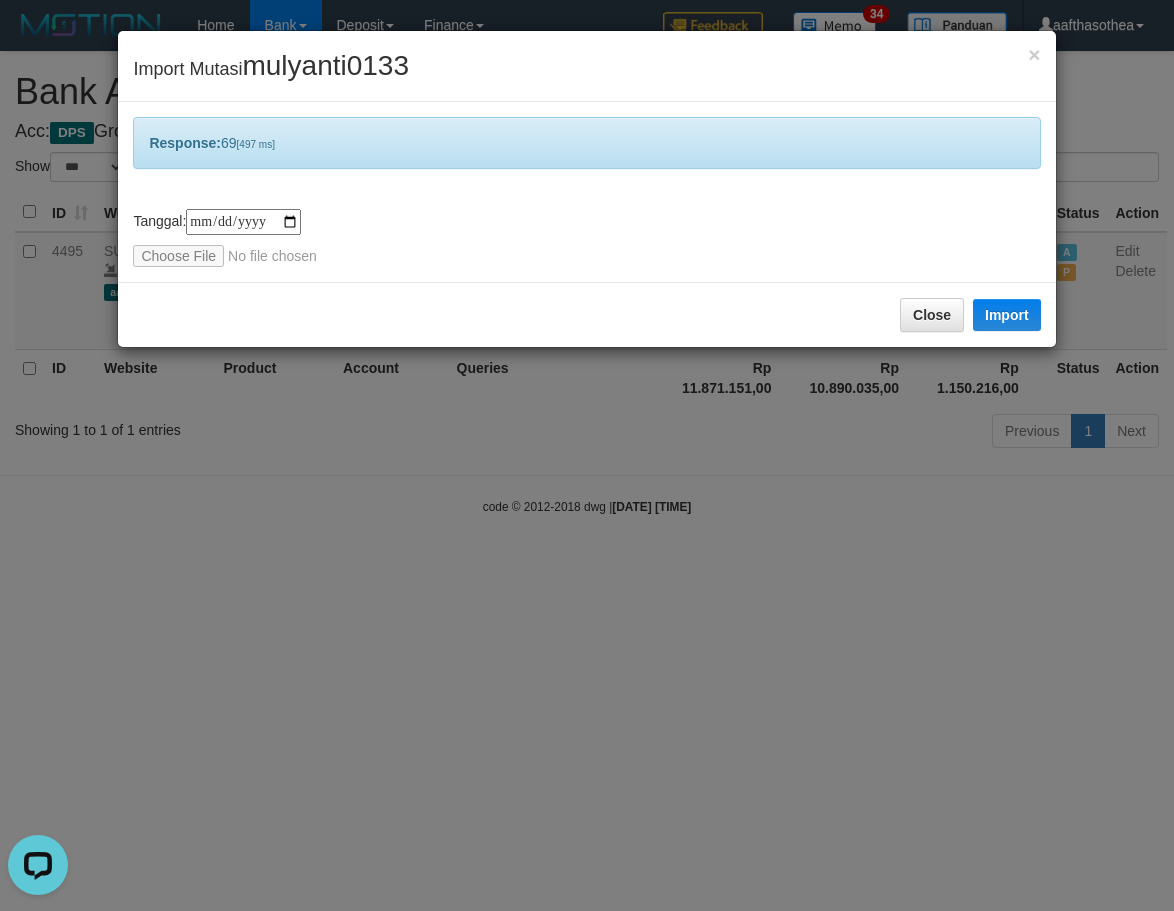 click on "**********" at bounding box center (587, 455) 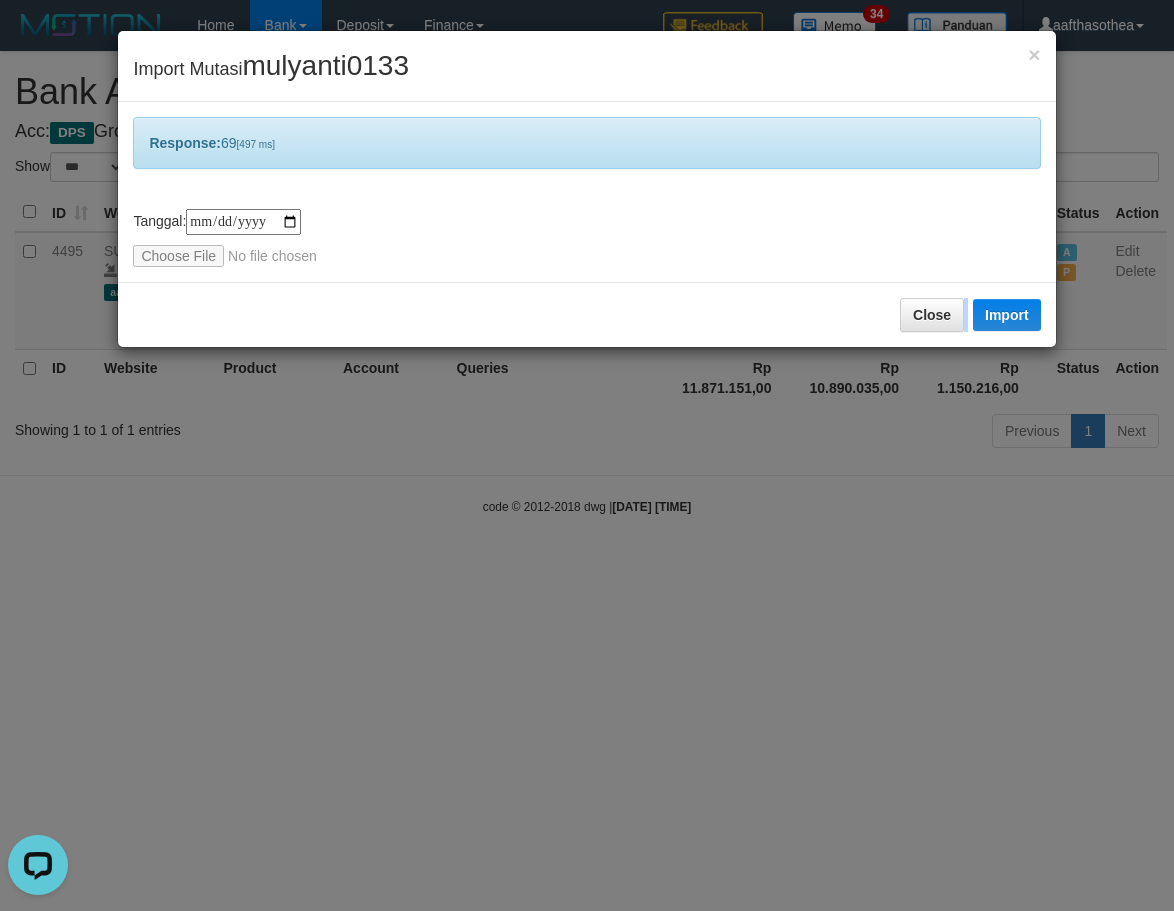 click on "**********" at bounding box center (587, 455) 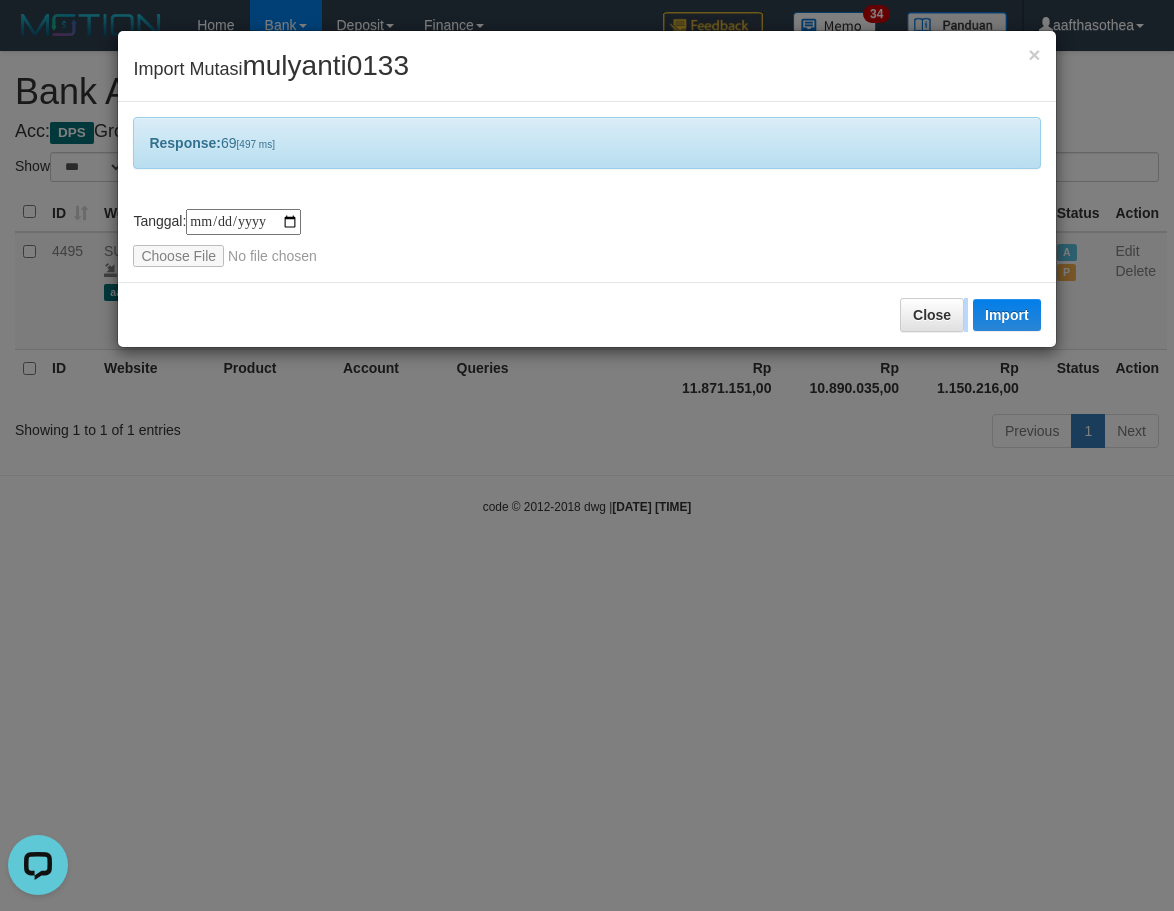 click on "**********" at bounding box center (587, 455) 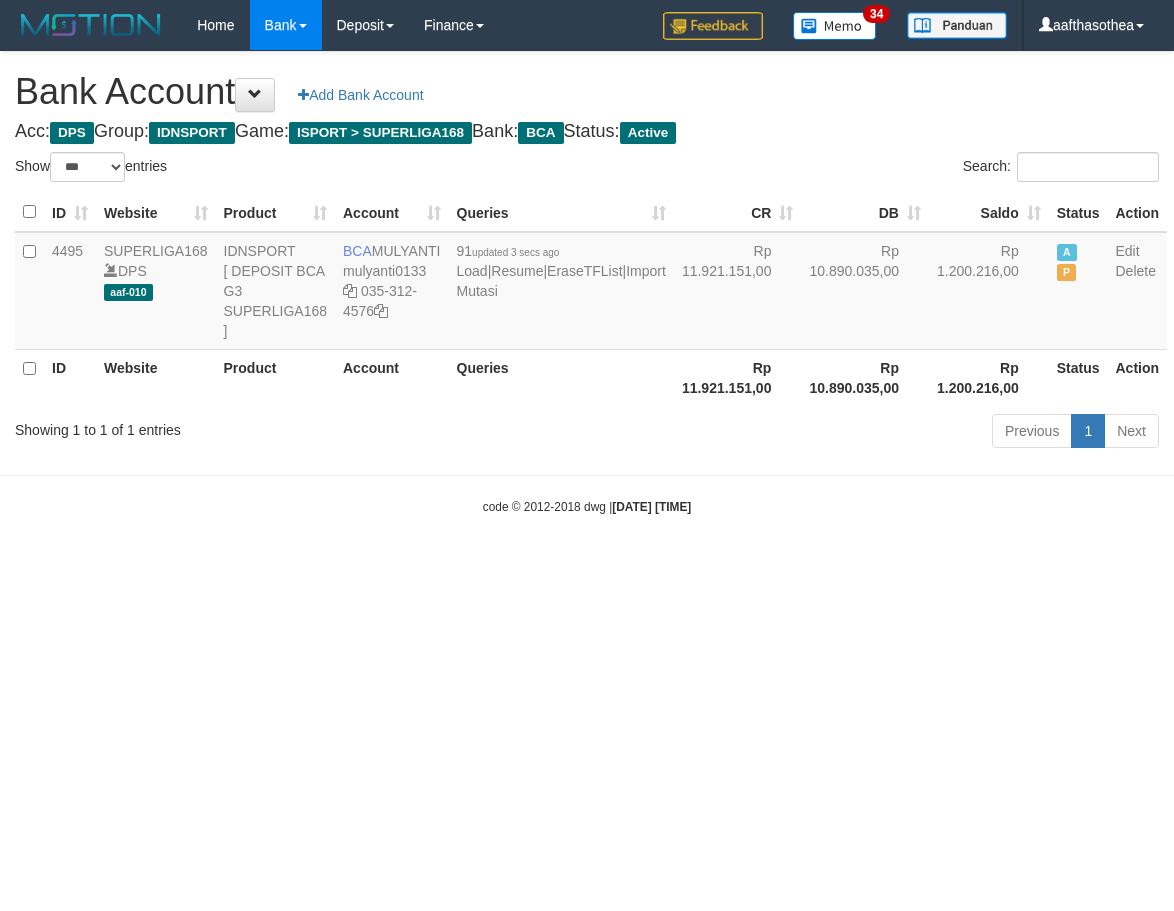 select on "***" 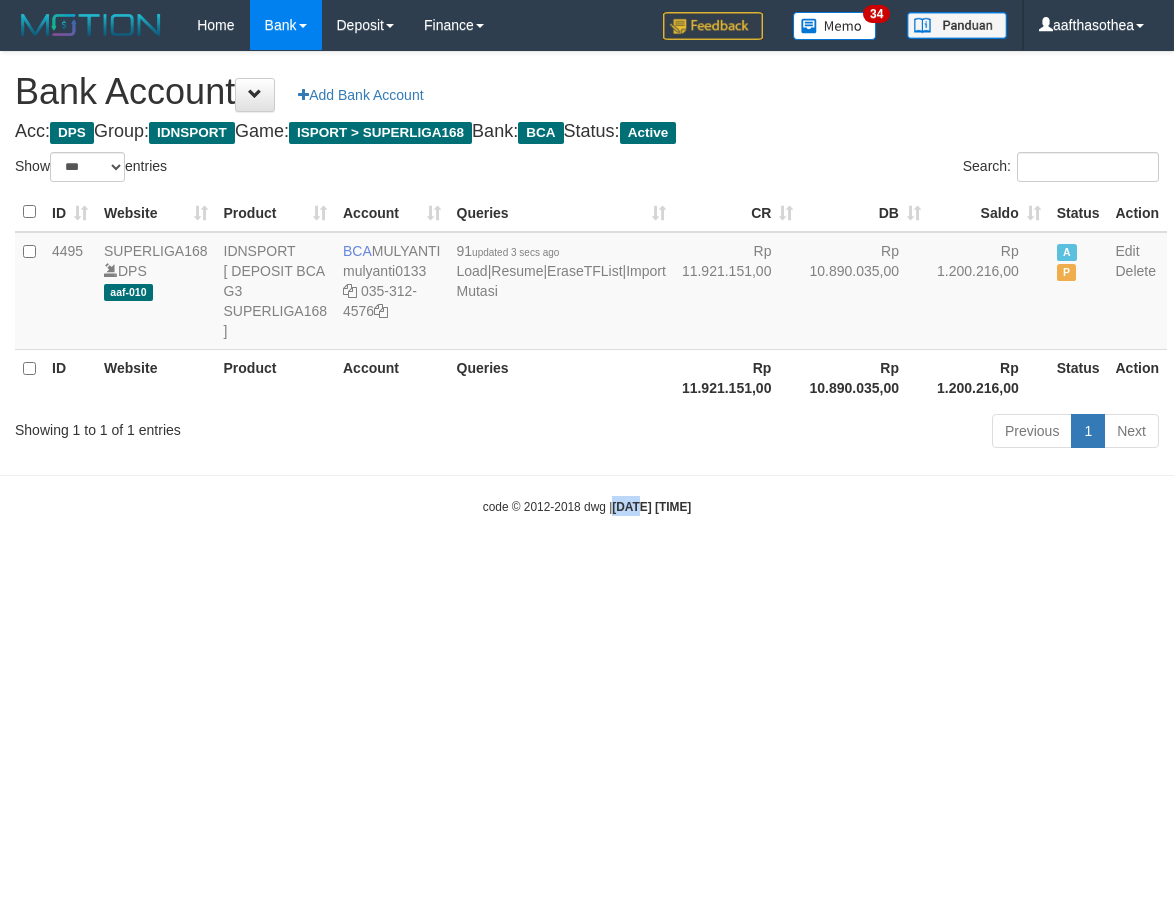 click on "Toggle navigation
Home
Bank
Account List
Load
By Website
Group
[ISPORT]													SUPERLIGA168
By Load Group (DPS)
34" at bounding box center [587, 283] 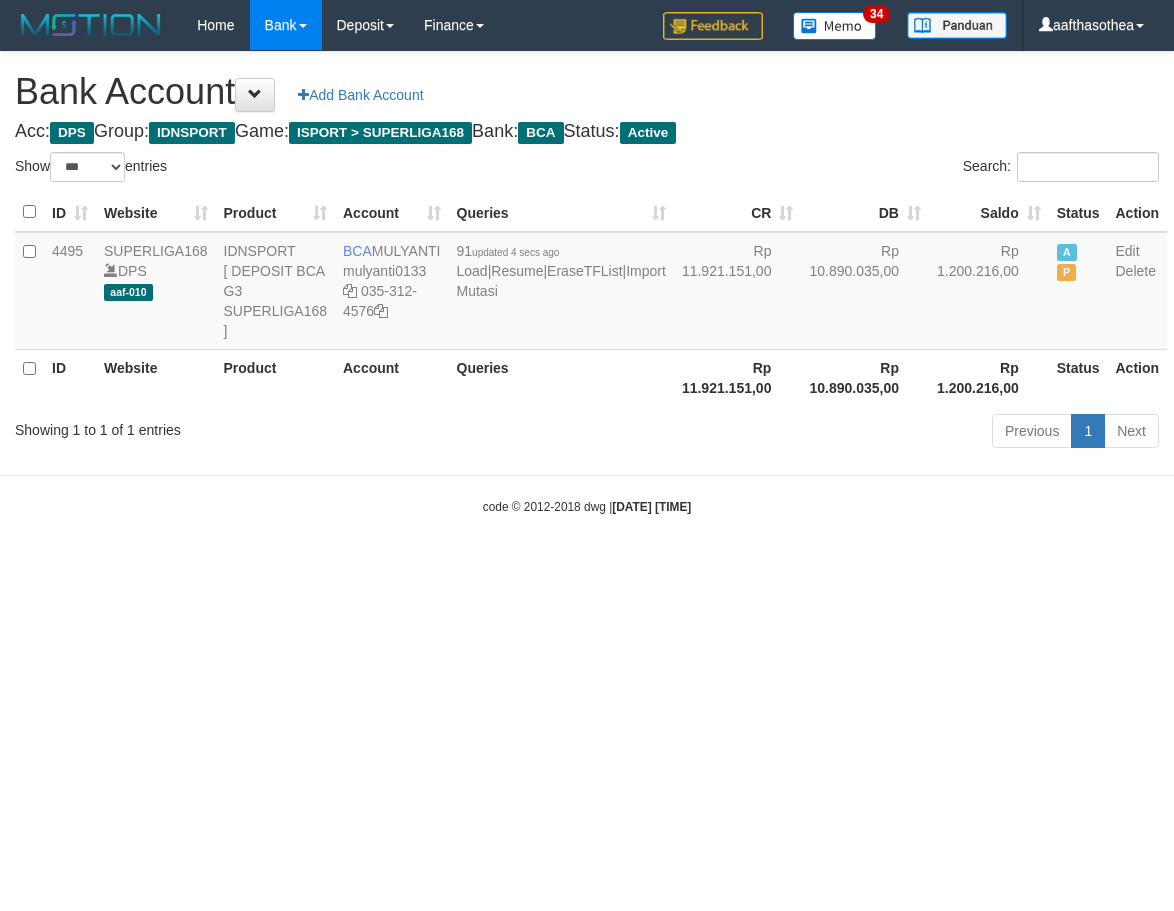 select on "***" 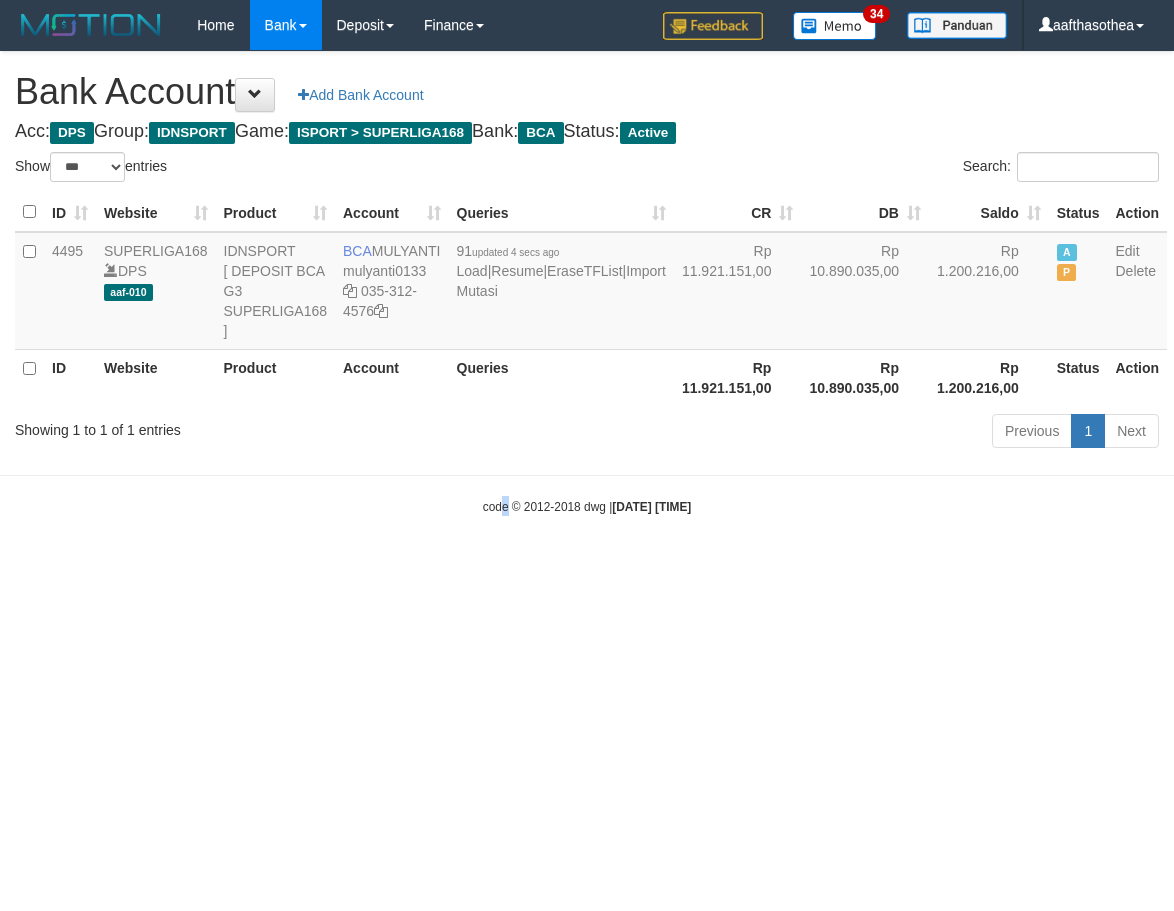 click on "Toggle navigation
Home
Bank
Account List
Load
By Website
Group
[ISPORT]													SUPERLIGA168
By Load Group (DPS)" at bounding box center (587, 283) 